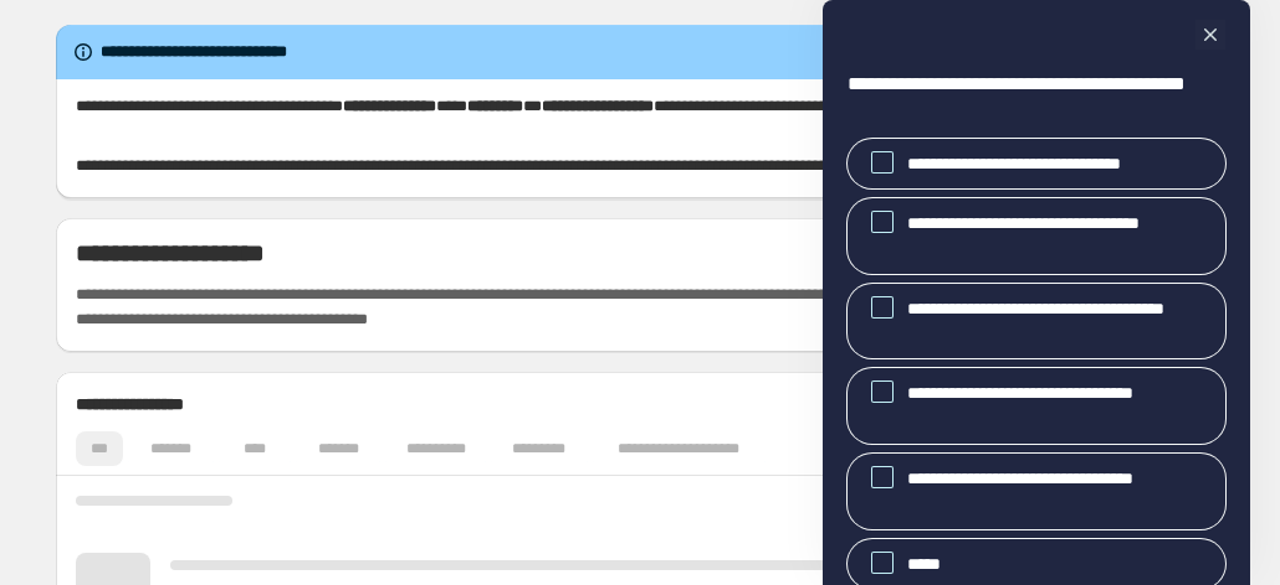 scroll, scrollTop: 0, scrollLeft: 0, axis: both 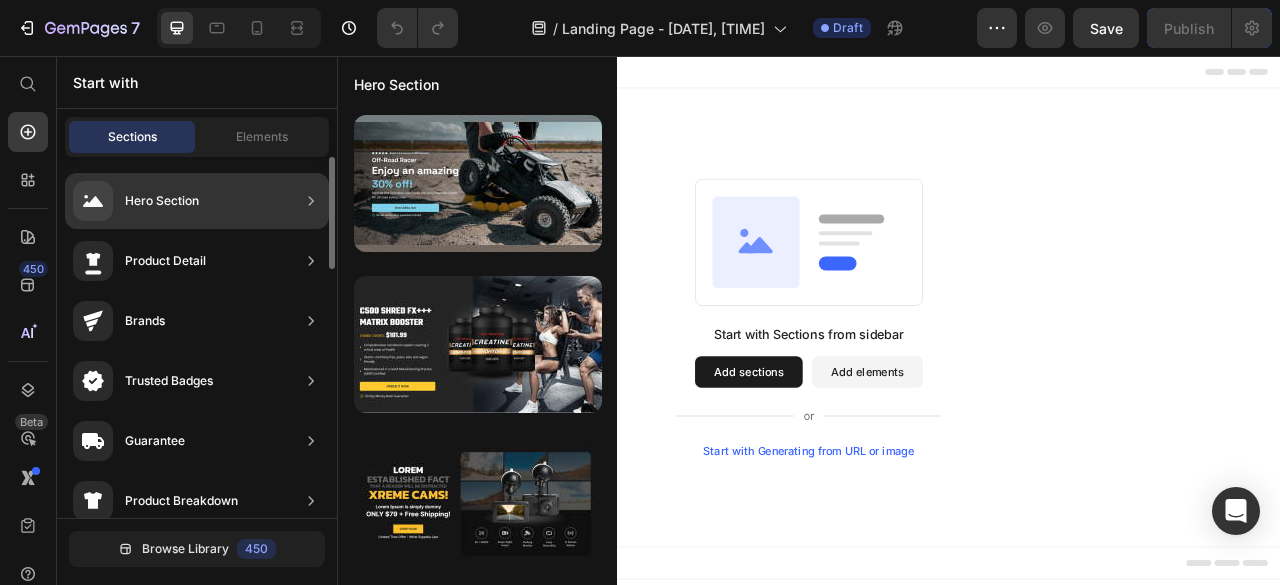 click on "Hero Section" 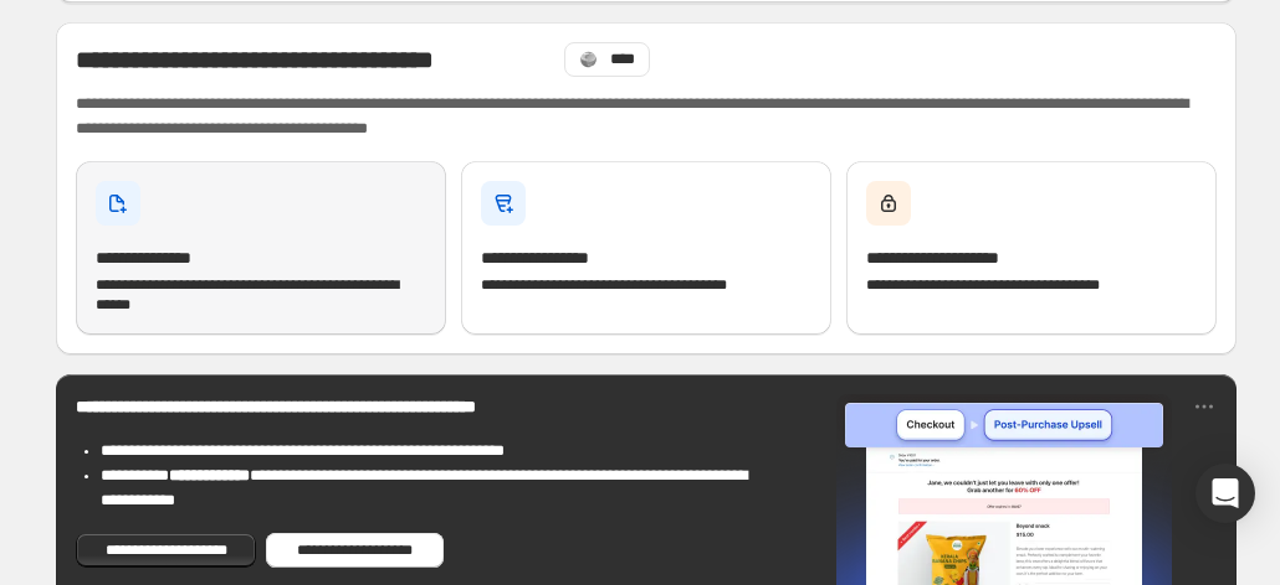 scroll, scrollTop: 3411, scrollLeft: 0, axis: vertical 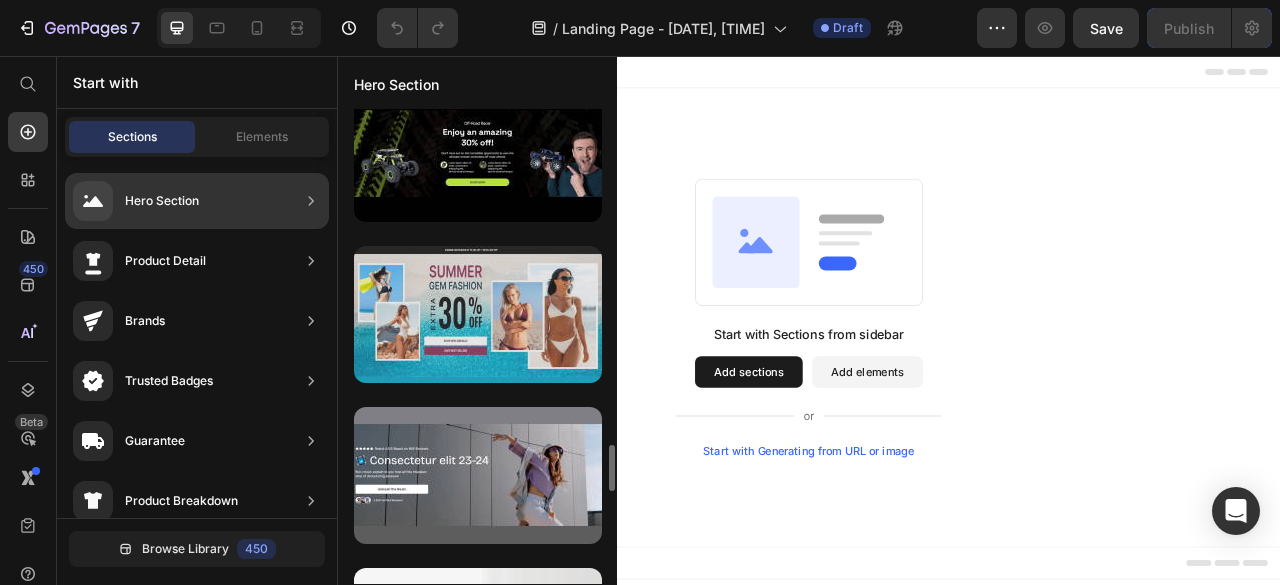 click at bounding box center [478, 314] 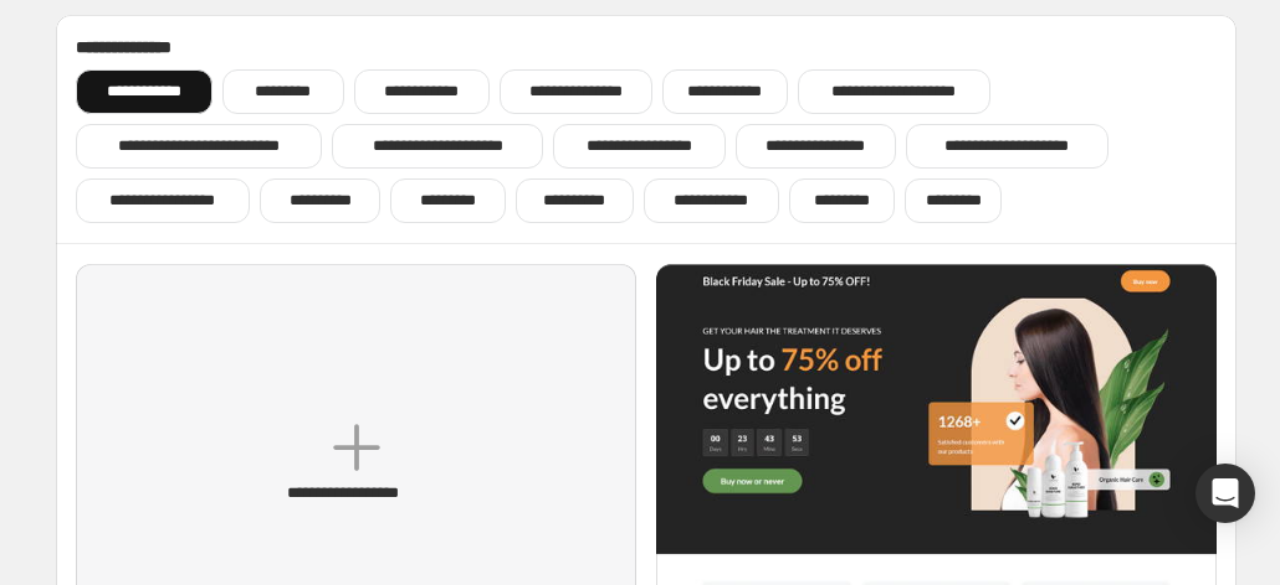 drag, startPoint x: 888, startPoint y: 374, endPoint x: 989, endPoint y: 324, distance: 112.698715 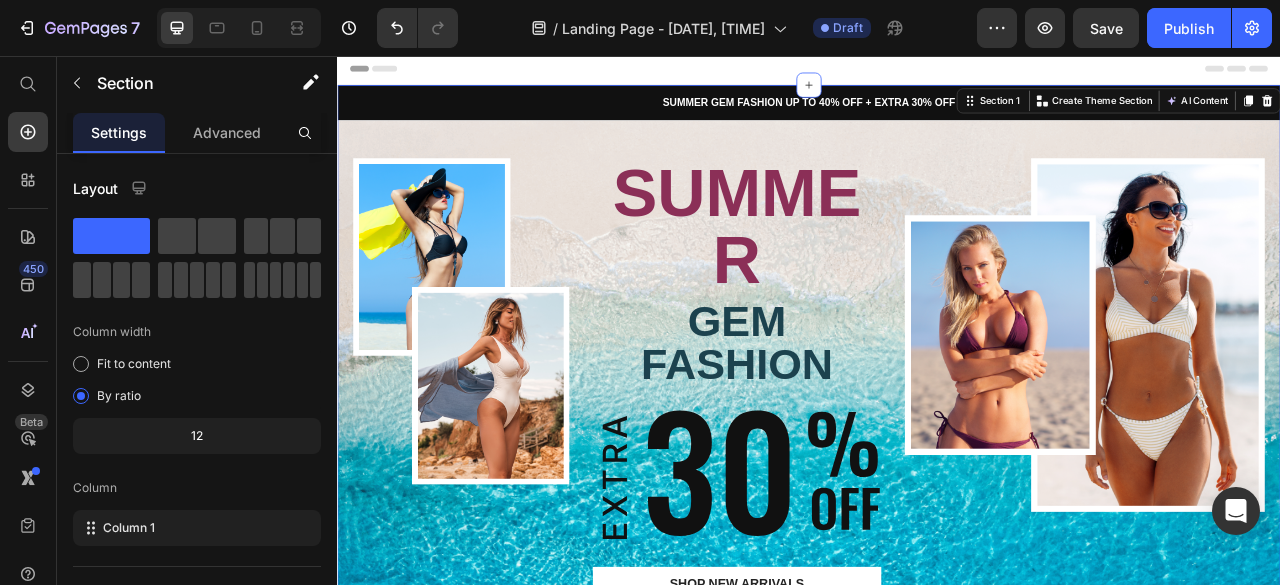 scroll, scrollTop: 2, scrollLeft: 0, axis: vertical 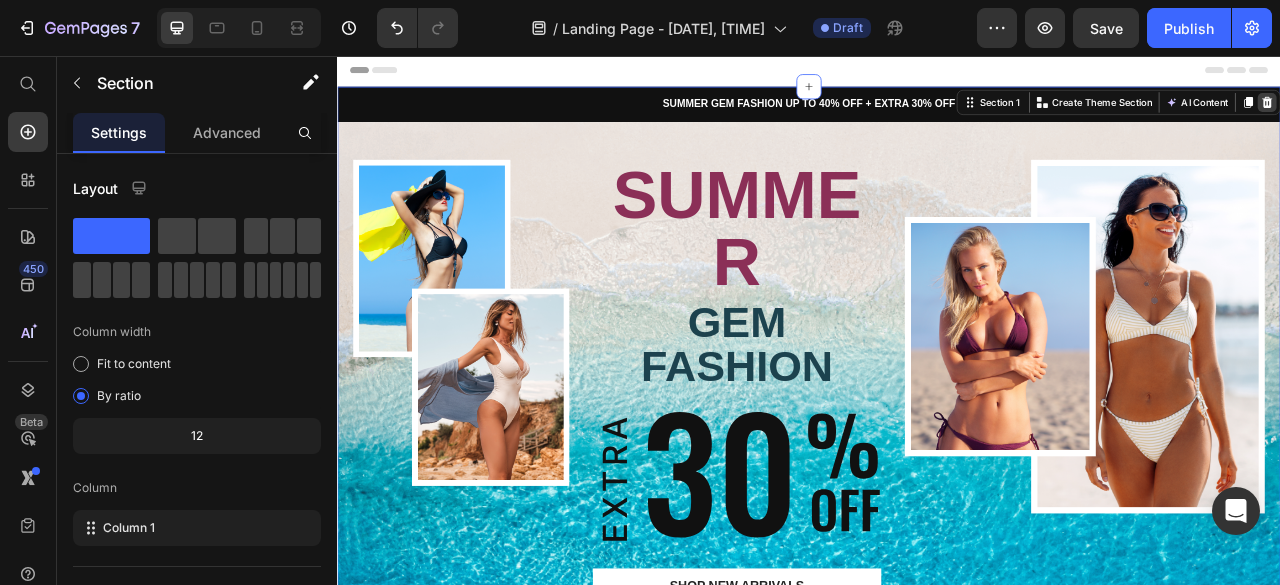 click 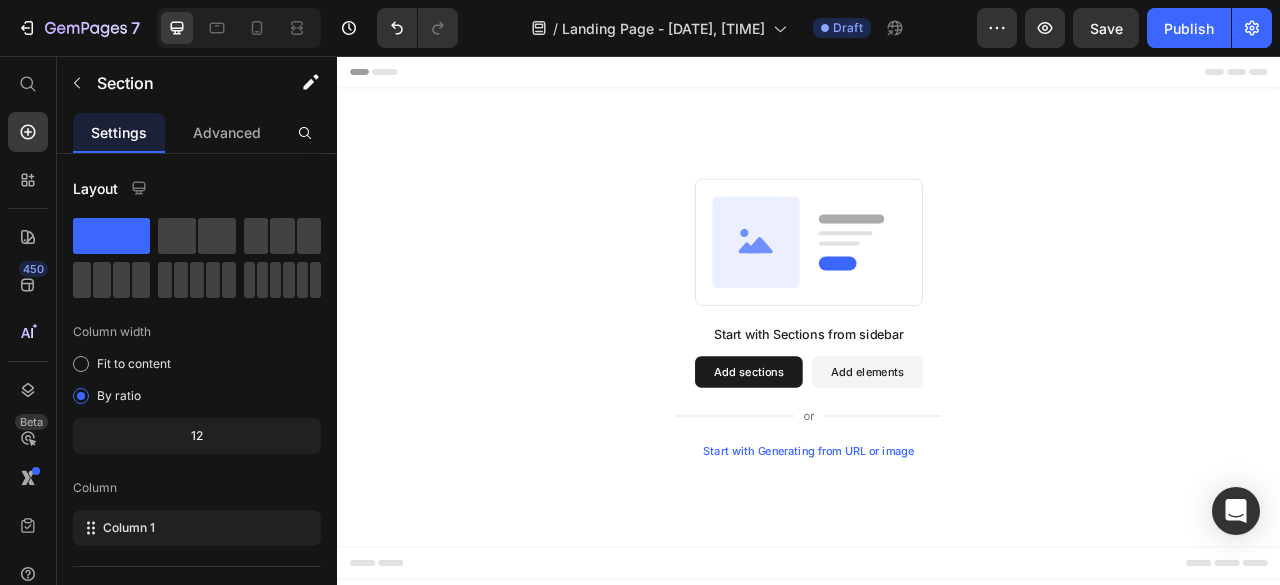 scroll, scrollTop: 0, scrollLeft: 0, axis: both 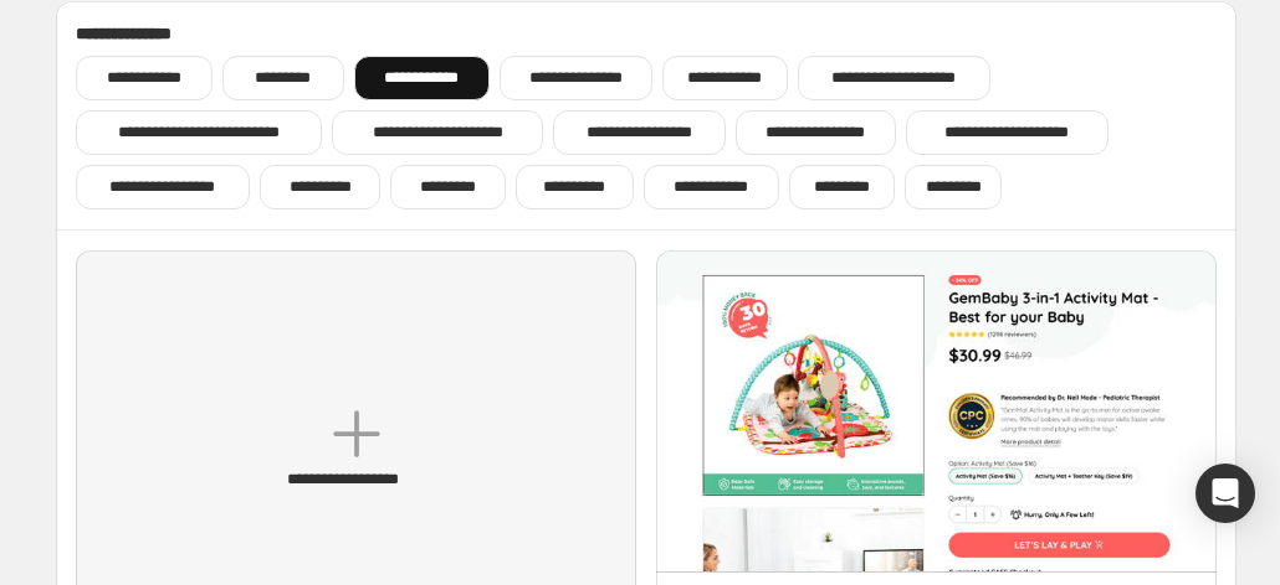 drag, startPoint x: 953, startPoint y: 440, endPoint x: 694, endPoint y: 605, distance: 307.09283 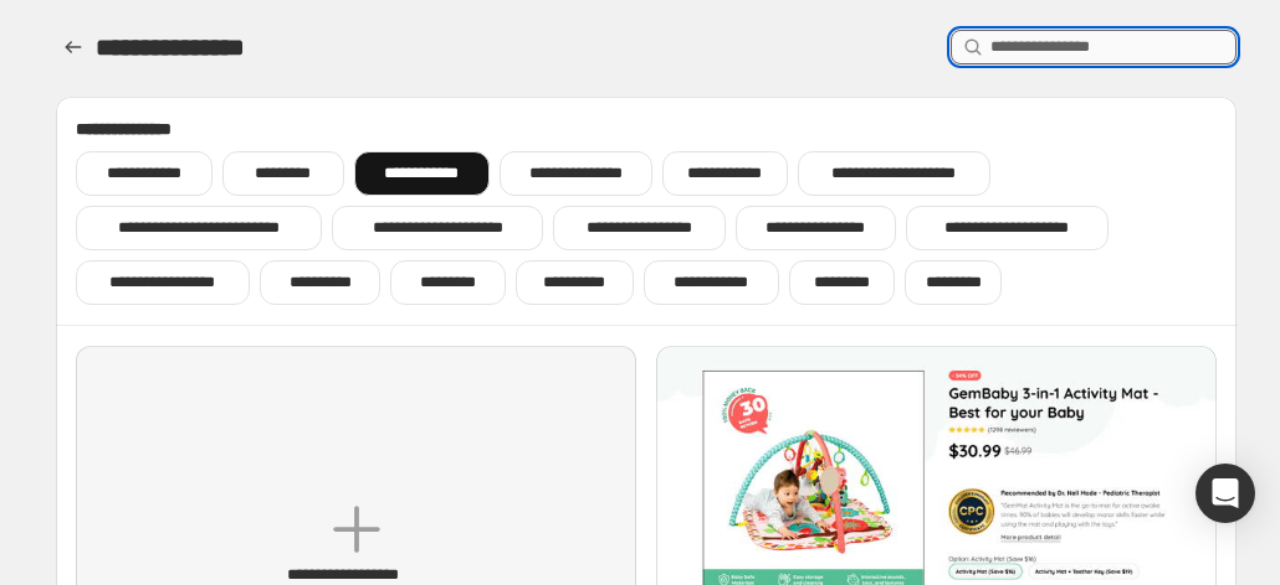 scroll, scrollTop: 1448, scrollLeft: 0, axis: vertical 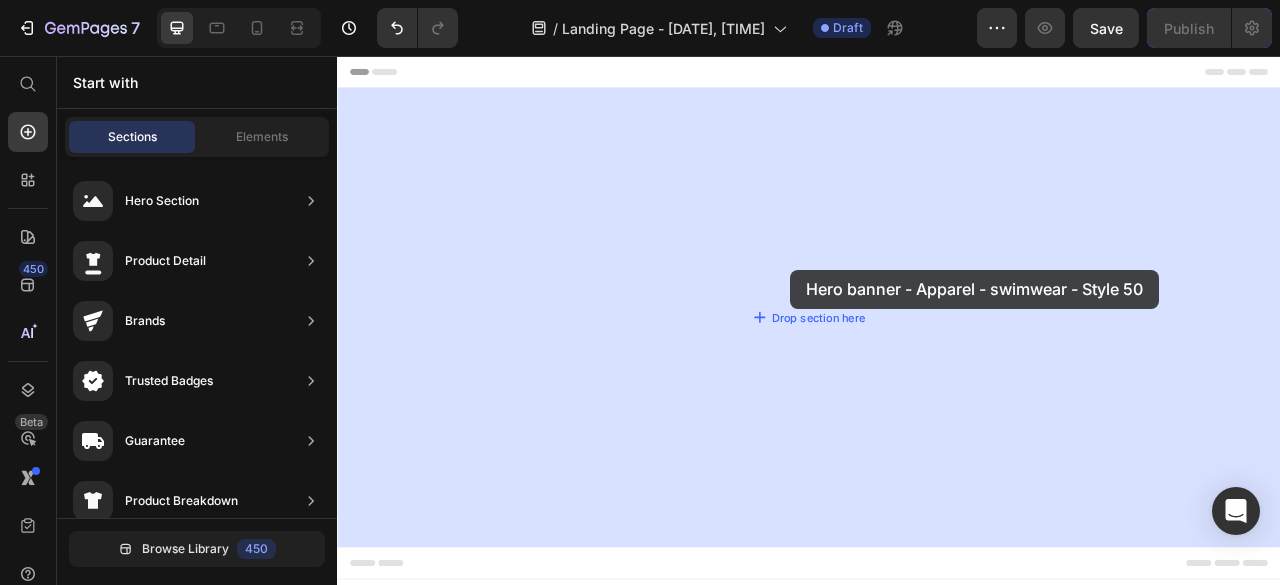drag, startPoint x: 830, startPoint y: 392, endPoint x: 907, endPoint y: 328, distance: 100.12492 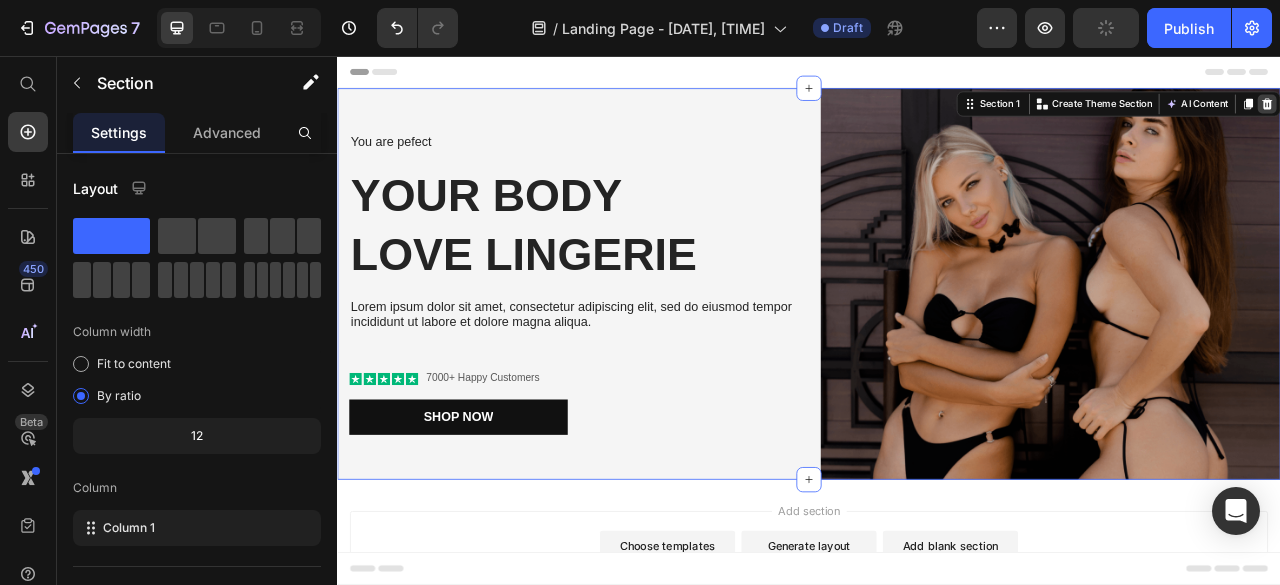 click at bounding box center (1520, 117) 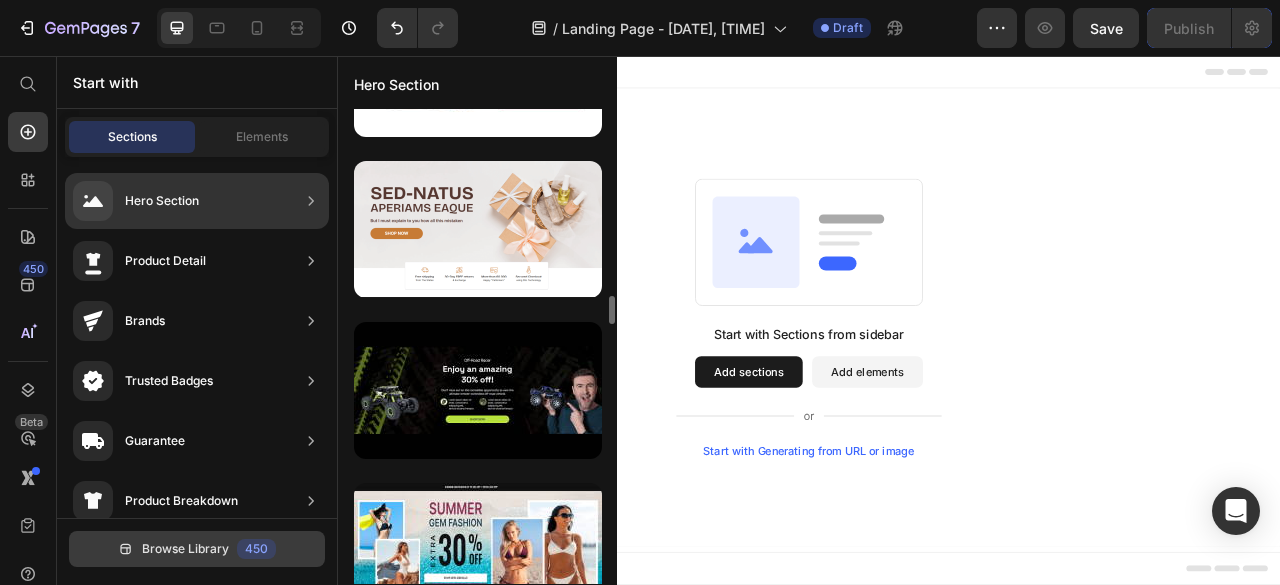 scroll, scrollTop: 0, scrollLeft: 0, axis: both 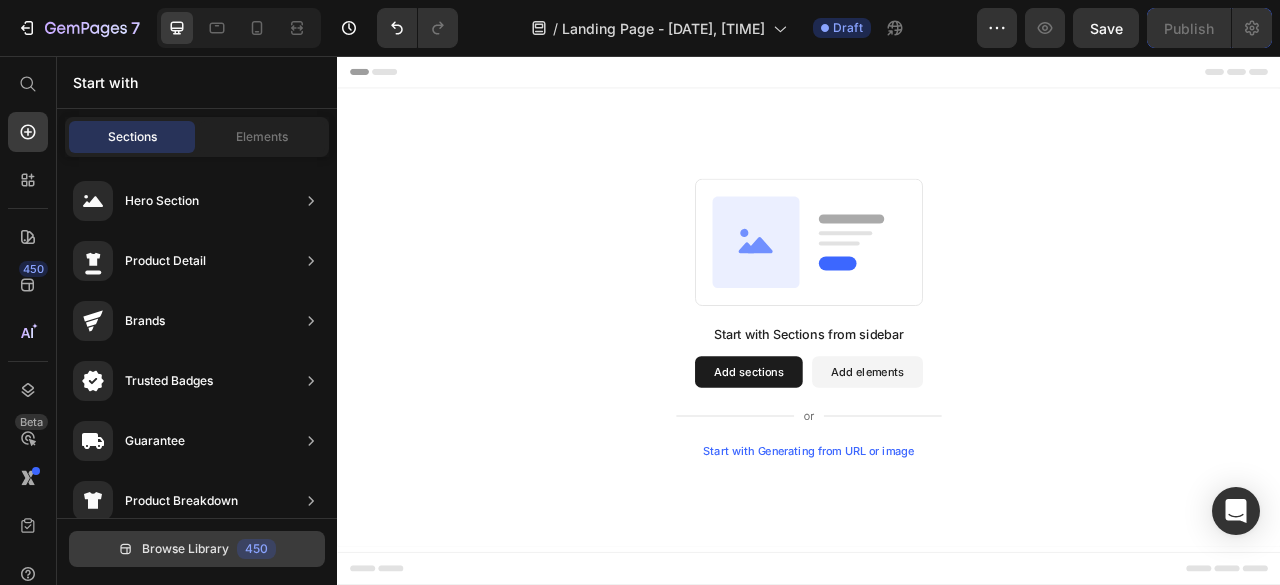 click on "Browse Library 450" at bounding box center [197, 549] 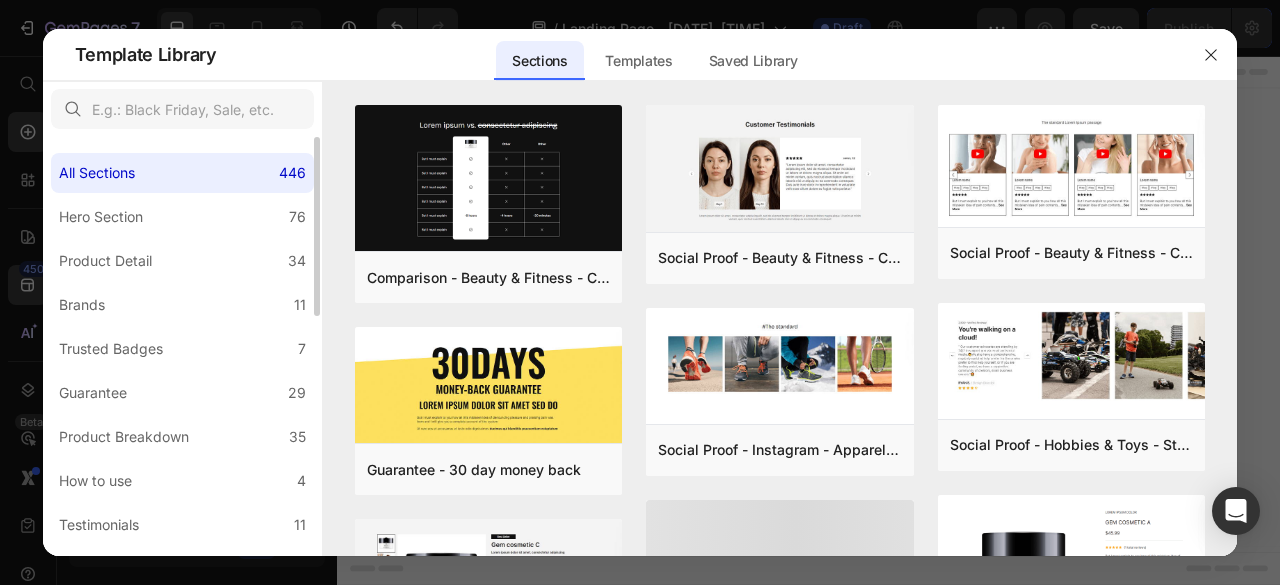 click on "All Sections 446 Hero Section 76 Product Detail 34 Brands 11 Trusted Badges 7 Guarantee 29 Product Breakdown 35 How to use 4 Testimonials 11 Compare 24 Bundle 36 FAQs 14 Social Proof 43 Brand Story 19 Product List 22 Collection 19 Blog List 3 Contact 10 Sticky Add to Cart 11 Custom Footer 15 Mobile Focused 27 Announcement Bar 7" at bounding box center [182, 627] 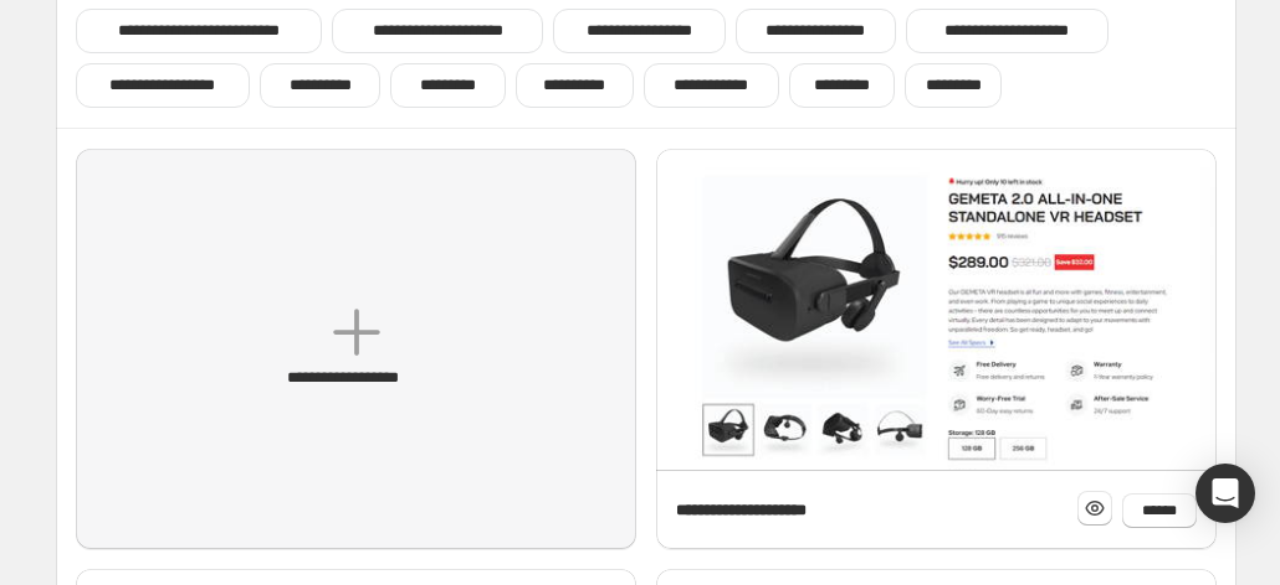 click on "Hero Section 76" 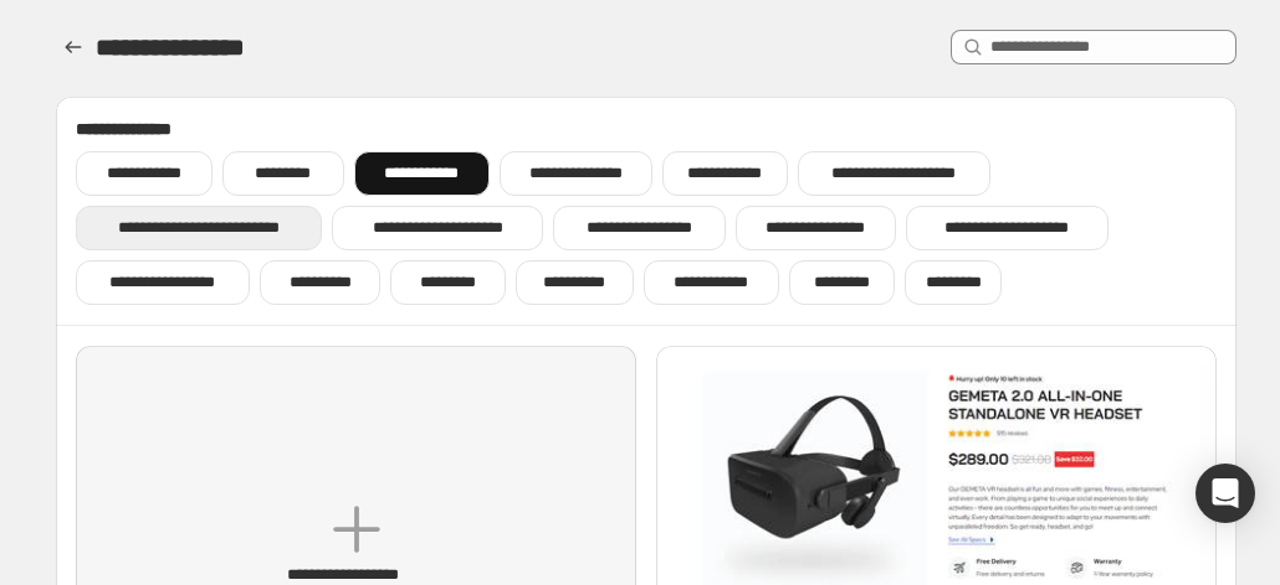 click at bounding box center [182, 109] 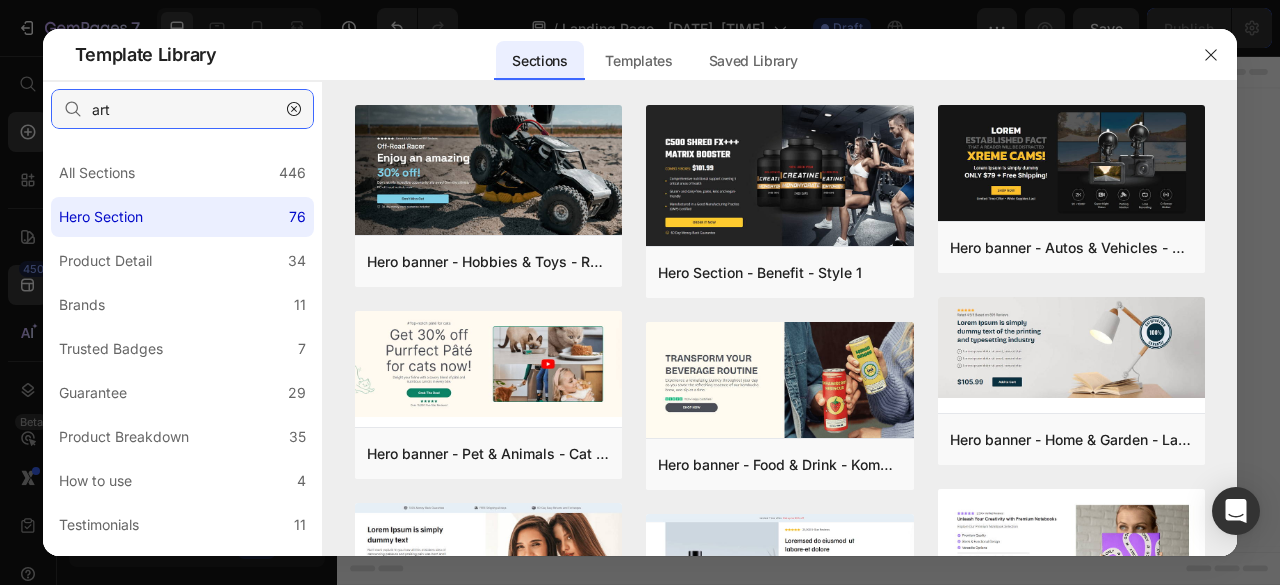 type on "art" 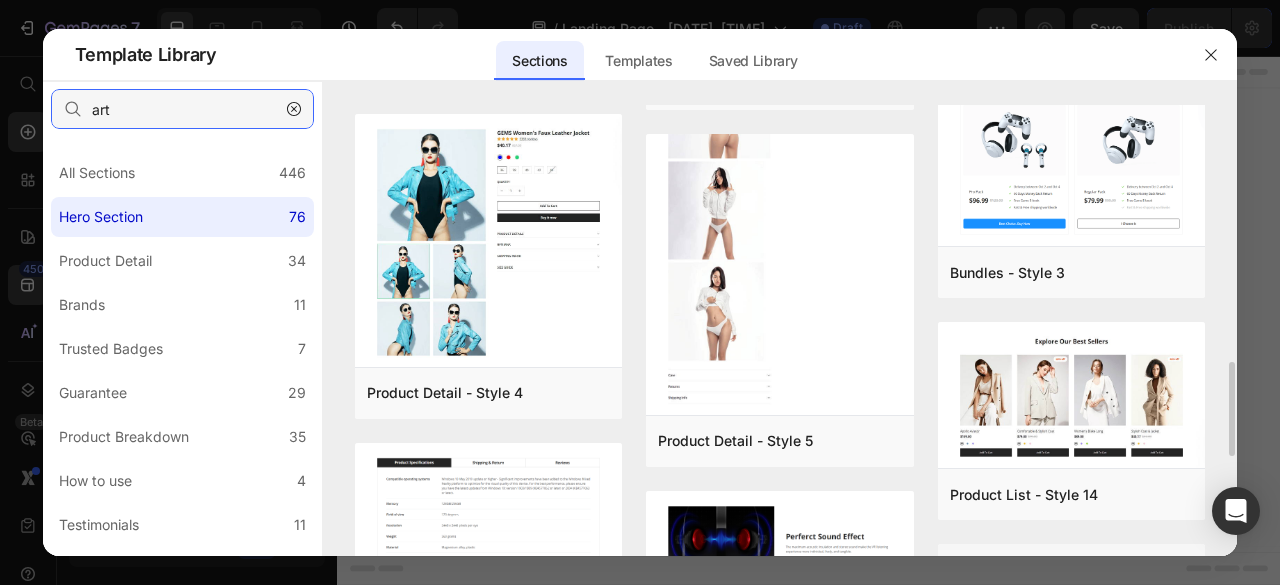 scroll, scrollTop: 1248, scrollLeft: 0, axis: vertical 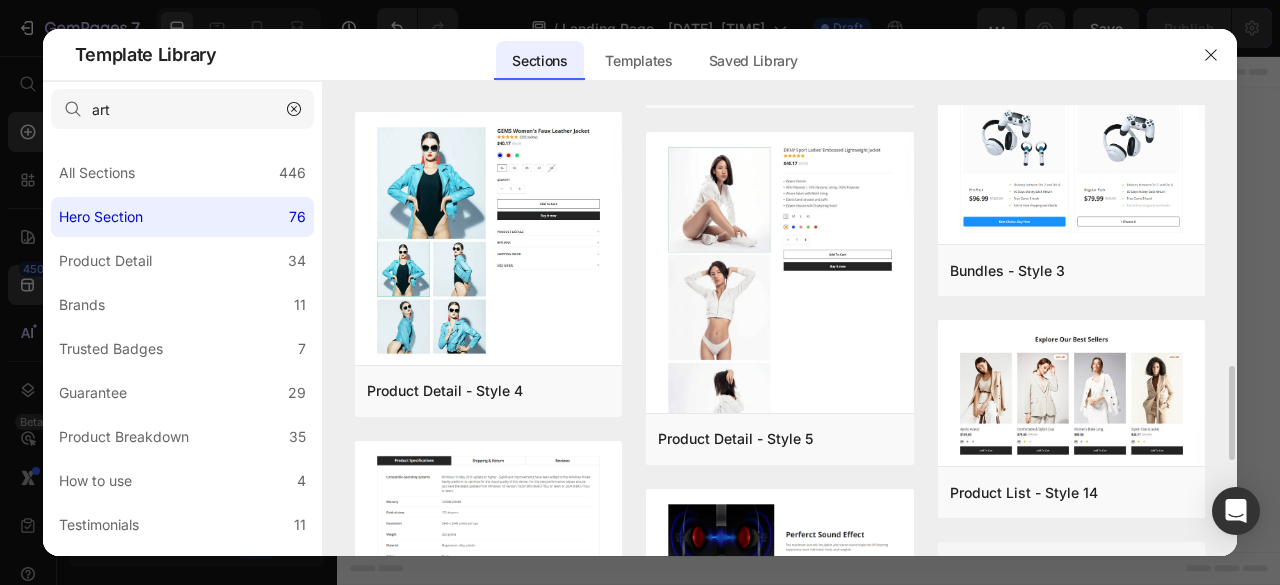 click at bounding box center [294, 109] 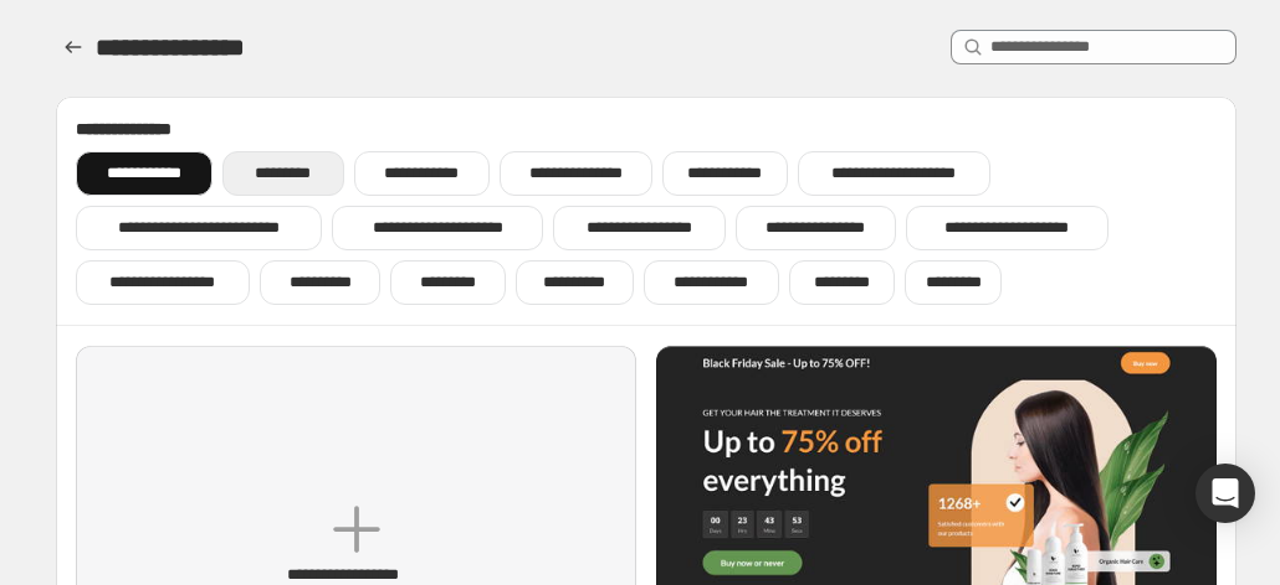 type 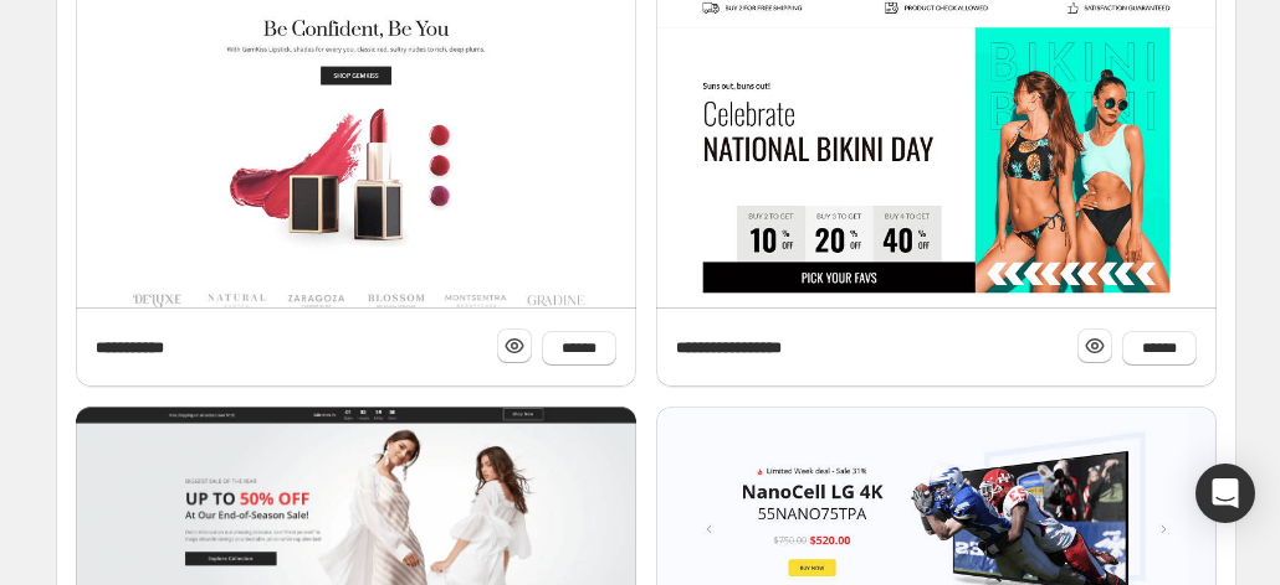 scroll, scrollTop: 1407, scrollLeft: 0, axis: vertical 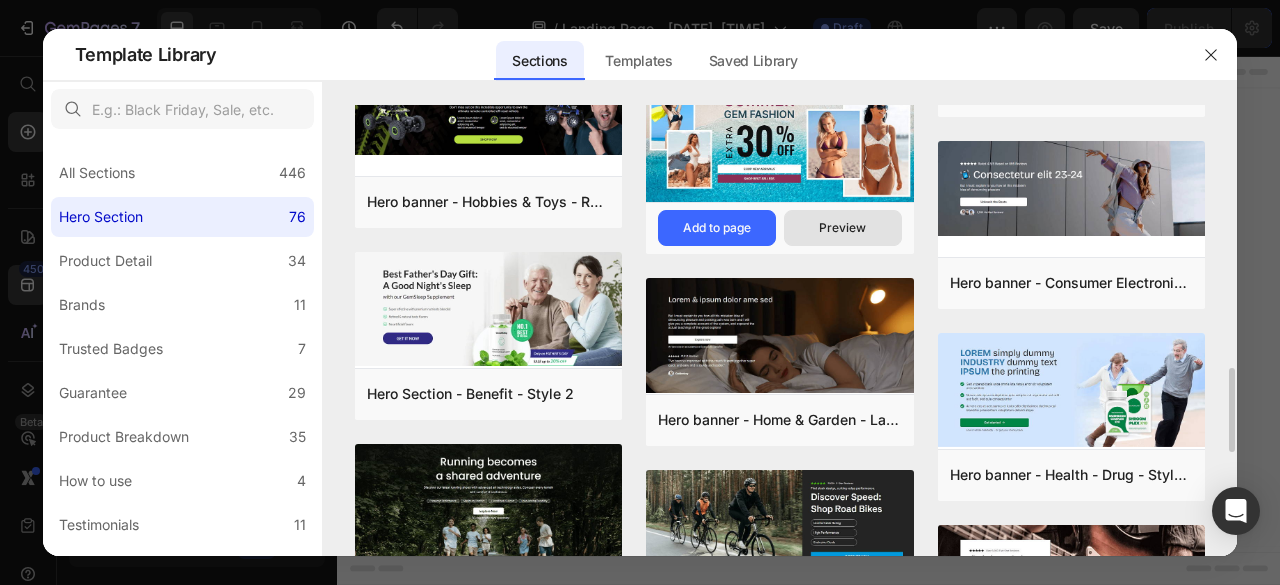 click on "Preview" at bounding box center (842, 228) 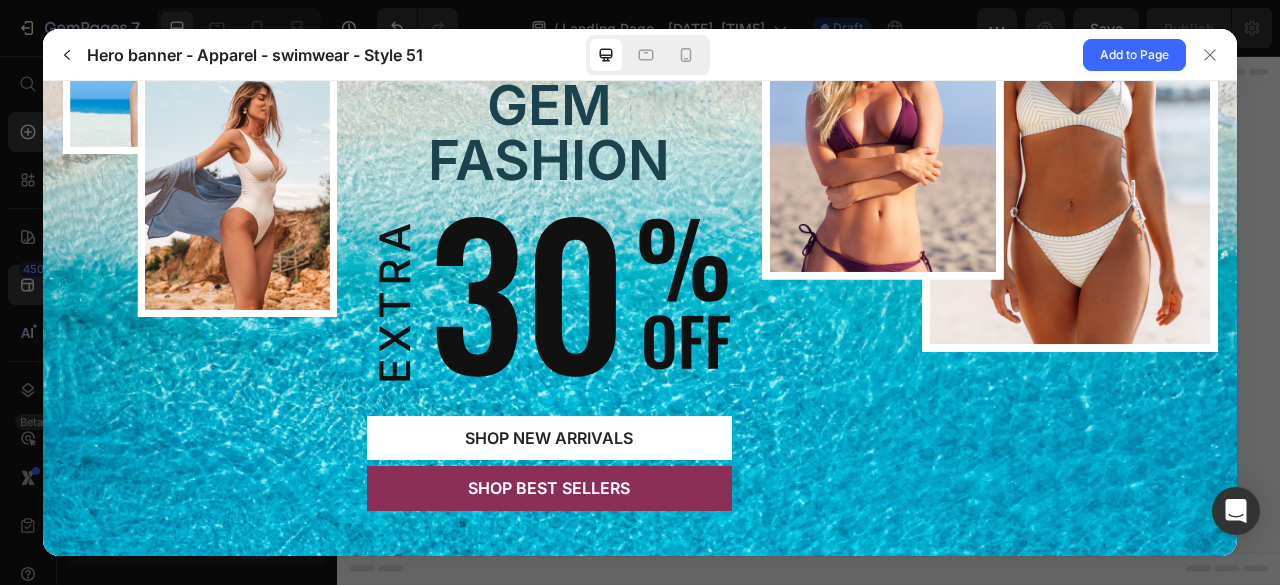 scroll, scrollTop: 0, scrollLeft: 0, axis: both 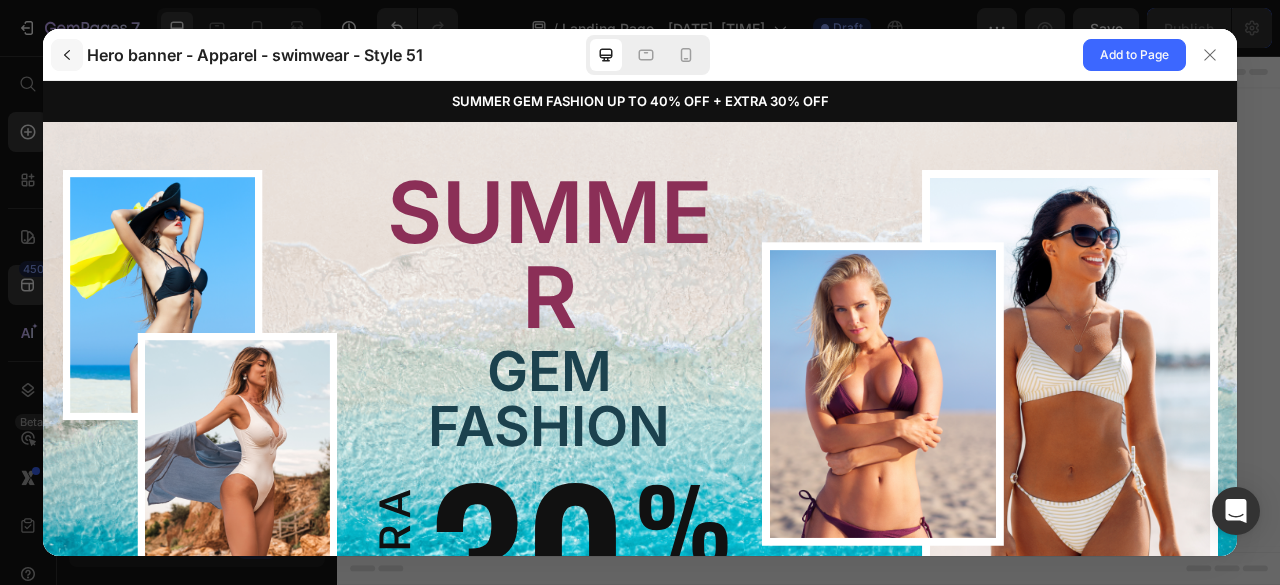 click 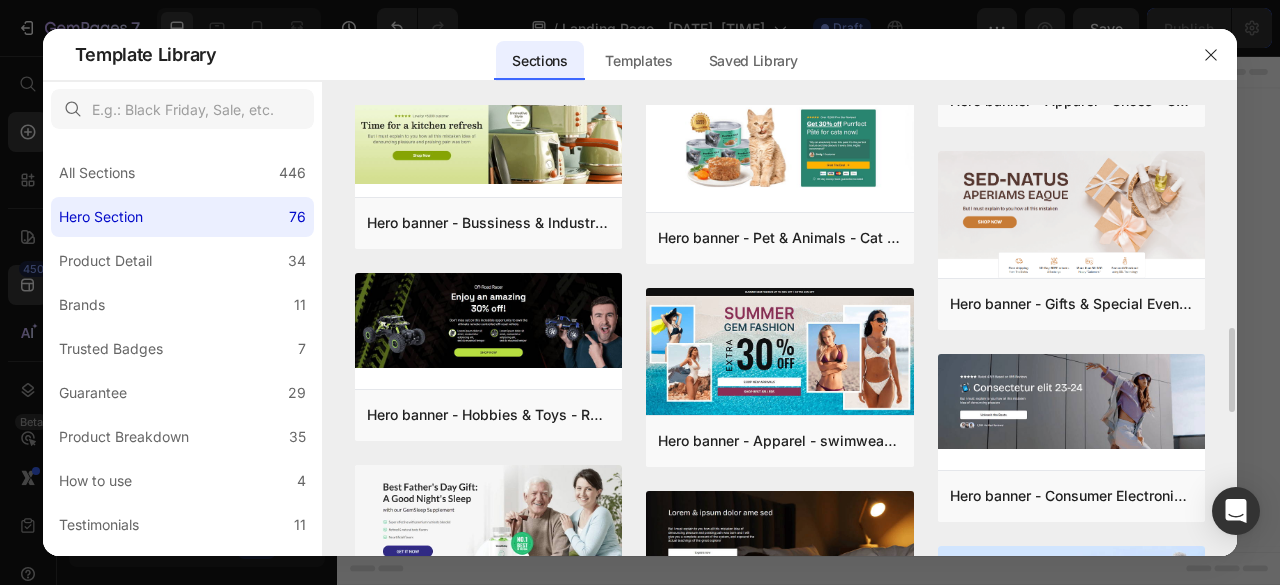 scroll, scrollTop: 1195, scrollLeft: 0, axis: vertical 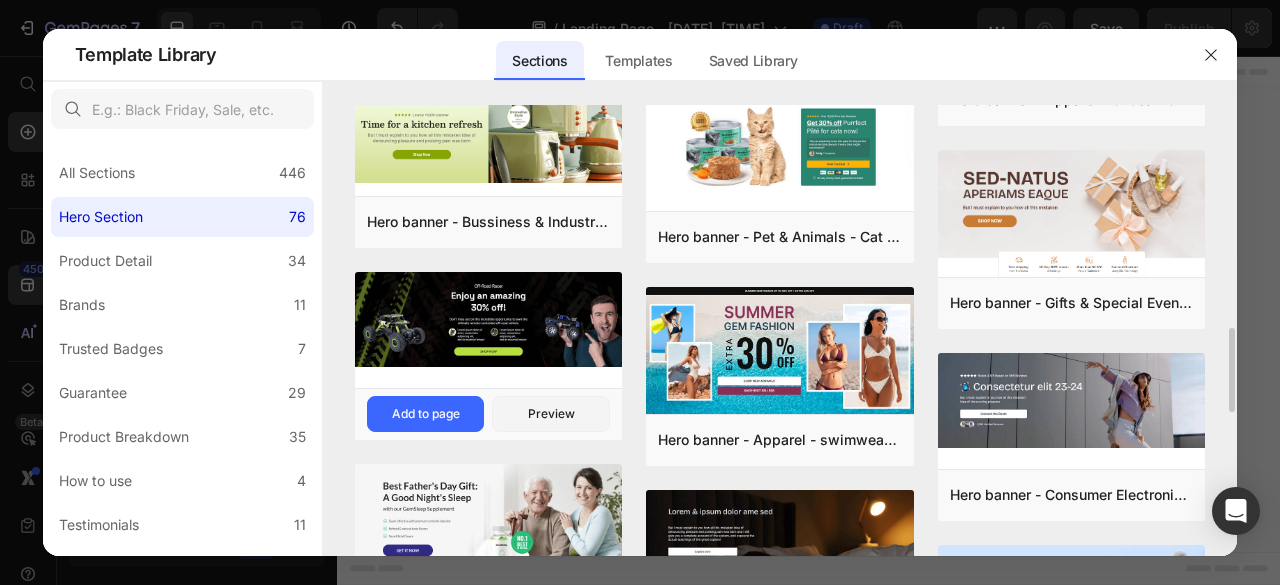 click at bounding box center (489, 319) 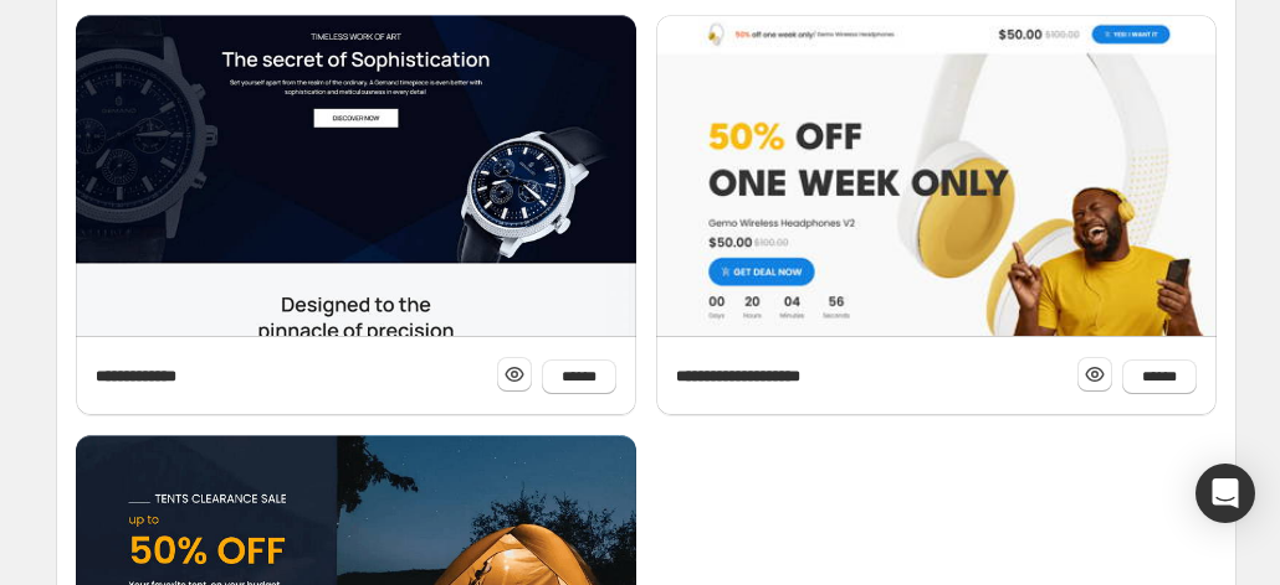 scroll, scrollTop: 0, scrollLeft: 0, axis: both 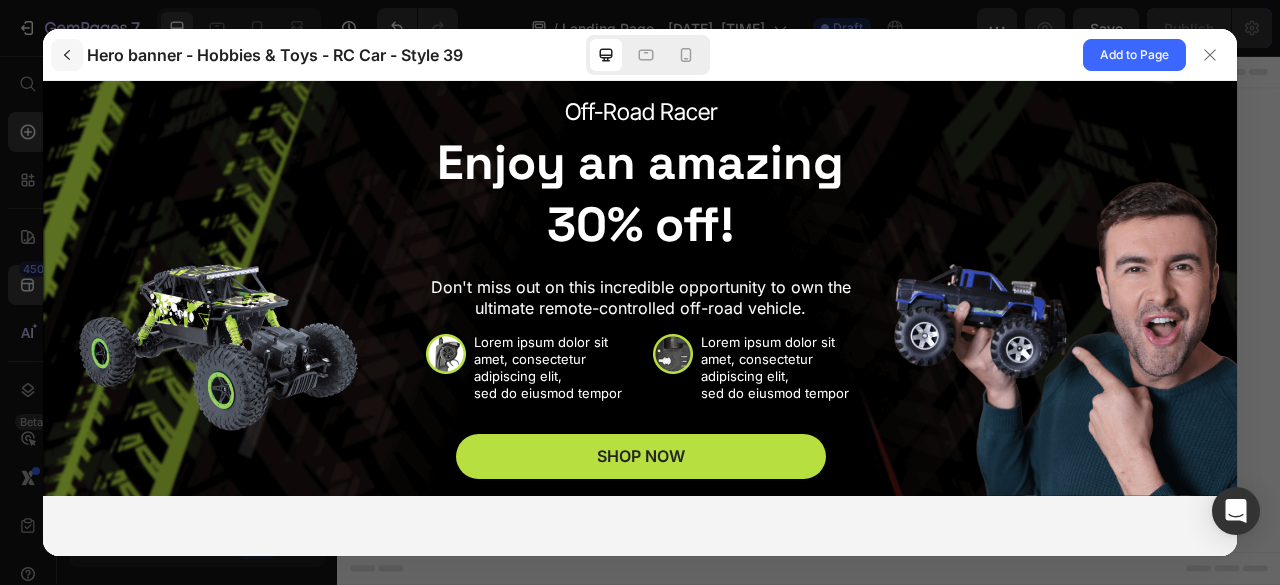 click 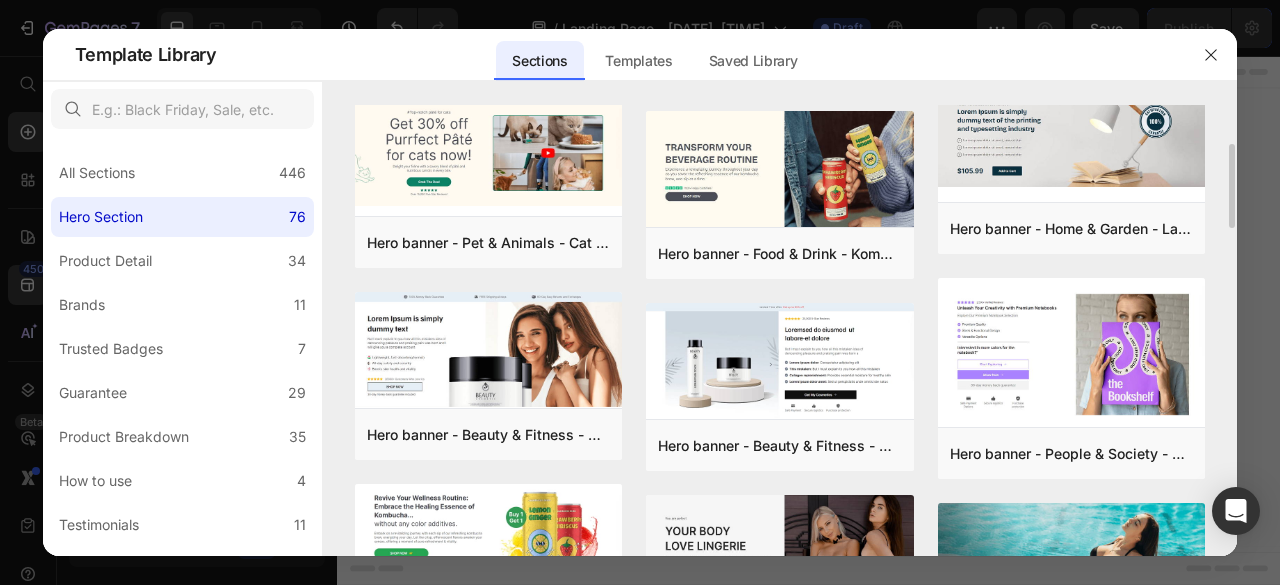 scroll, scrollTop: 212, scrollLeft: 0, axis: vertical 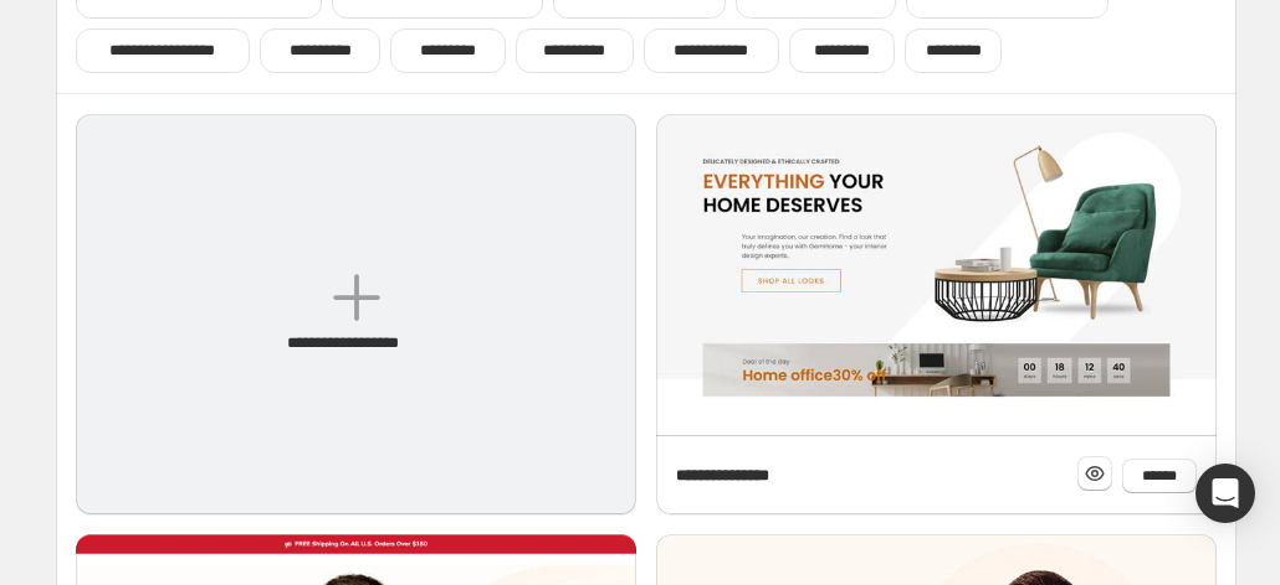 click on "Preview" at bounding box center (1134, 453) 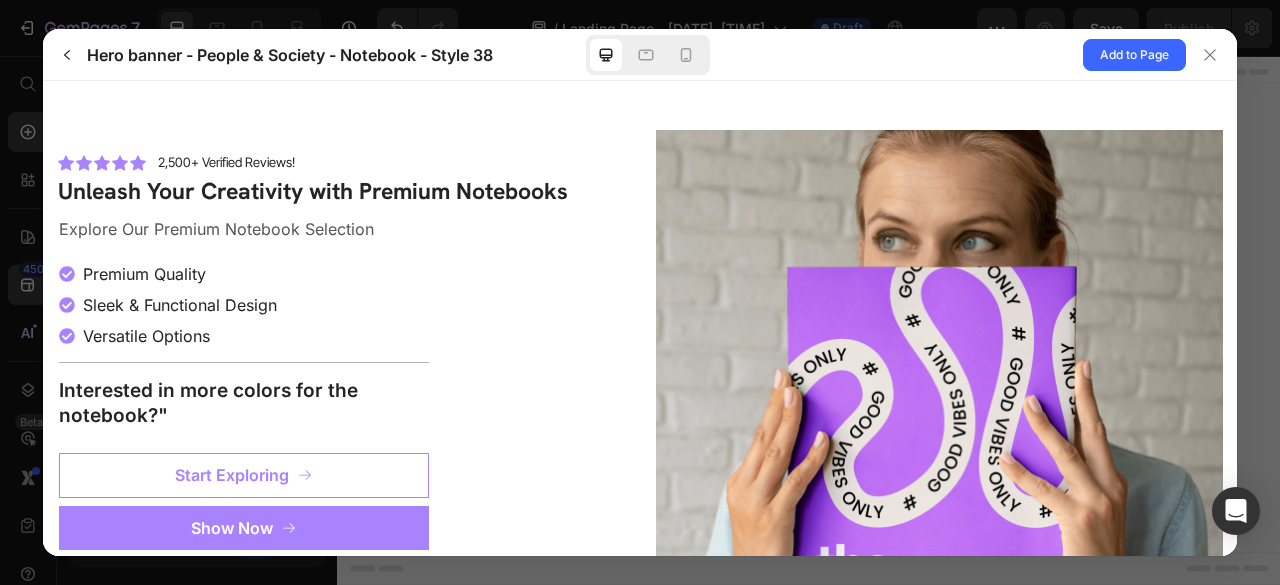 scroll, scrollTop: 32, scrollLeft: 0, axis: vertical 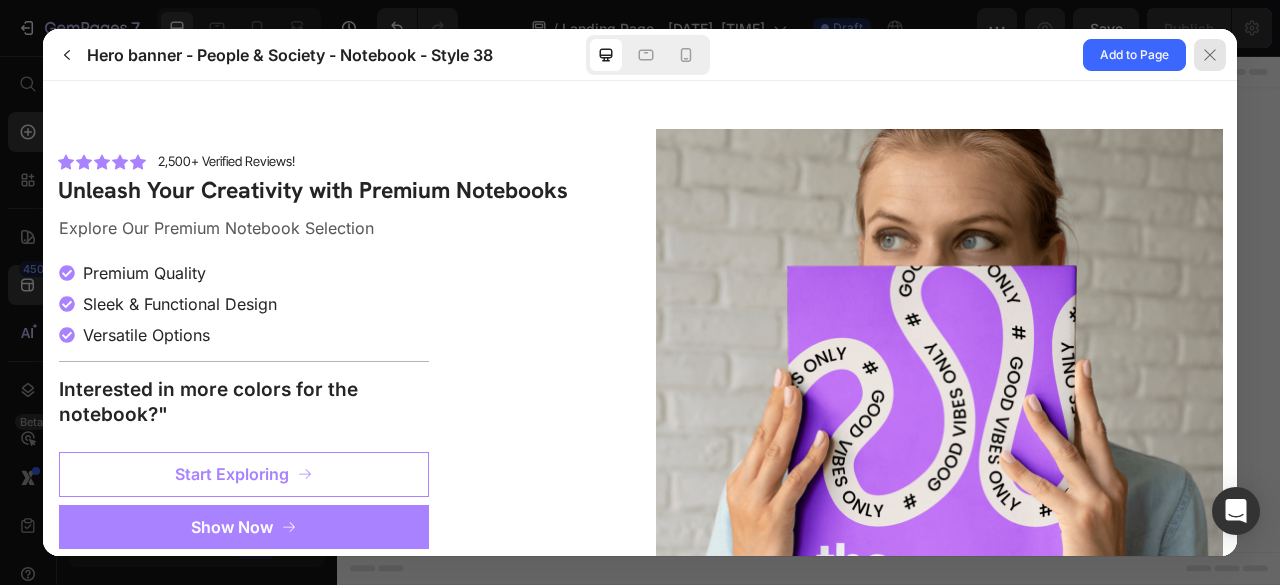 click at bounding box center [1211, 54] 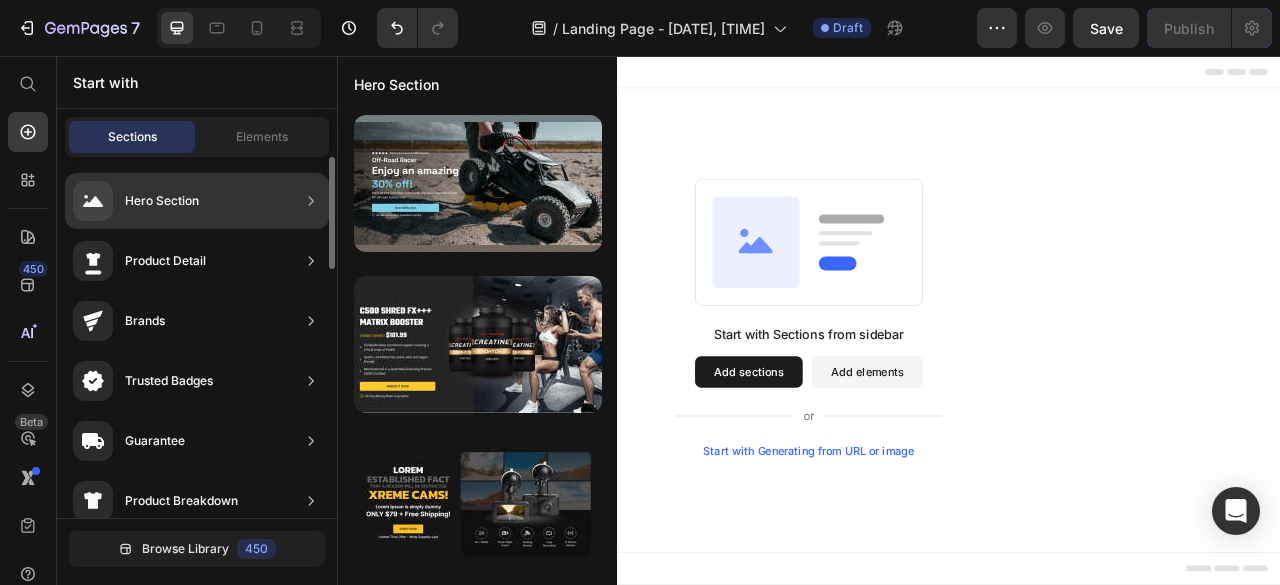 click on "Hero Section" 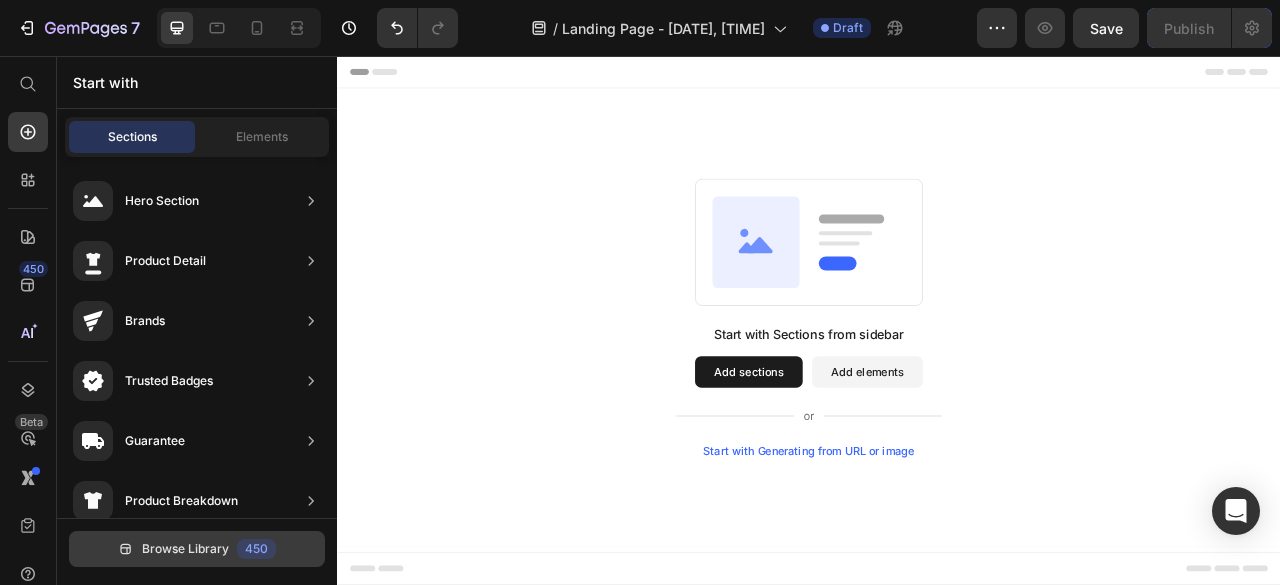 click on "Browse Library 450" at bounding box center (197, 549) 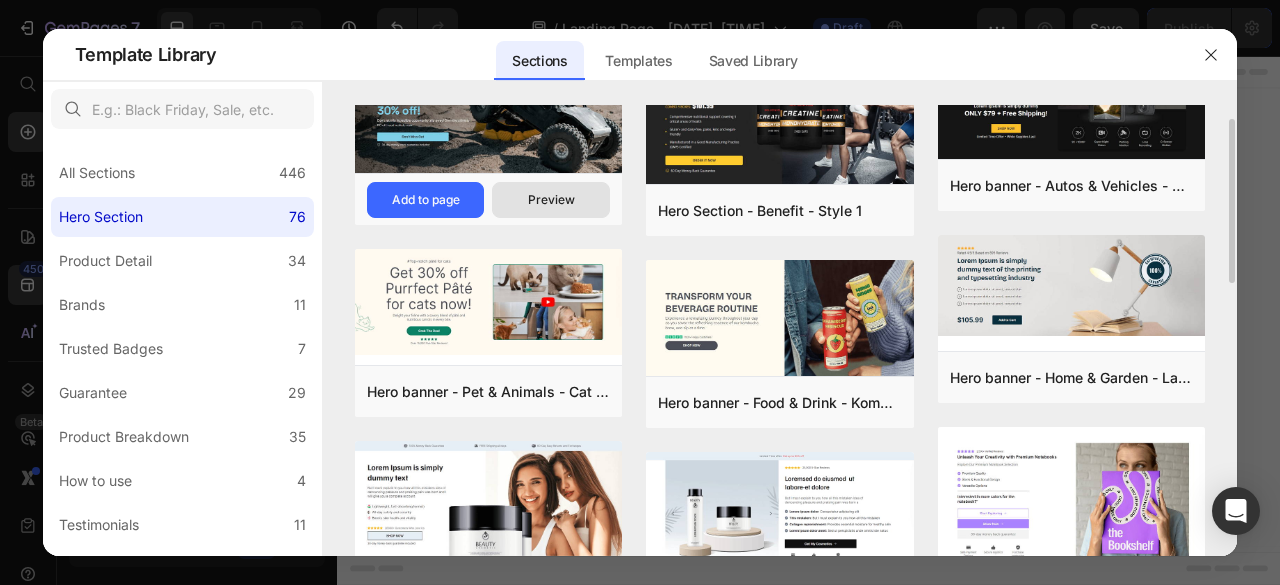 scroll, scrollTop: 63, scrollLeft: 0, axis: vertical 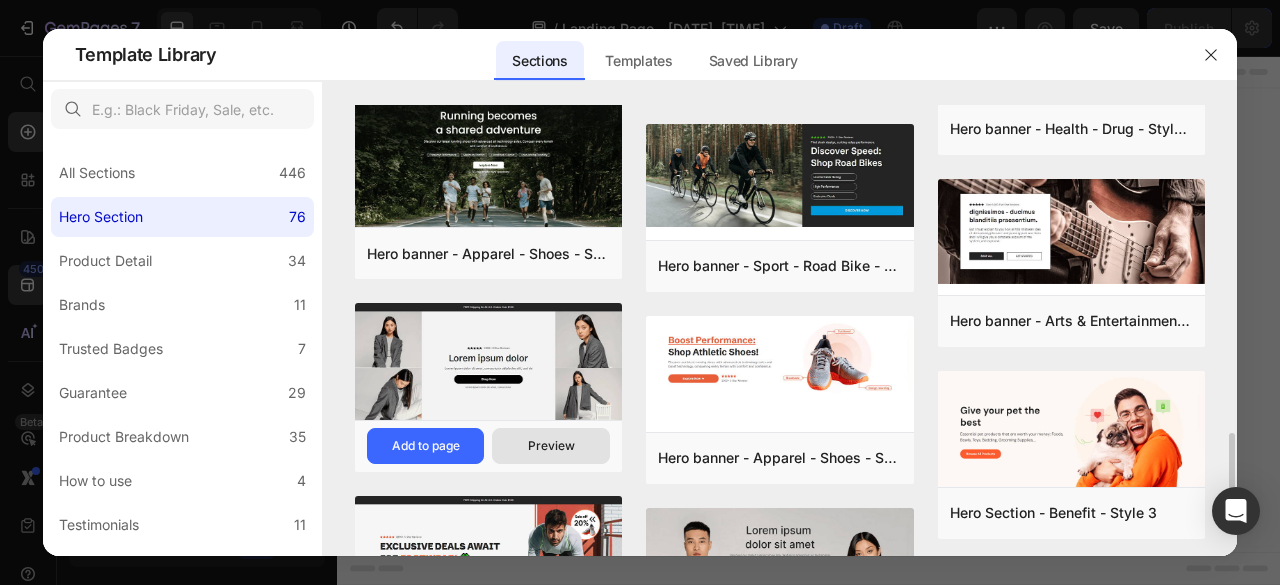 click on "Preview" at bounding box center (551, 446) 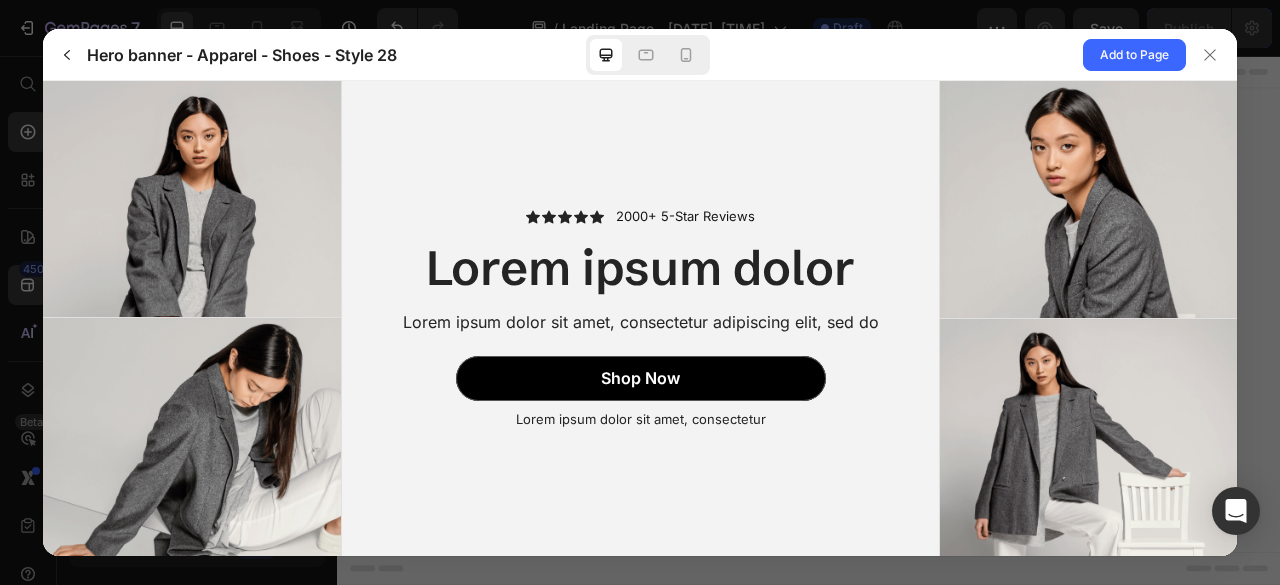 scroll, scrollTop: 0, scrollLeft: 0, axis: both 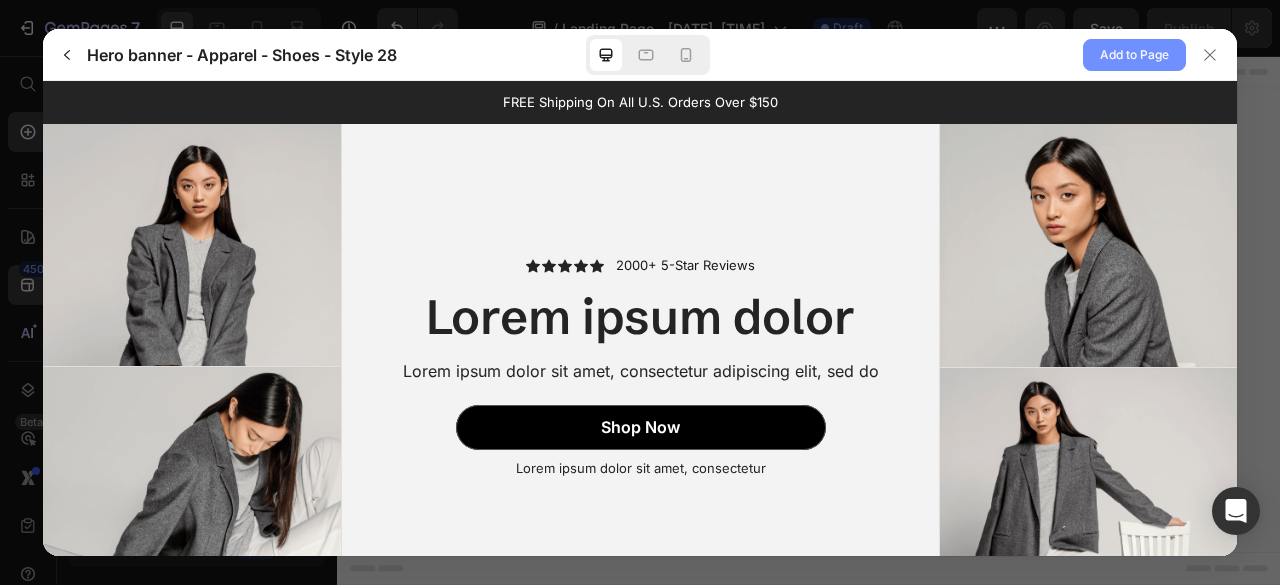 click on "Add to Page" 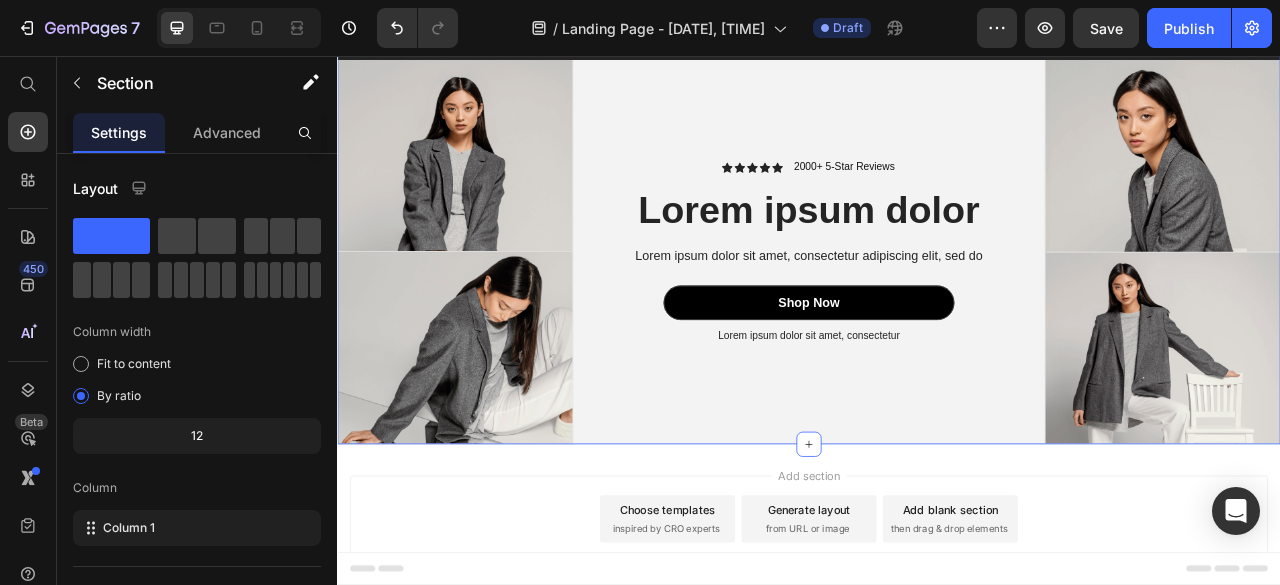 scroll, scrollTop: 94, scrollLeft: 0, axis: vertical 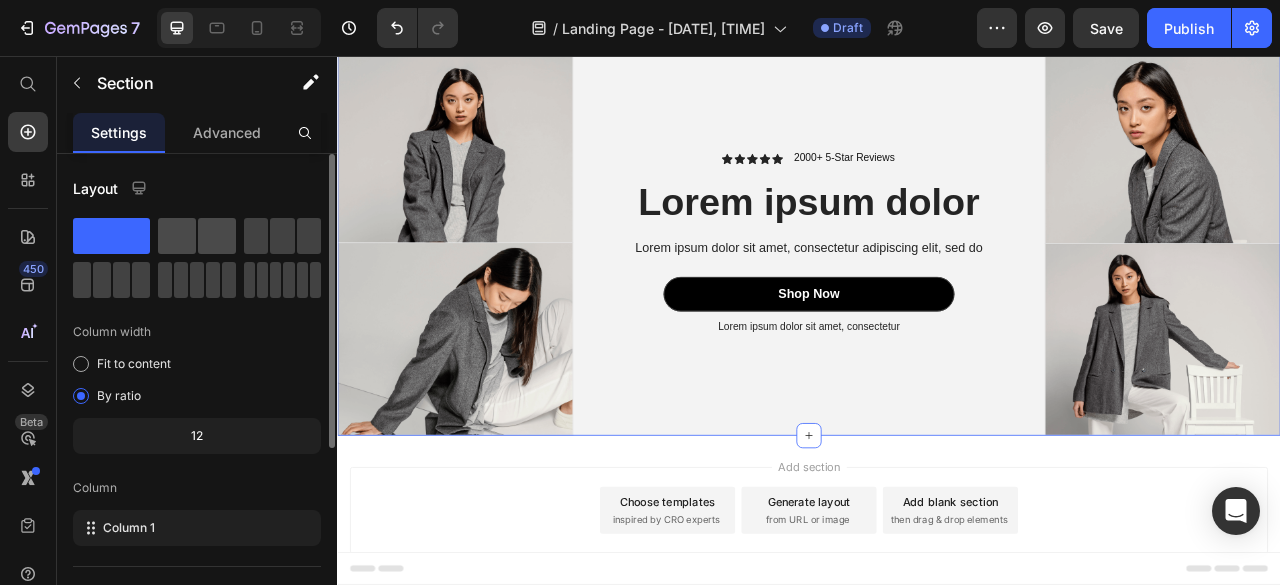 click 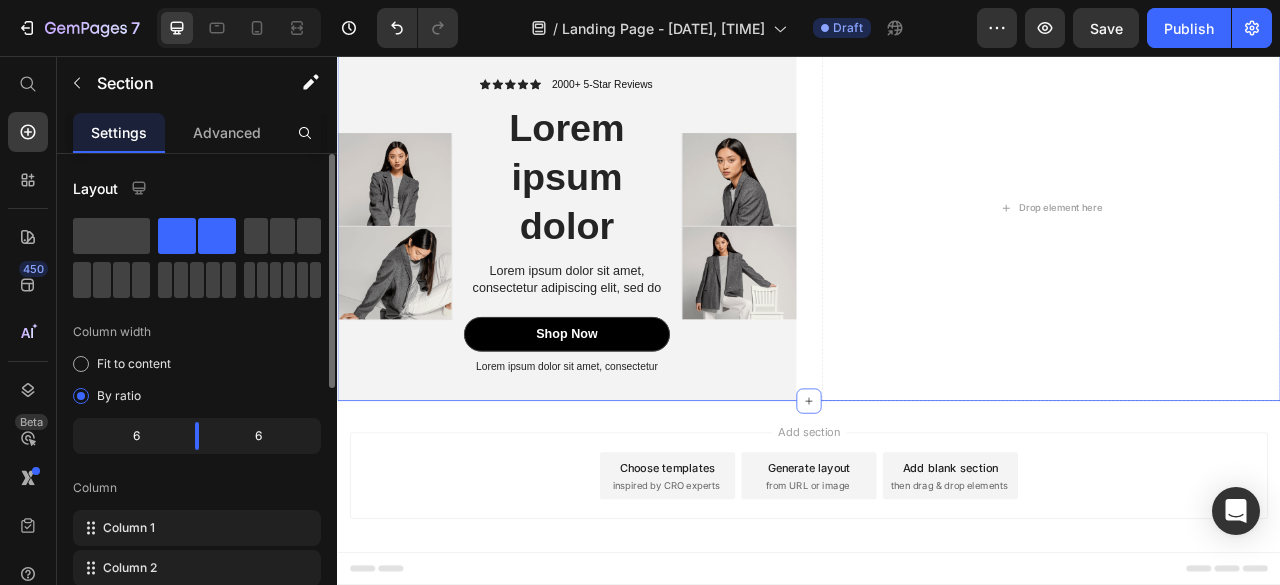 scroll, scrollTop: 106, scrollLeft: 0, axis: vertical 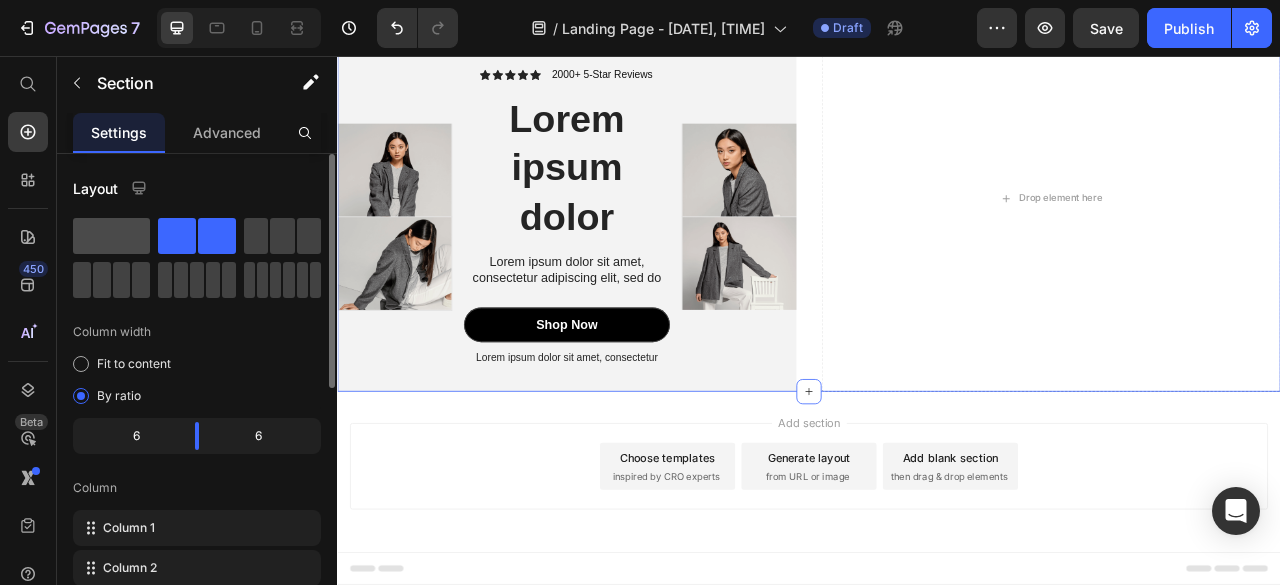 click 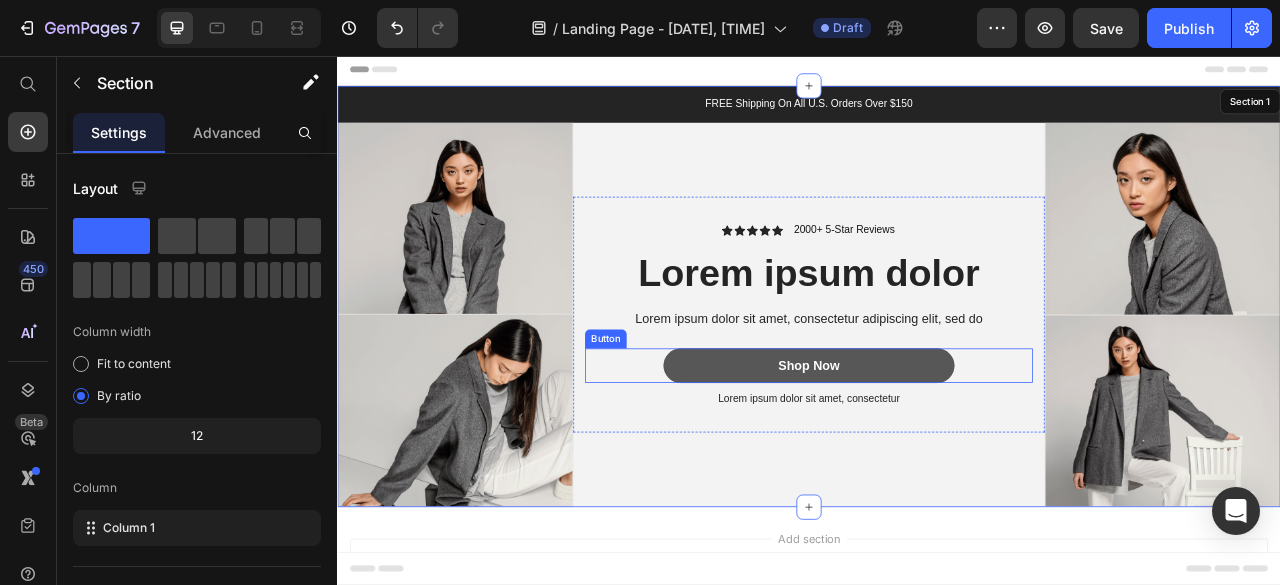 scroll, scrollTop: 0, scrollLeft: 0, axis: both 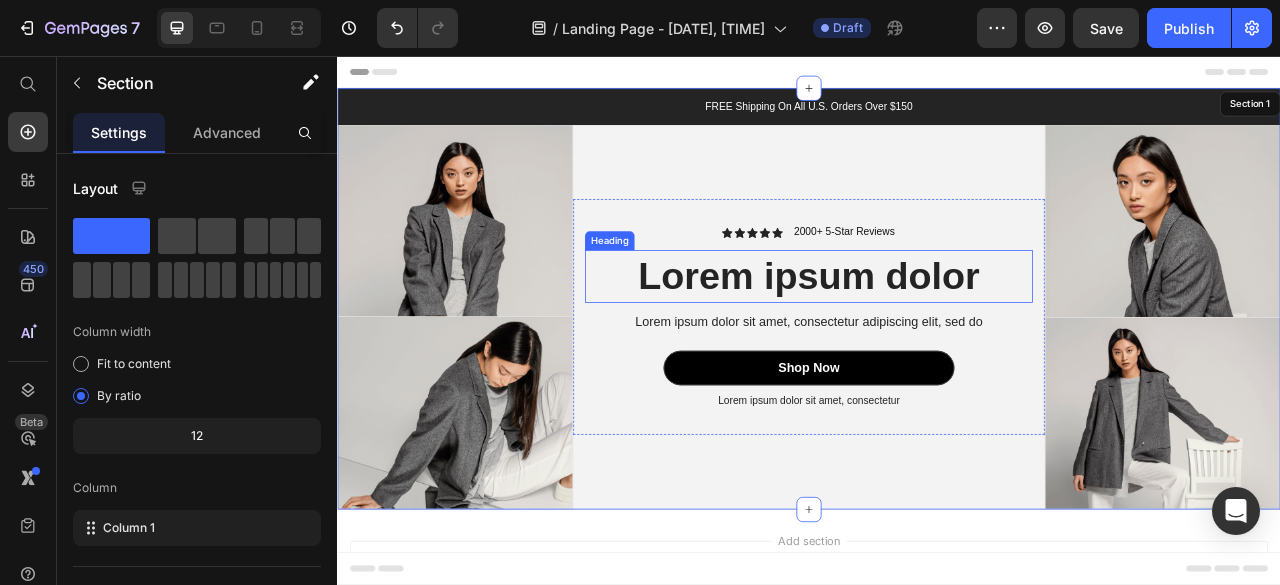 click on "Lorem ipsum dolor" at bounding box center [937, 336] 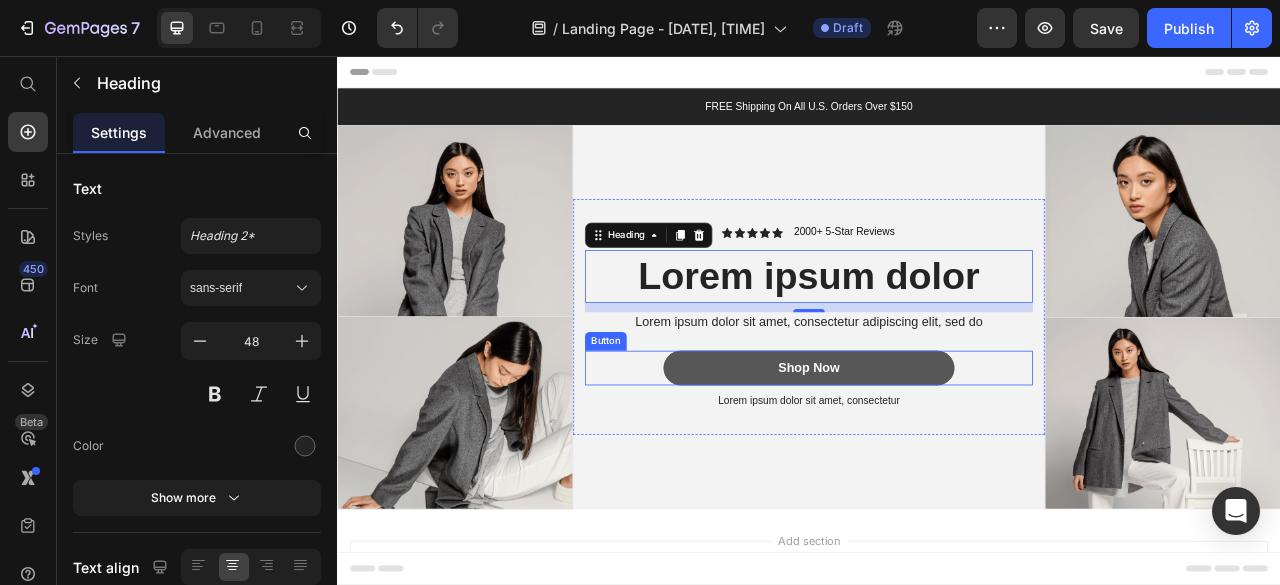 click on "Shop Now" at bounding box center (937, 453) 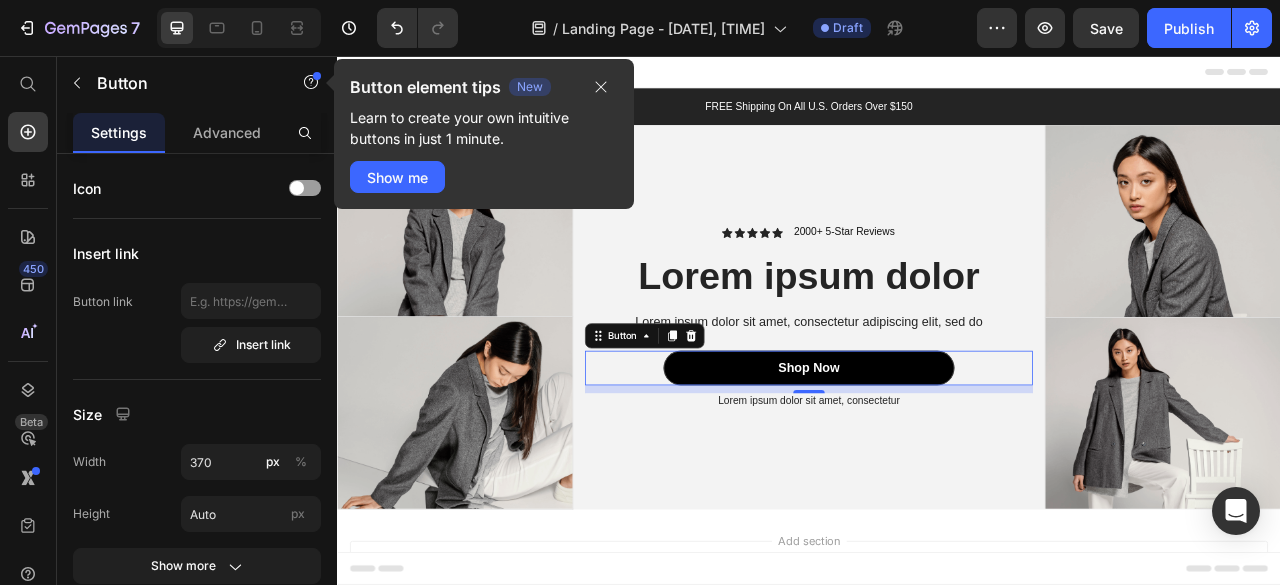 click on "Button element tips New Learn to create your own intuitive buttons in just 1 minute. Show me" at bounding box center (484, 134) 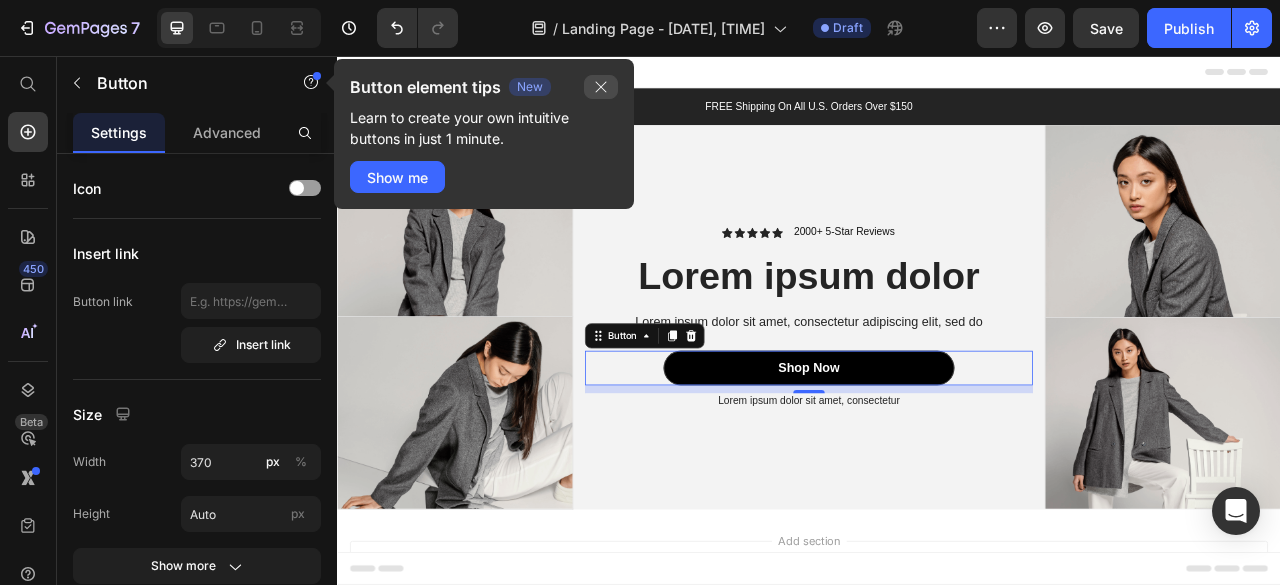 click 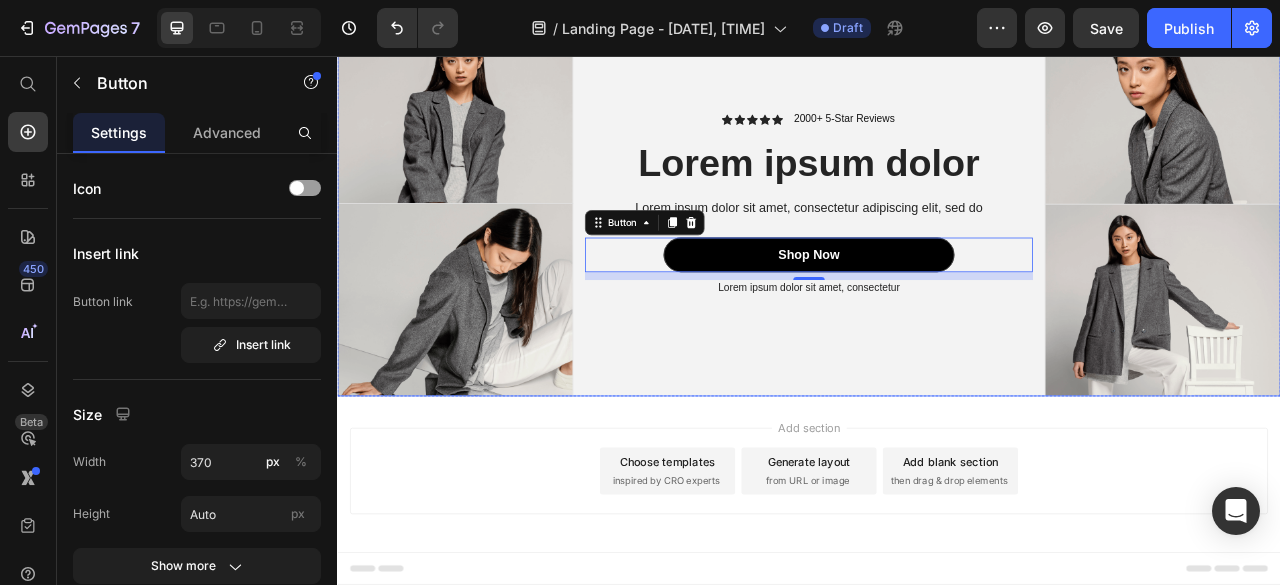 scroll, scrollTop: 0, scrollLeft: 0, axis: both 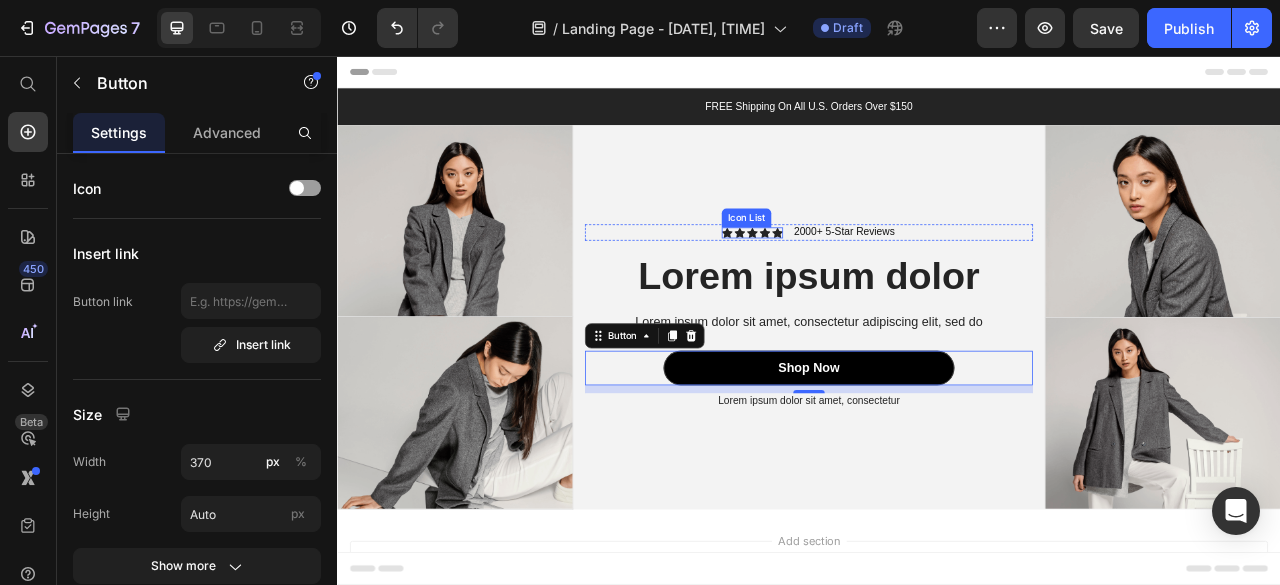 click on "Icon Icon Icon Icon Icon Icon List" at bounding box center [865, 280] 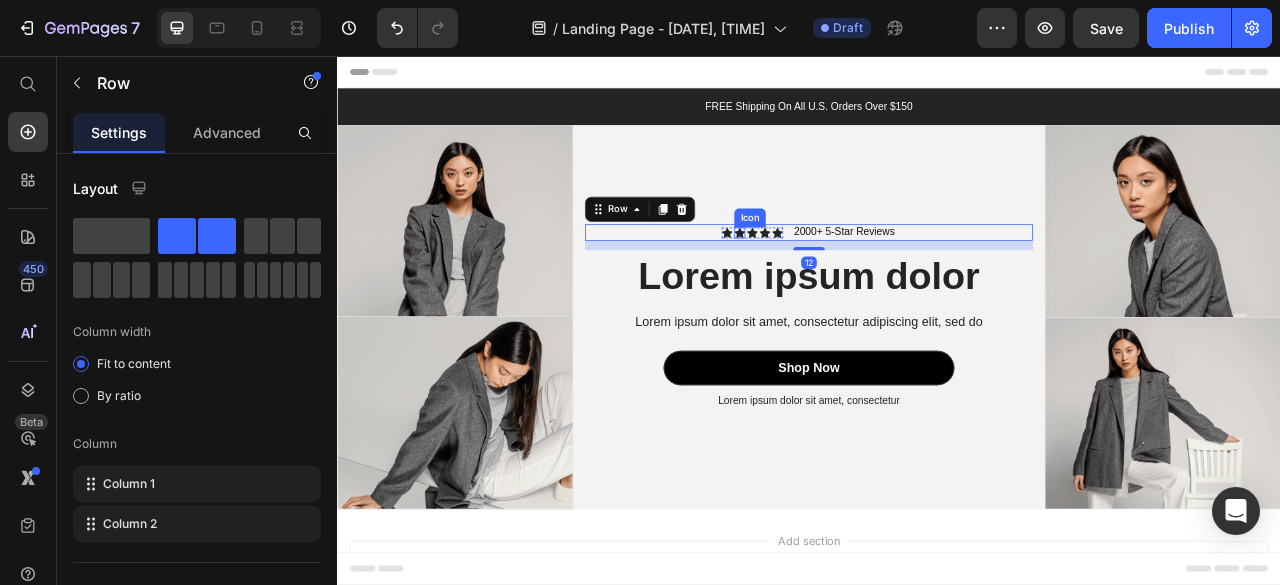 click 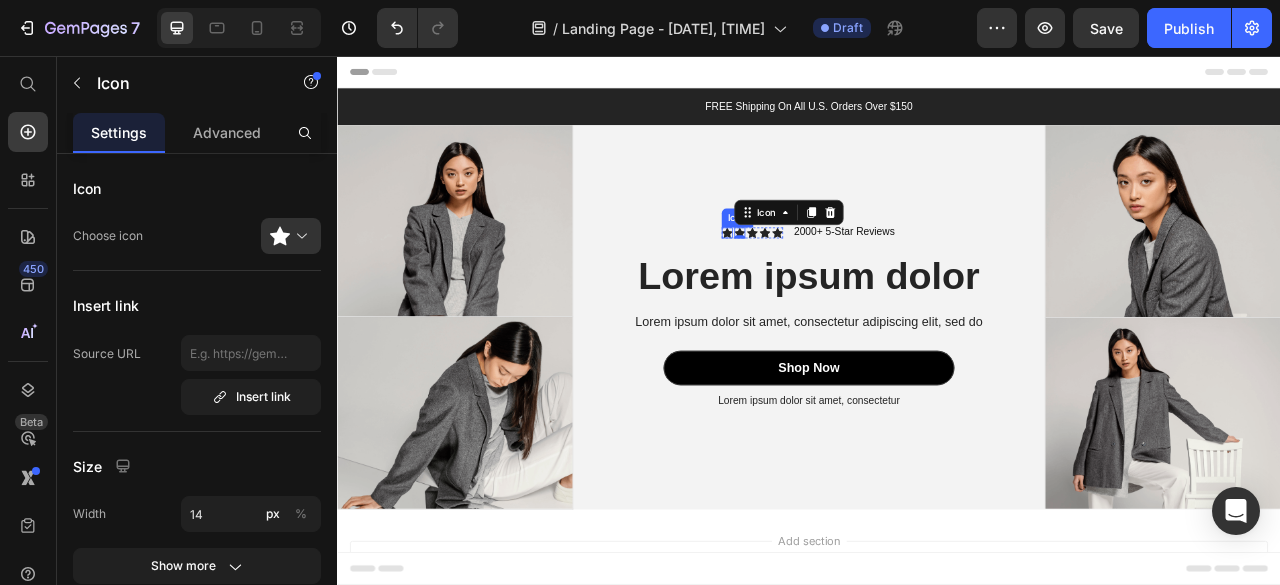 click on "Icon Icon   0 Icon Icon Icon Icon List 2000+ 5-Star Reviews Text Block Row Lorem ipsum dolor Heading Lorem ipsum dolor sit amet, consectetur adipiscing elit, sed do Text Block Shop Now Button Lorem ipsum dolor sit amet, consectetur  Text Block Row" at bounding box center (937, 388) 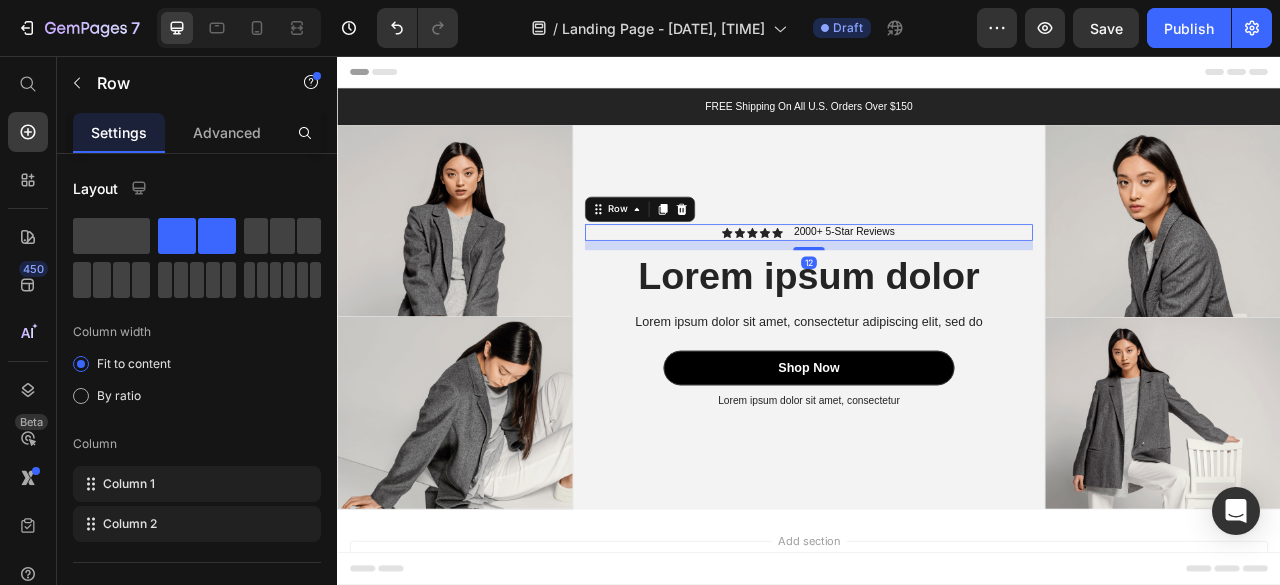 click on "Icon Icon Icon Icon Icon Icon List 2000+ 5-Star Reviews Text Block Row   12" at bounding box center [937, 280] 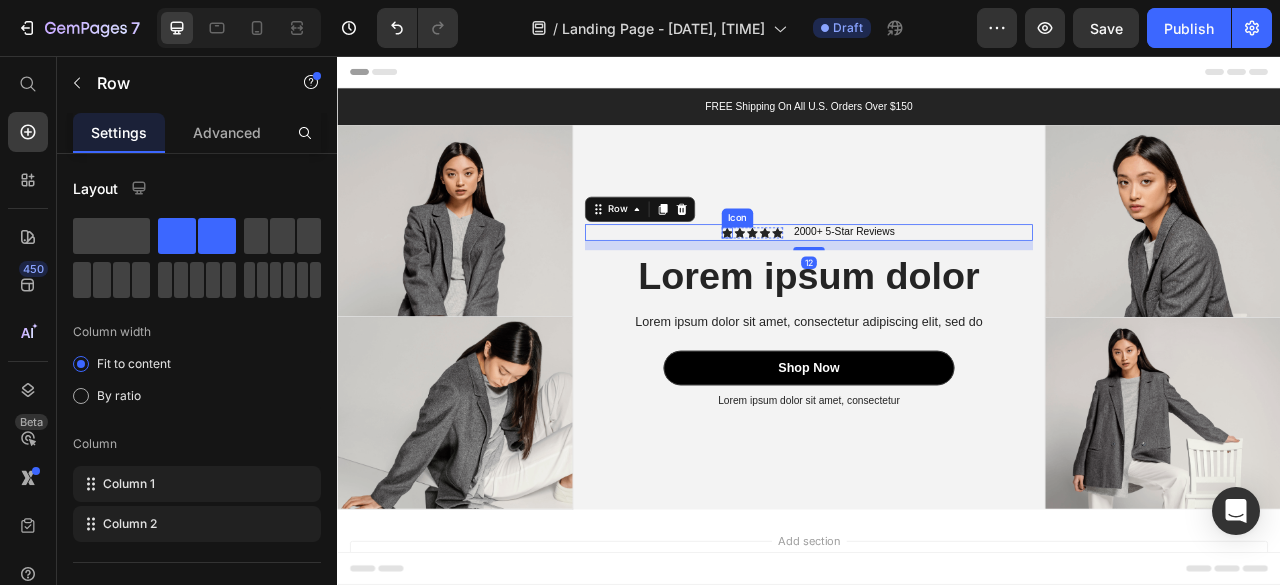 click on "Icon Icon Icon Icon Icon Icon List 2000+ 5-Star Reviews Text Block Row   12 Lorem ipsum dolor Heading Lorem ipsum dolor sit amet, consectetur adipiscing elit, sed do Text Block Shop Now Button Lorem ipsum dolor sit amet, consectetur  Text Block Row" at bounding box center (937, 388) 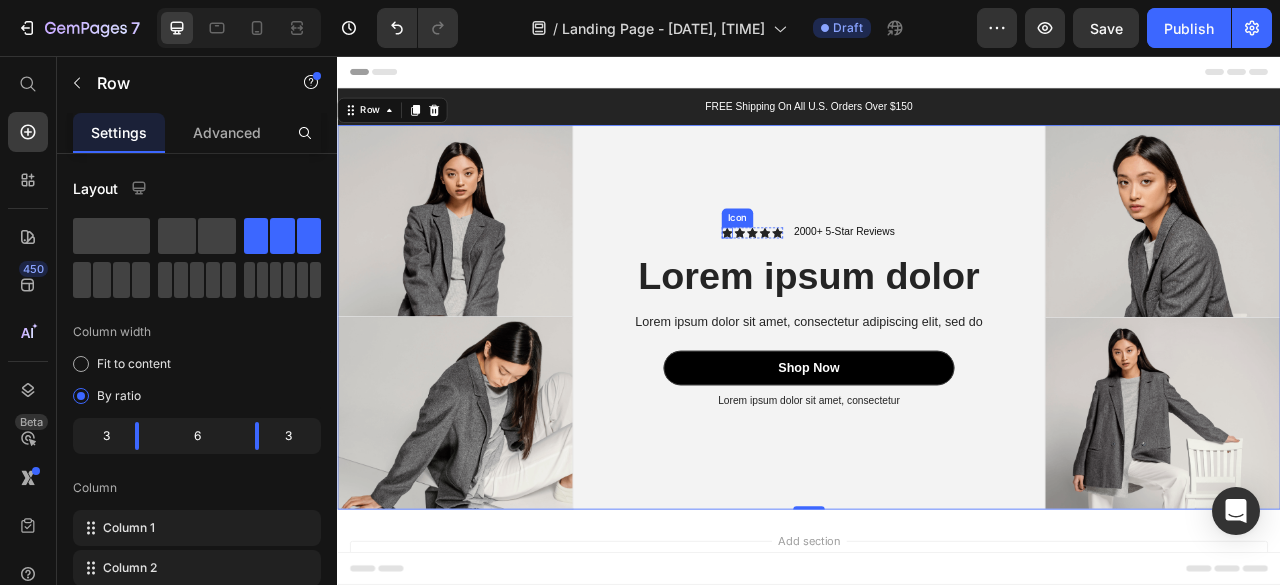 click 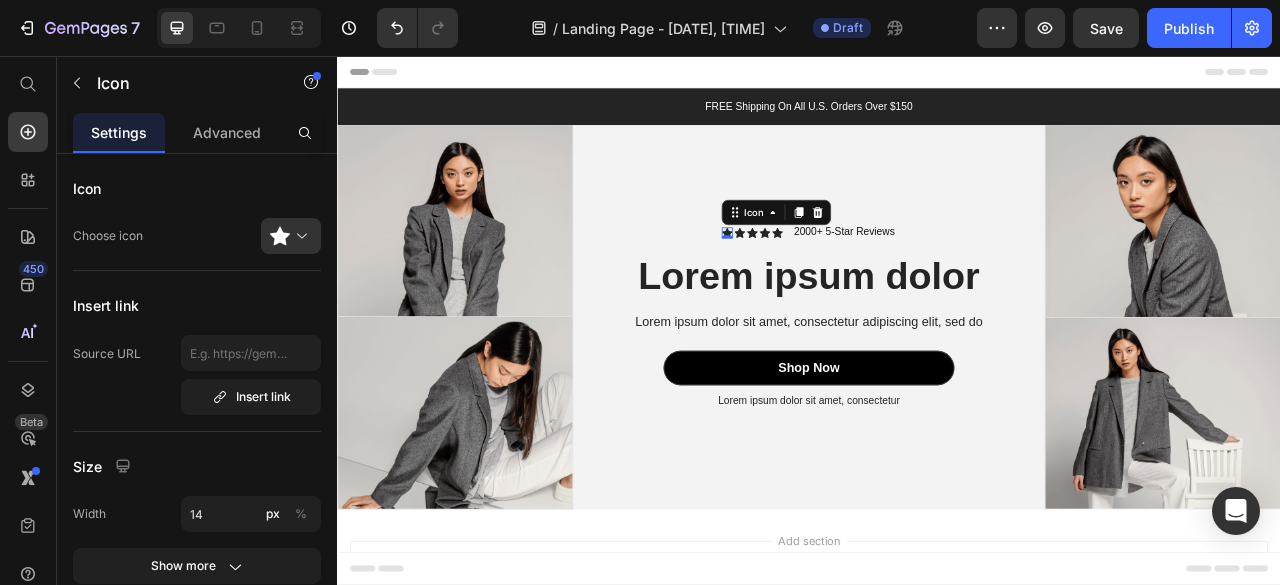 click at bounding box center (299, 236) 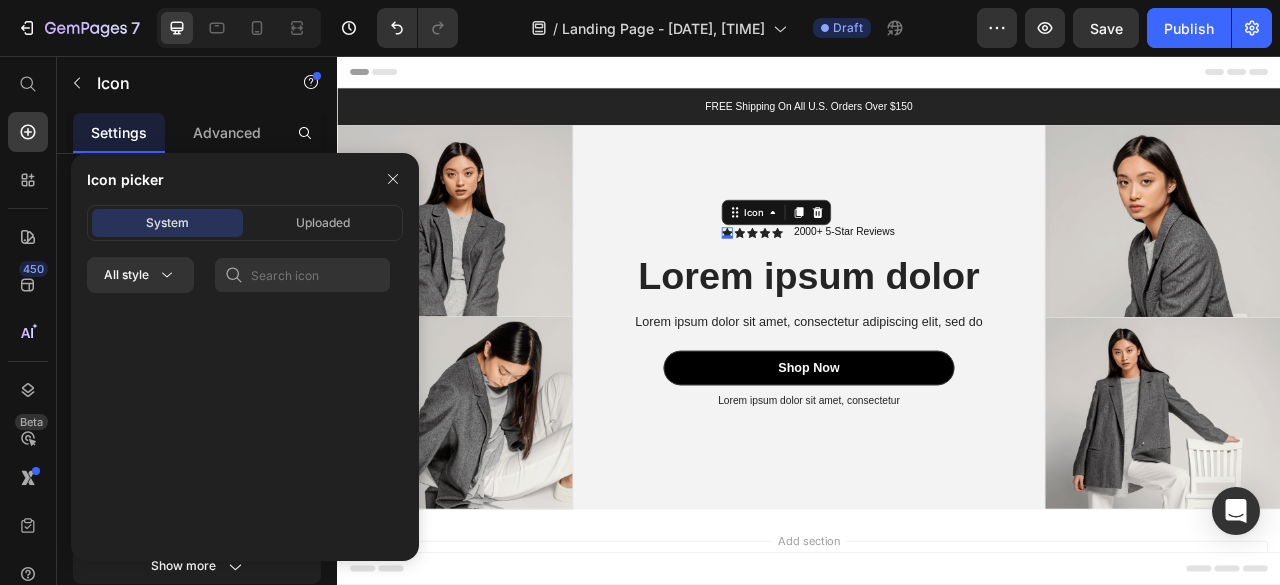 scroll, scrollTop: 928, scrollLeft: 0, axis: vertical 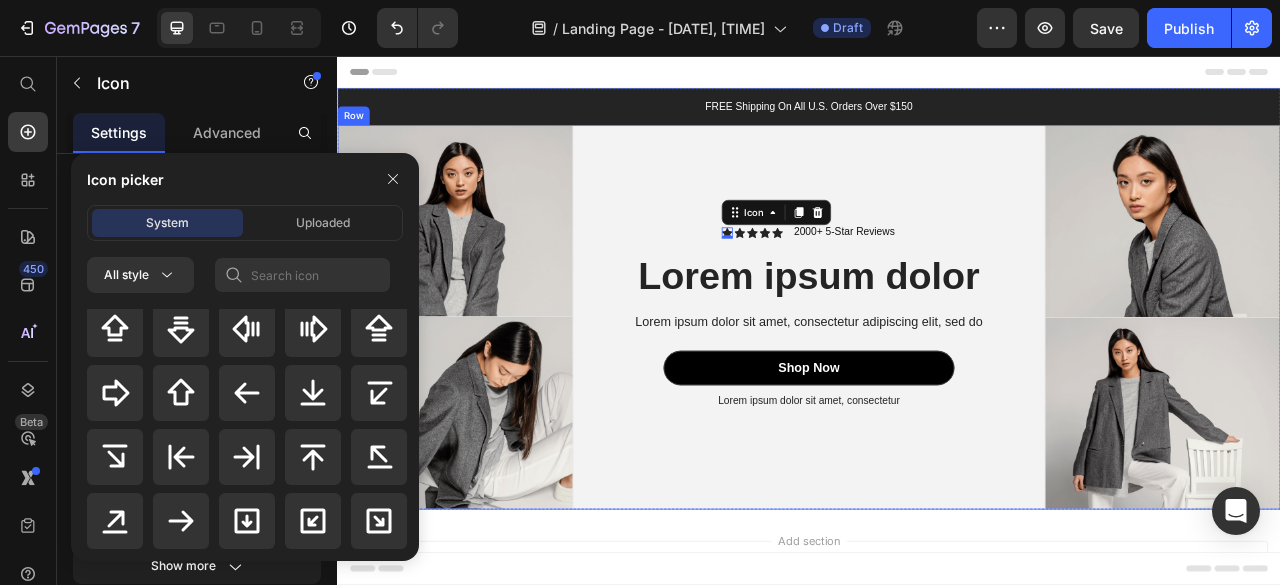click on "Icon   0 Icon Icon Icon Icon Icon List 2000+ 5-Star Reviews Text Block Row Lorem ipsum dolor Heading Lorem ipsum dolor sit amet, consectetur adipiscing elit, sed do Text Block Shop Now Button Lorem ipsum dolor sit amet, consectetur  Text Block Row" at bounding box center [937, 388] 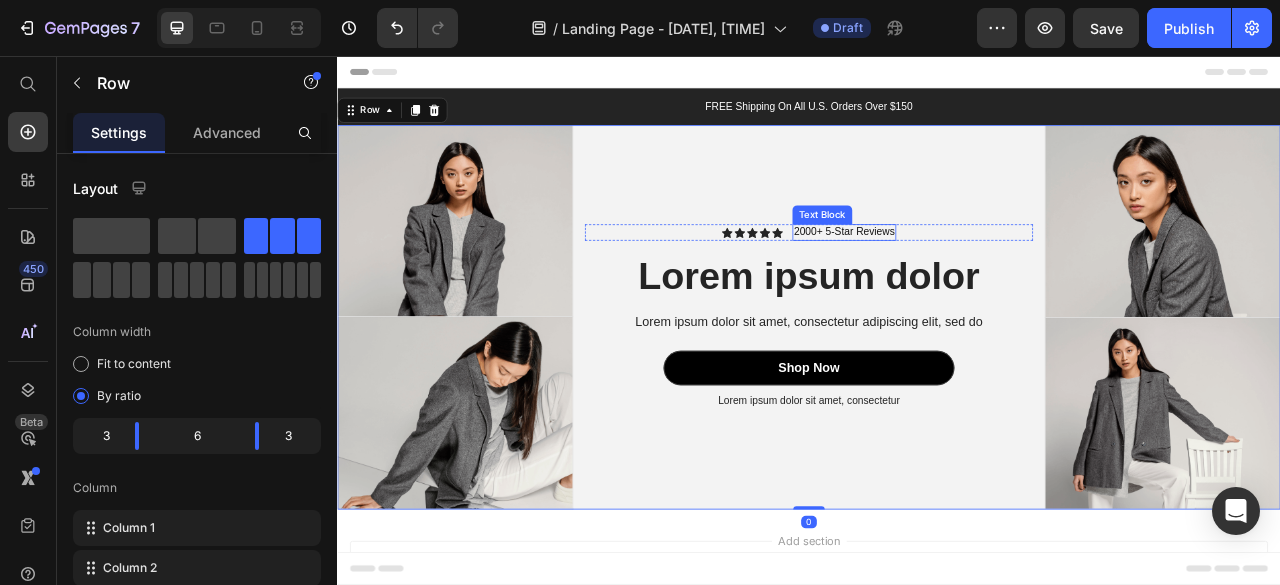 click on "2000+ 5-Star Reviews" at bounding box center [982, 280] 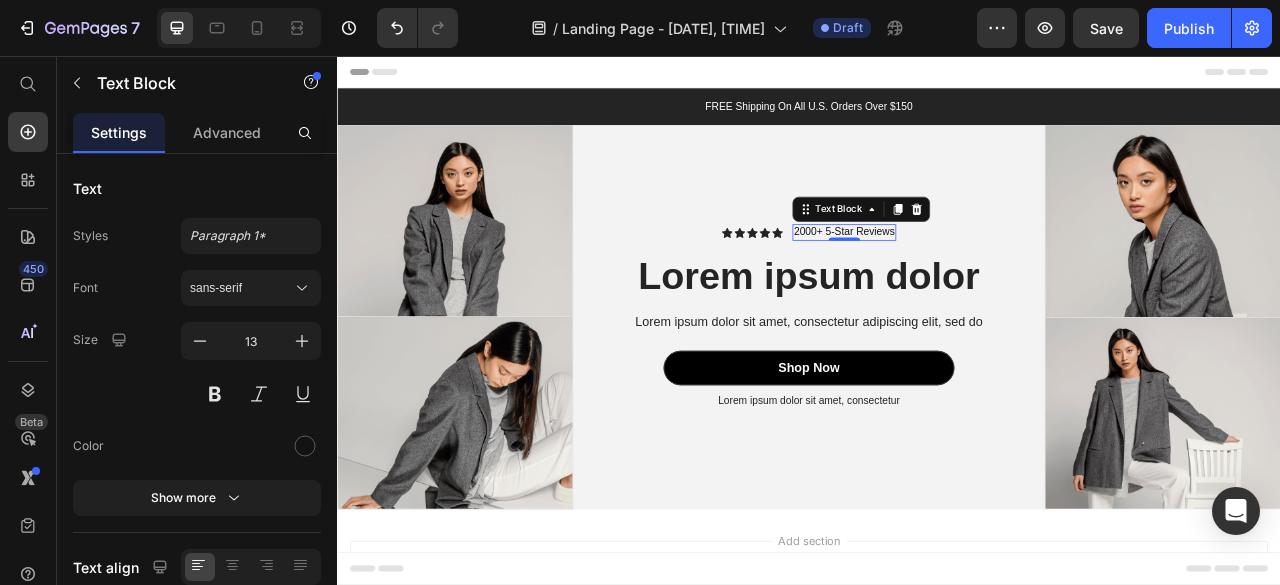 click on "2000+ 5-Star Reviews" at bounding box center (982, 280) 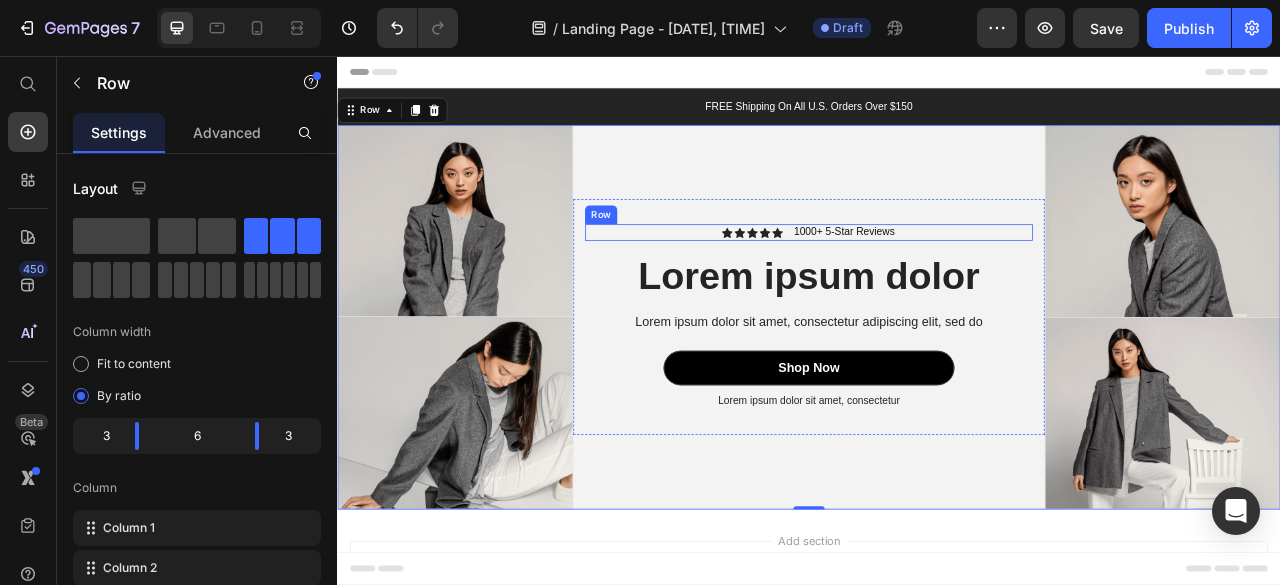 click on "Icon Icon Icon Icon Icon Icon List 1000+ 5-Star Reviews Text Block Row" at bounding box center (937, 280) 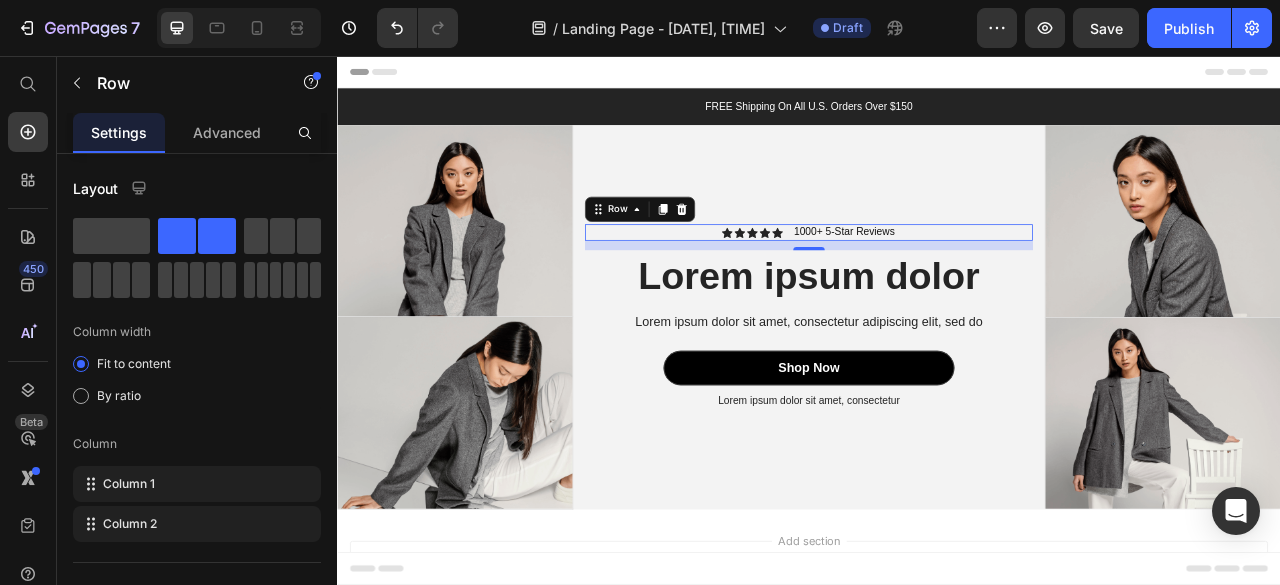 click on "Icon Icon Icon Icon Icon Icon List 1000+ 5-Star Reviews Text Block Row   0" at bounding box center [937, 280] 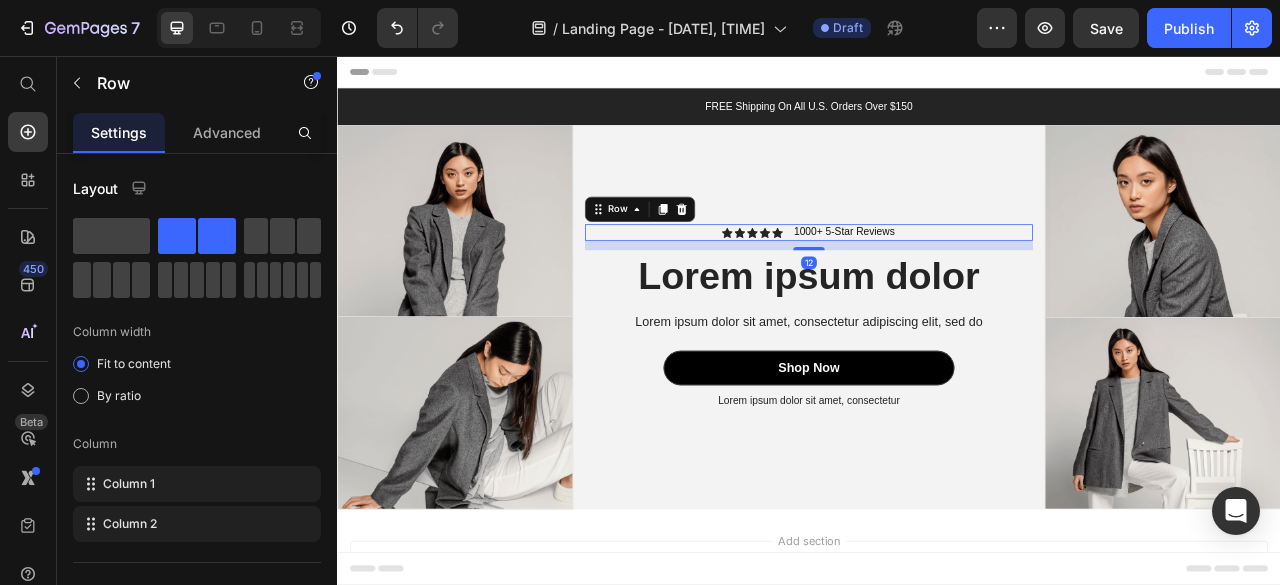 click on "Icon Icon Icon Icon Icon Icon List 1000+ 5-Star Reviews Text Block Row   12" at bounding box center (937, 280) 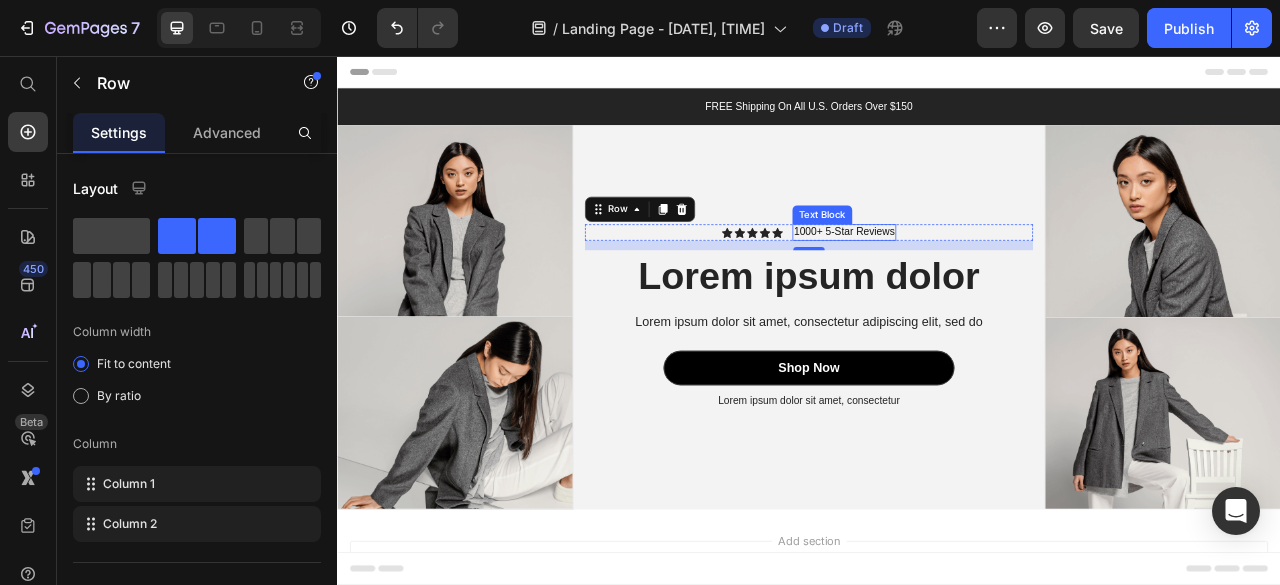 click on "1000+ 5-Star Reviews" at bounding box center [982, 280] 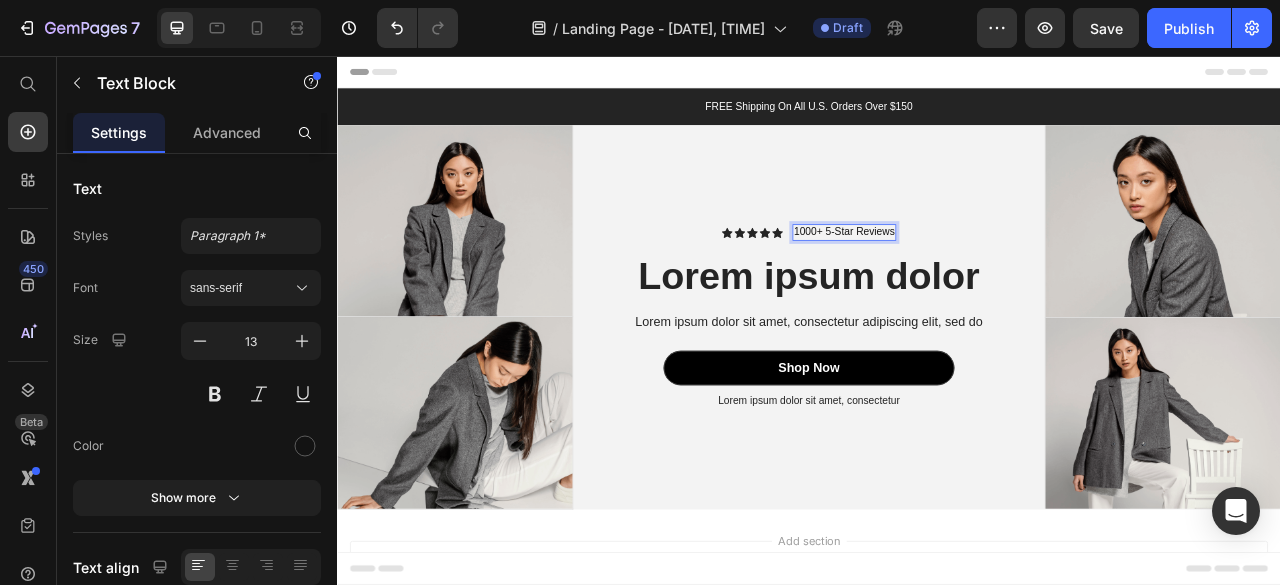 click on "1000+ 5-Star Reviews" at bounding box center (982, 280) 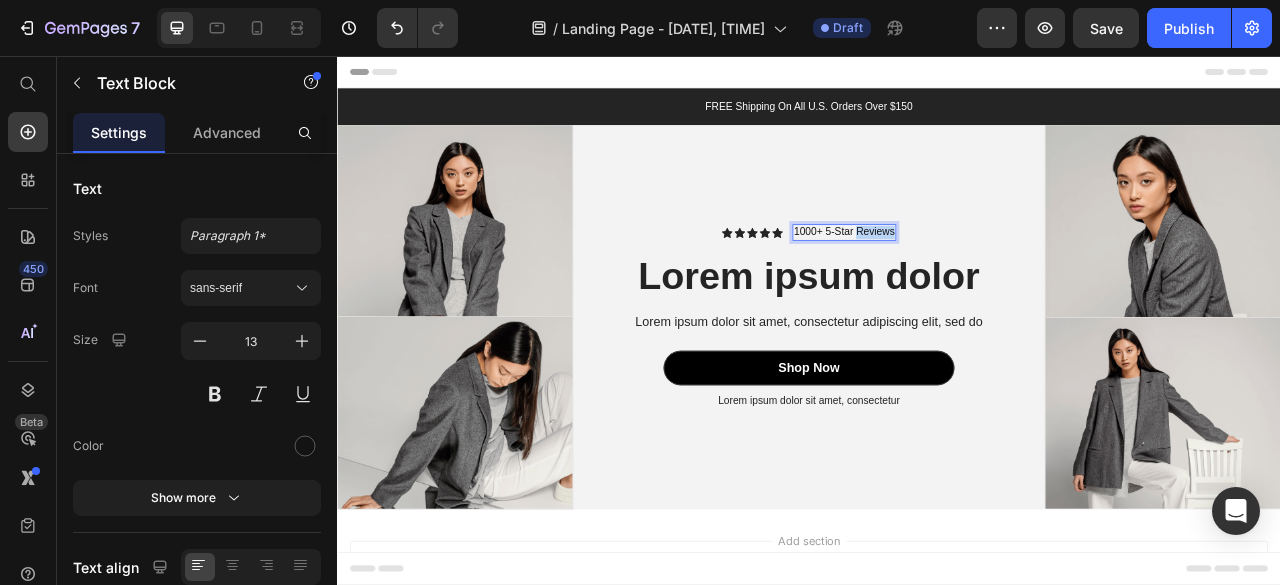 click on "1000+ 5-Star Reviews" at bounding box center (982, 280) 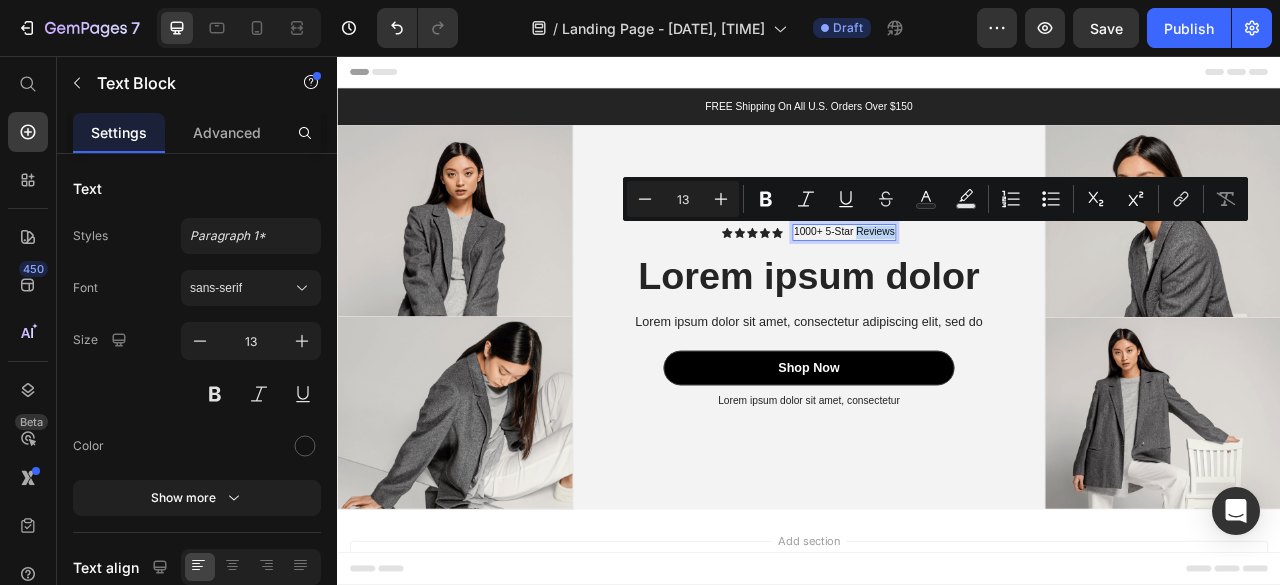 click on "Icon Icon Icon Icon Icon Icon List 1000+ 5-Star Reviews Text Block   0 Row" at bounding box center [937, 280] 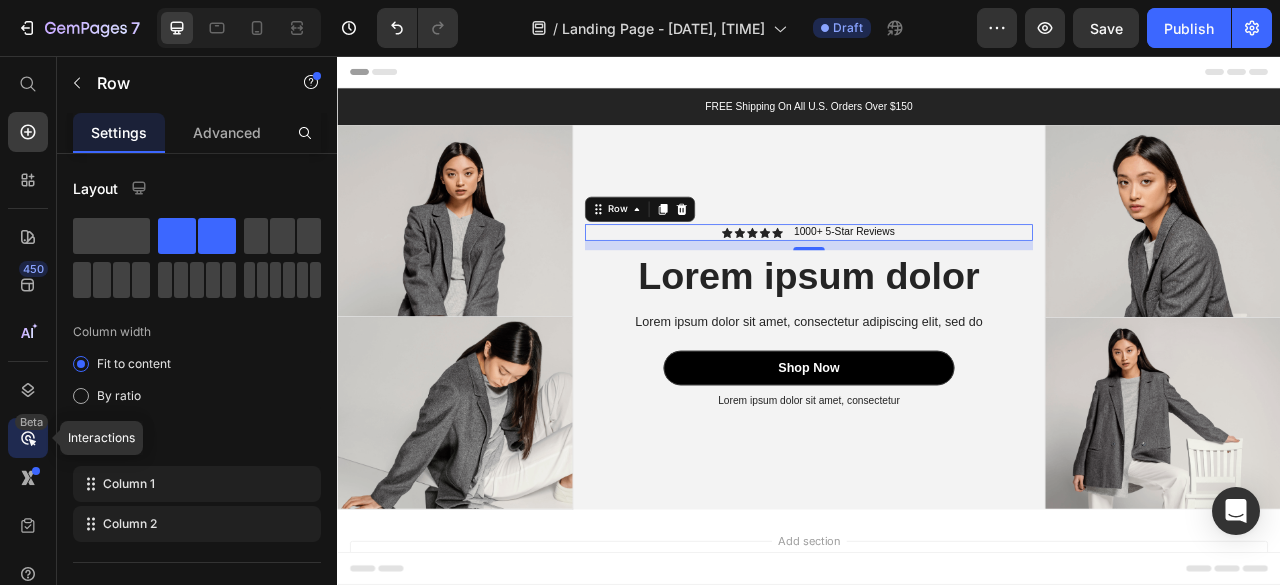 click on "Beta" 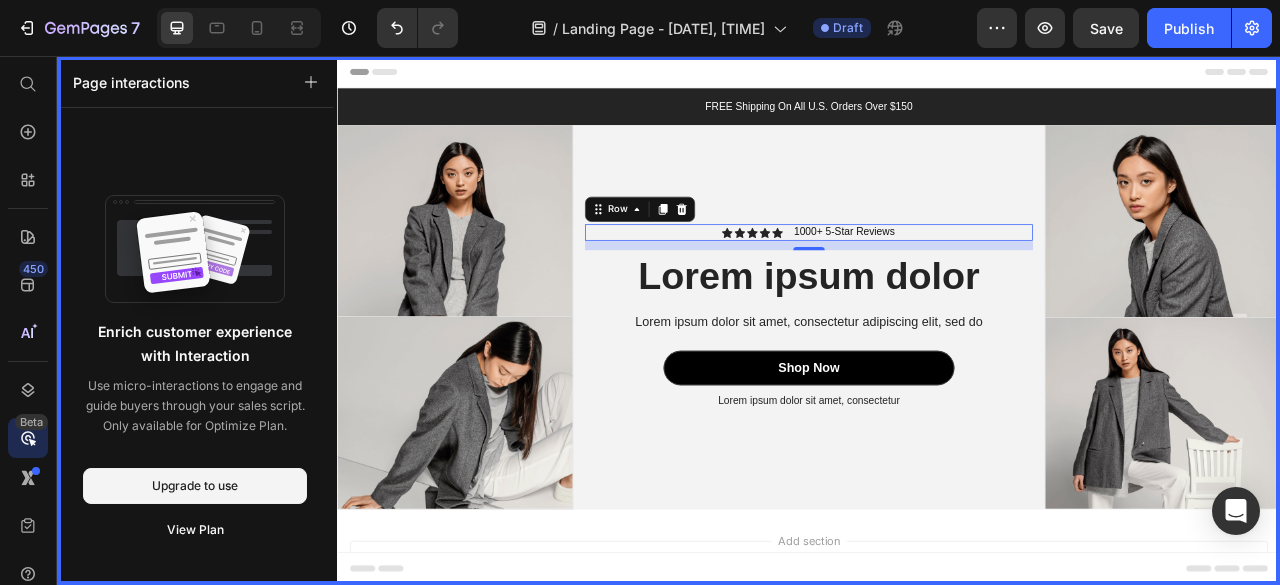 click 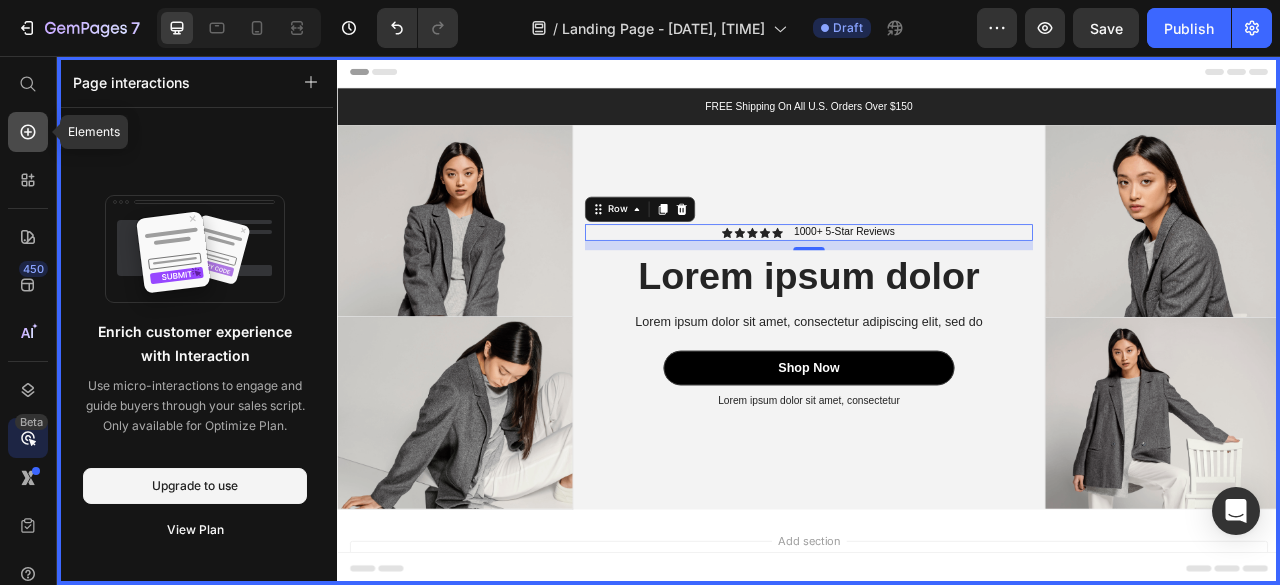 click 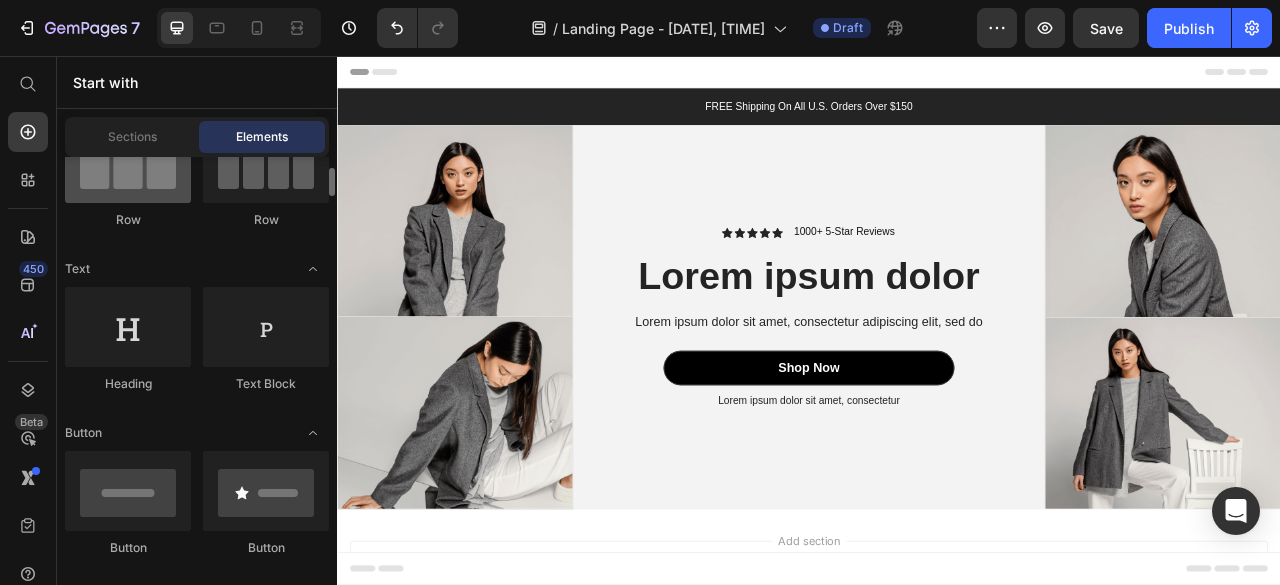 scroll, scrollTop: 212, scrollLeft: 0, axis: vertical 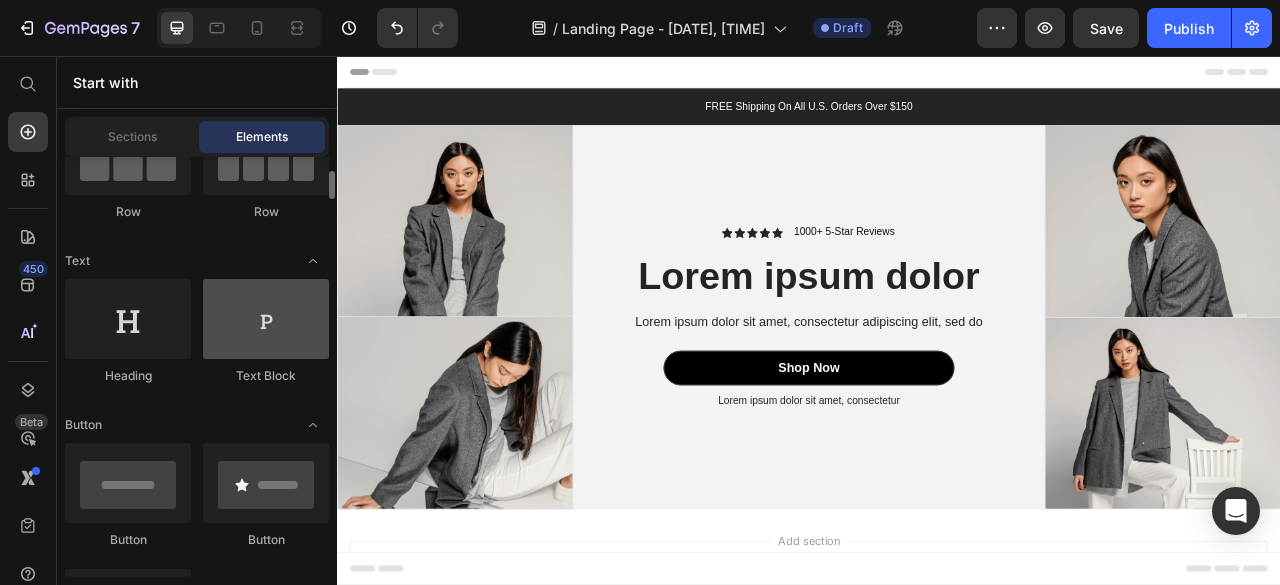 click at bounding box center (266, 319) 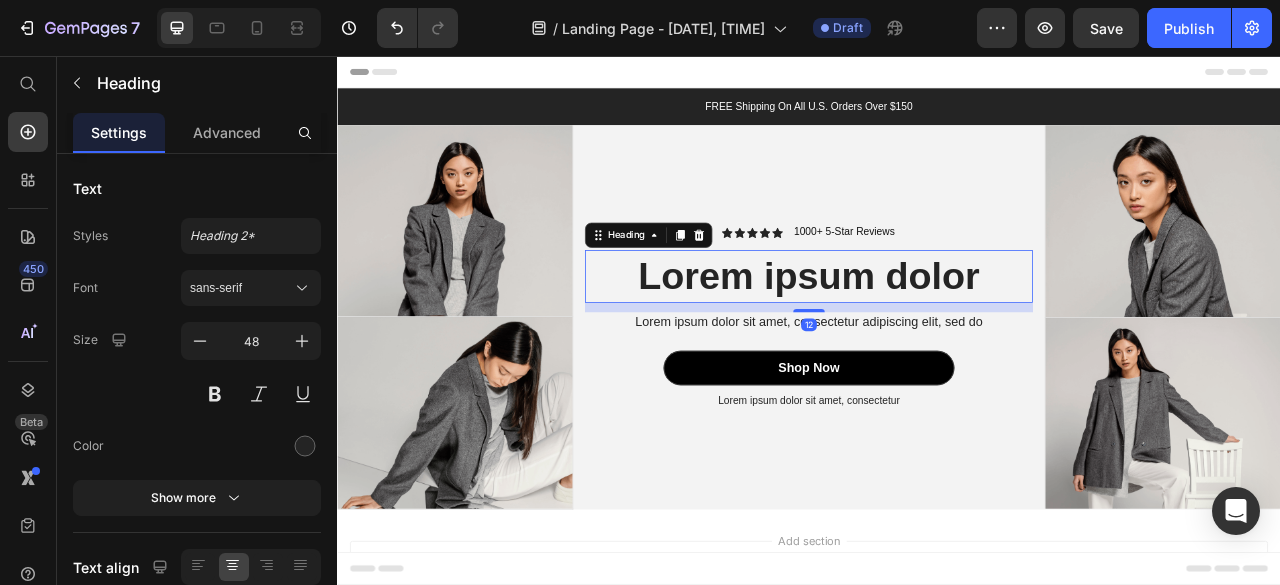 click on "Lorem ipsum dolor sit amet, consectetur adipiscing elit, sed do" at bounding box center [937, 394] 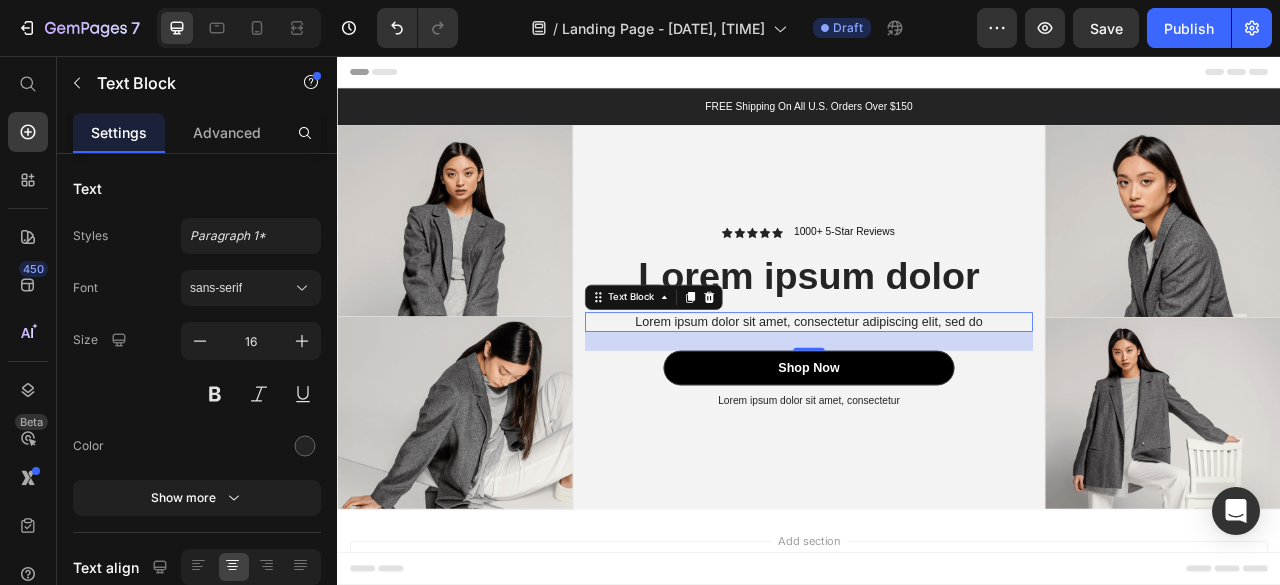 click on "Lorem ipsum dolor sit amet, consectetur adipiscing elit, sed do" at bounding box center [937, 394] 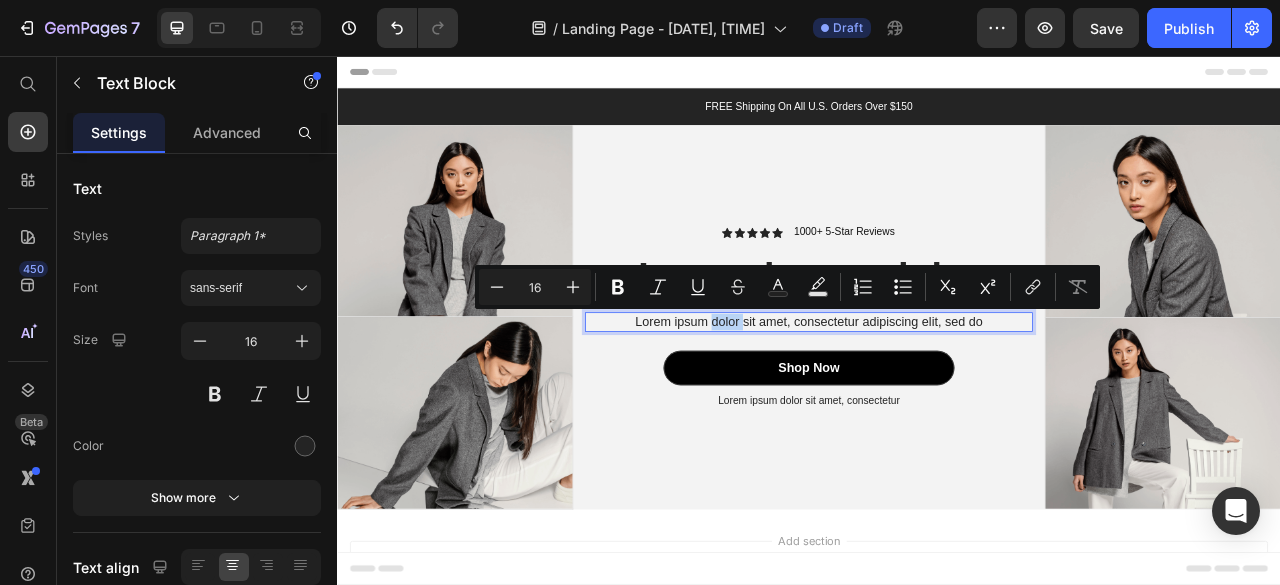 click on "Lorem ipsum dolor sit amet, consectetur adipiscing elit, sed do" at bounding box center [937, 394] 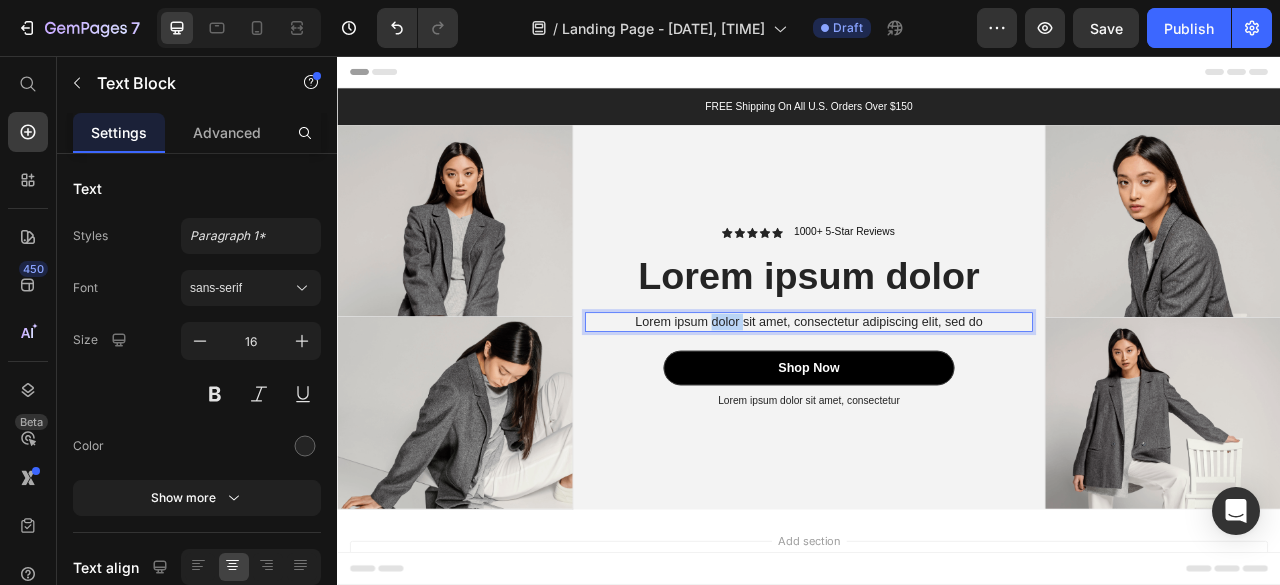 click on "Lorem ipsum dolor sit amet, consectetur adipiscing elit, sed do" at bounding box center [937, 394] 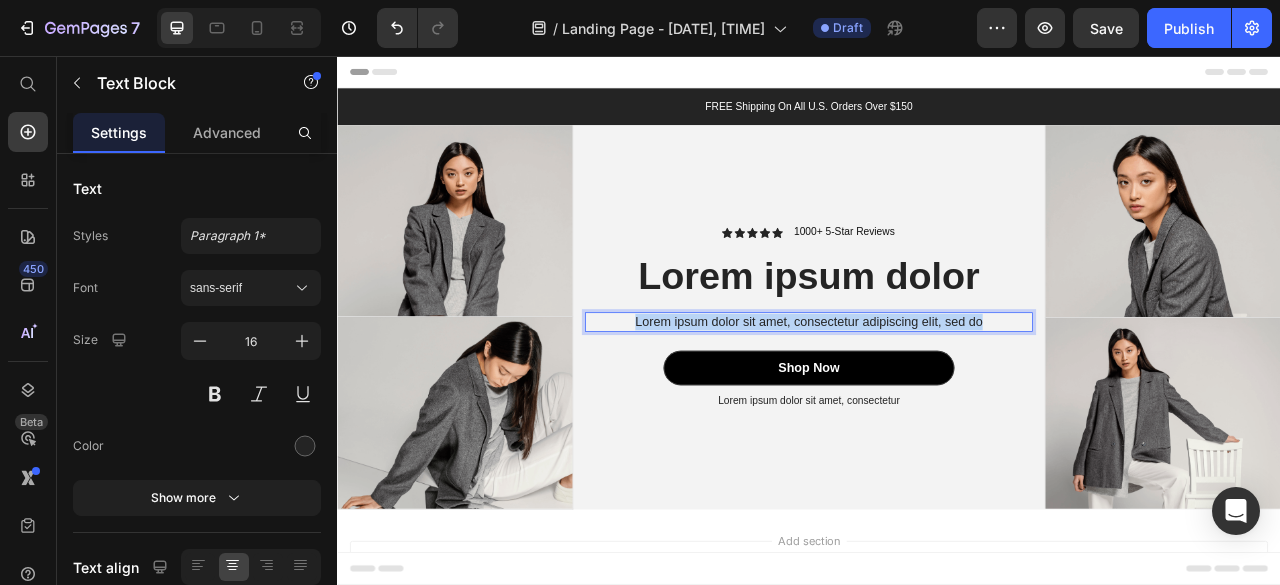 click on "Lorem ipsum dolor sit amet, consectetur adipiscing elit, sed do" at bounding box center (937, 394) 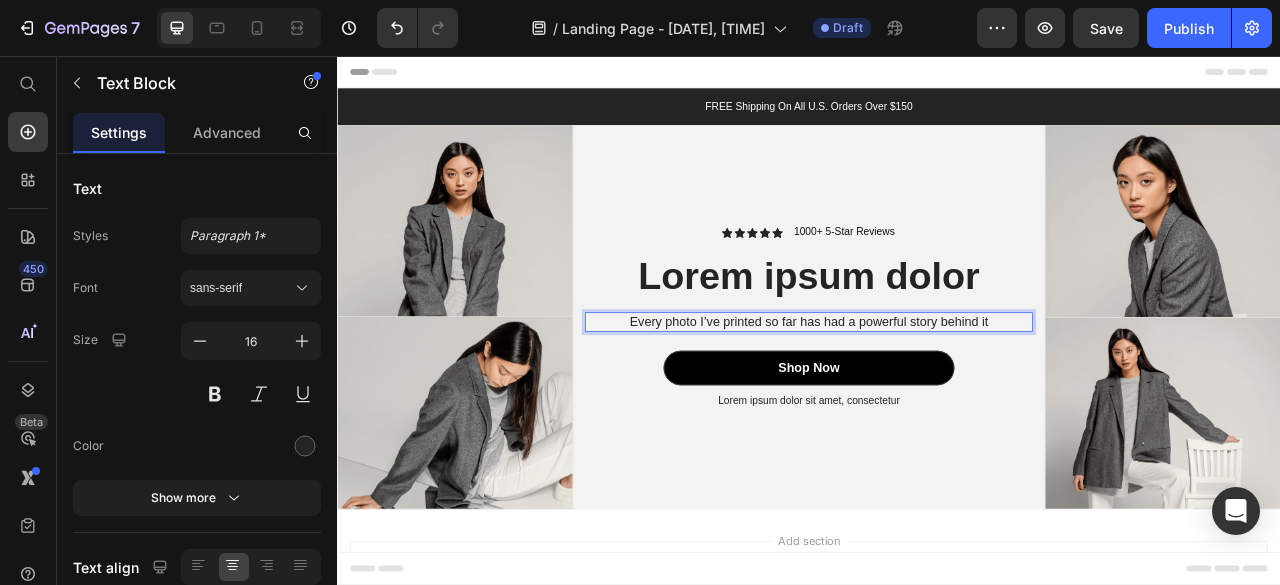 click on "Every photo I’ve printed so far has had a powerful story behind it" at bounding box center [937, 394] 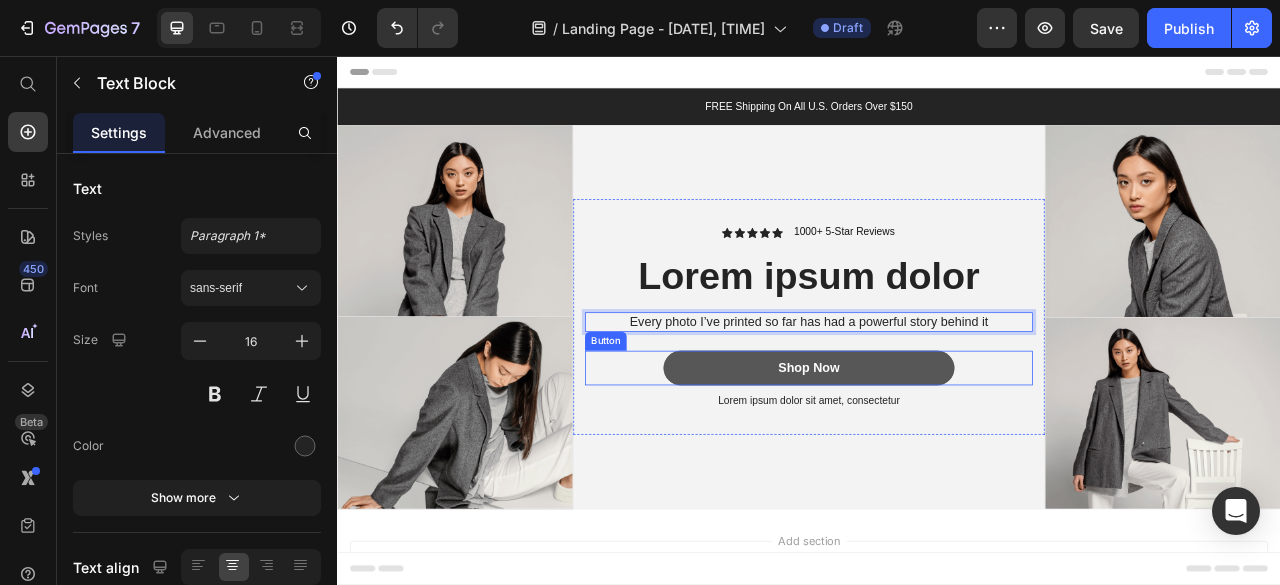scroll, scrollTop: 144, scrollLeft: 0, axis: vertical 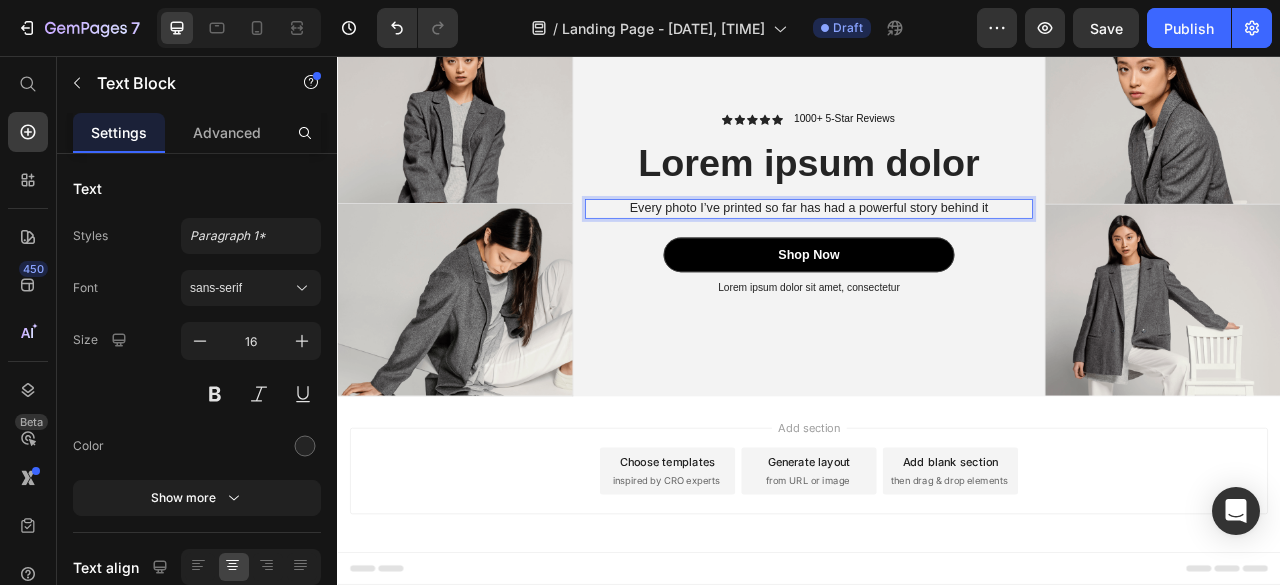 click on "Every photo I’ve printed so far has had a powerful story behind it" at bounding box center (937, 250) 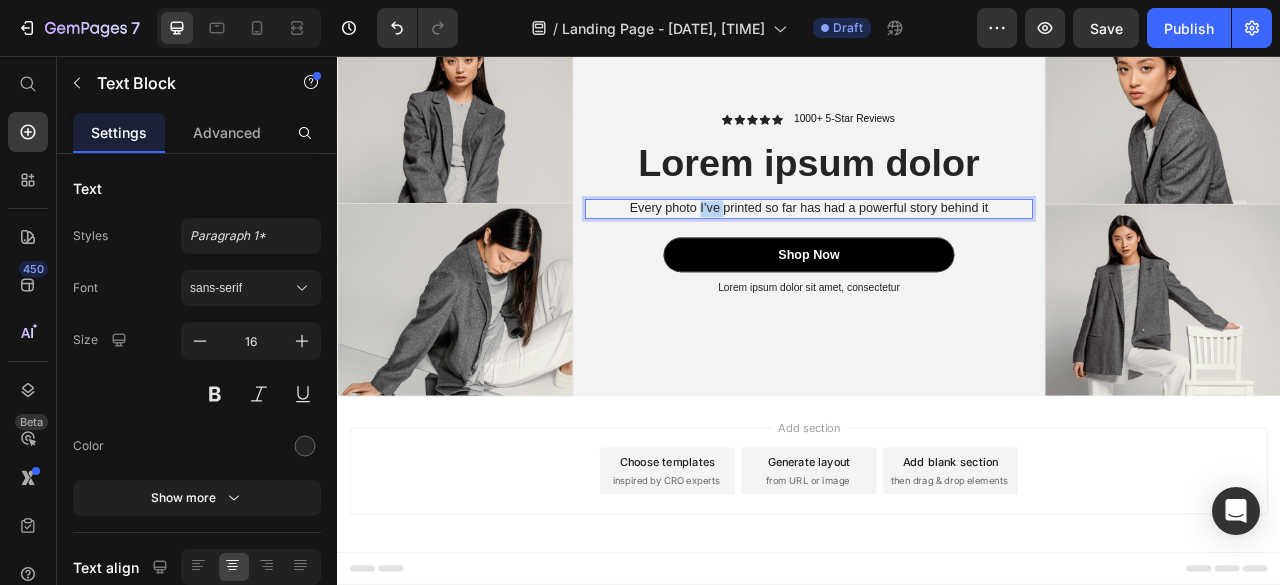 click on "Every photo I’ve printed so far has had a powerful story behind it" at bounding box center [937, 250] 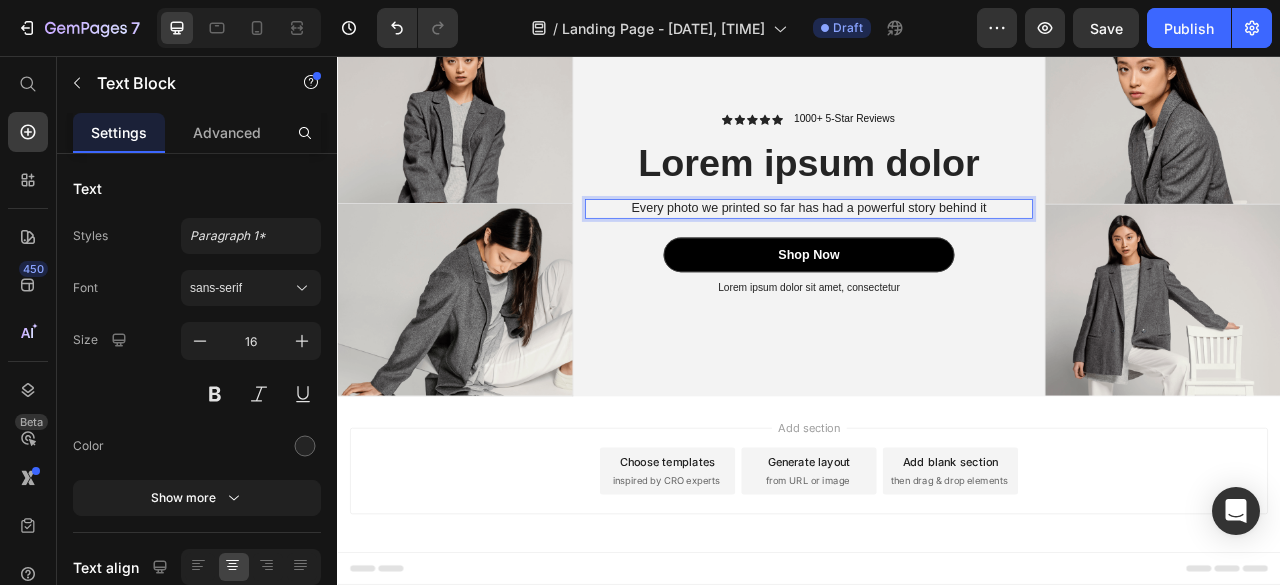 click on "Every photo we printed so far has had a powerful story behind it" at bounding box center (937, 250) 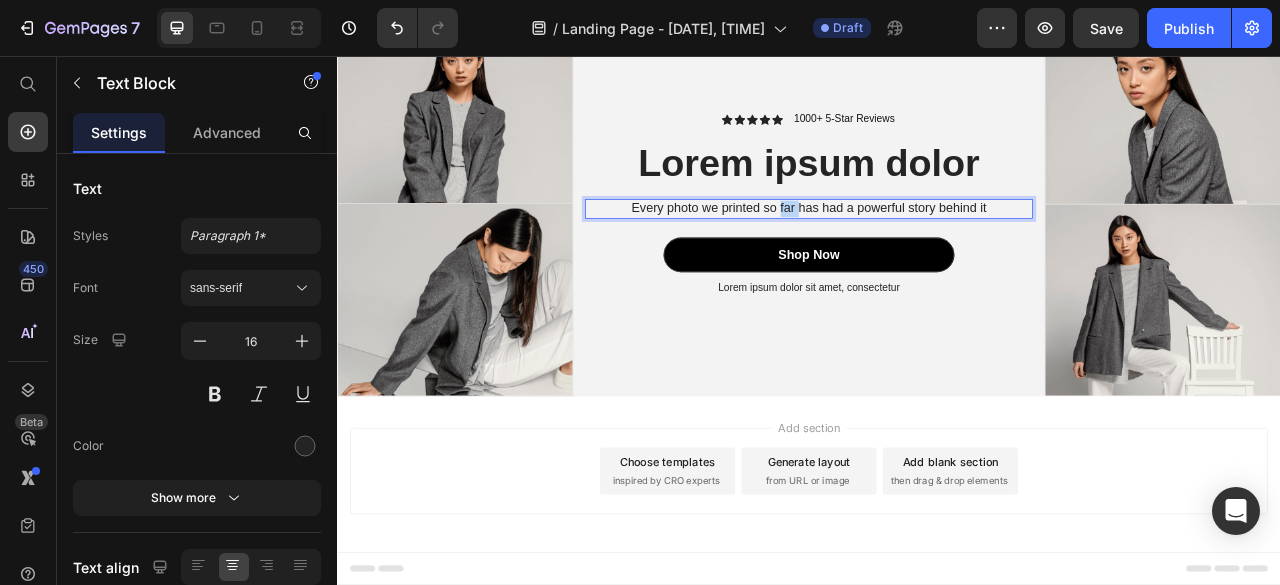 click on "Every photo we printed so far has had a powerful story behind it" at bounding box center [937, 250] 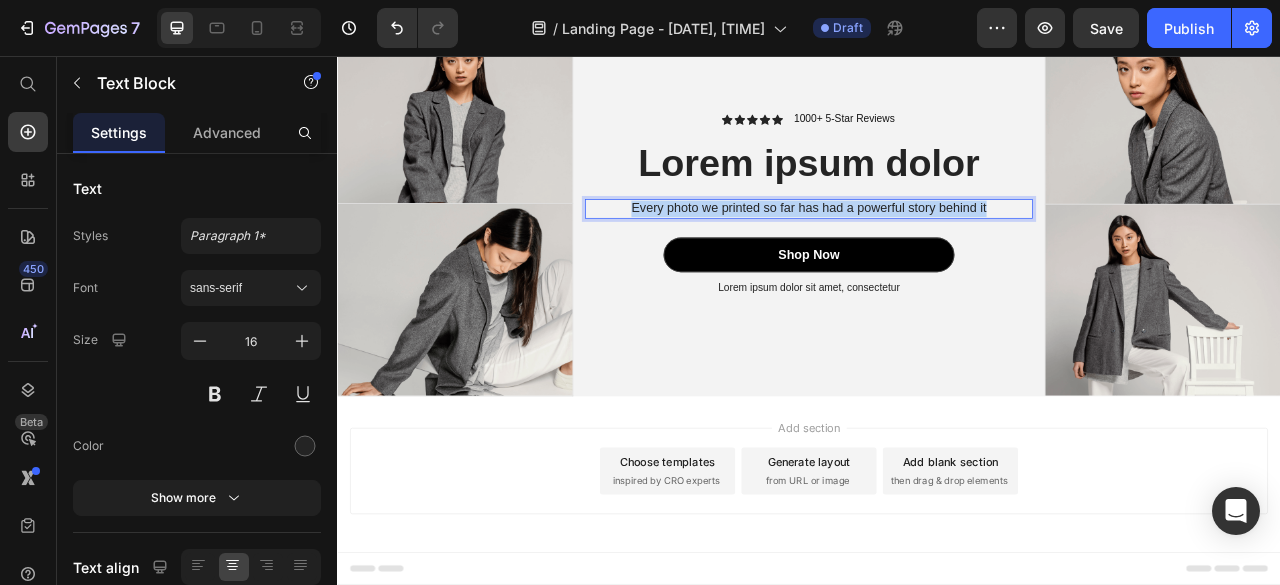 click on "Every photo we printed so far has had a powerful story behind it" at bounding box center (937, 250) 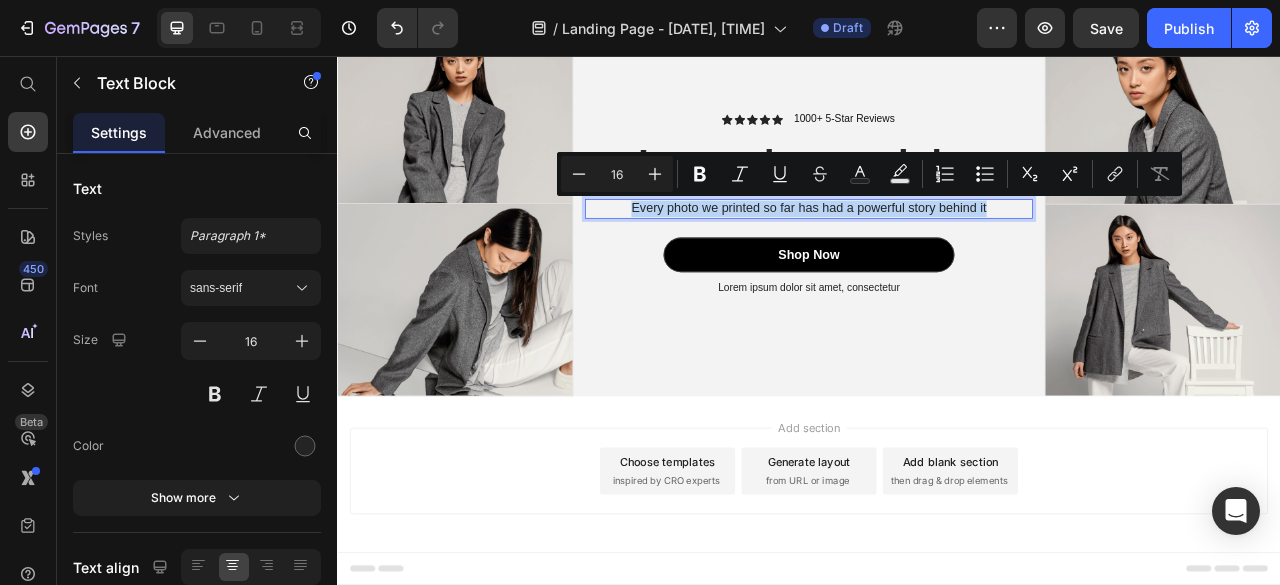 click on "Every photo we printed so far has had a powerful story behind it" at bounding box center (937, 250) 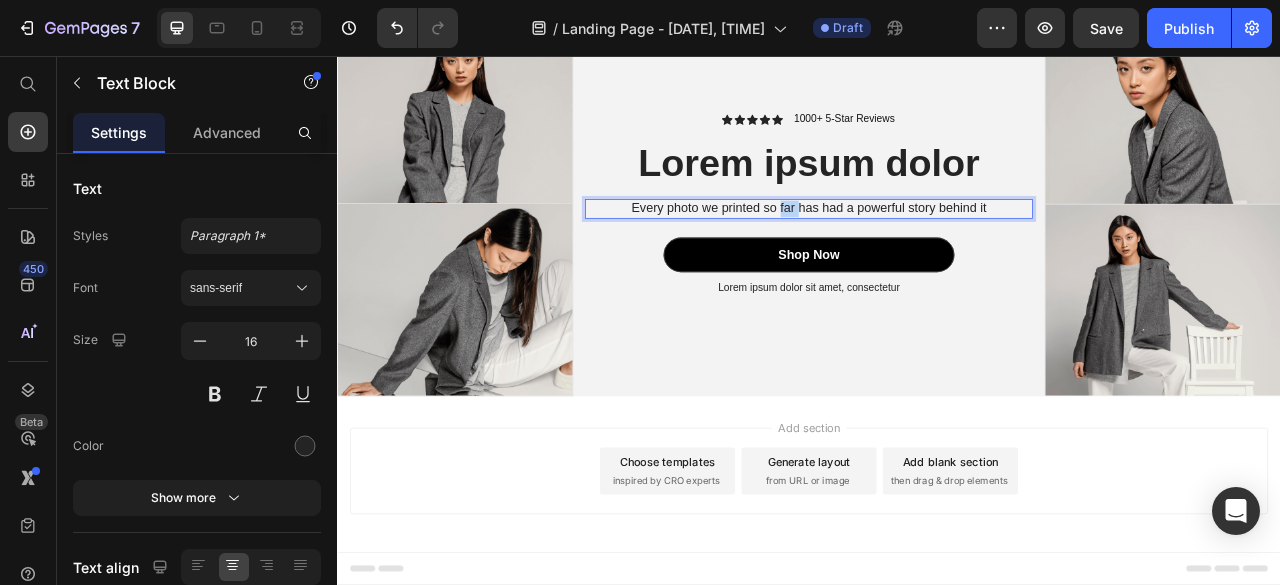 click on "Every photo we printed so far has had a powerful story behind it" at bounding box center (937, 250) 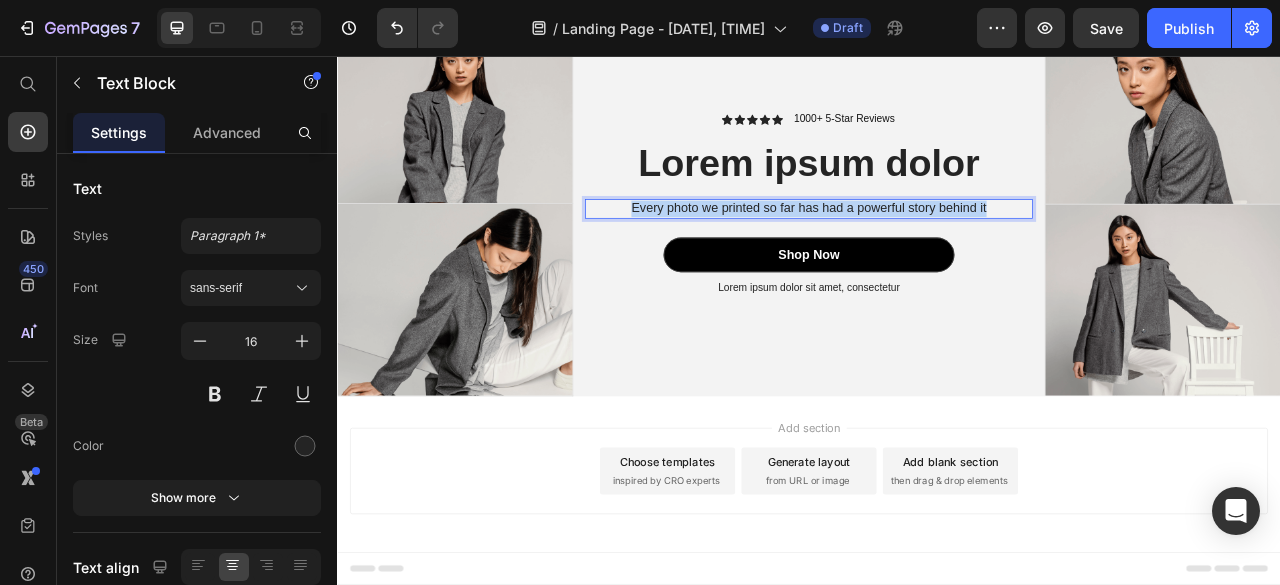 click on "Every photo we printed so far has had a powerful story behind it" at bounding box center (937, 250) 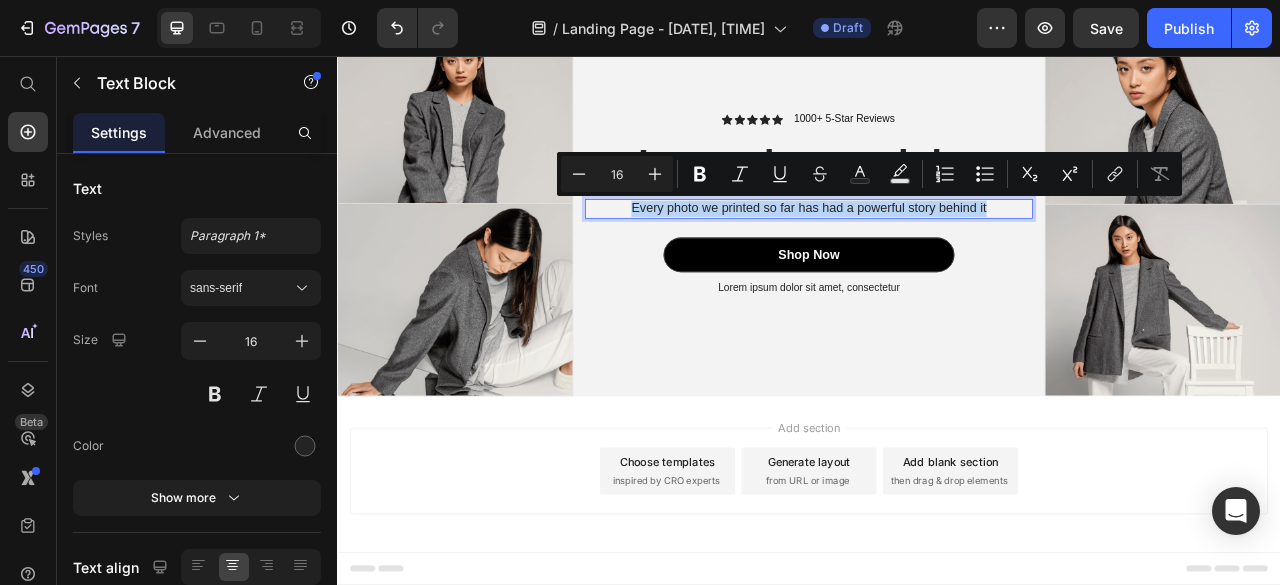 click on "Every photo we printed so far has had a powerful story behind it" at bounding box center [937, 250] 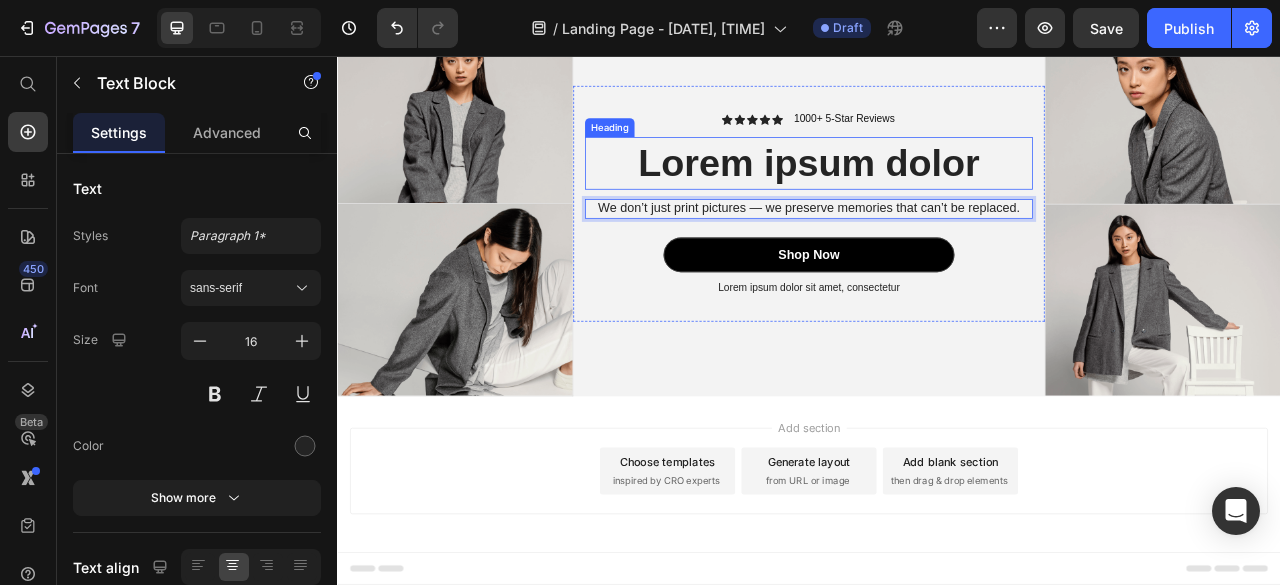 click on "Lorem ipsum dolor" at bounding box center (937, 192) 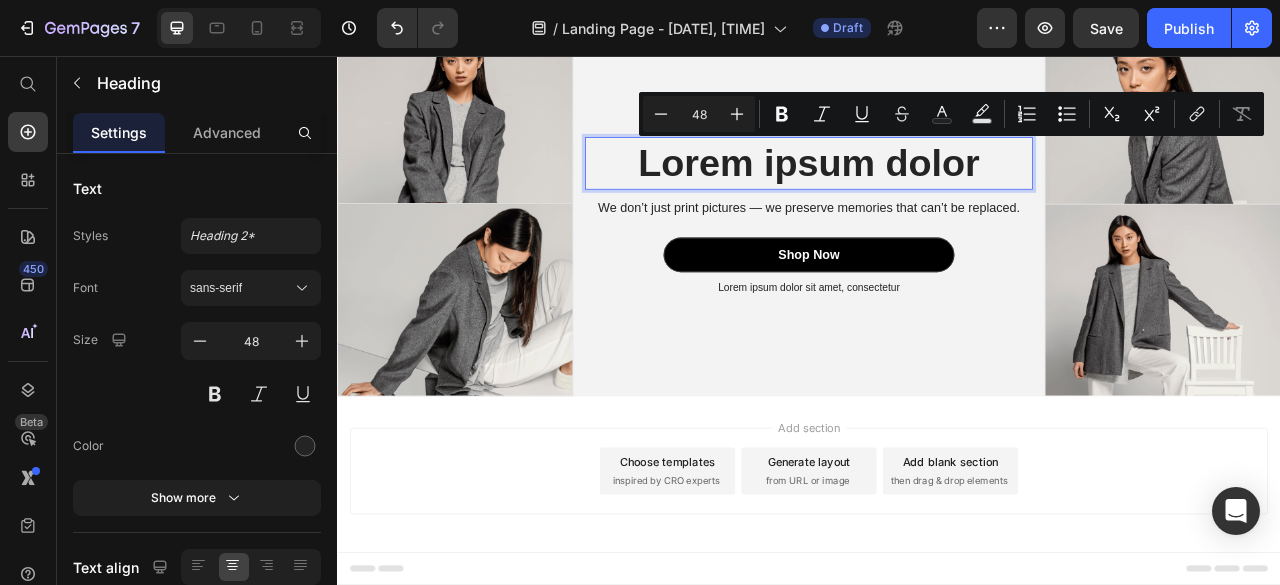 click on "Lorem ipsum dolor" at bounding box center [937, 192] 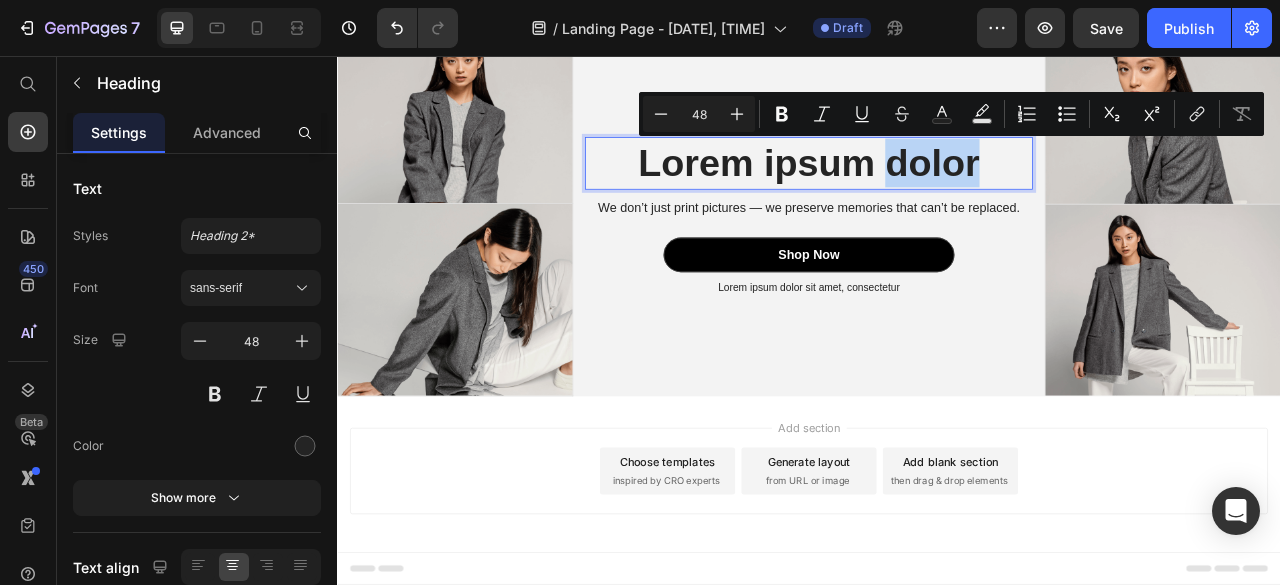click on "Lorem ipsum dolor" at bounding box center (937, 192) 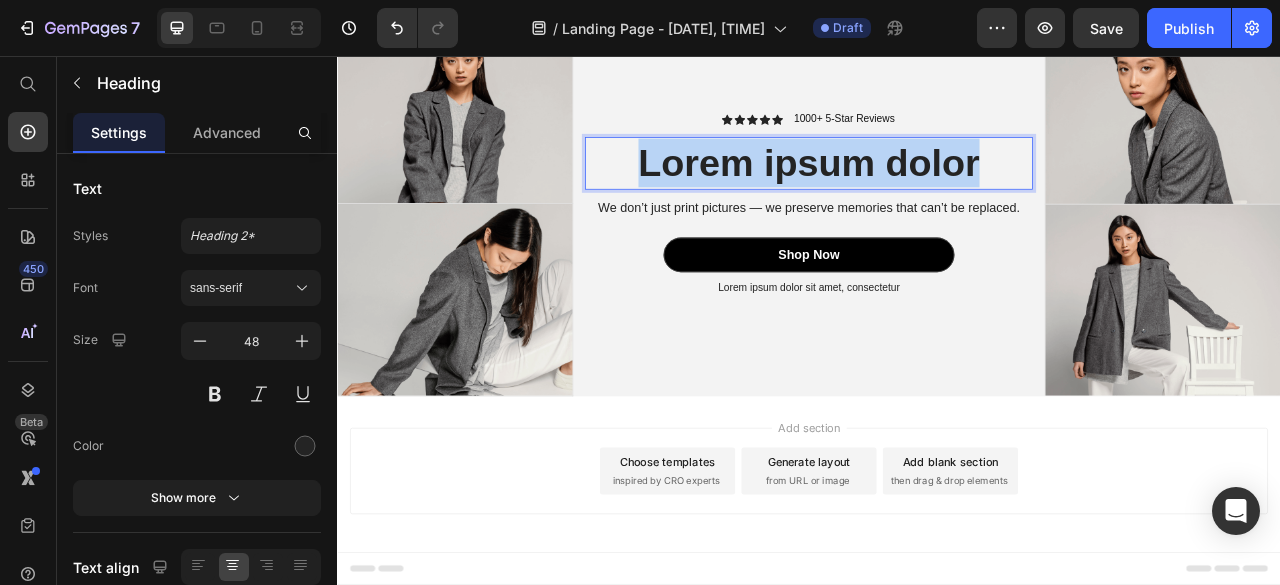 click on "Lorem ipsum dolor" at bounding box center (937, 192) 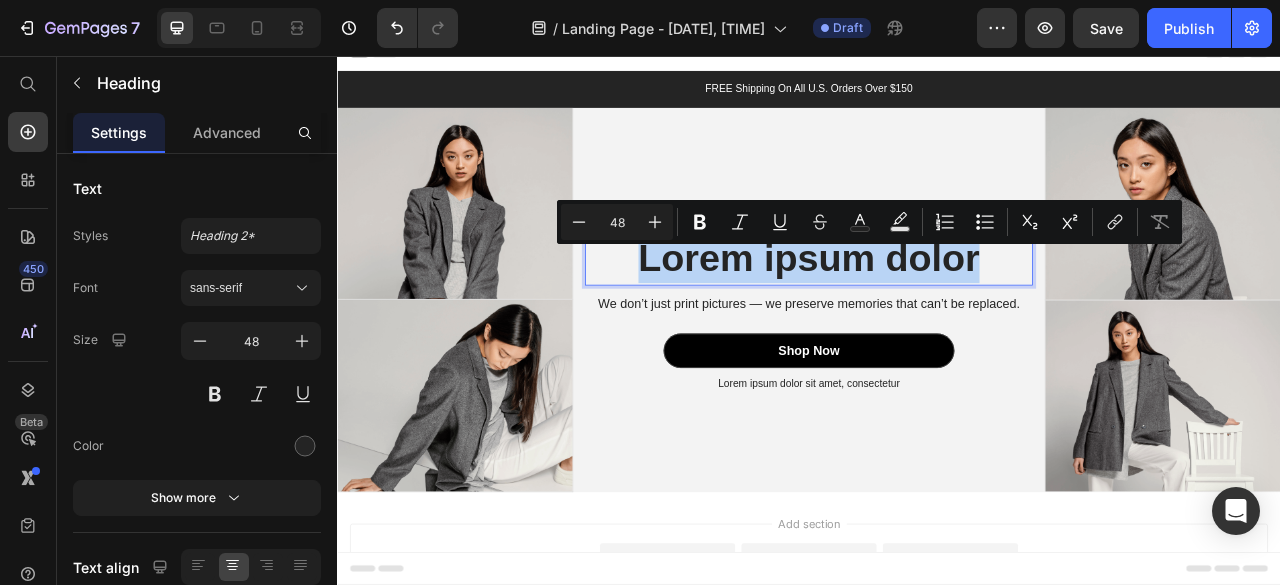 scroll, scrollTop: 5, scrollLeft: 0, axis: vertical 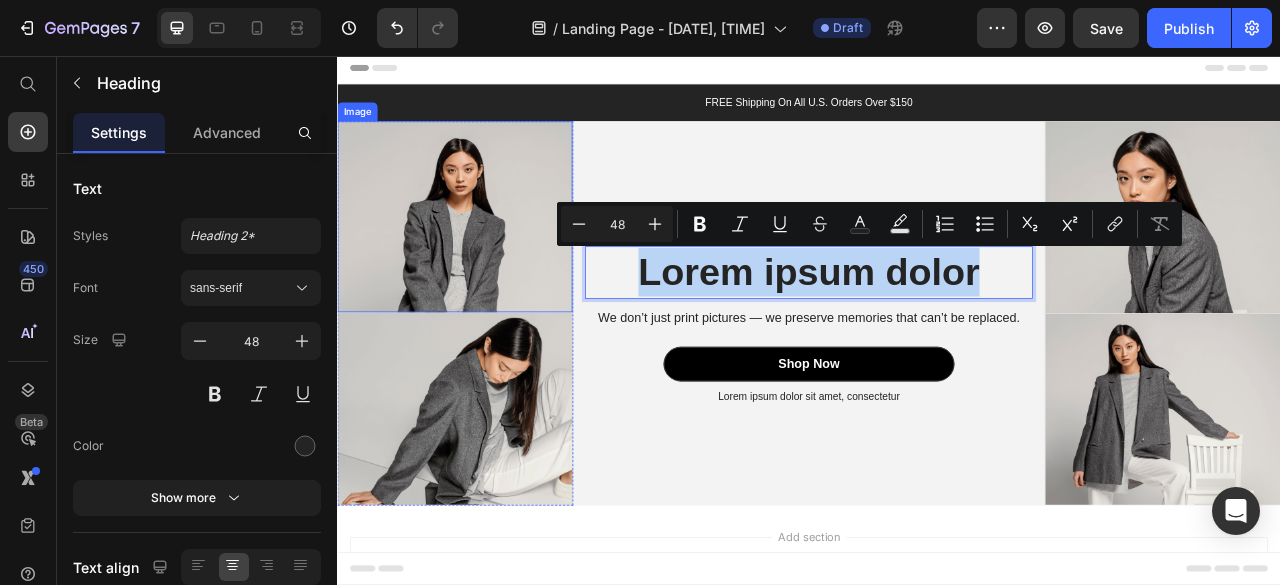 click at bounding box center (486, 260) 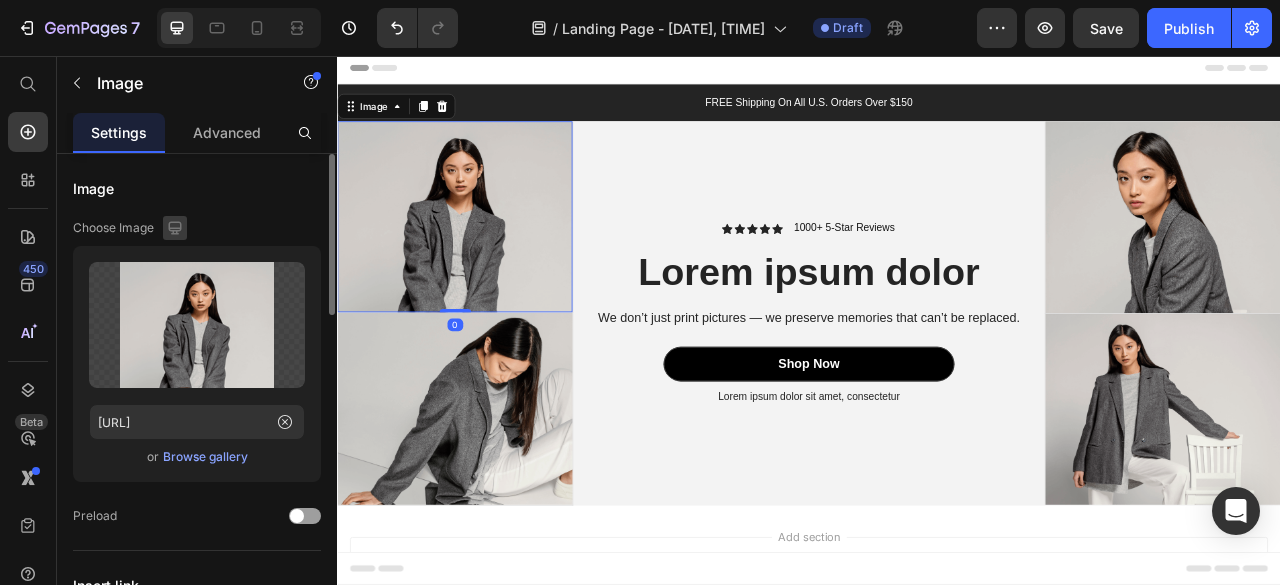 click 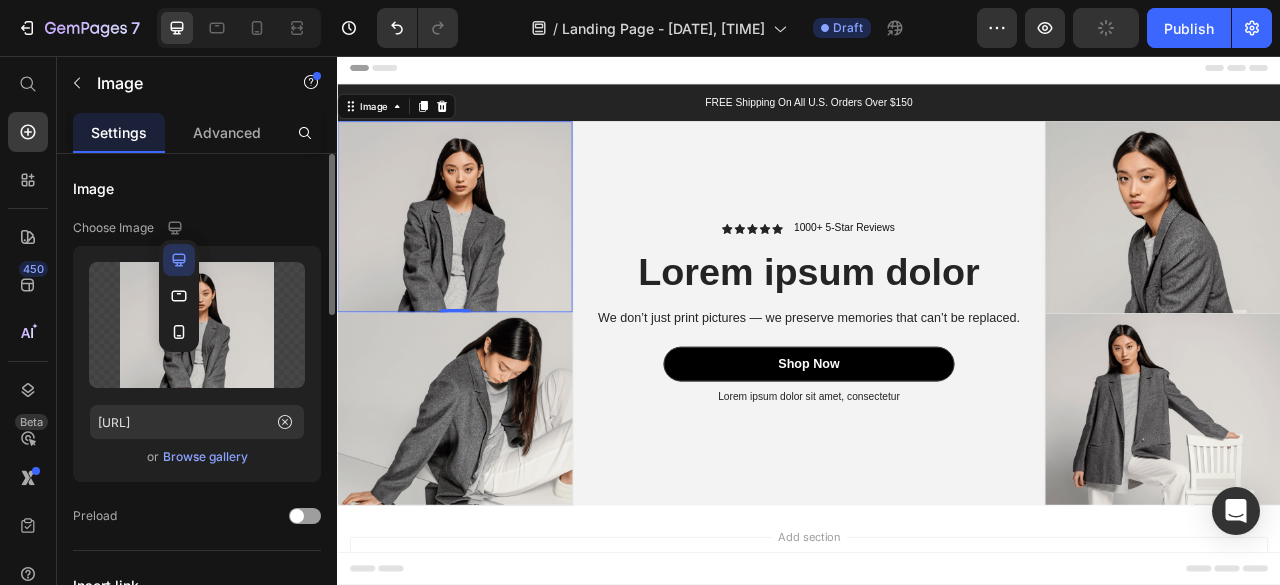 click on "Browse gallery" at bounding box center (205, 457) 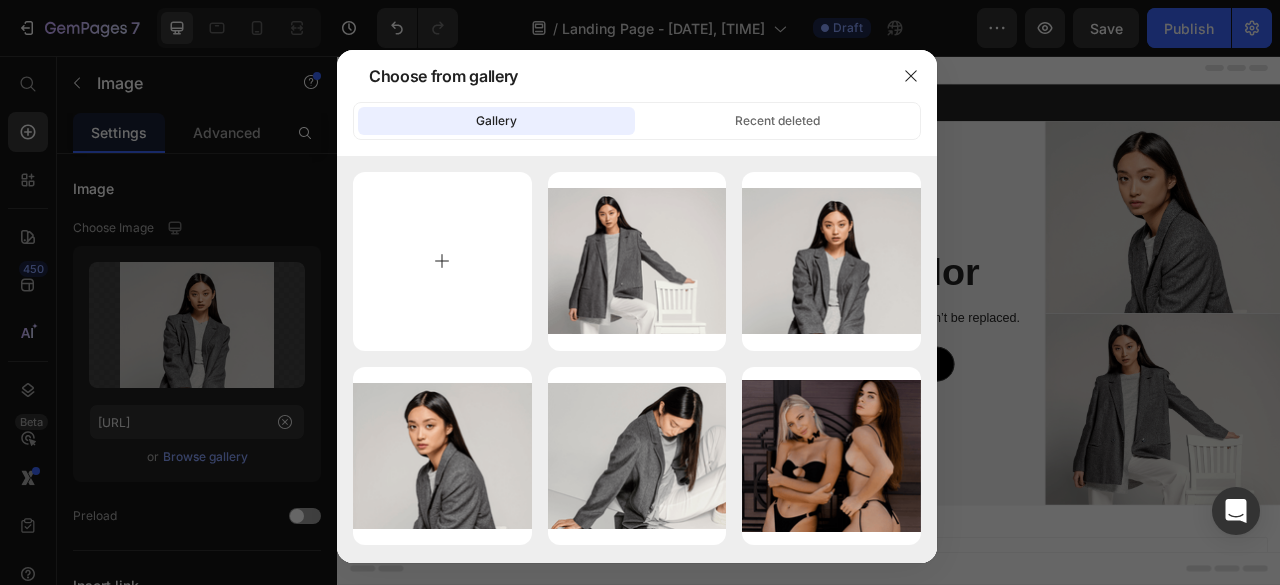 click at bounding box center [442, 261] 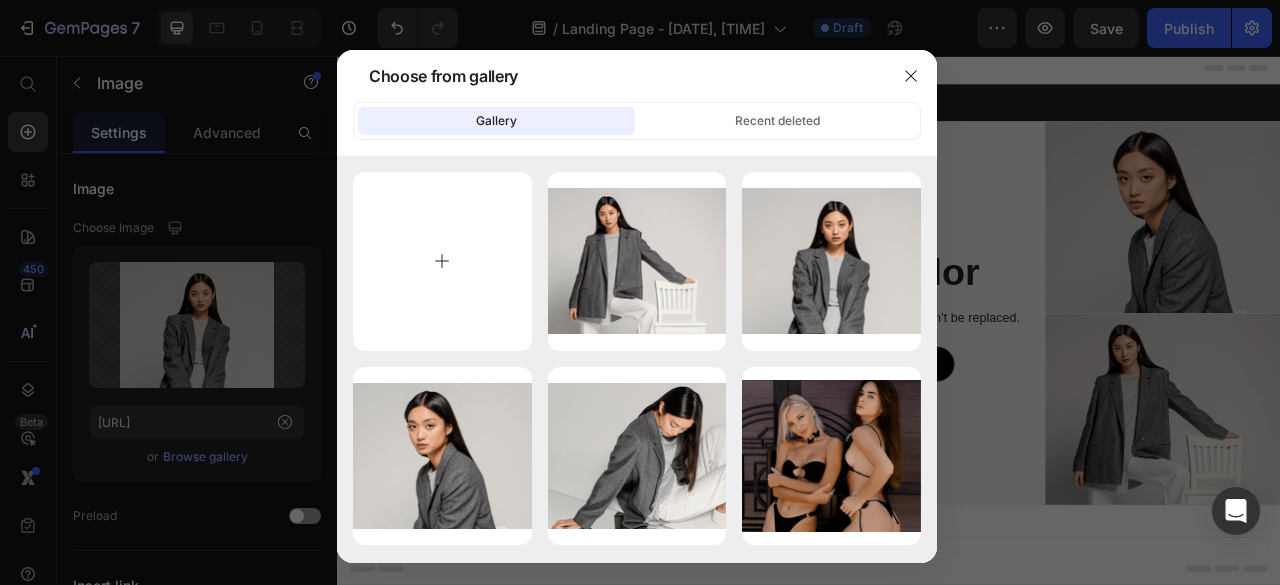 type on "C:\fakepath\[FILENAME].jpg" 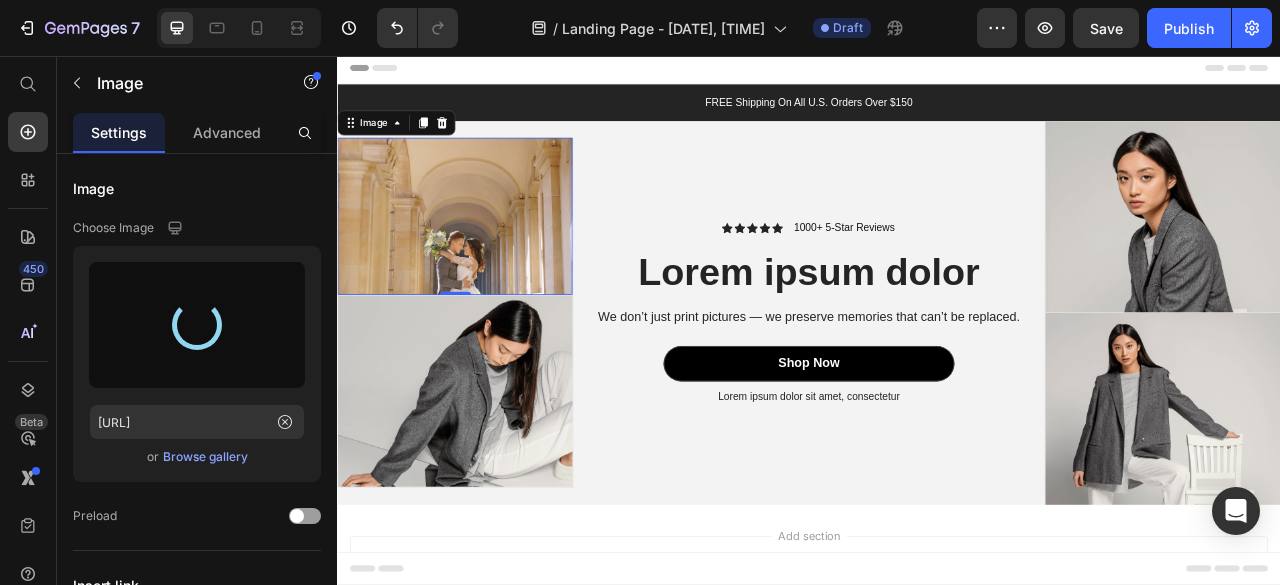 type on "[URL]" 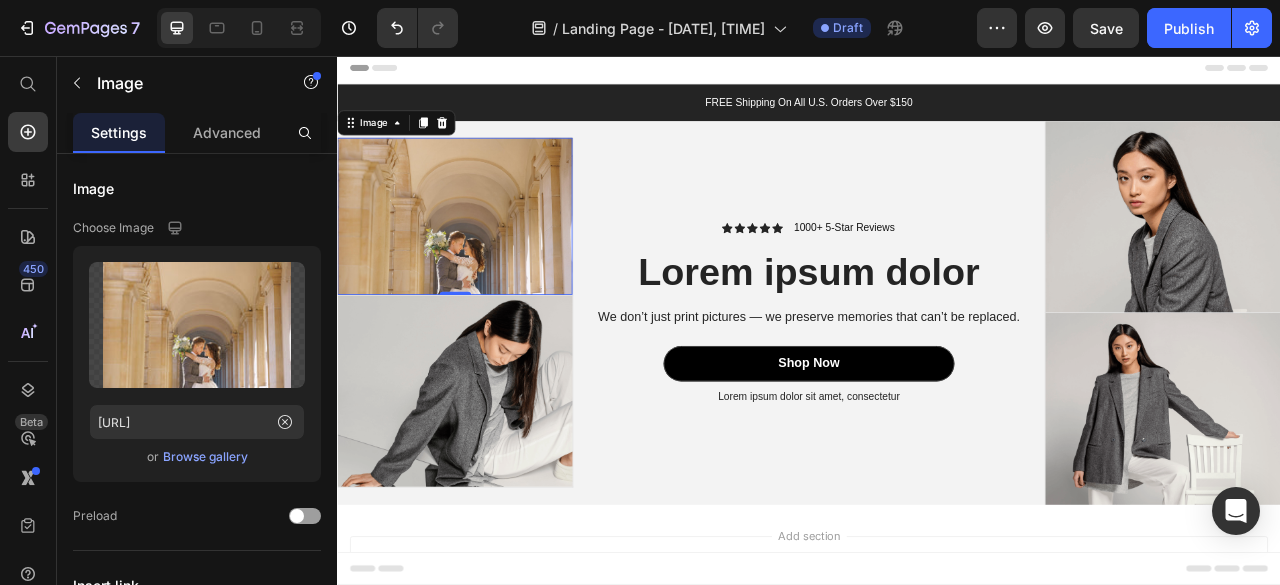 click at bounding box center [486, 259] 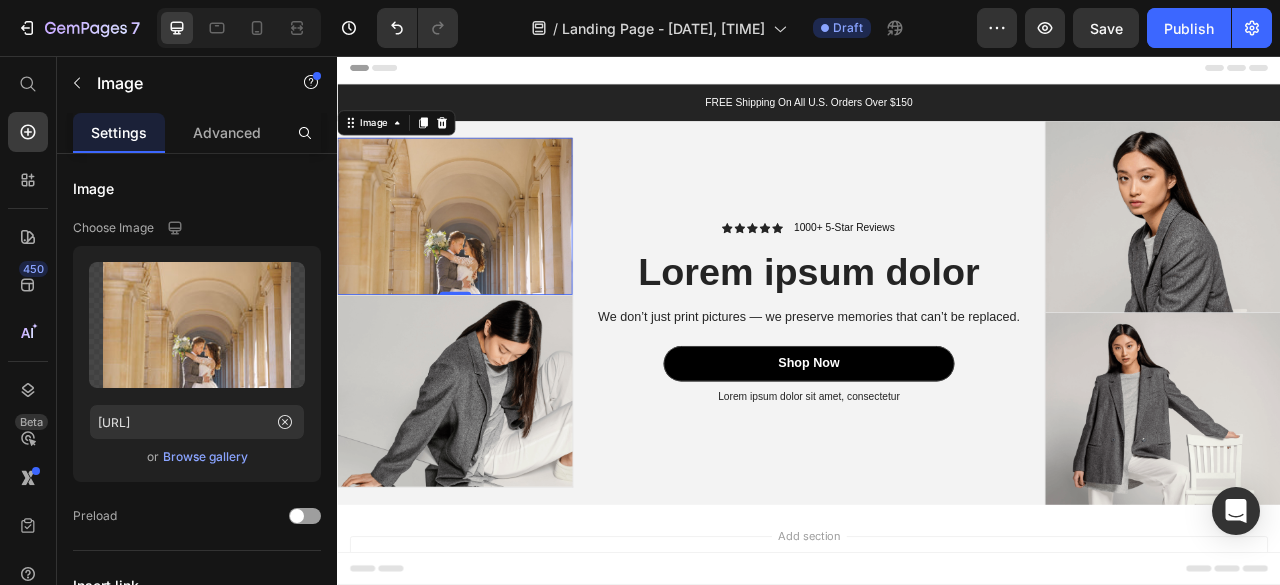 click at bounding box center (486, 259) 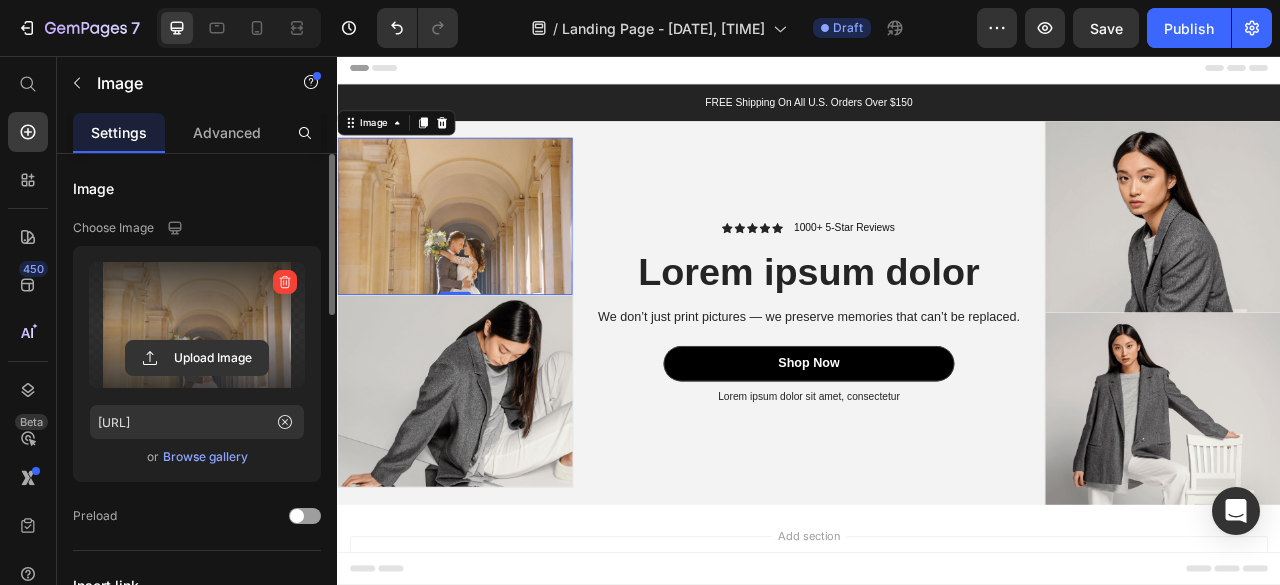 click at bounding box center [197, 325] 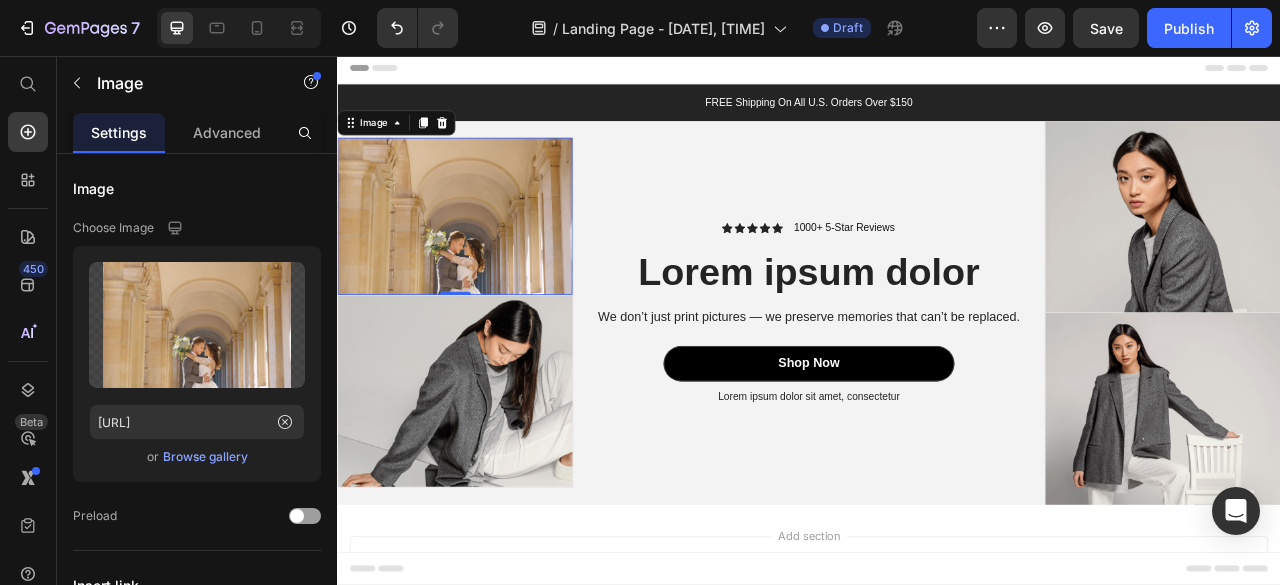 click at bounding box center [486, 259] 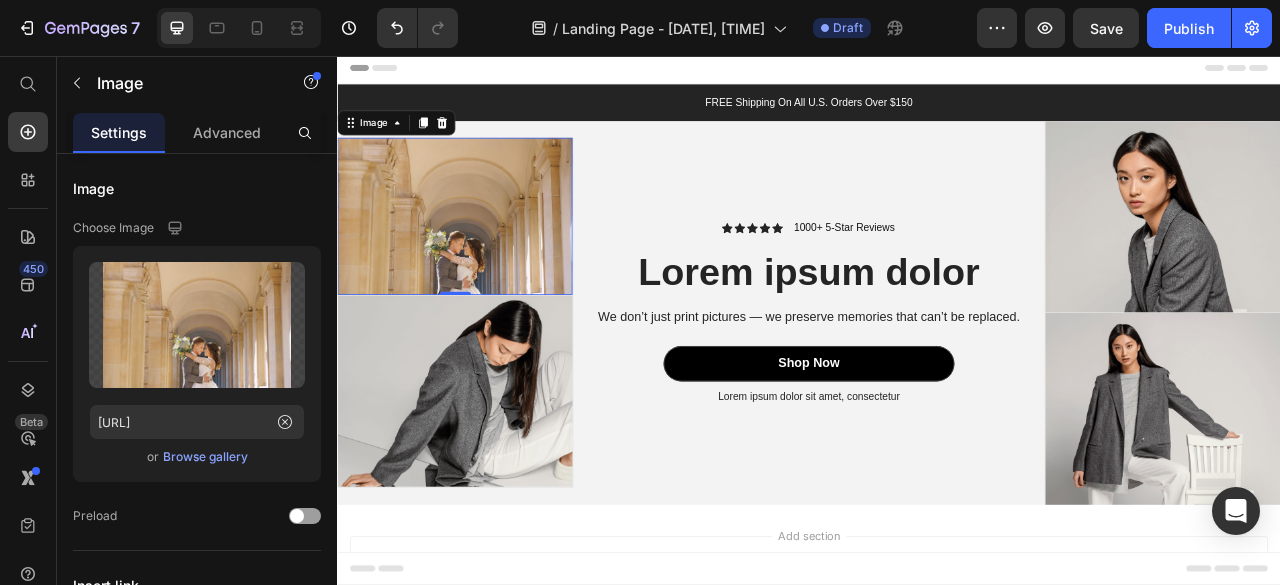 click at bounding box center [486, 259] 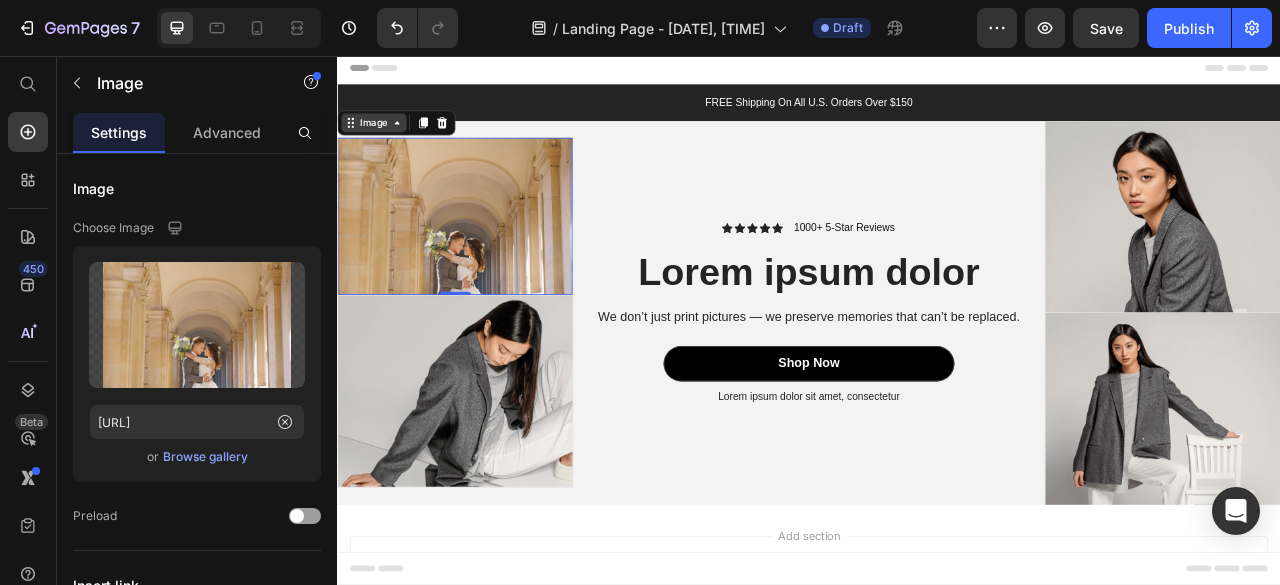 click 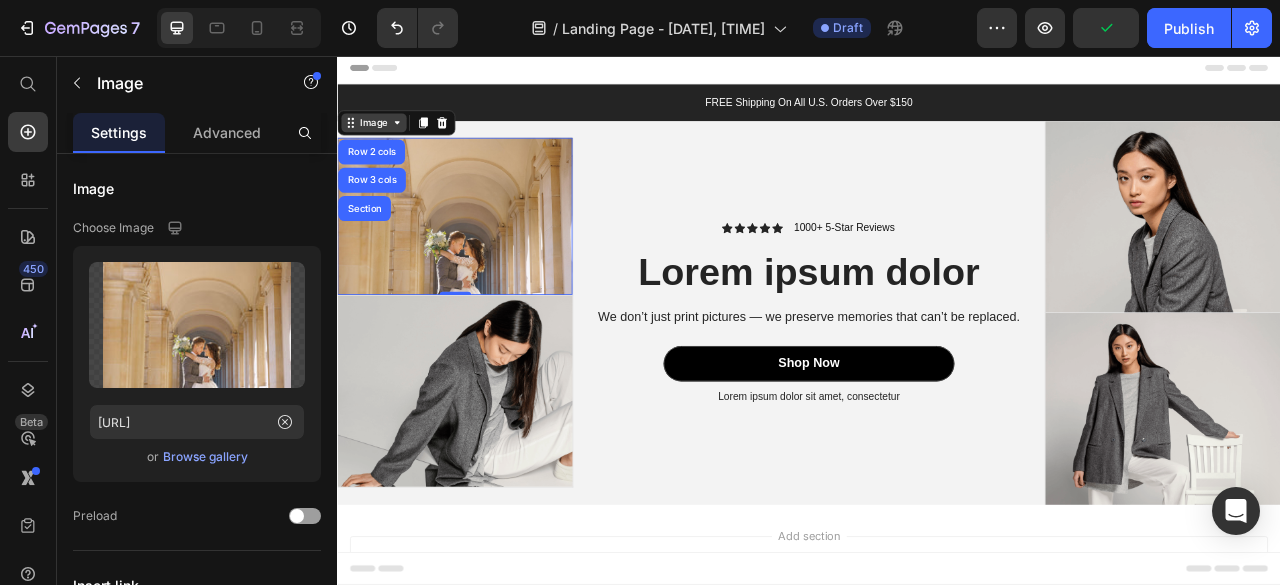 click 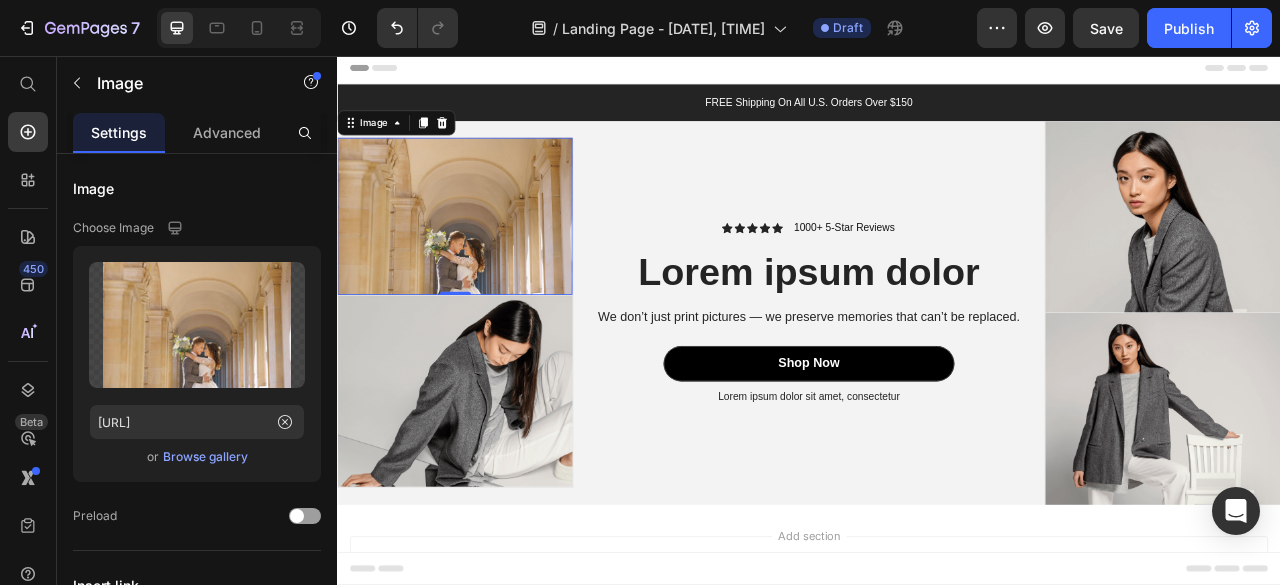 click at bounding box center [486, 259] 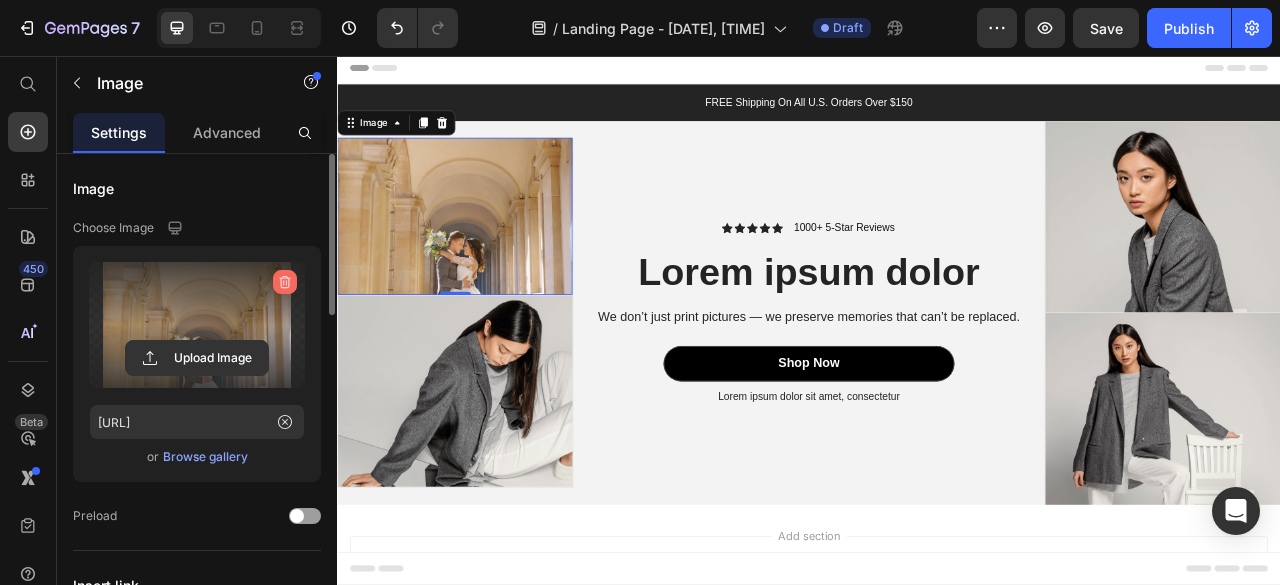 click 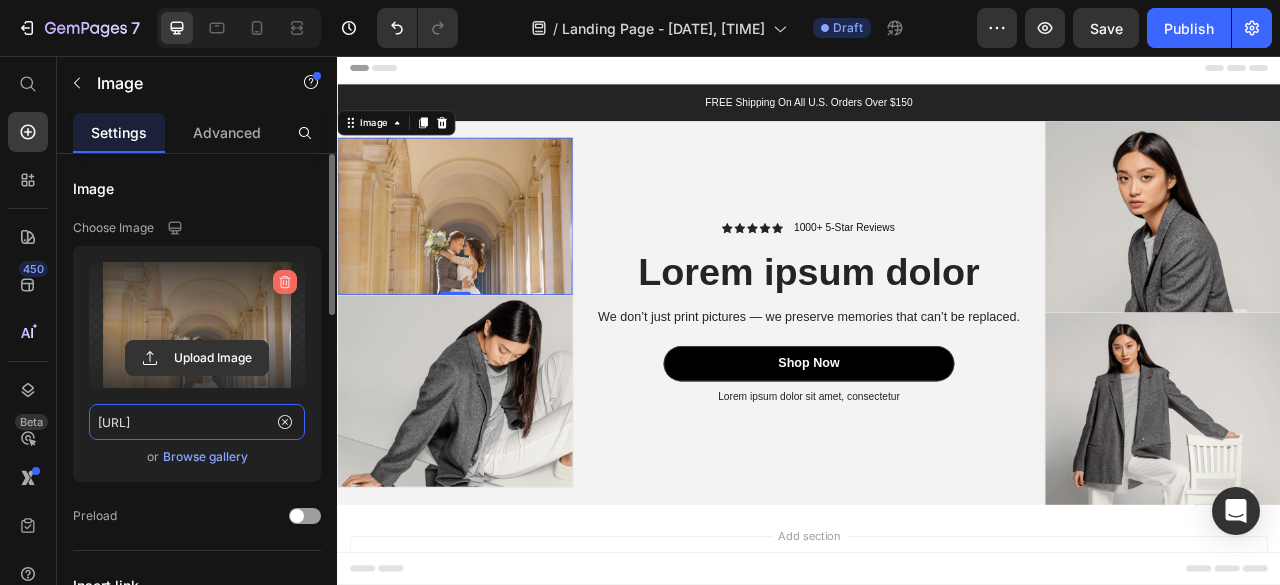 type 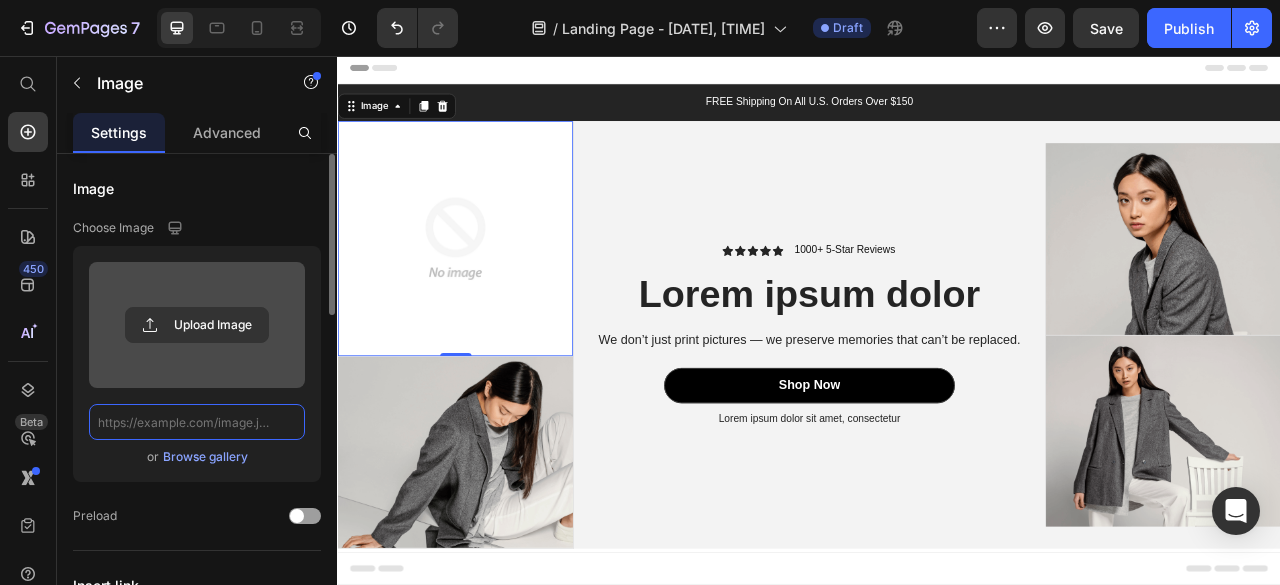 scroll, scrollTop: 0, scrollLeft: 0, axis: both 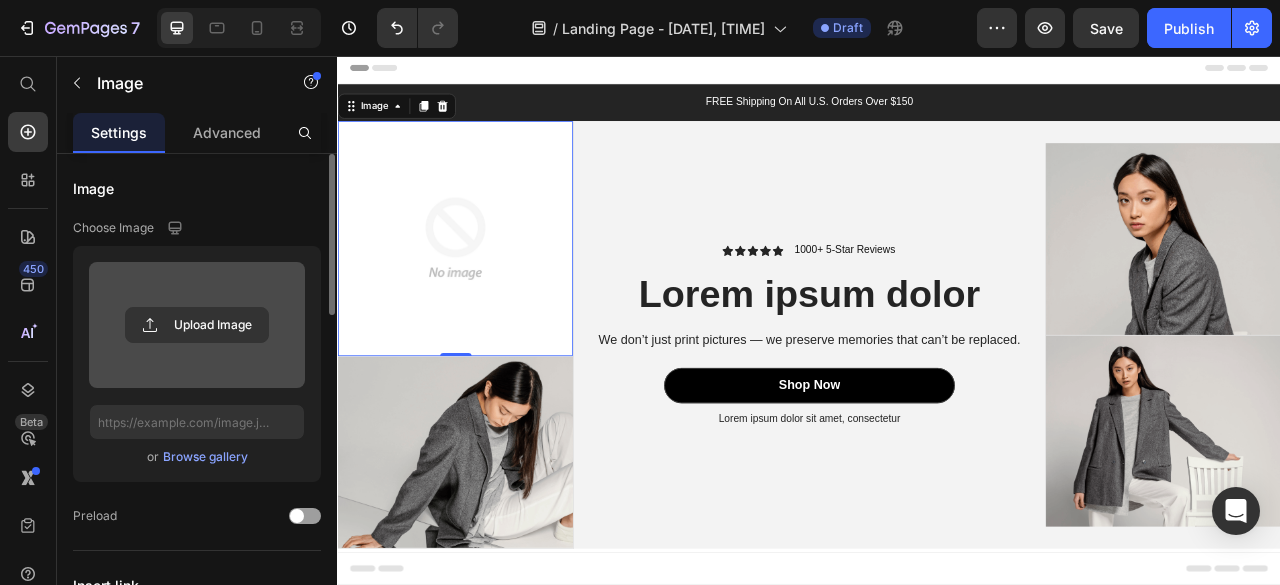 click at bounding box center (197, 325) 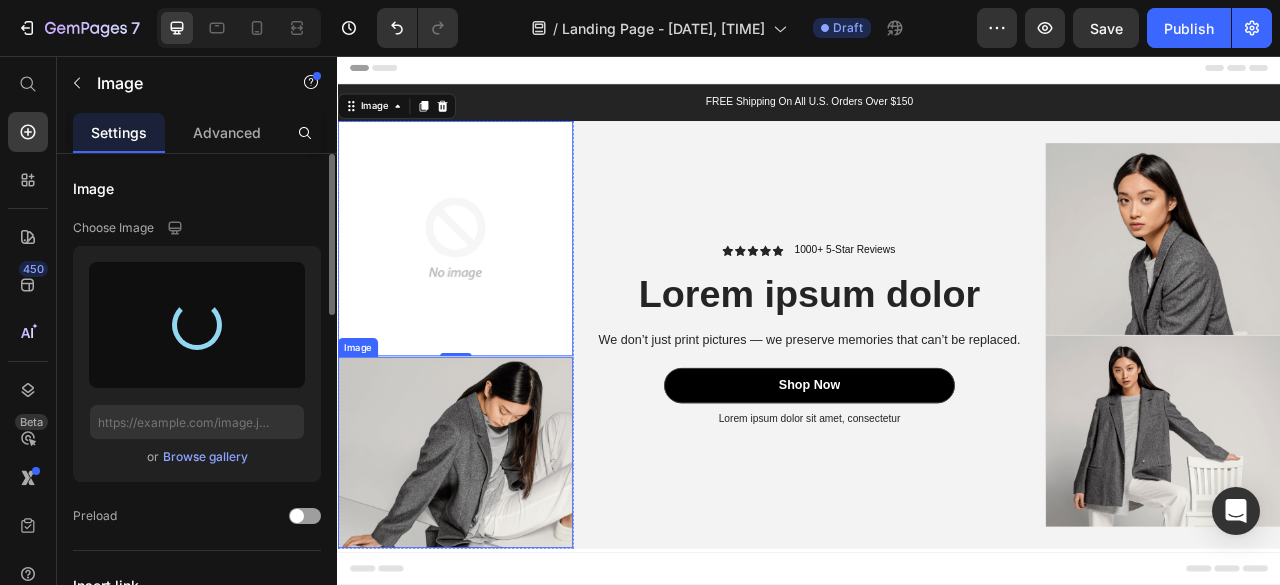 click at bounding box center (486, 560) 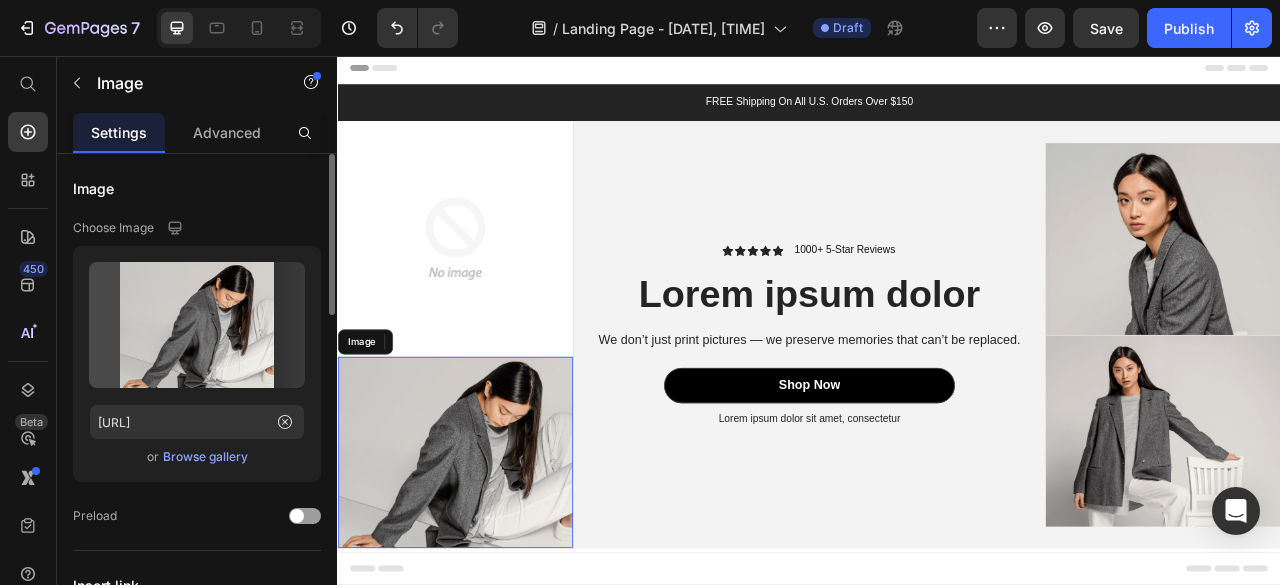 click at bounding box center [486, 560] 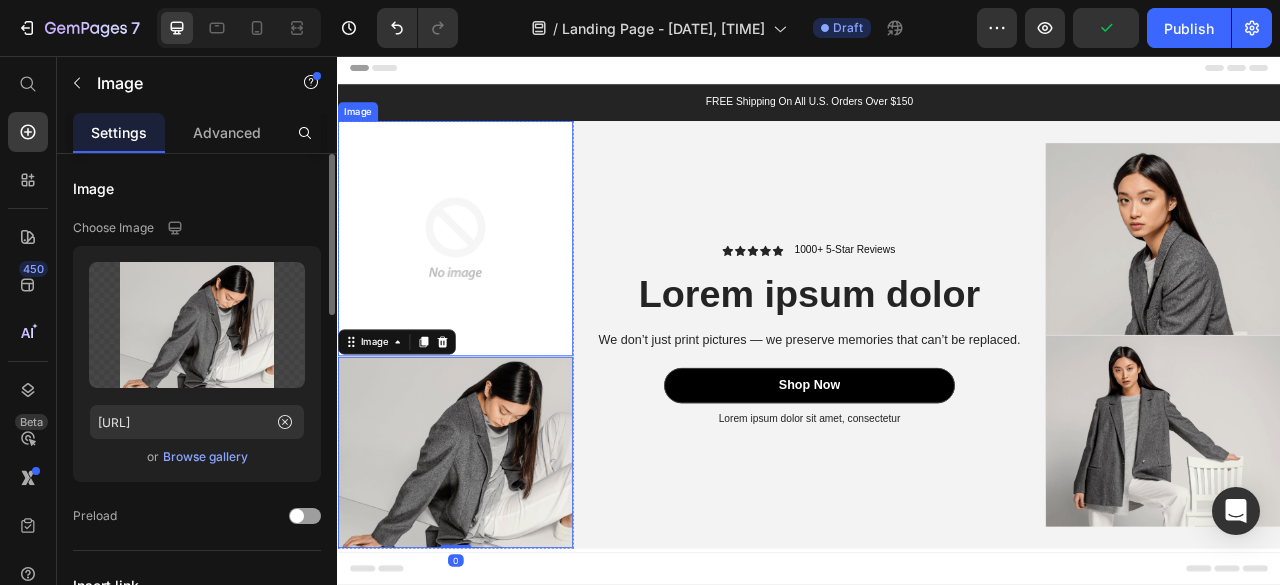 click at bounding box center (486, 288) 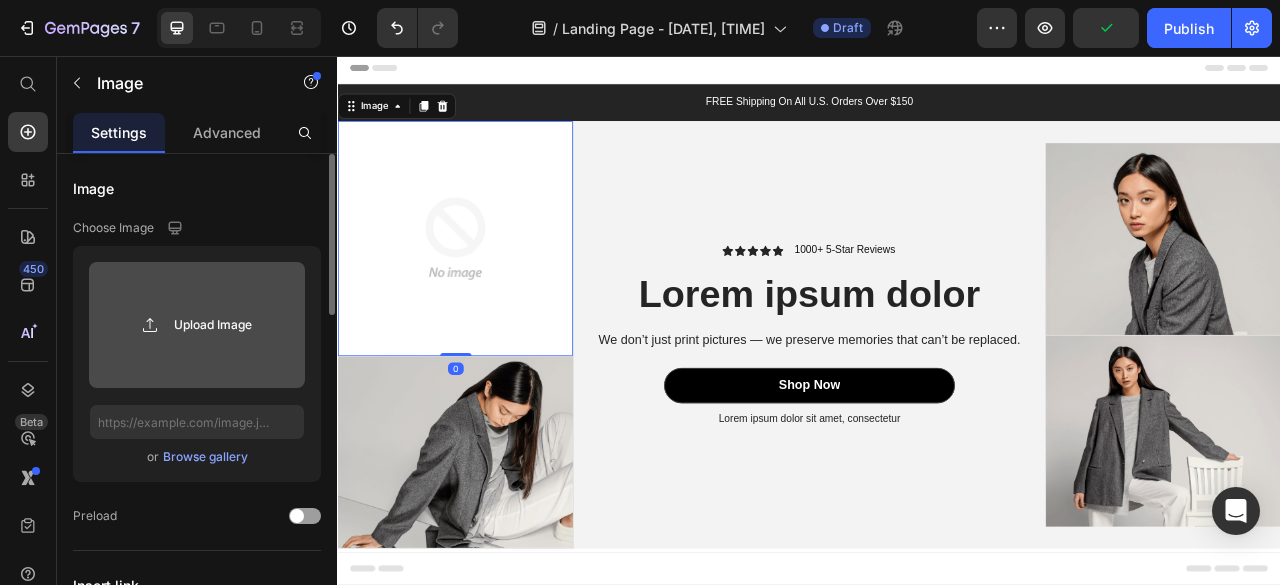 click 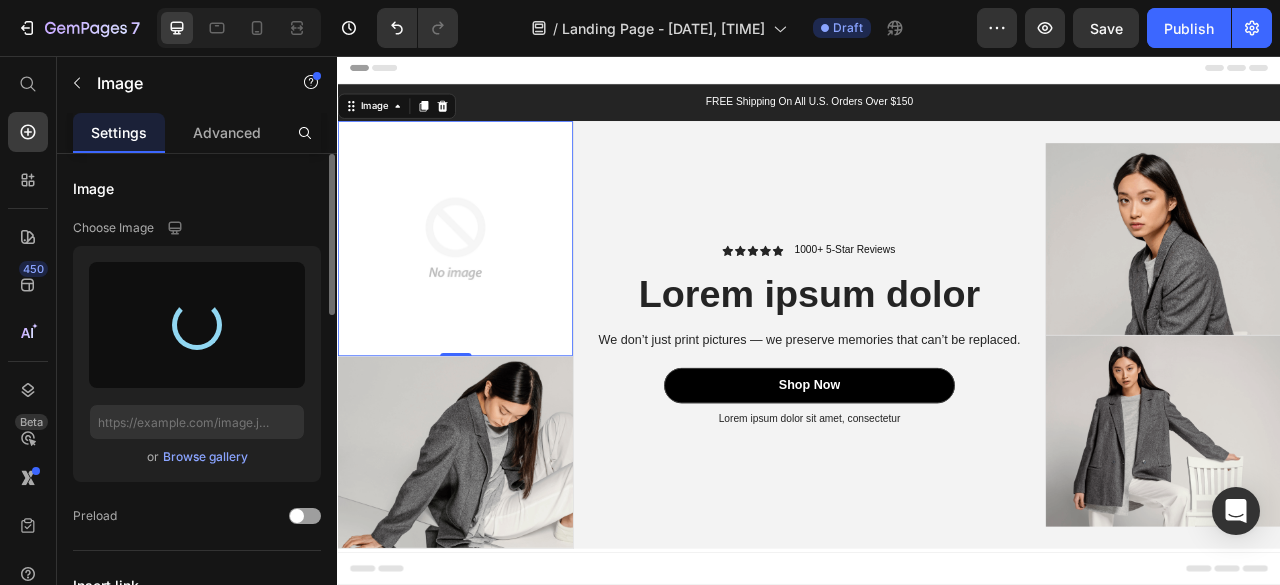 type on "https://cdn.shopify.com/s/files/1/0741/2223/2035/files/gempages_575038702707802980-a2f97735-0945-4284-a039-94709493c6e1.jpg" 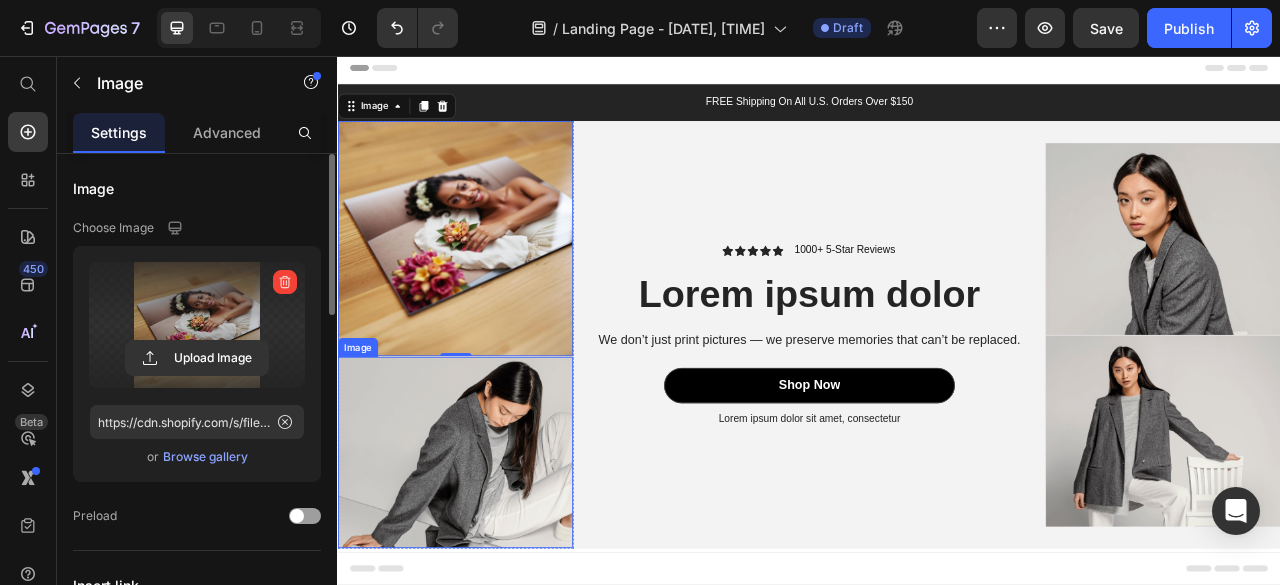 click at bounding box center (486, 560) 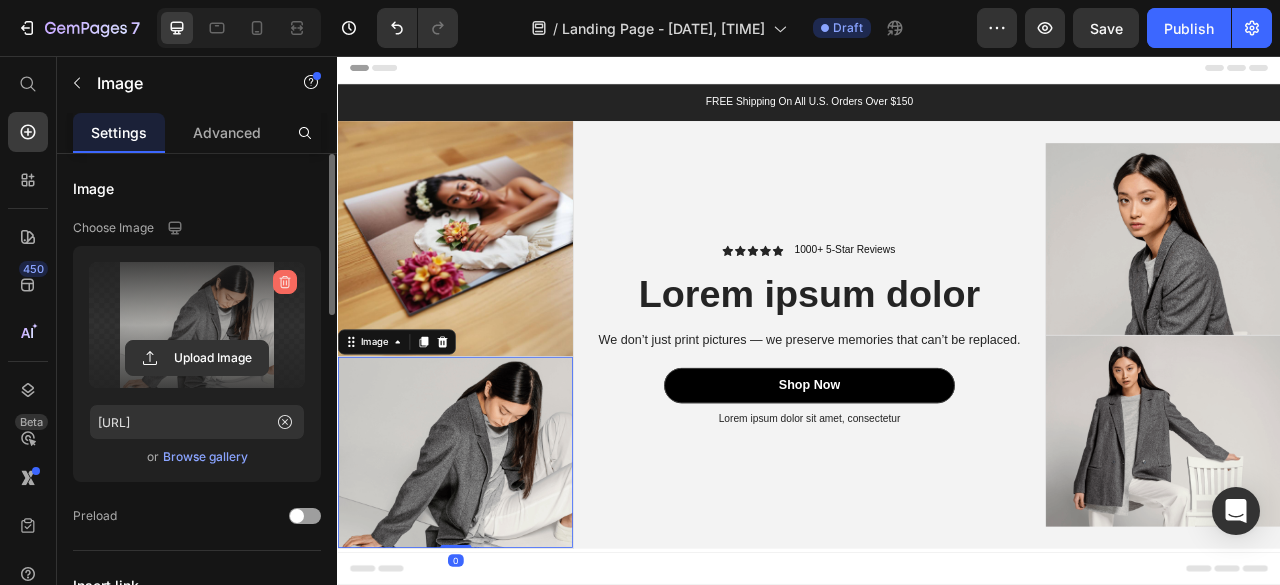 click 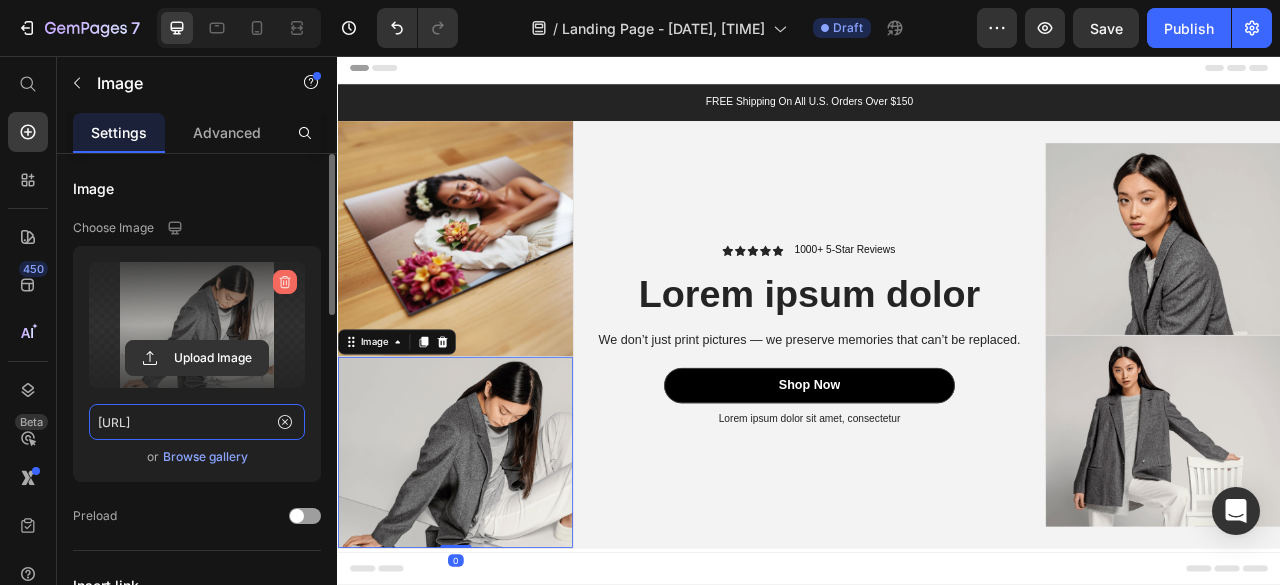 type 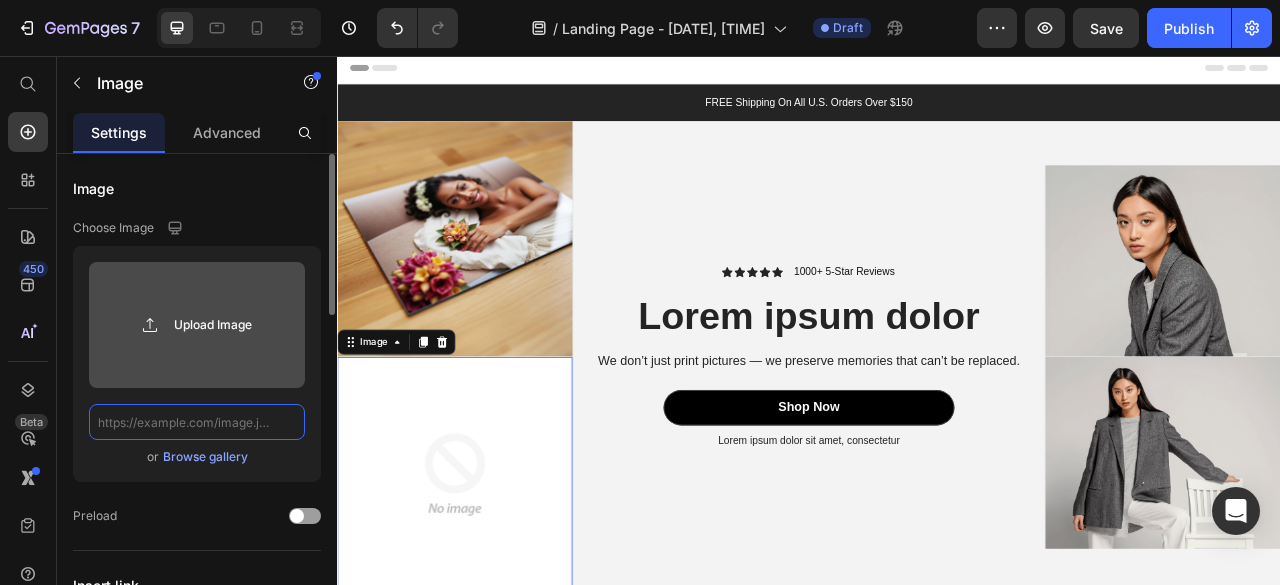 scroll, scrollTop: 0, scrollLeft: 0, axis: both 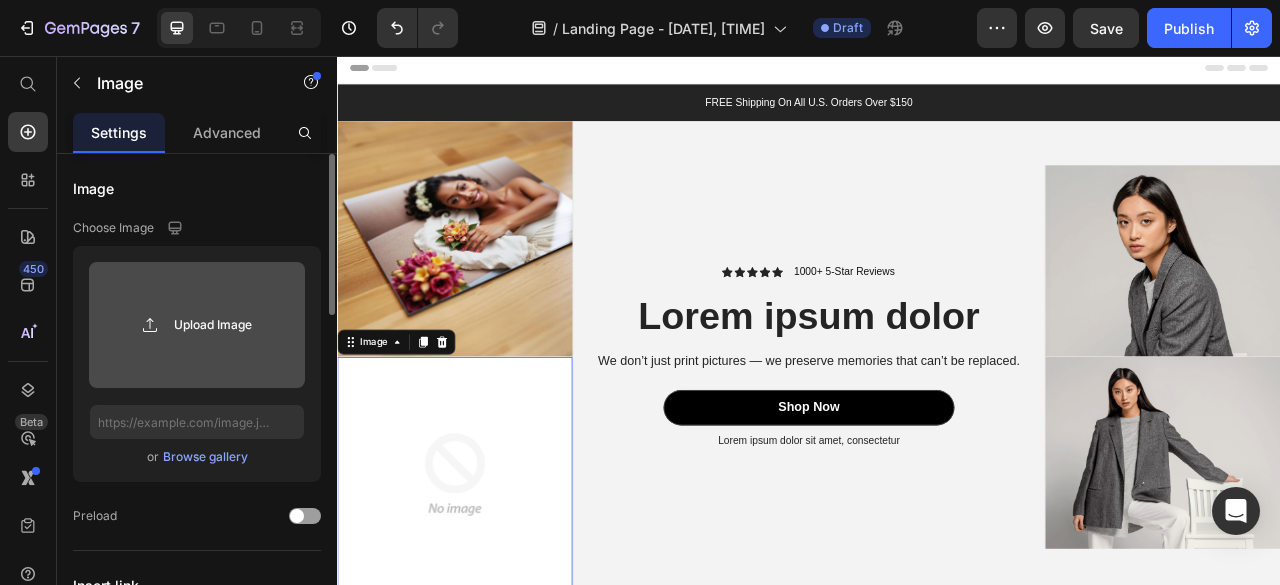 click 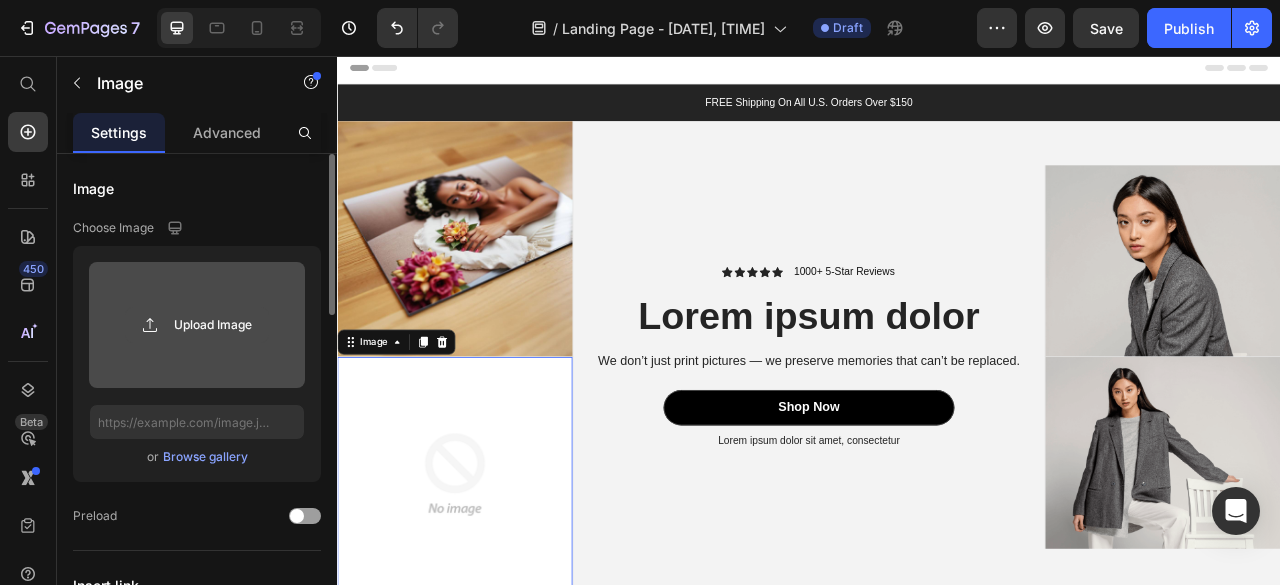 type on "C:\fakepath\[FILENAME].png" 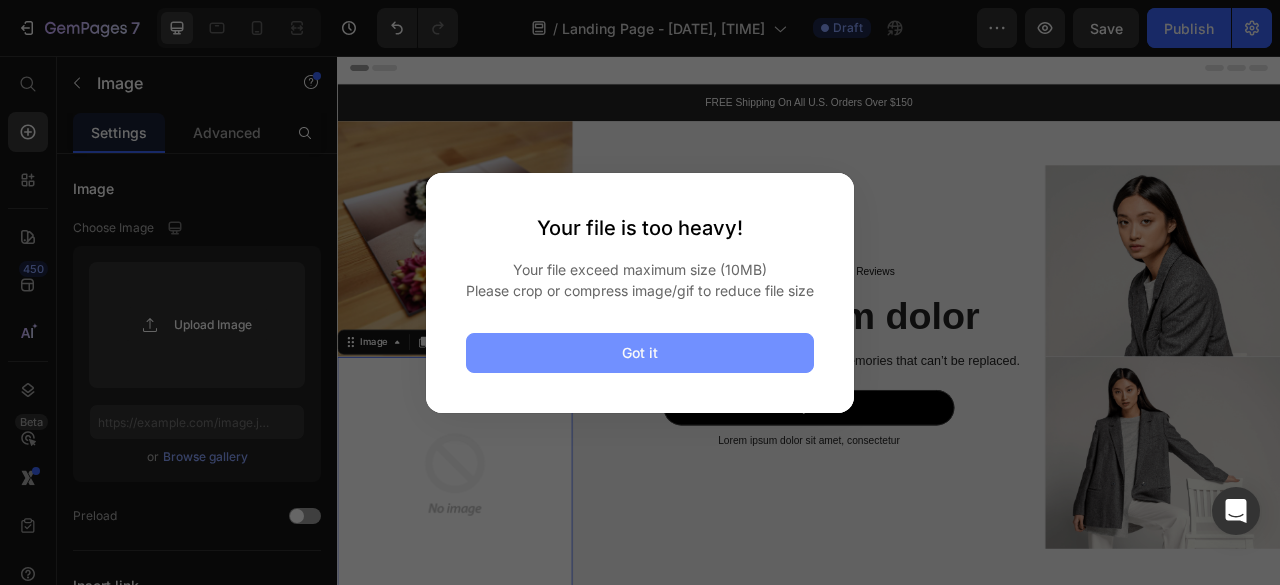 click on "Got it" at bounding box center (640, 353) 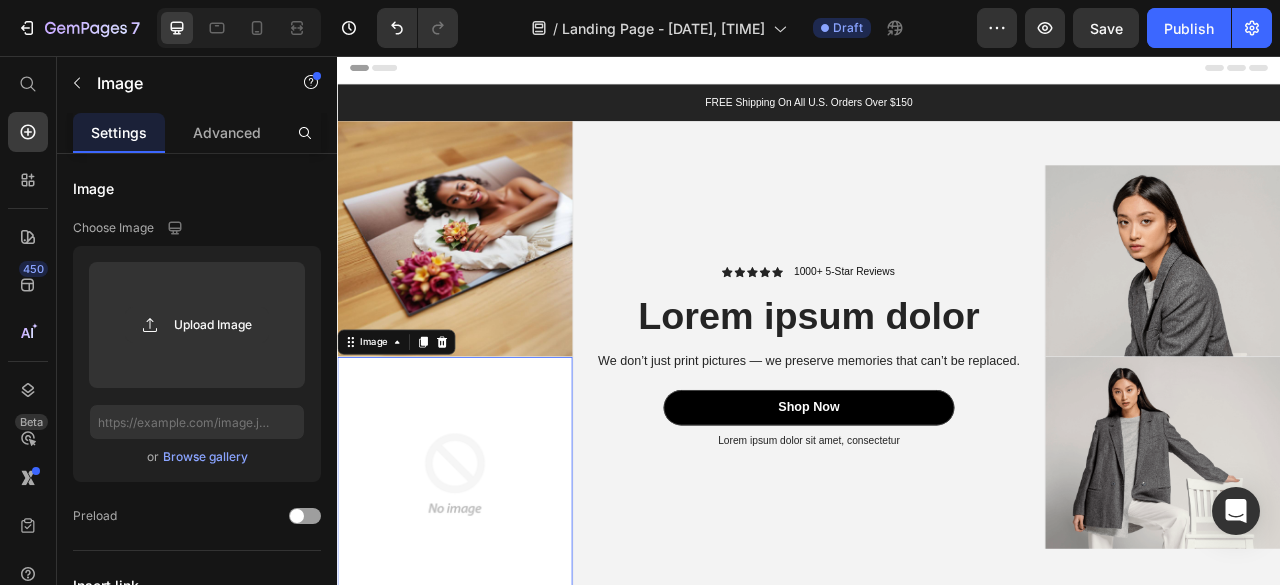 click at bounding box center [486, 588] 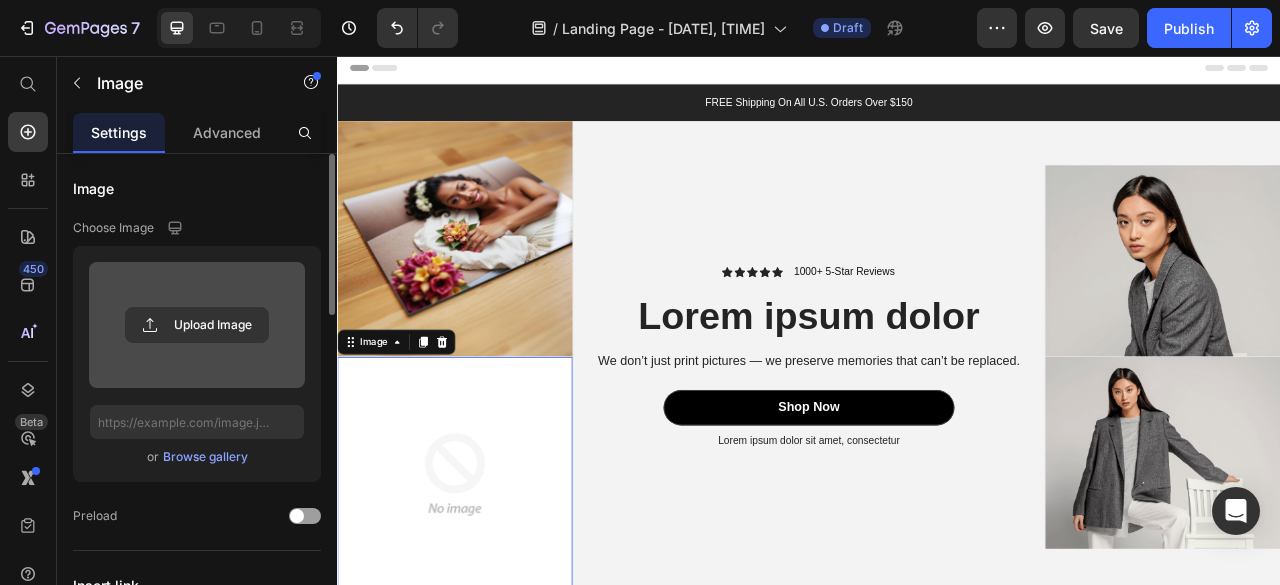 click at bounding box center [197, 325] 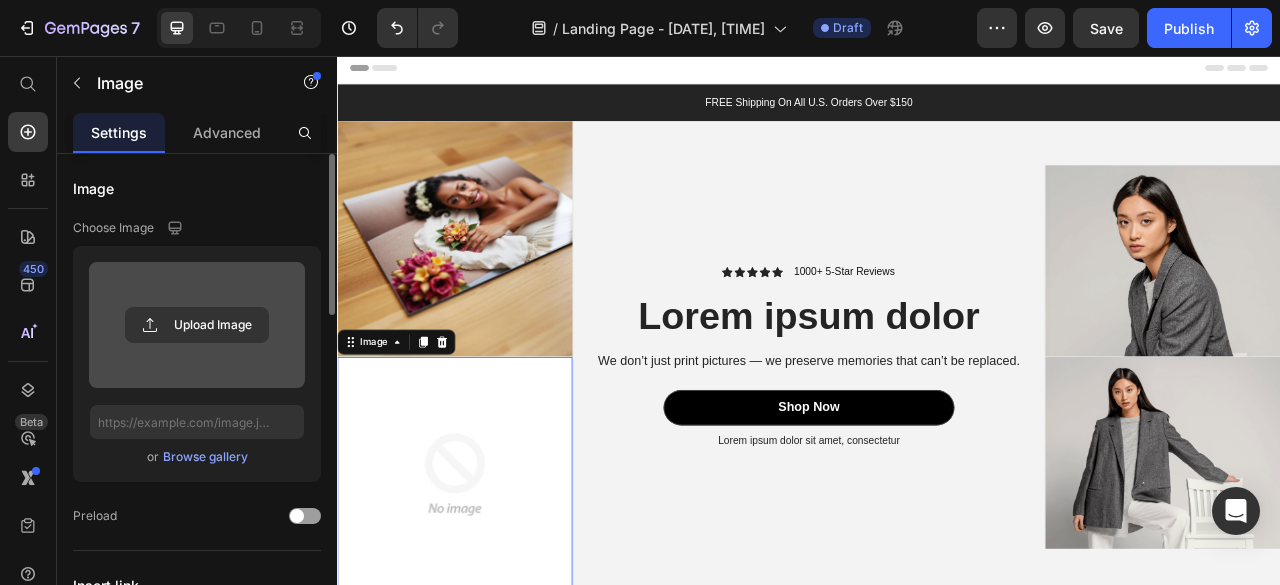 type on "C:\fakepath\[FILENAME]-[FILENAME].png" 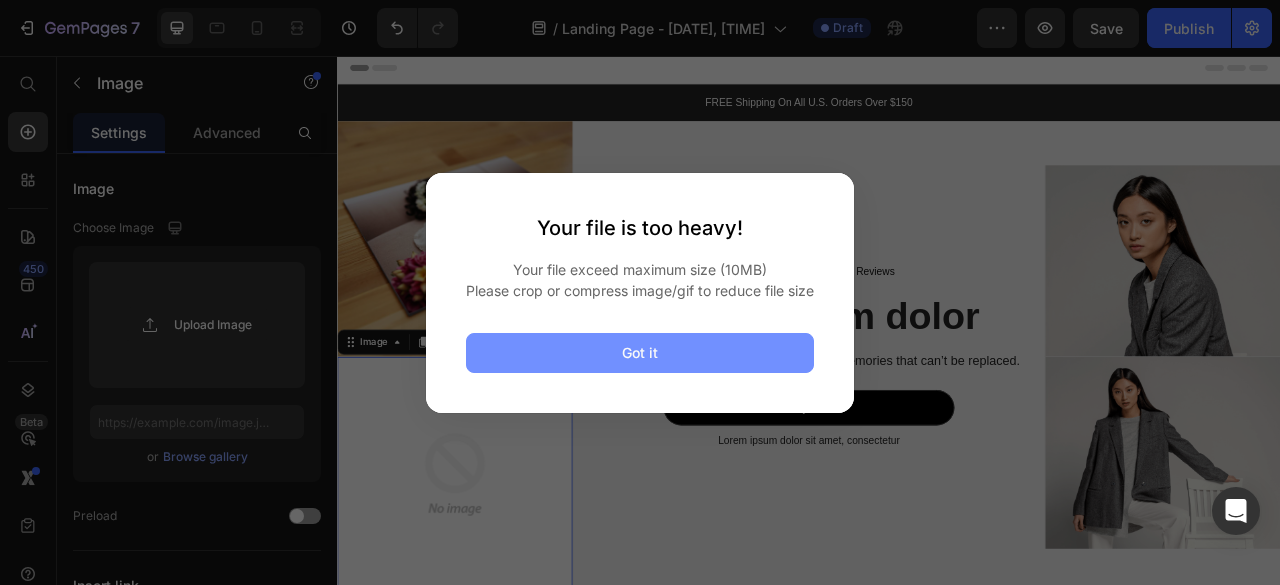 click on "Got it" at bounding box center [640, 352] 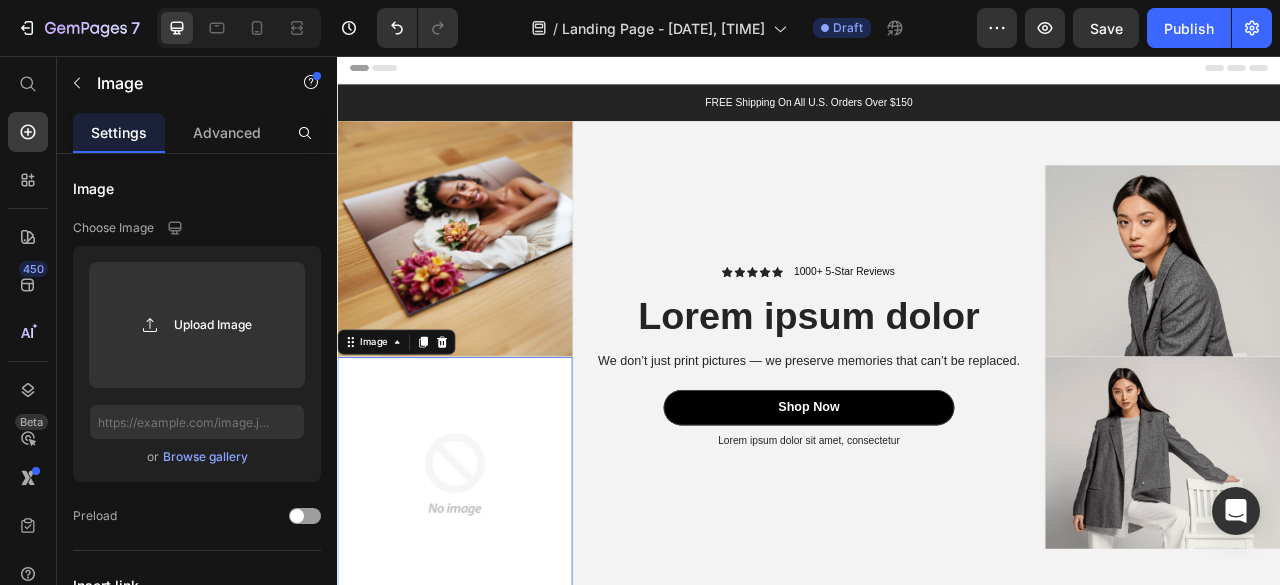 click at bounding box center (486, 588) 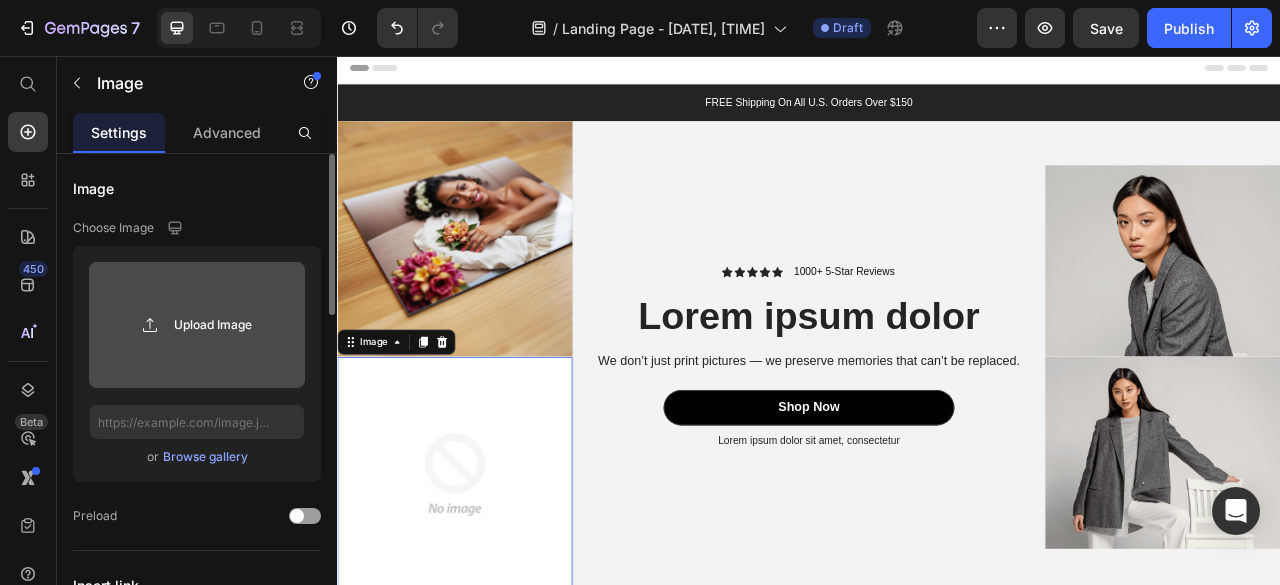 click 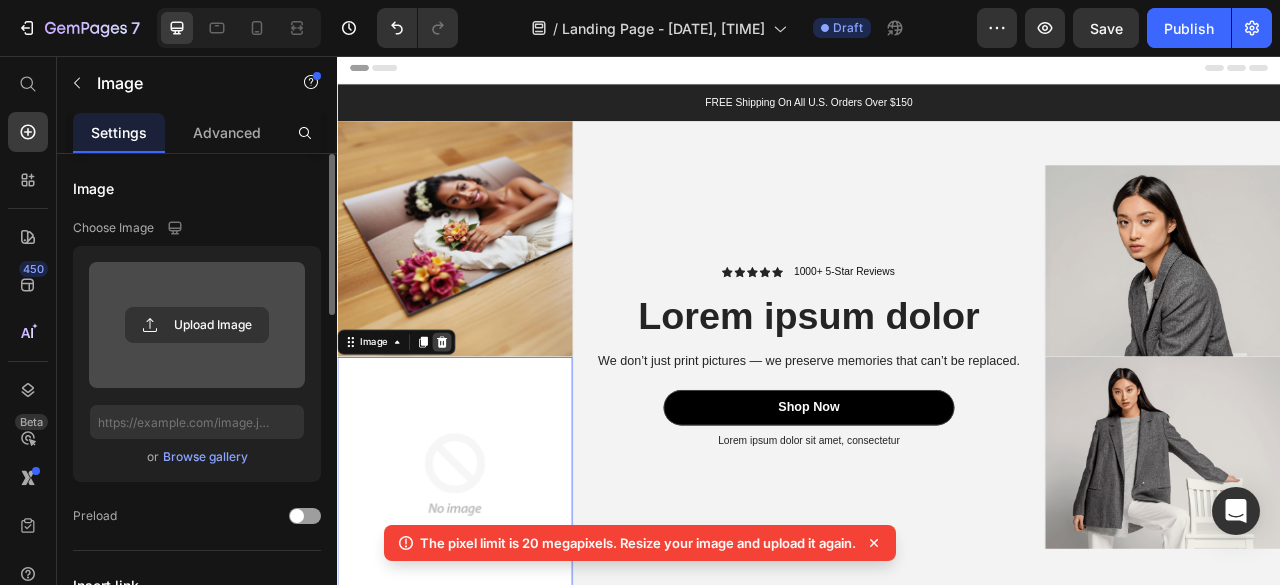 click at bounding box center (470, 420) 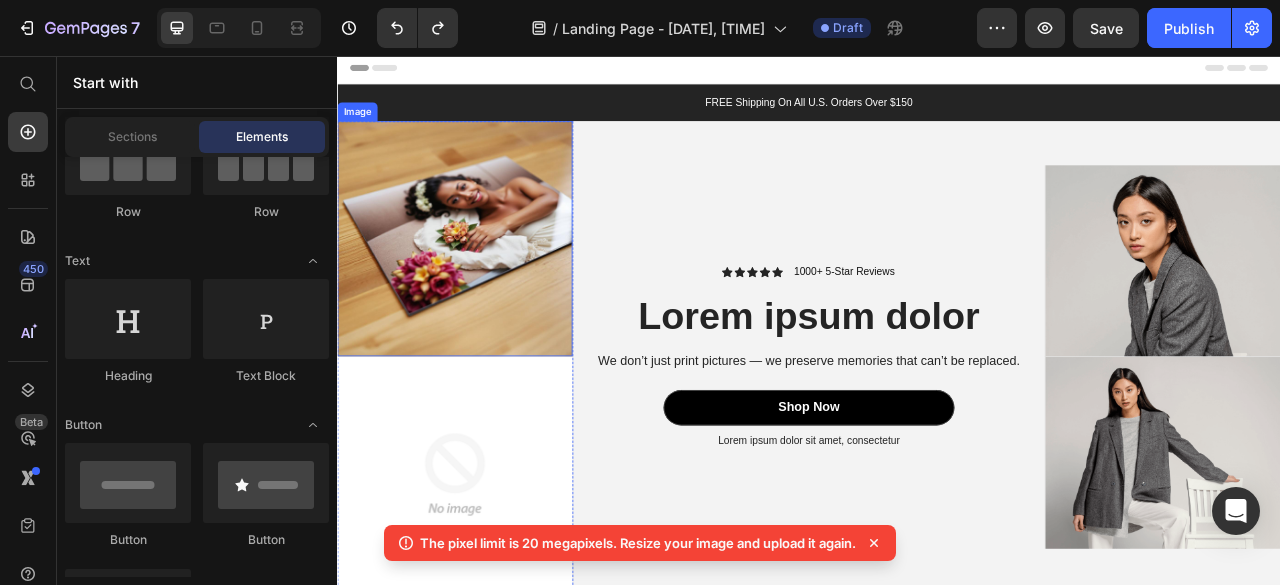 click at bounding box center (486, 288) 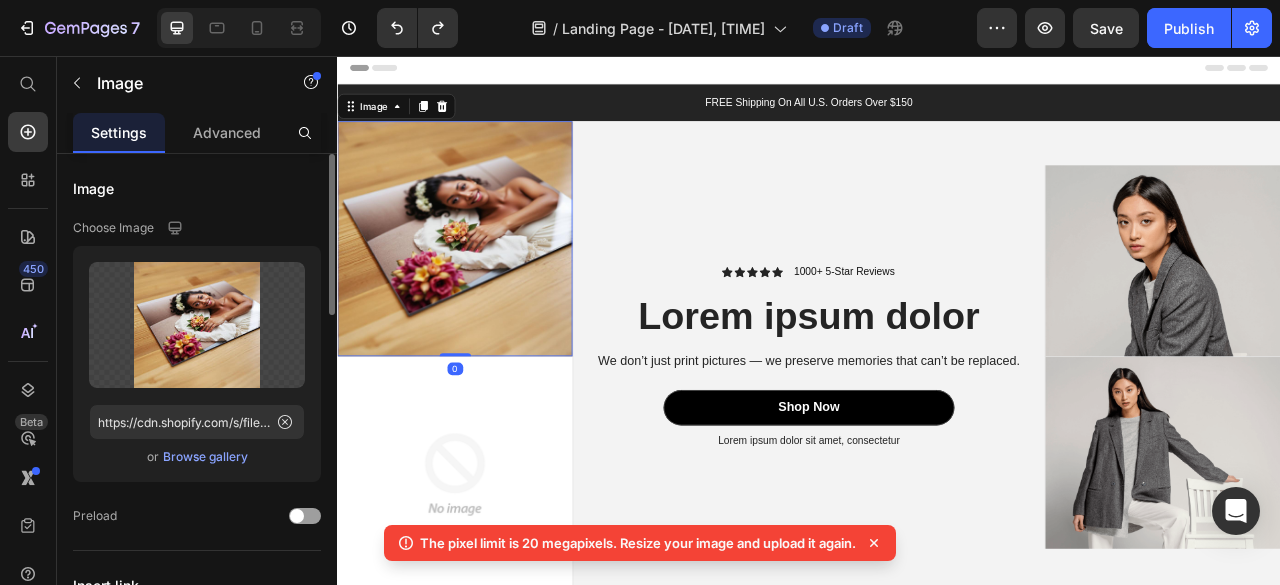 click at bounding box center [486, 288] 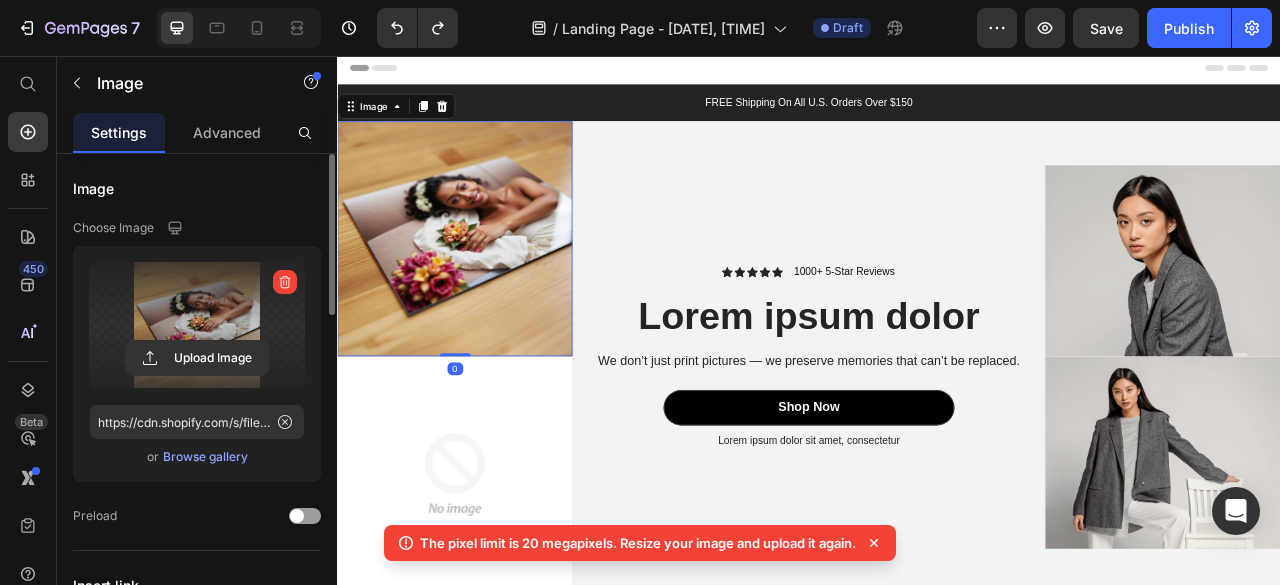 click at bounding box center [197, 325] 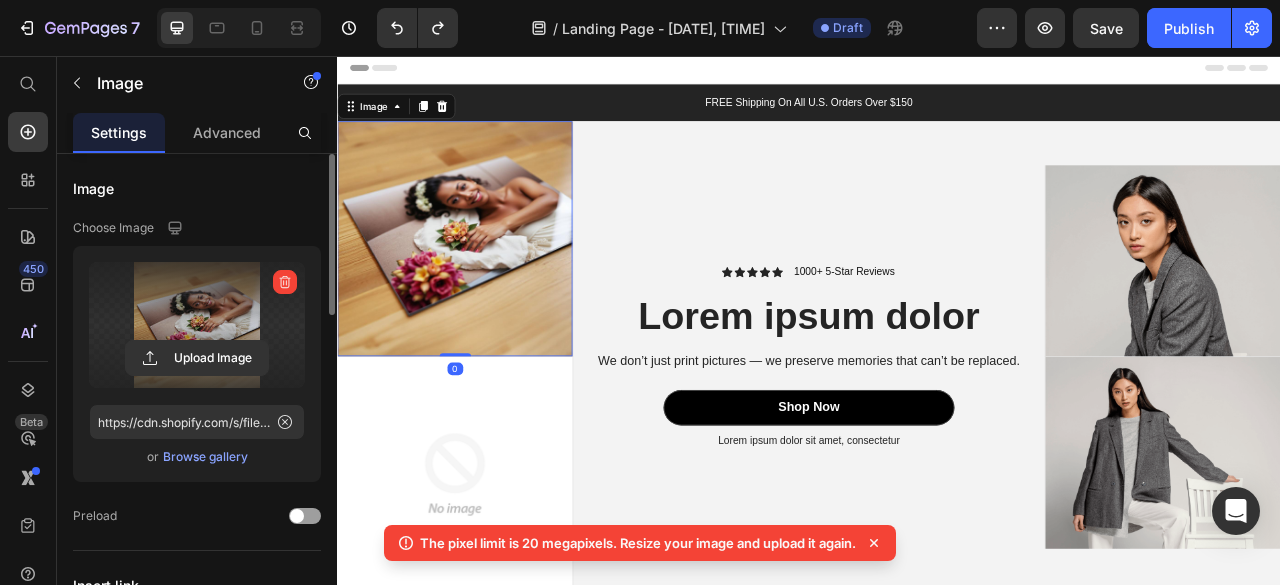 click 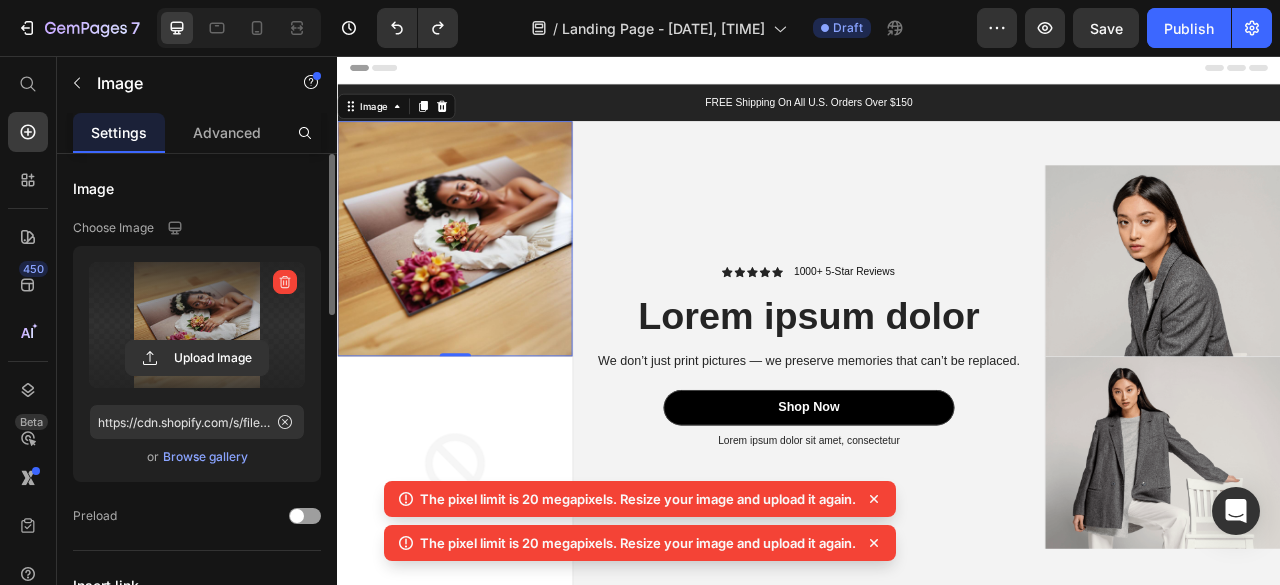 click at bounding box center (285, 282) 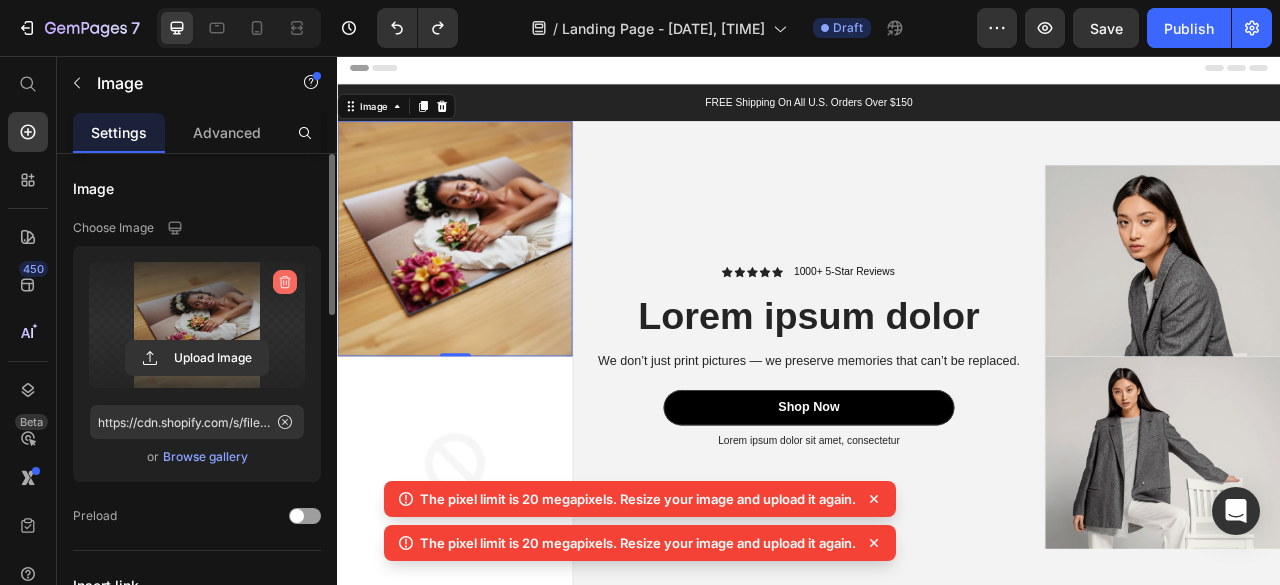 click 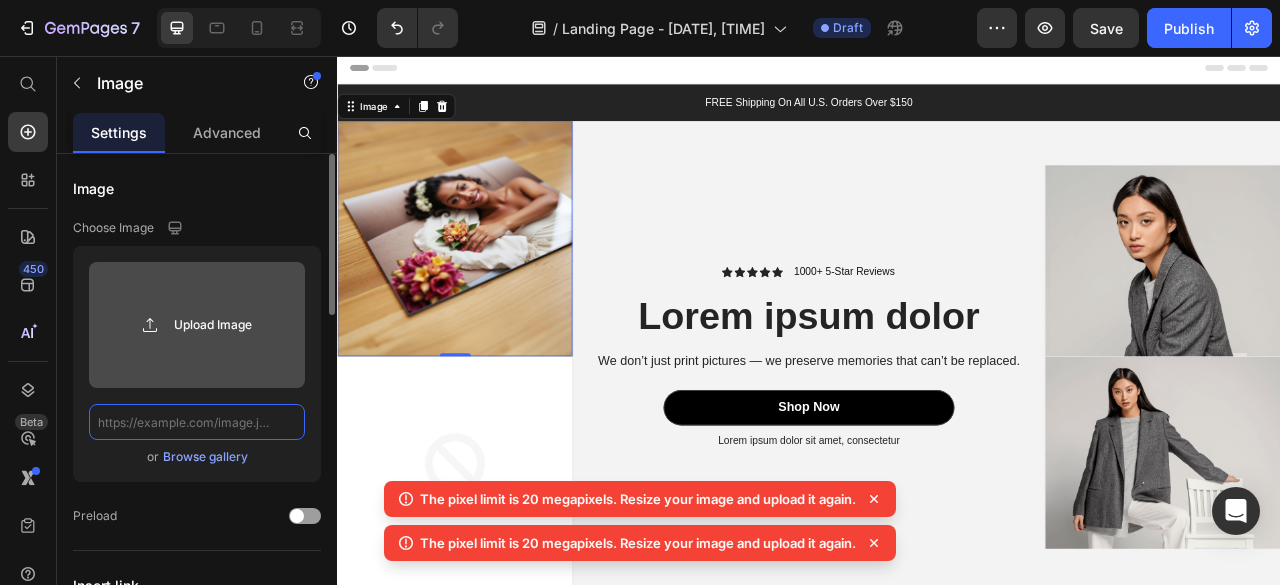 scroll, scrollTop: 0, scrollLeft: 0, axis: both 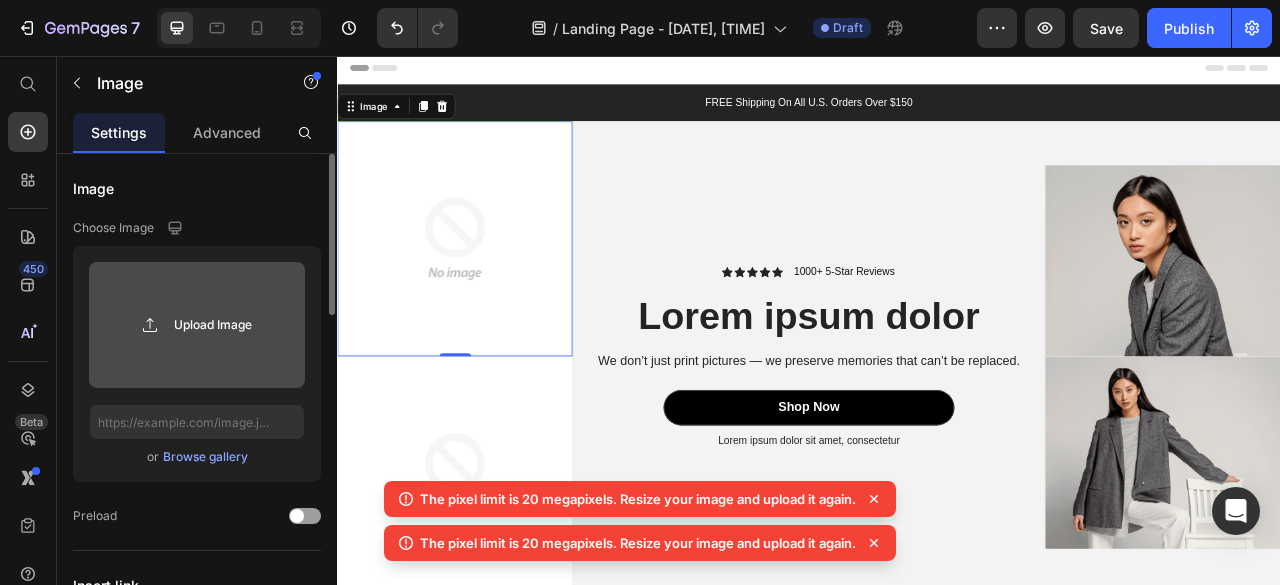 click 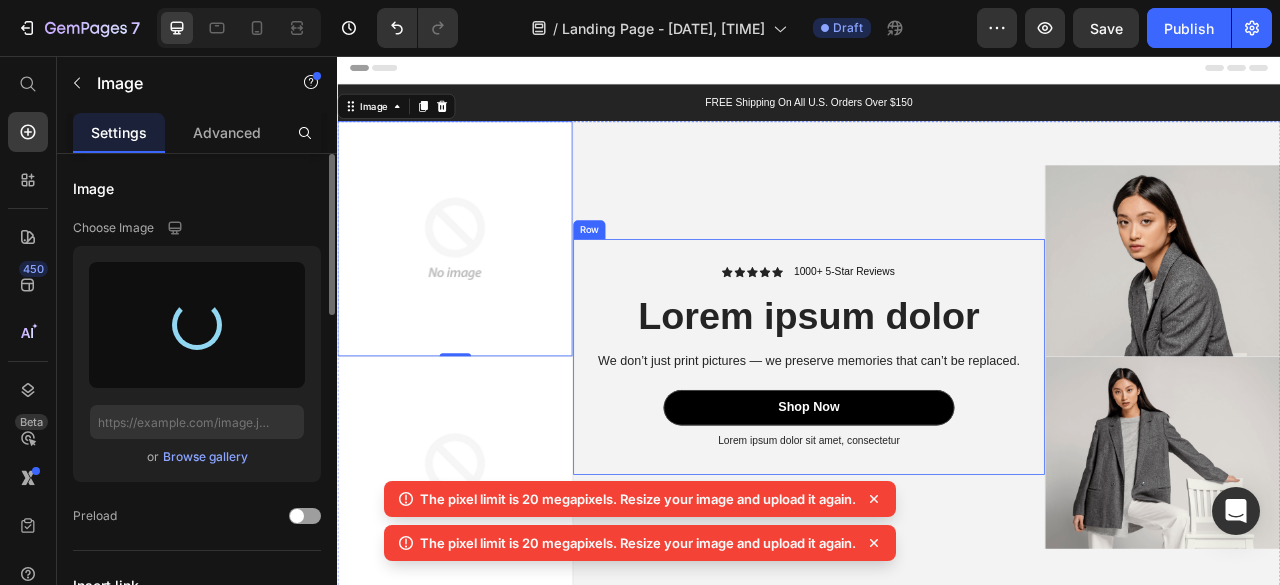 type on "[URL]" 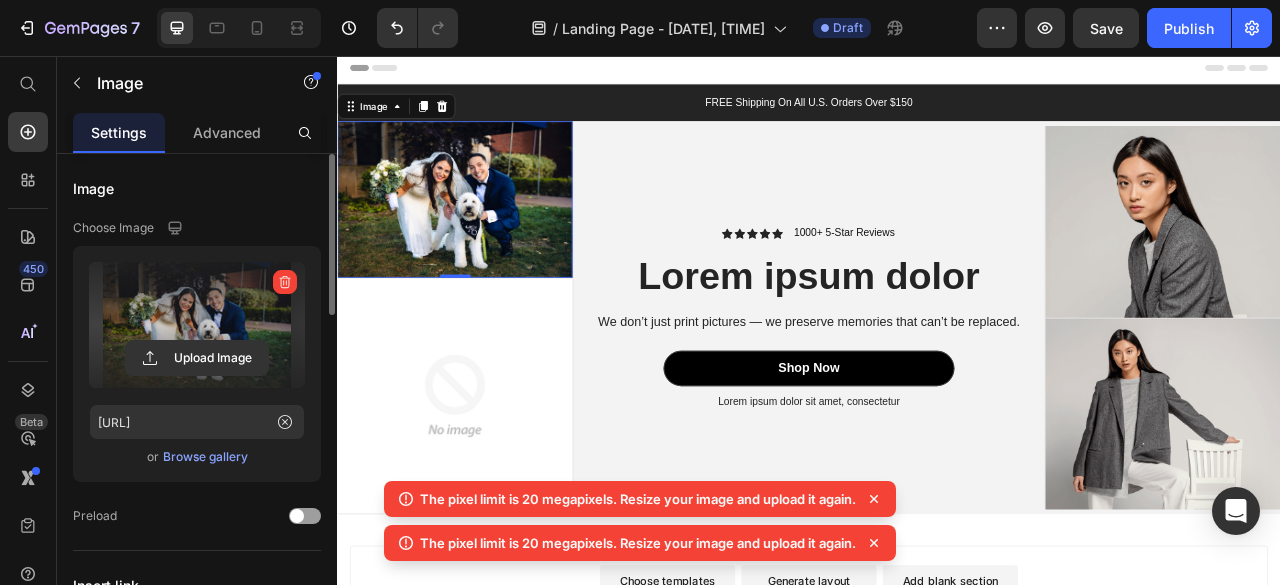 click 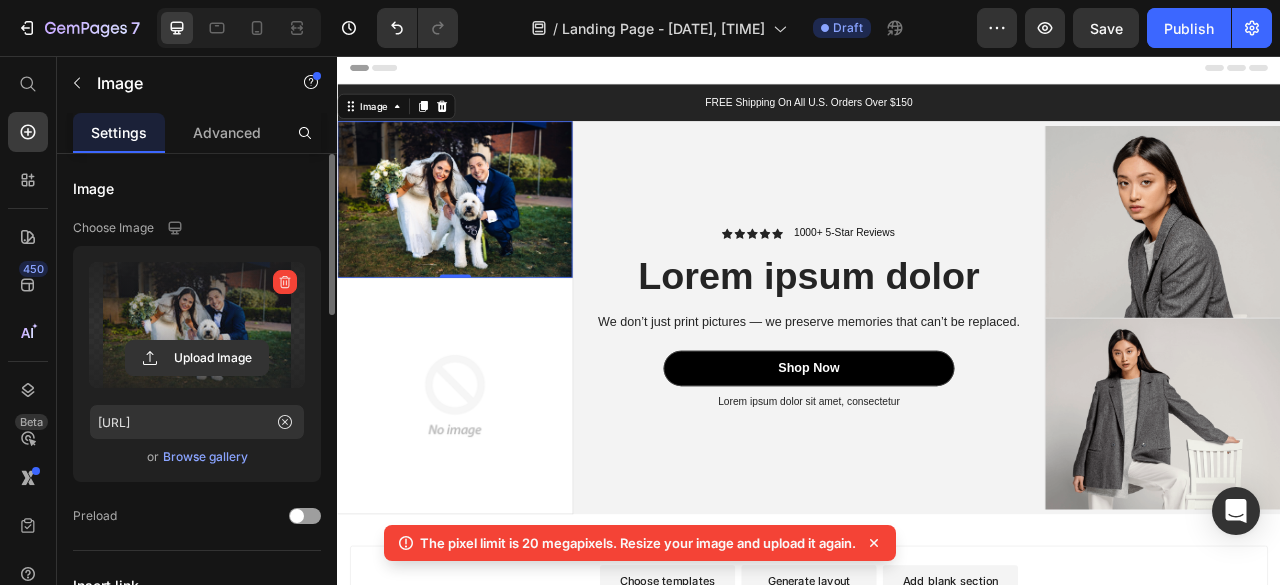 click 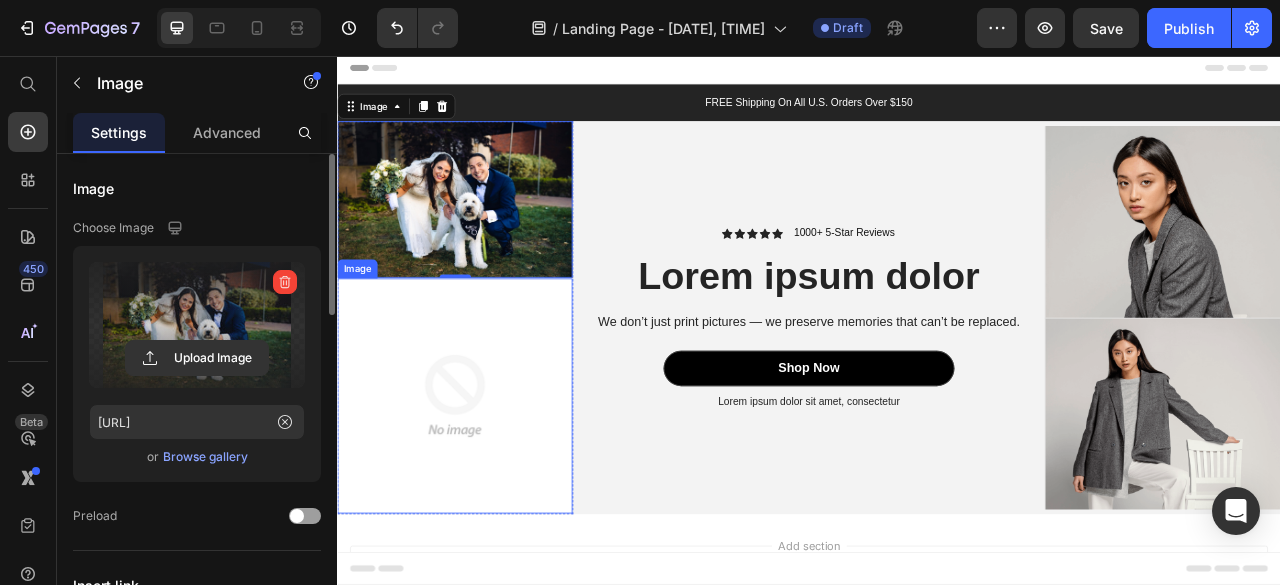 click at bounding box center [486, 488] 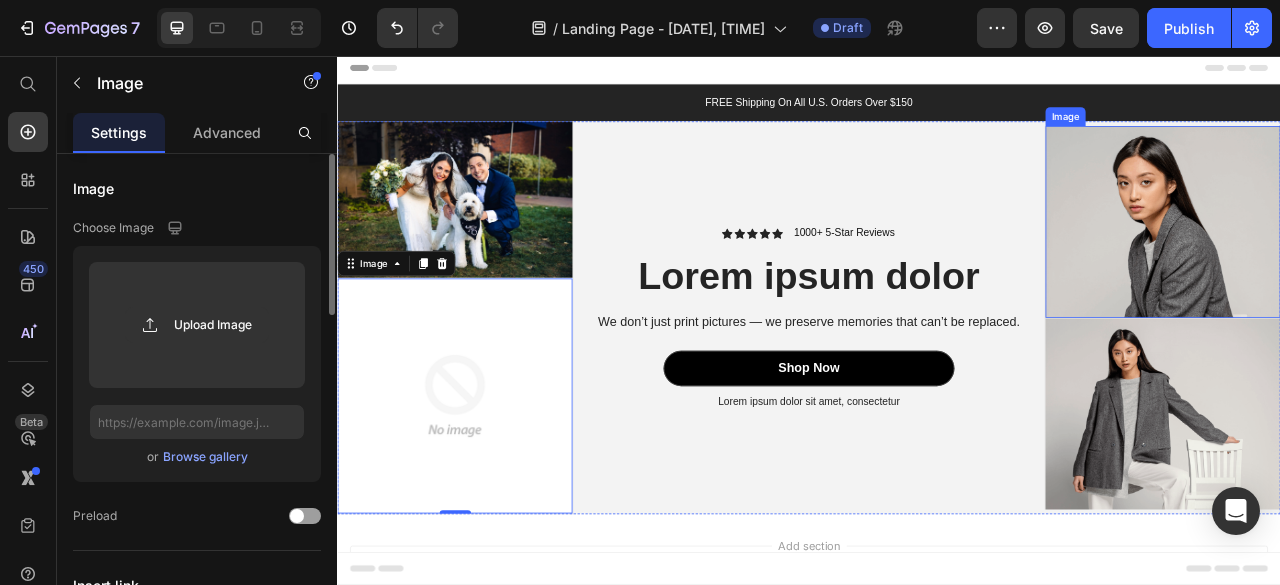 click at bounding box center [1387, 266] 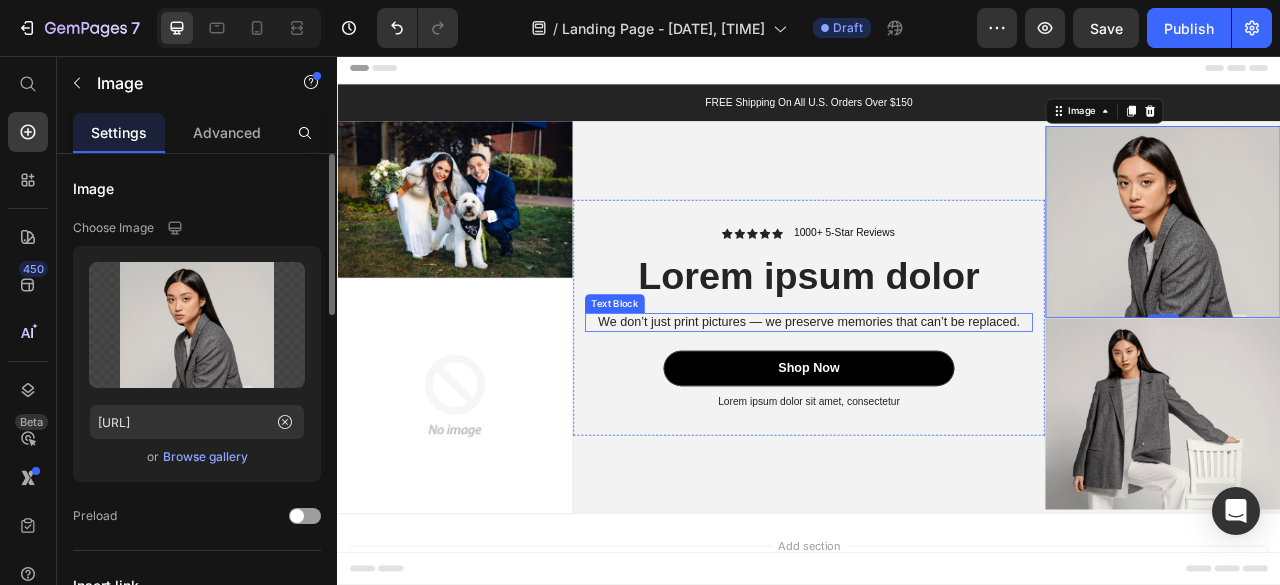 scroll, scrollTop: 0, scrollLeft: 0, axis: both 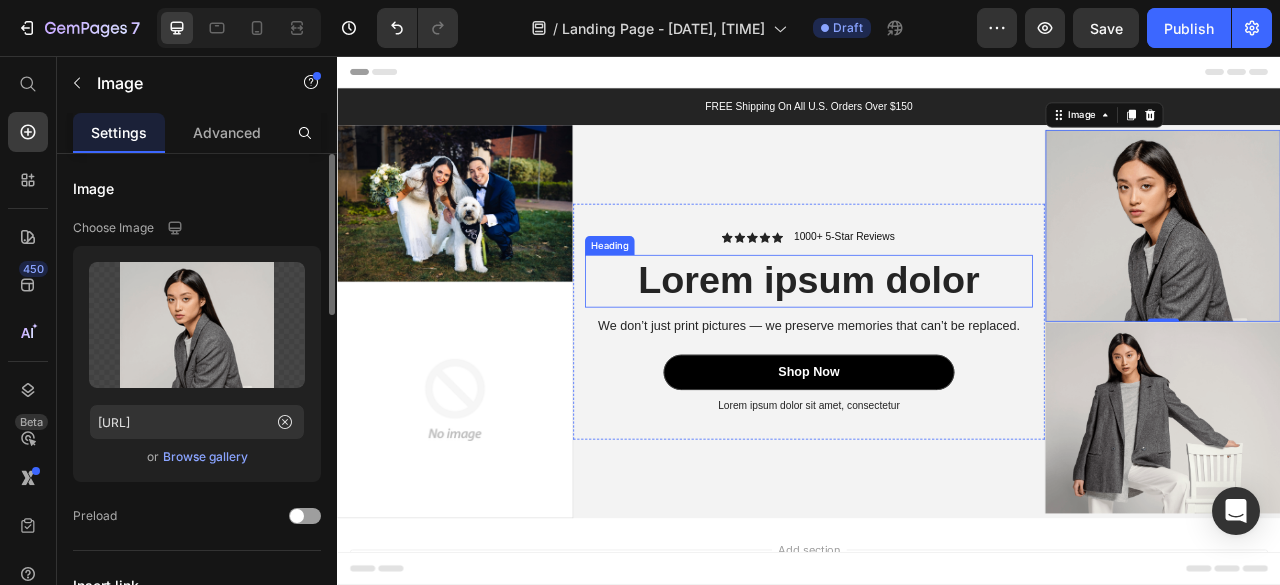 click on "Lorem ipsum dolor" at bounding box center [937, 342] 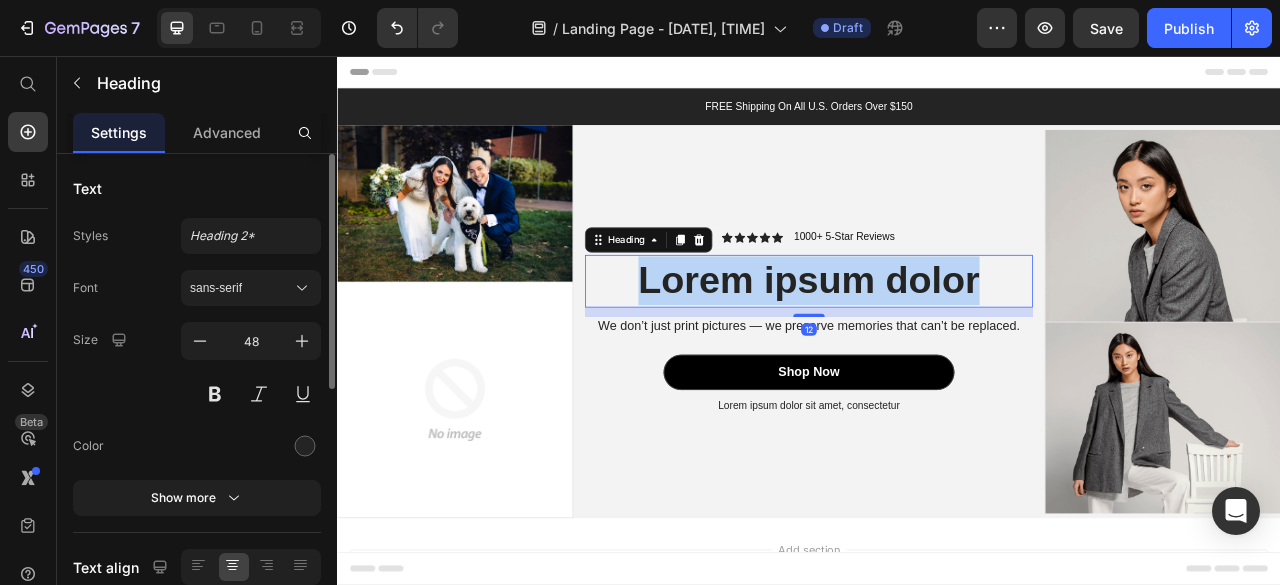 click on "Lorem ipsum dolor" at bounding box center [937, 342] 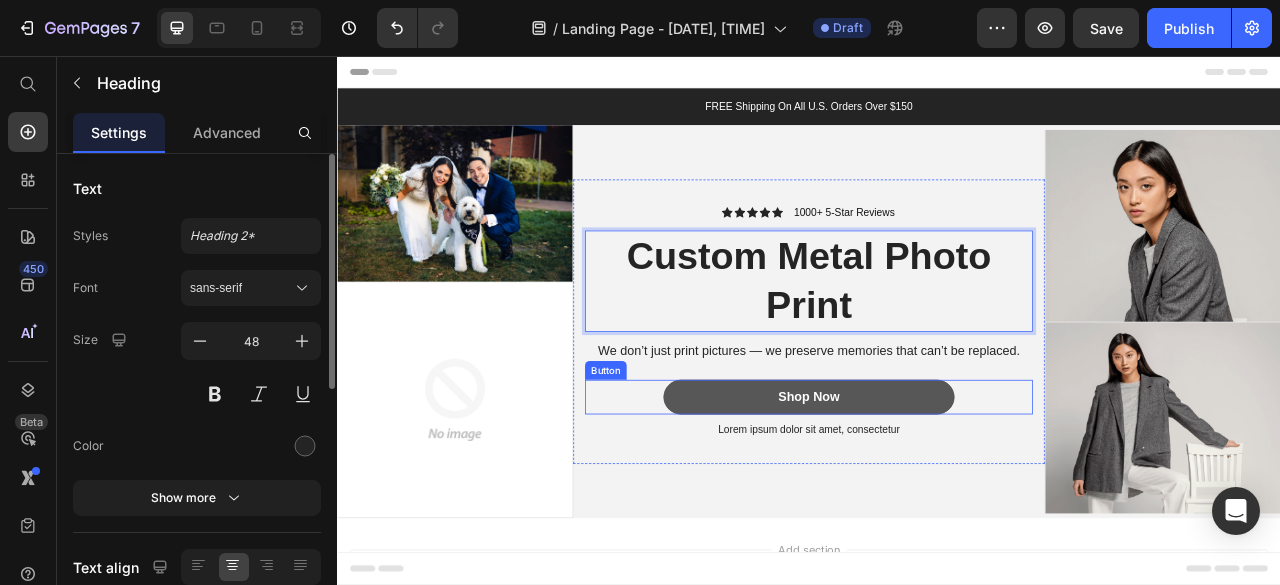 click on "Shop Now" at bounding box center [937, 490] 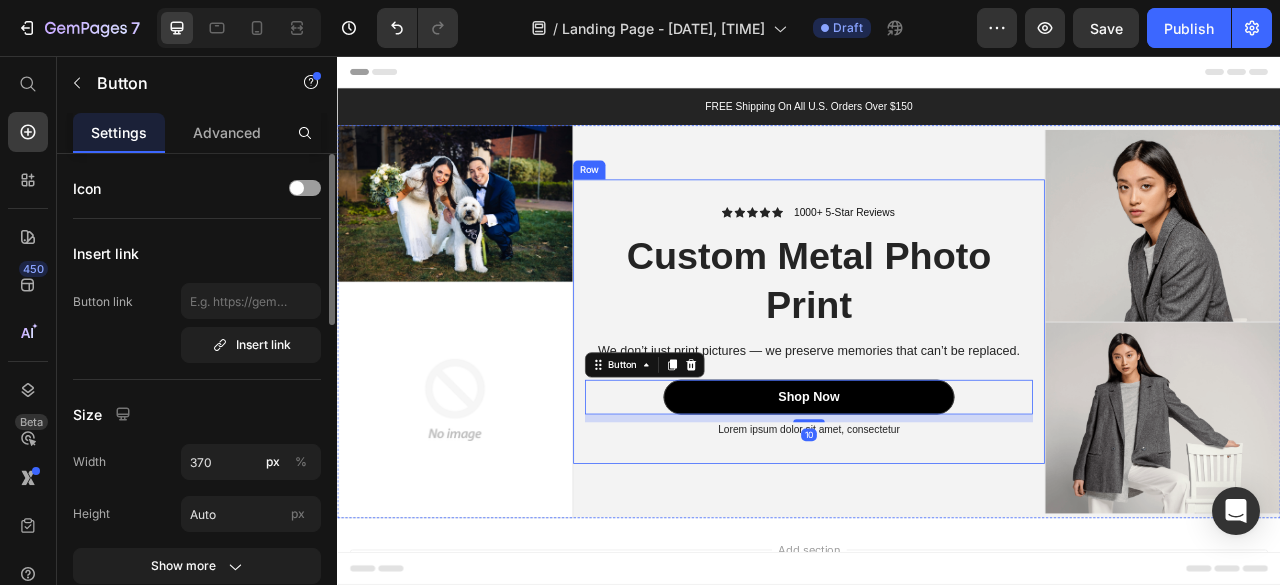 click on "Icon Icon Icon Icon Icon Icon List 1000+ 5-Star Reviews Text Block Row Custom Metal Photo Print Heading We don’t just print pictures — we preserve memories that can’t be replaced. Text Block Shop Now Button   10 Lorem ipsum dolor sit amet, consectetur  Text Block Row" at bounding box center [937, 394] 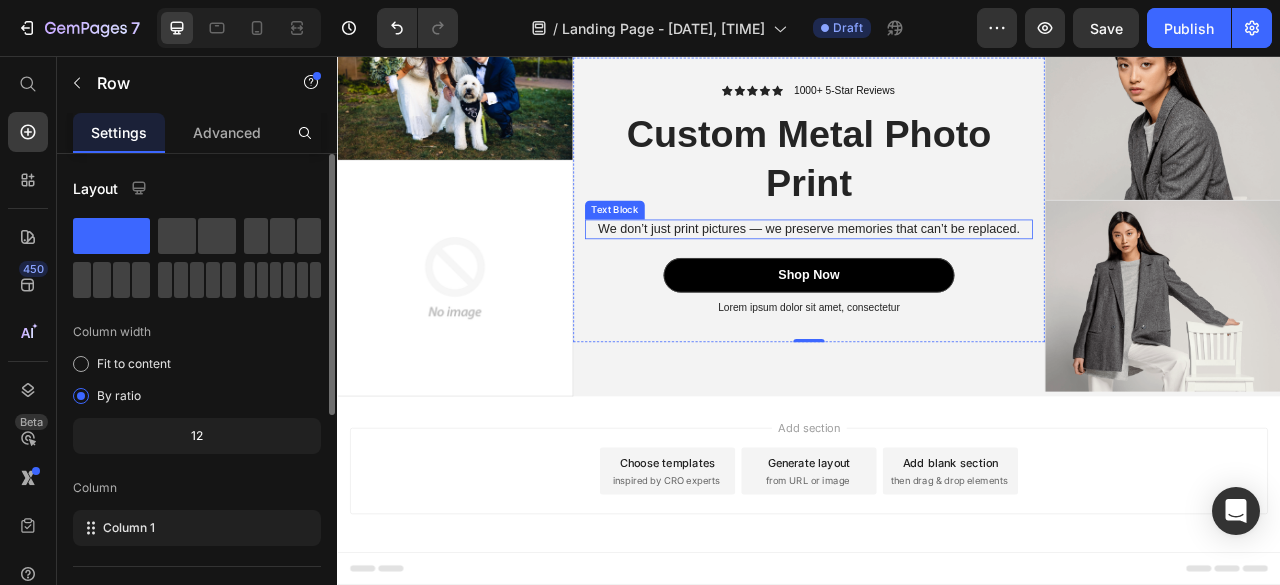 scroll, scrollTop: 0, scrollLeft: 0, axis: both 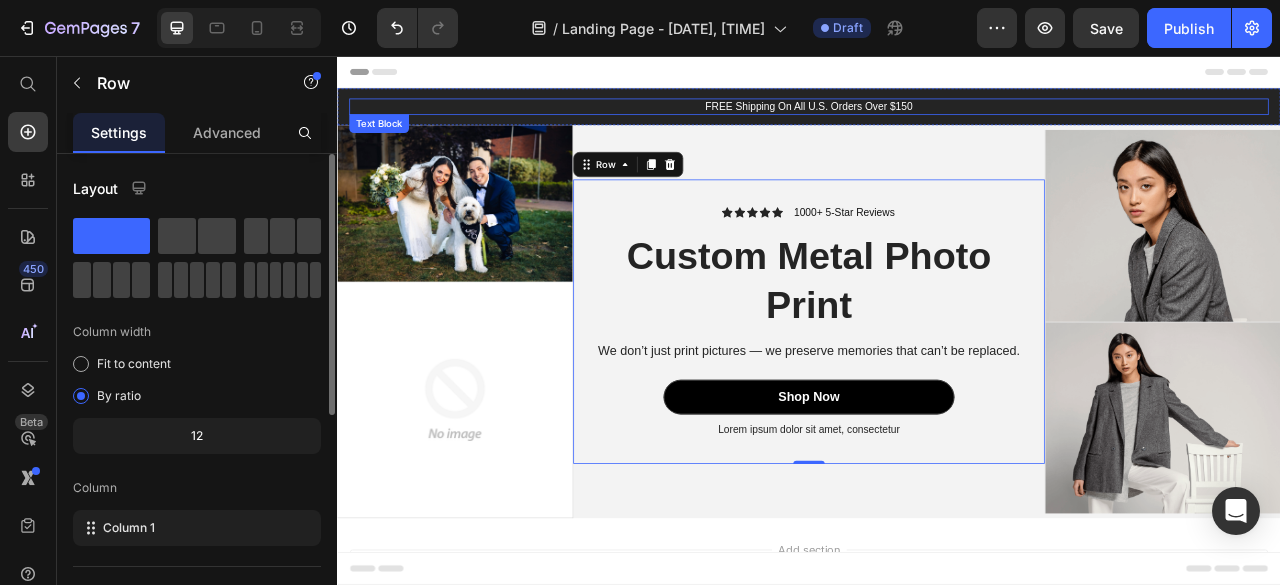 click on "FREE Shipping On All U.S. Orders Over $150" at bounding box center [937, 120] 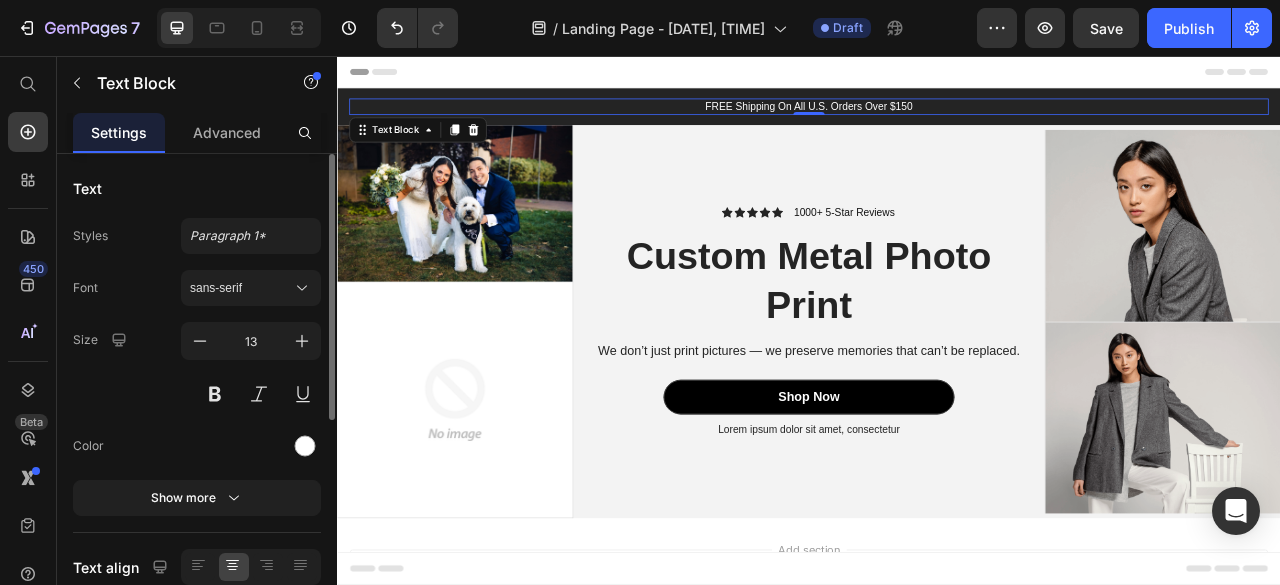 click on "FREE Shipping On All U.S. Orders Over $150" at bounding box center [937, 120] 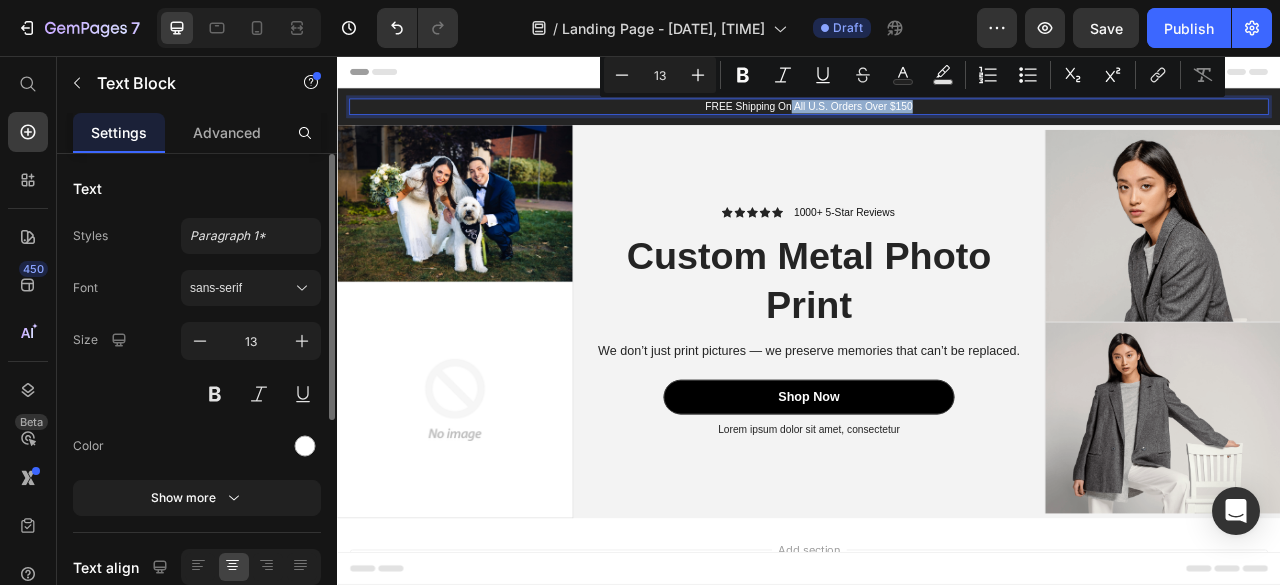 drag, startPoint x: 1059, startPoint y: 117, endPoint x: 908, endPoint y: 115, distance: 151.01324 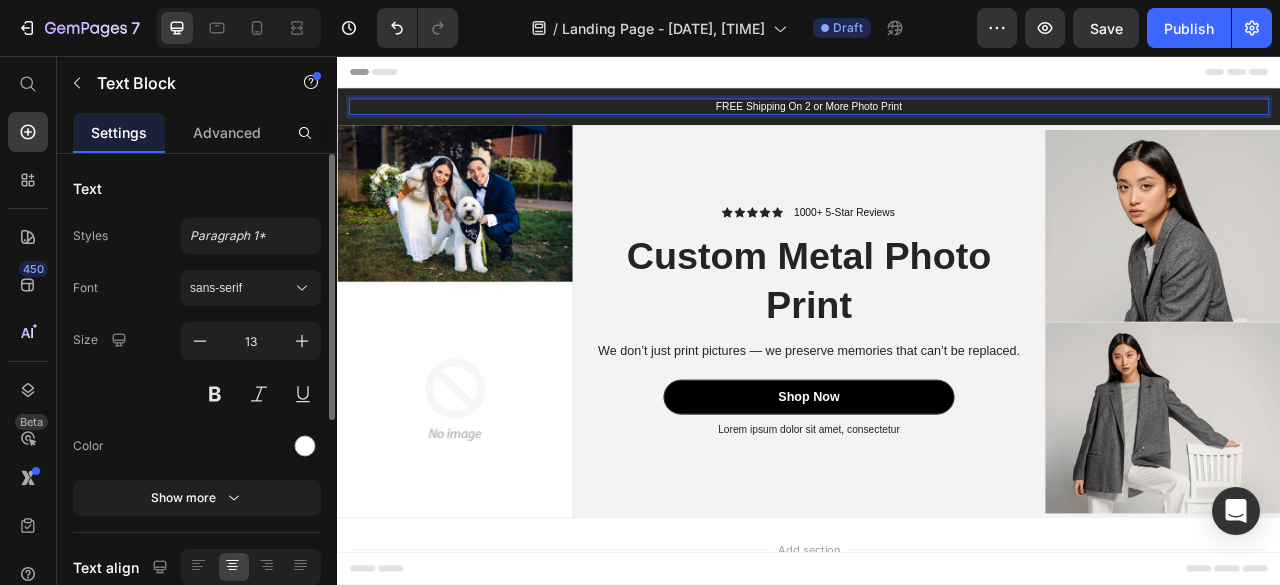 click on "FREE Shipping On 2 or More Photo Print" at bounding box center (937, 120) 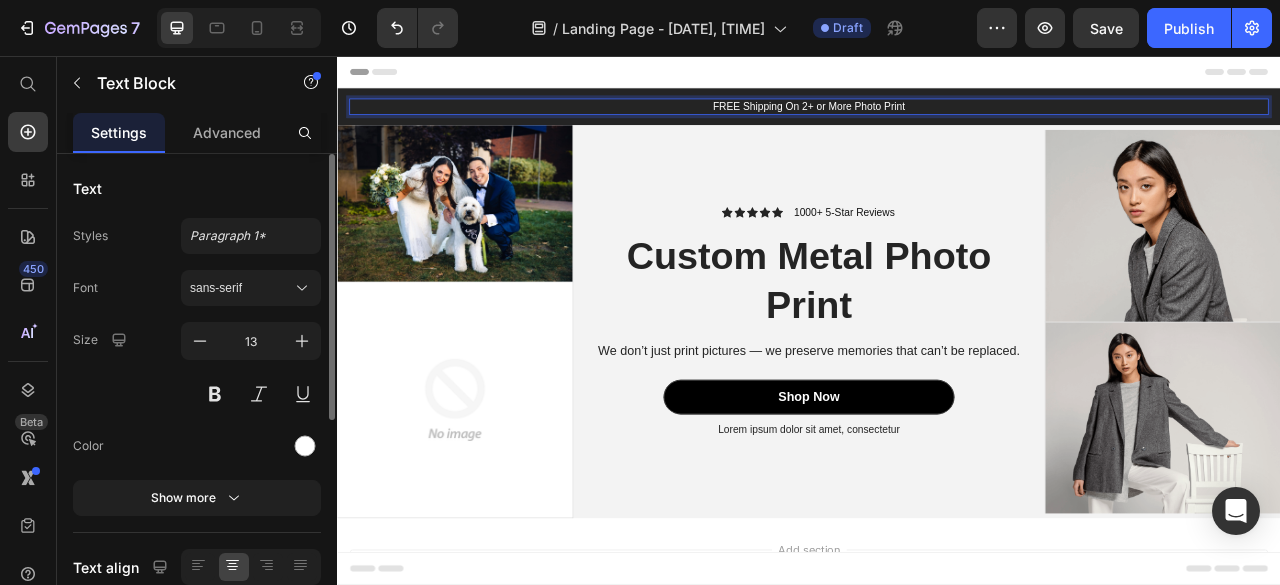 click on "FREE Shipping On 2+ or More Photo Print" at bounding box center [937, 120] 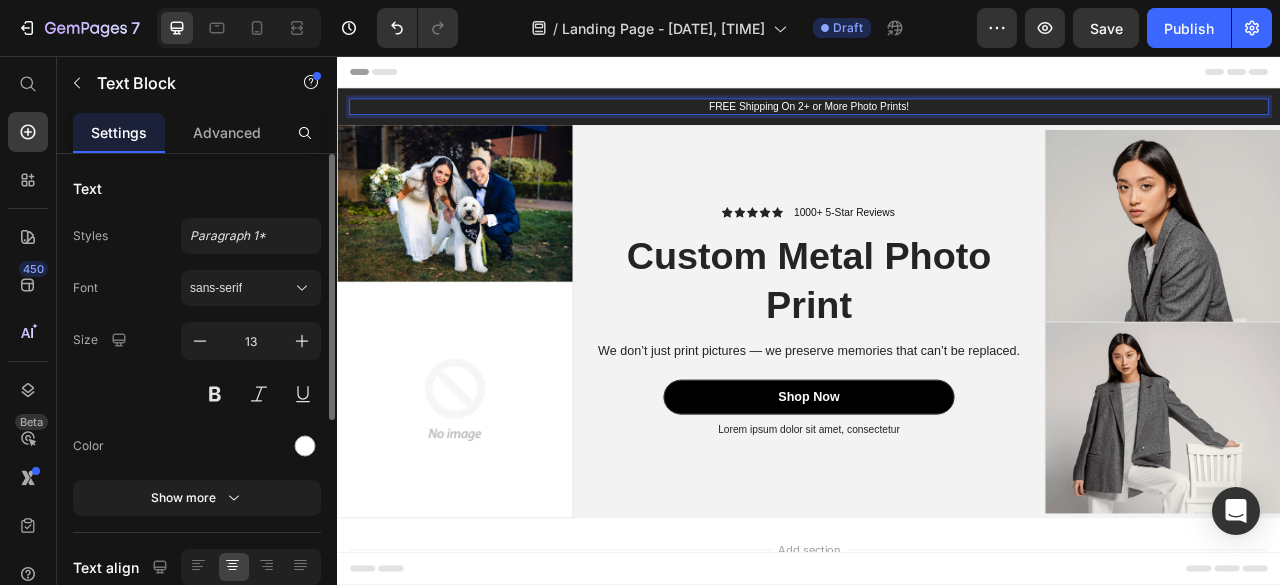 click on "FREE Shipping On 2+ or More Photo Prints!" at bounding box center (937, 120) 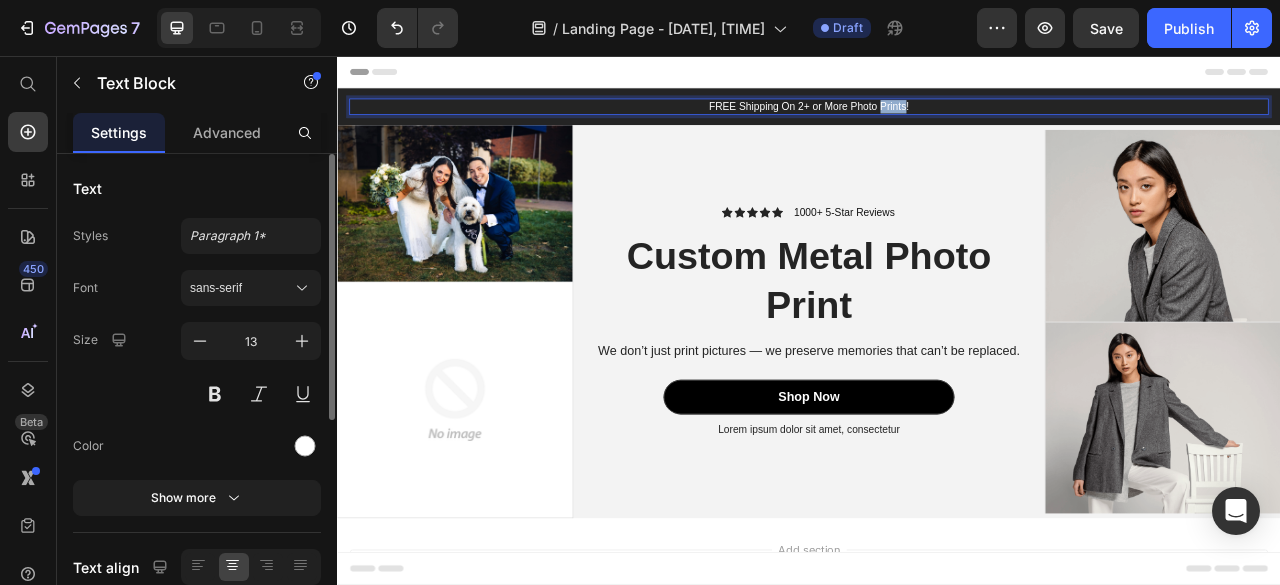click on "FREE Shipping On 2+ or More Photo Prints!" at bounding box center [937, 120] 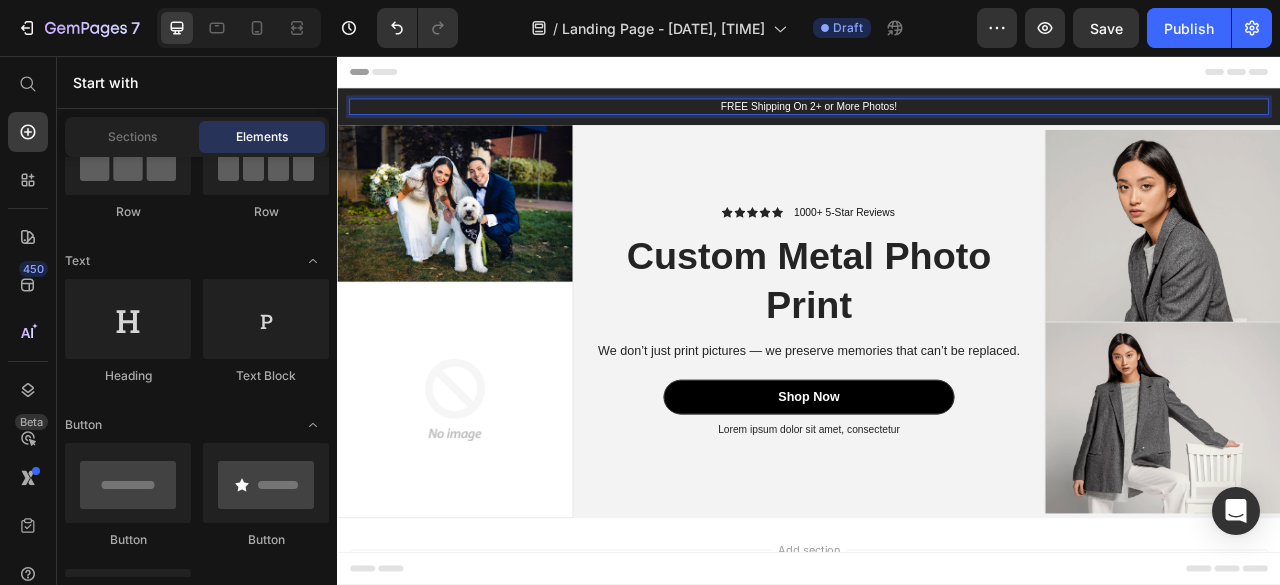click on "Add section Choose templates inspired by CRO experts Generate layout from URL or image Add blank section then drag & drop elements" at bounding box center [937, 767] 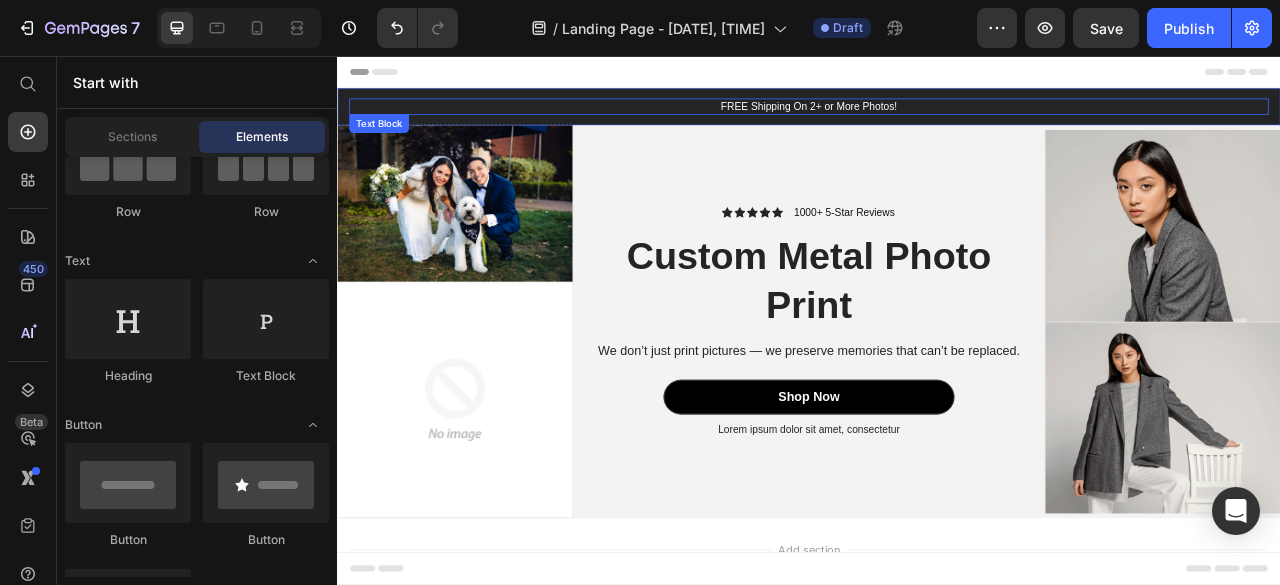 click on "FREE Shipping On 2+ or More Photos!" at bounding box center (937, 120) 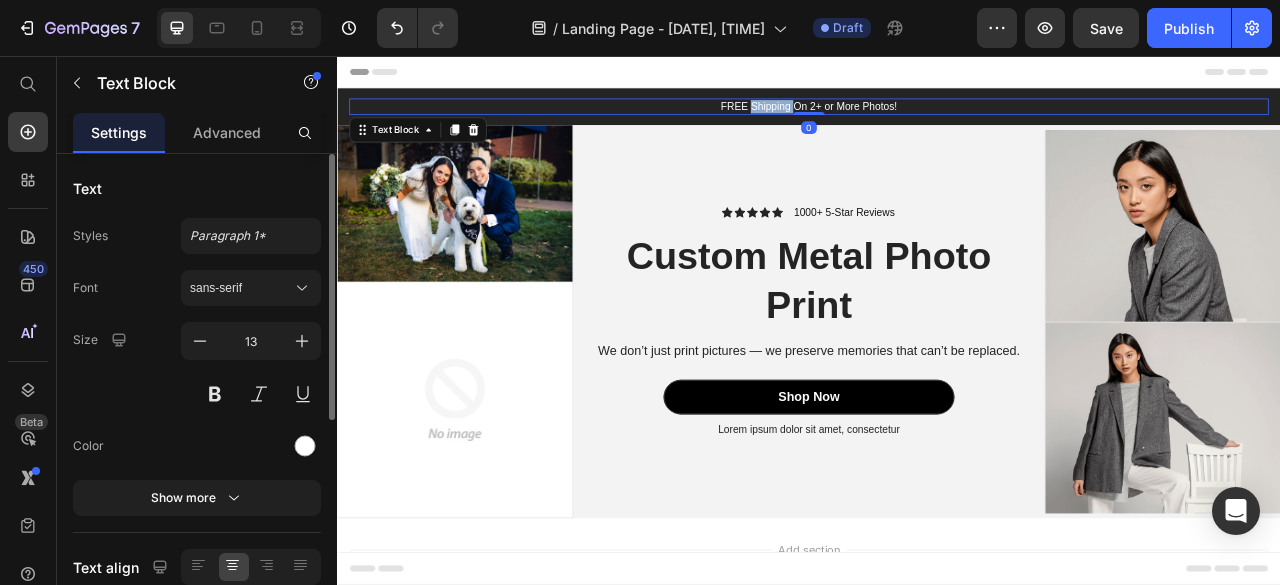 click on "FREE Shipping On 2+ or More Photos!" at bounding box center (937, 120) 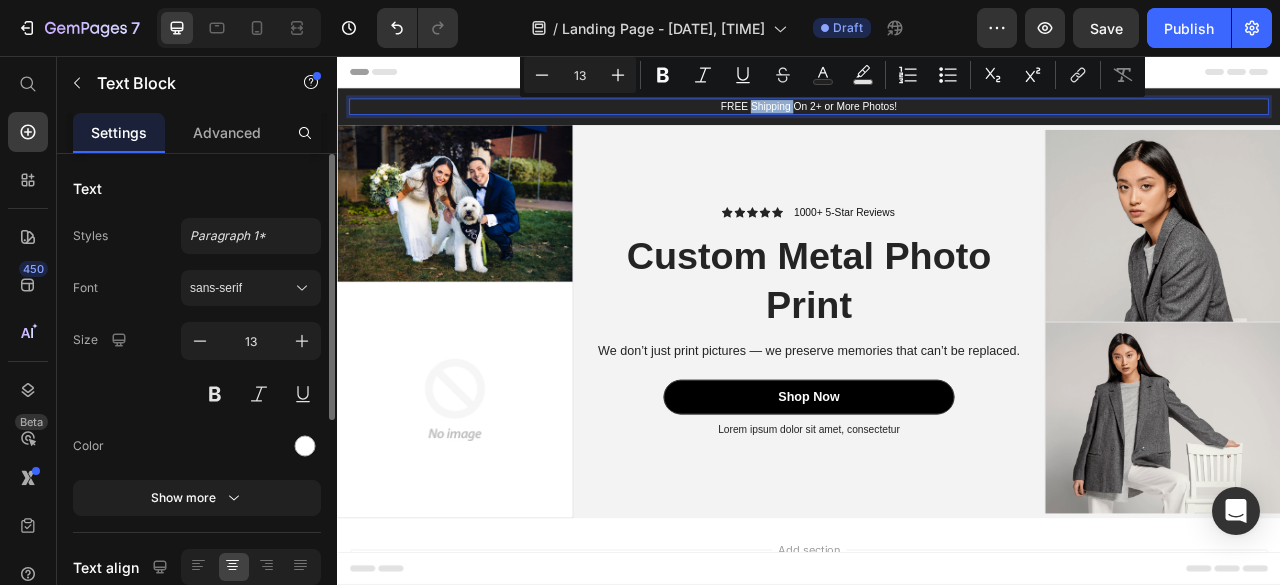 click on "FREE Shipping On 2+ or More Photos!" at bounding box center (937, 120) 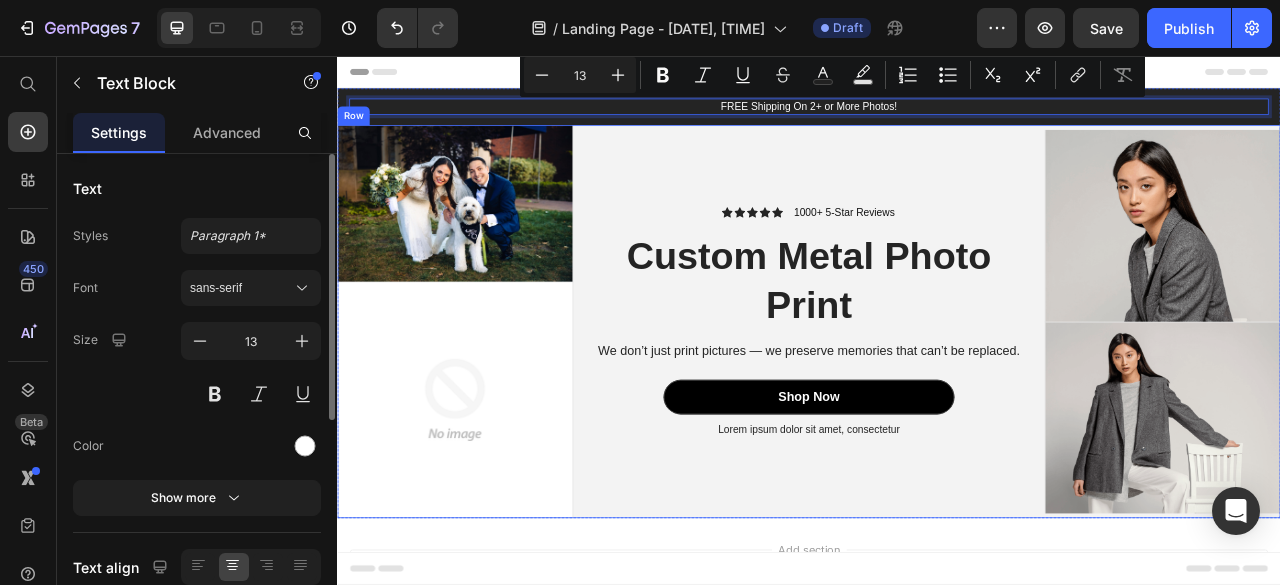scroll, scrollTop: 56, scrollLeft: 0, axis: vertical 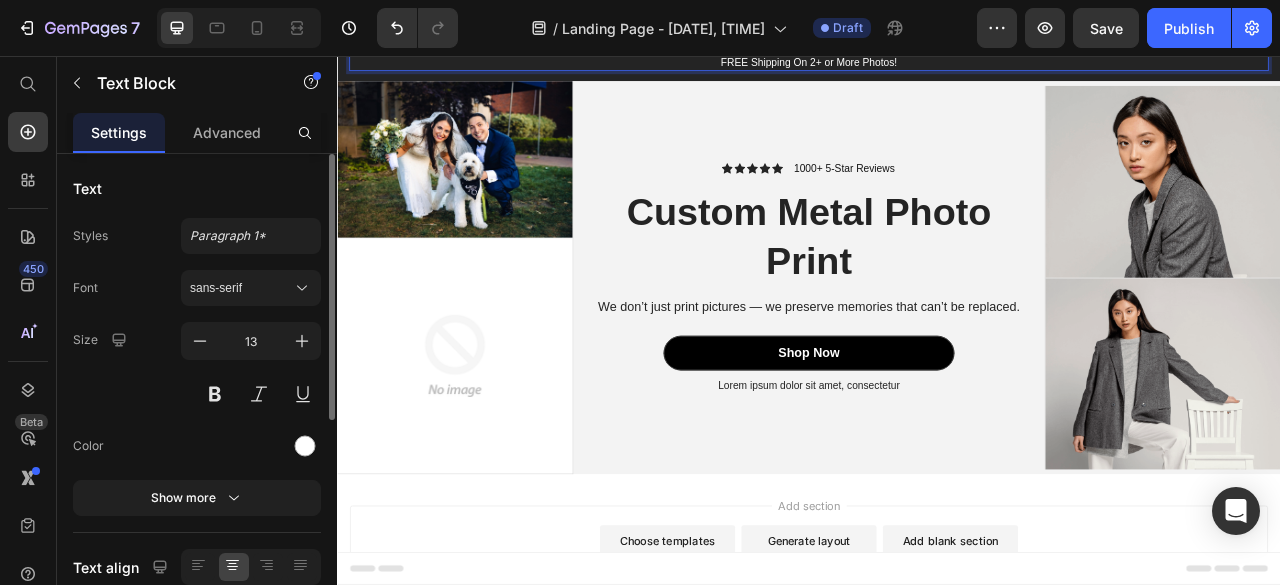 click on "FREE Shipping On 2+ or More Photos!" at bounding box center [937, 64] 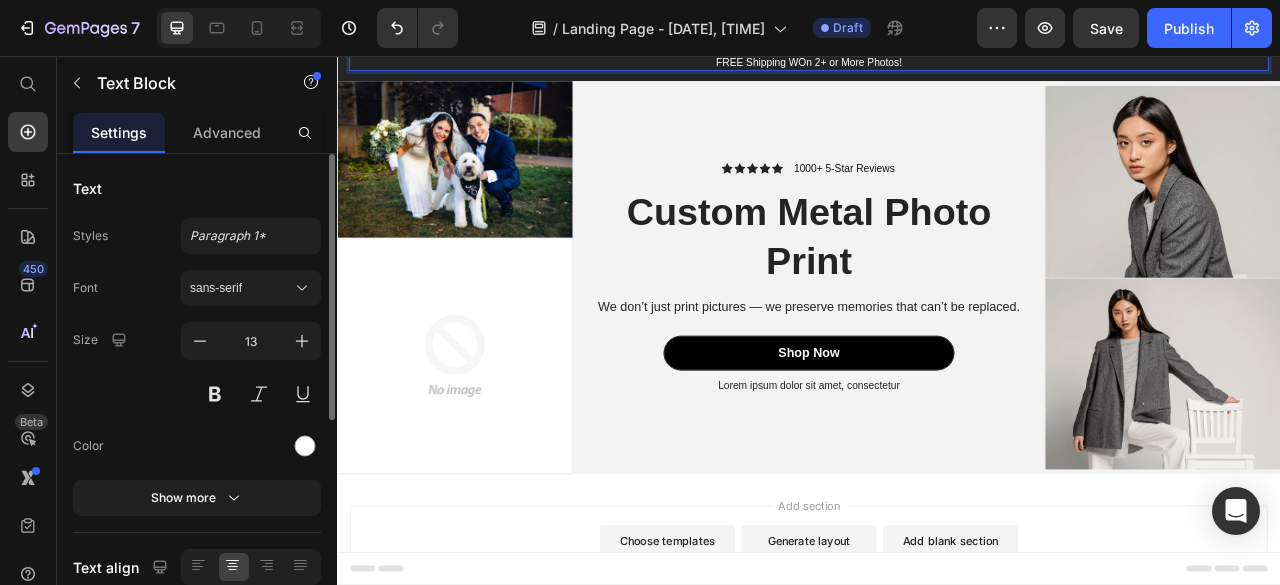 scroll, scrollTop: 36, scrollLeft: 0, axis: vertical 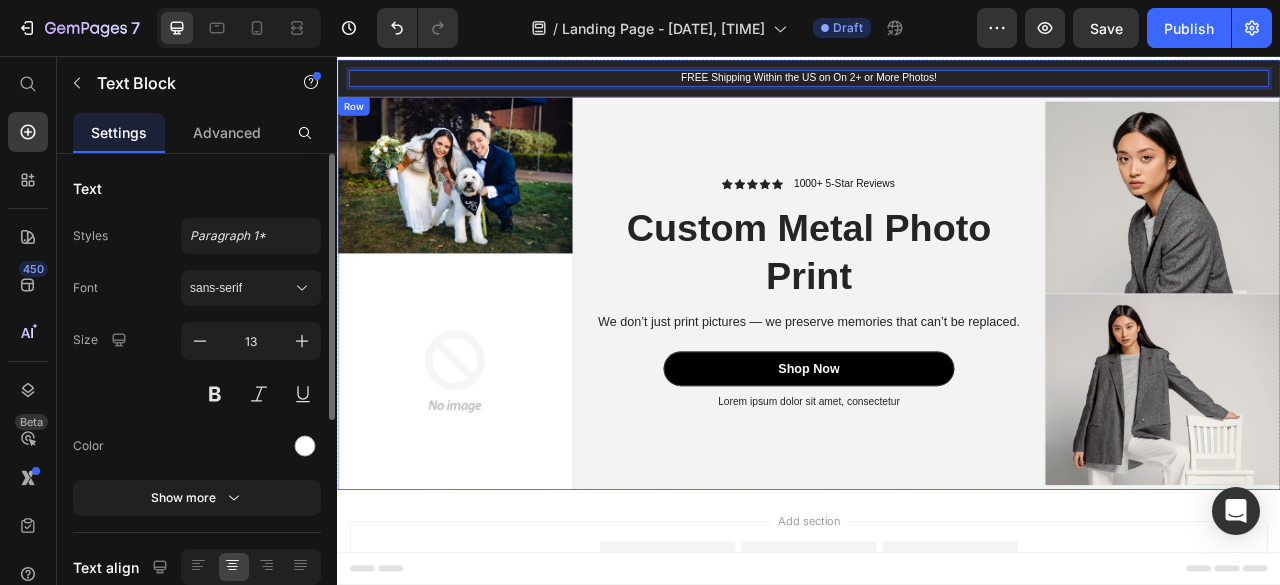 click on "Icon Icon Icon Icon Icon Icon List 1000+ 5-Star Reviews Text Block Row Custom Metal Photo Print Heading We don’t just print pictures — we preserve memories that can’t be replaced. Text Block Shop Now Button Lorem ipsum dolor sit amet, consectetur  Text Block Row" at bounding box center [937, 358] 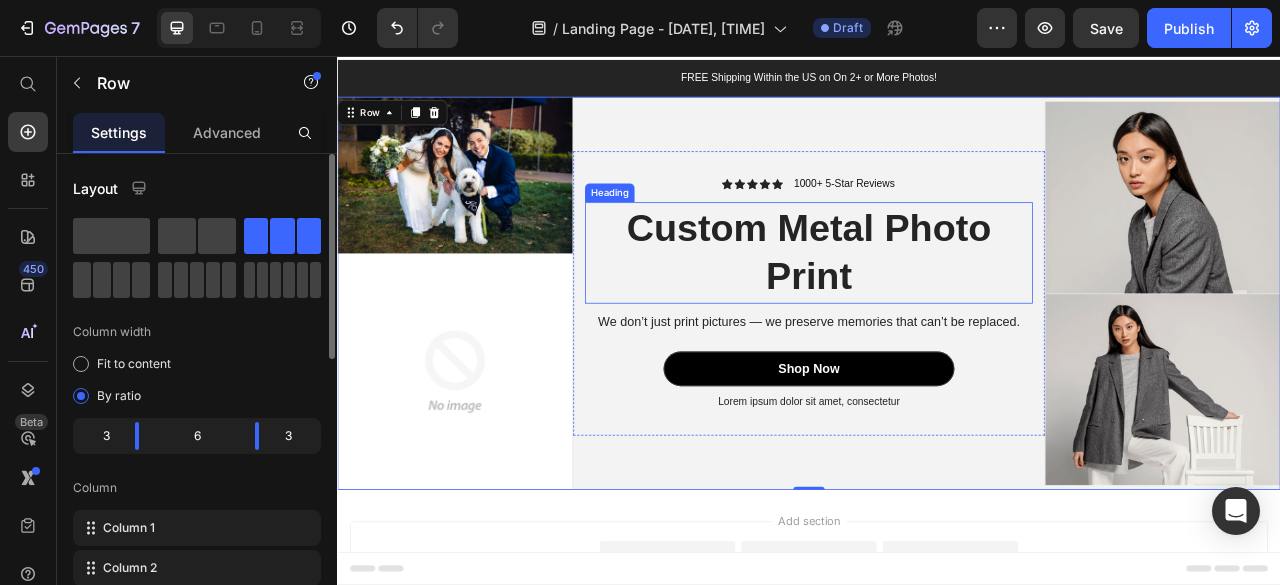 click on "Custom Metal Photo Print" at bounding box center (937, 306) 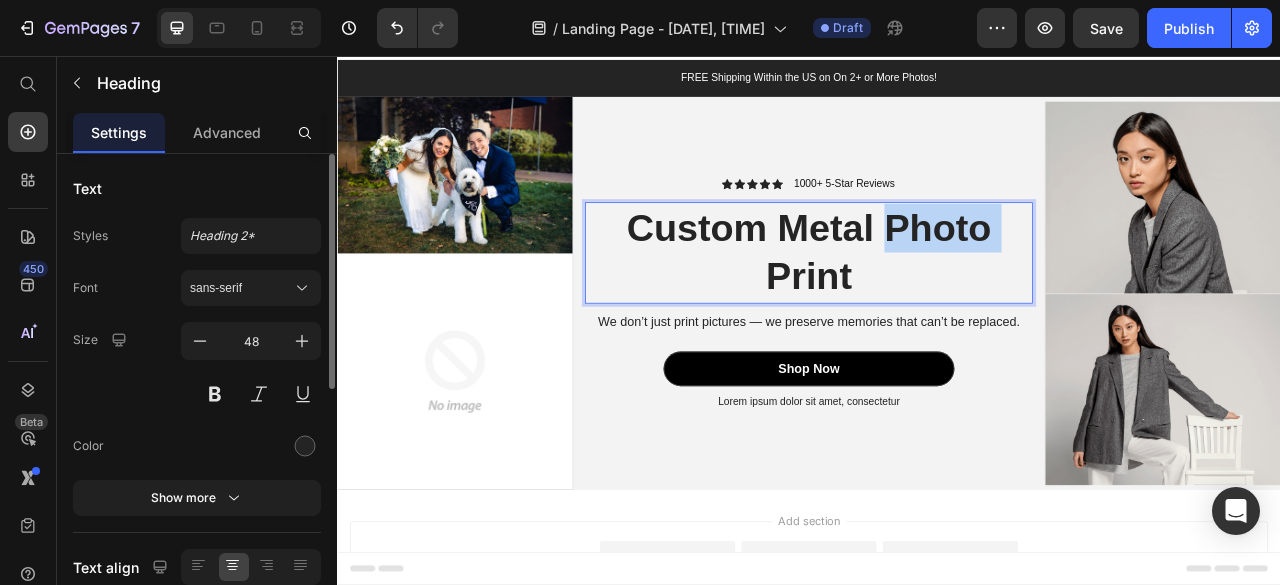 click on "Custom Metal Photo Print" at bounding box center (937, 306) 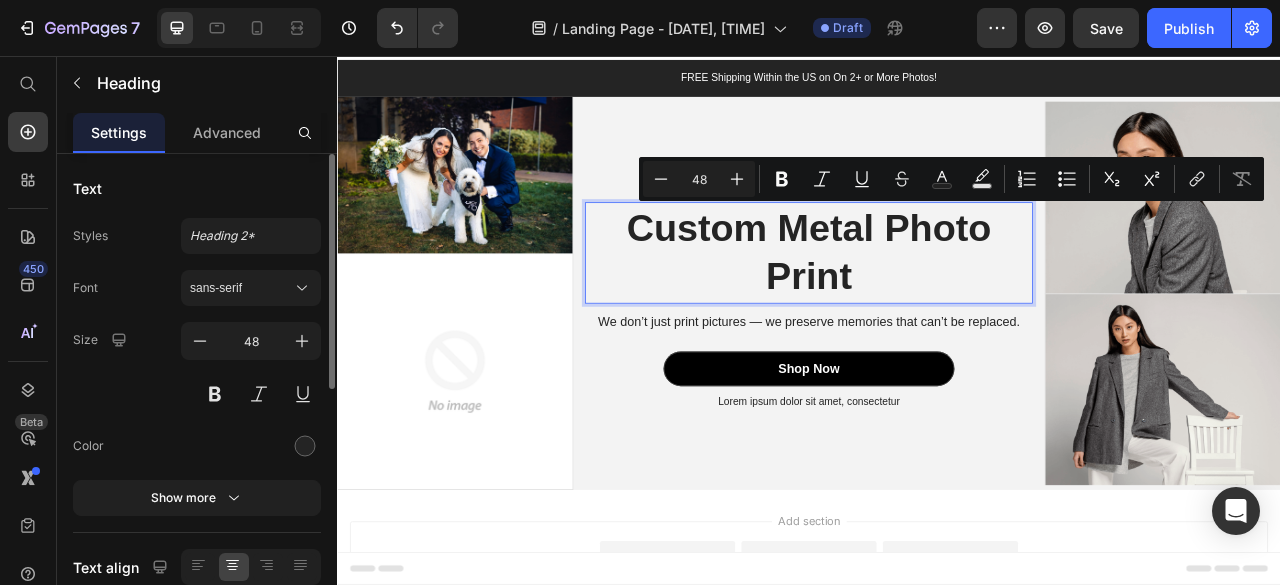 scroll, scrollTop: 67, scrollLeft: 0, axis: vertical 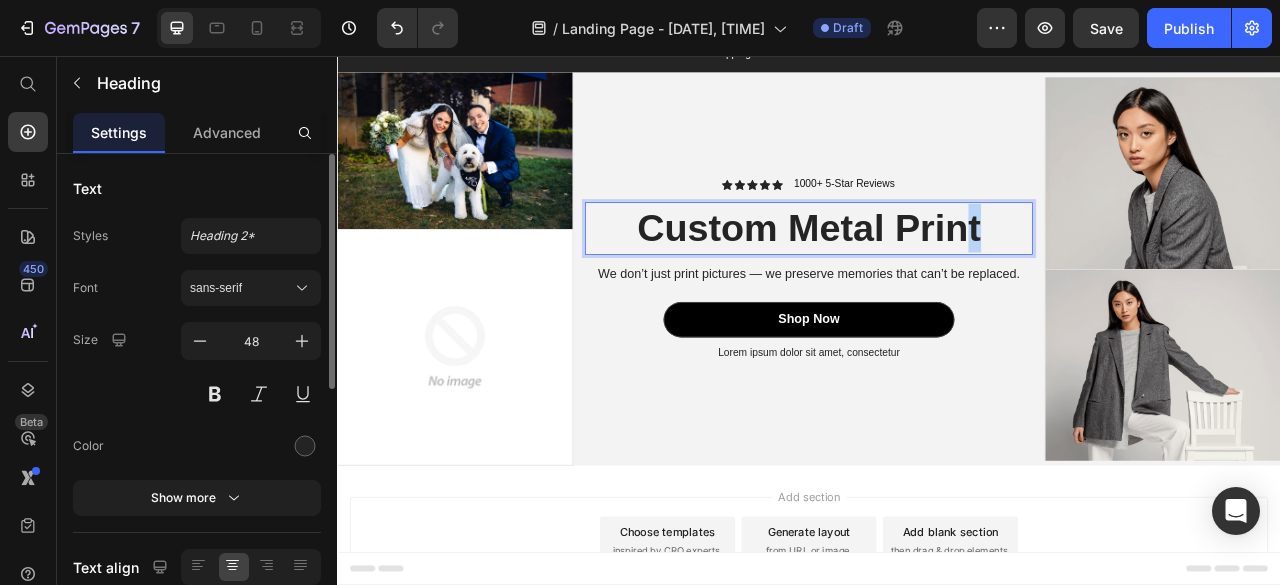 click on "Custom Metal Print" at bounding box center [937, 275] 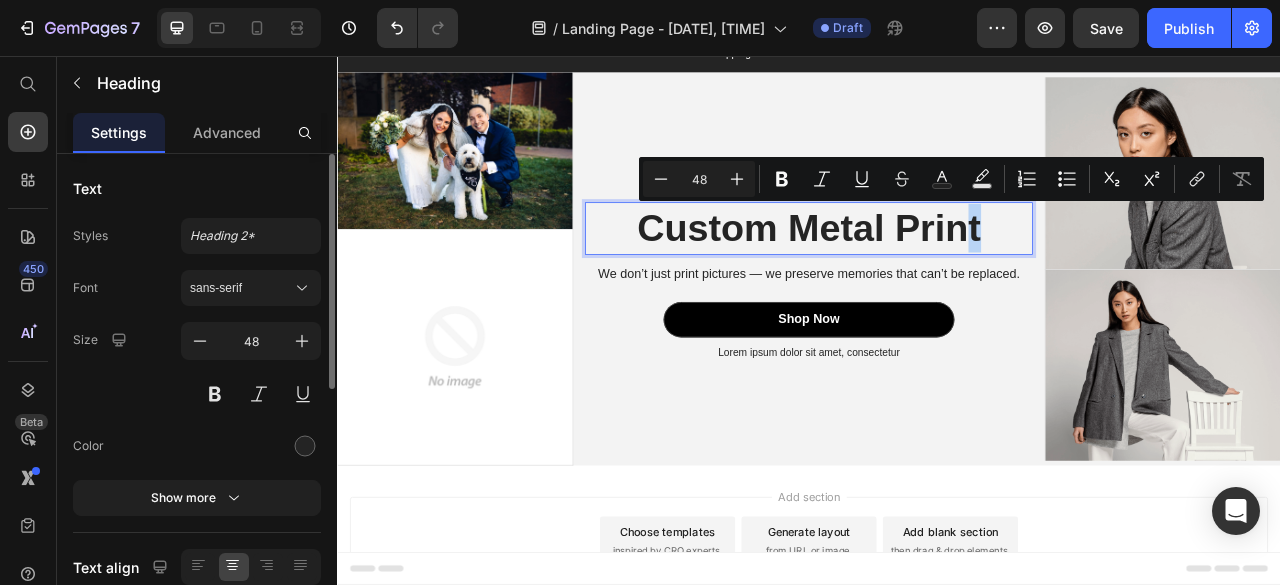 click on "Custom Metal Print" at bounding box center [937, 275] 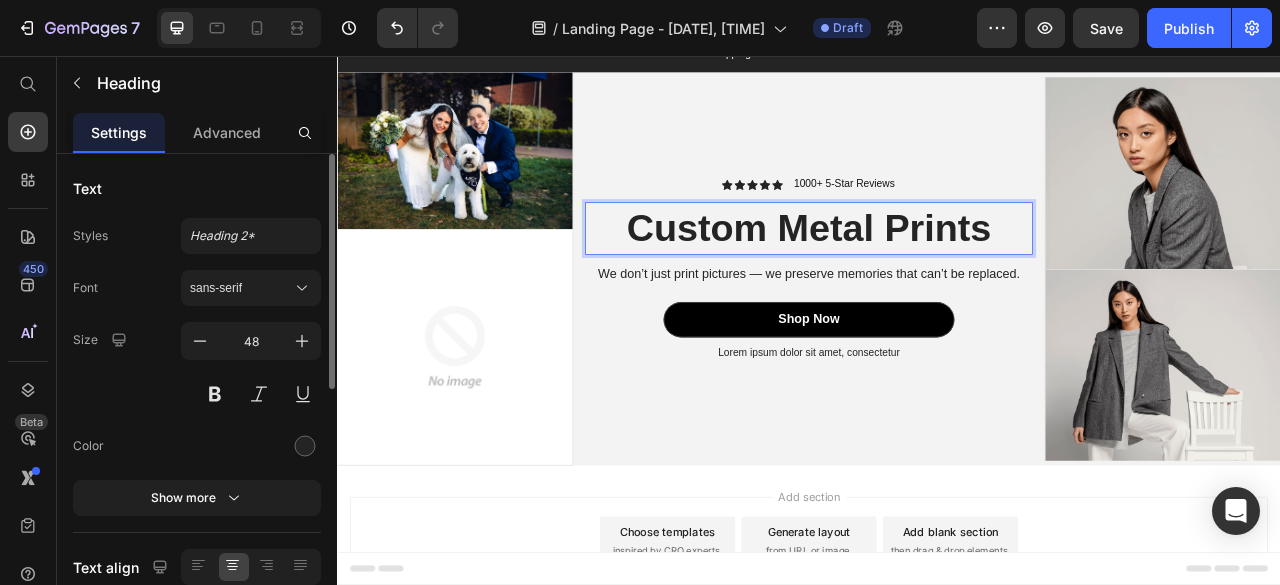 click on "Icon Icon Icon Icon Icon Icon List 1000+ 5-Star Reviews Text Block Row" at bounding box center [937, 219] 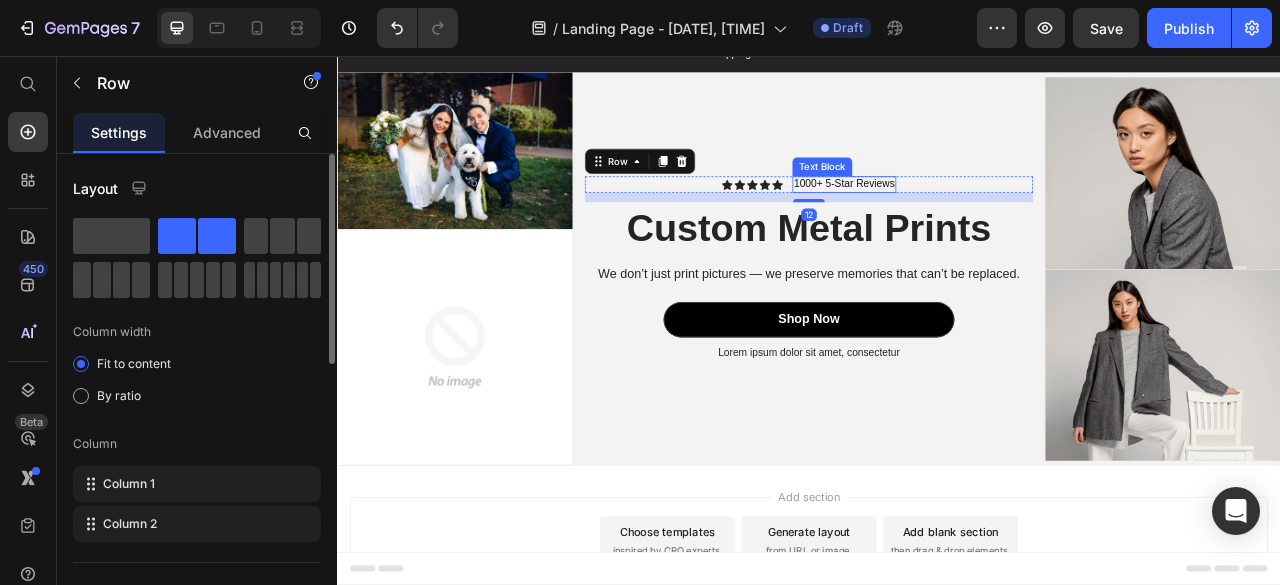 click on "1000+ 5-Star Reviews" at bounding box center (982, 219) 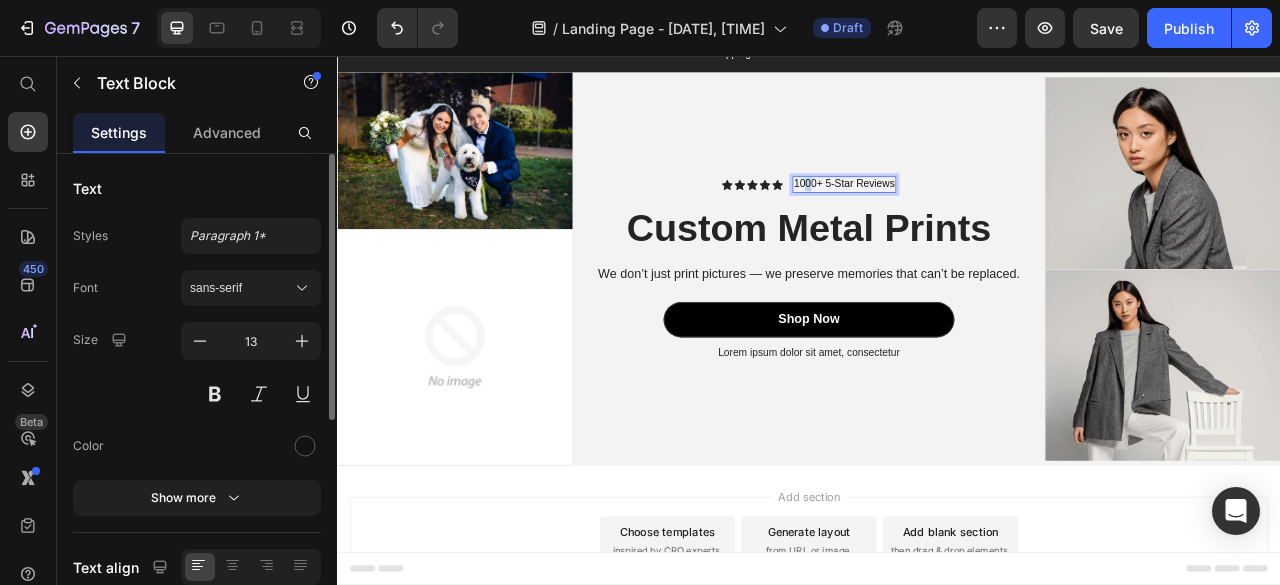 click on "1000+ 5-Star Reviews" at bounding box center [982, 219] 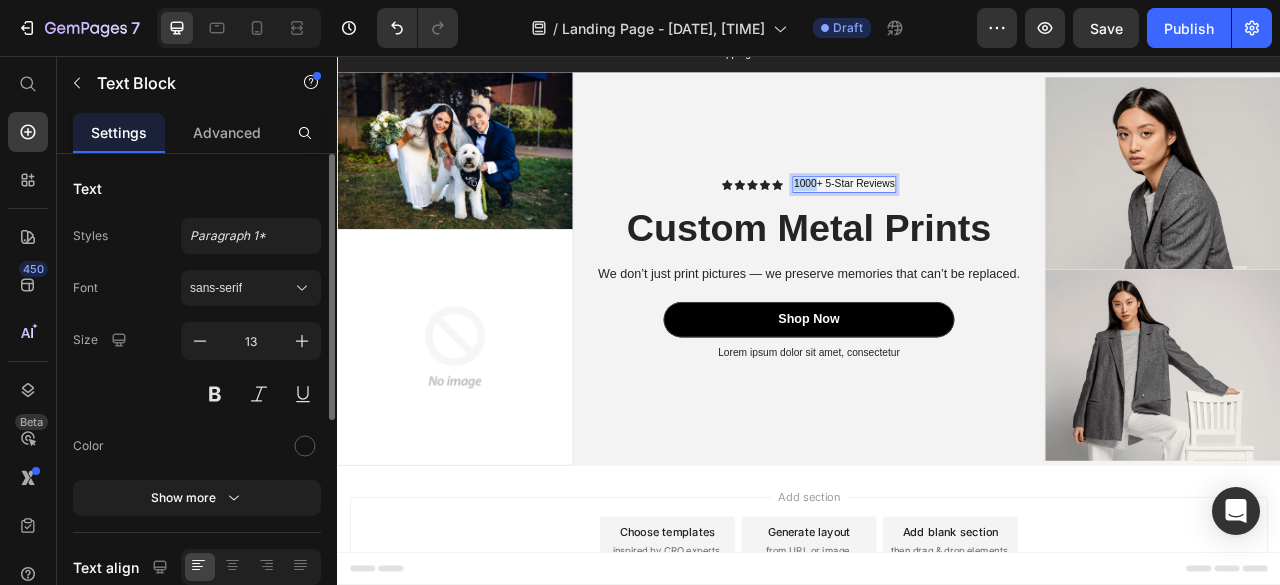 click on "1000+ 5-Star Reviews" at bounding box center [982, 219] 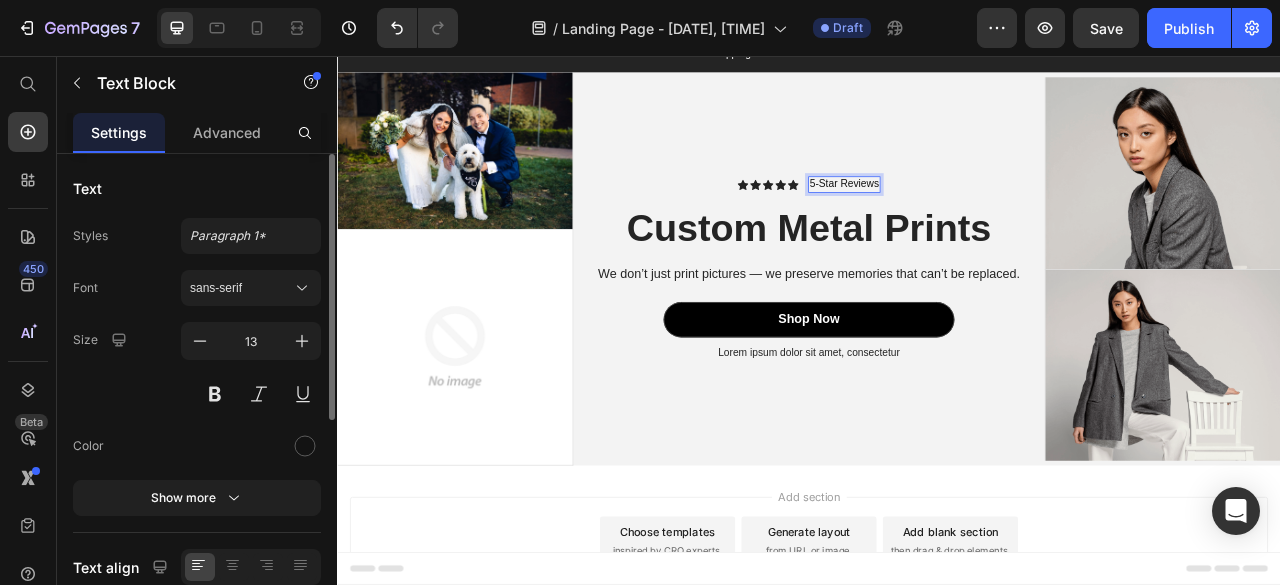click on "5-Star Reviews" at bounding box center (982, 219) 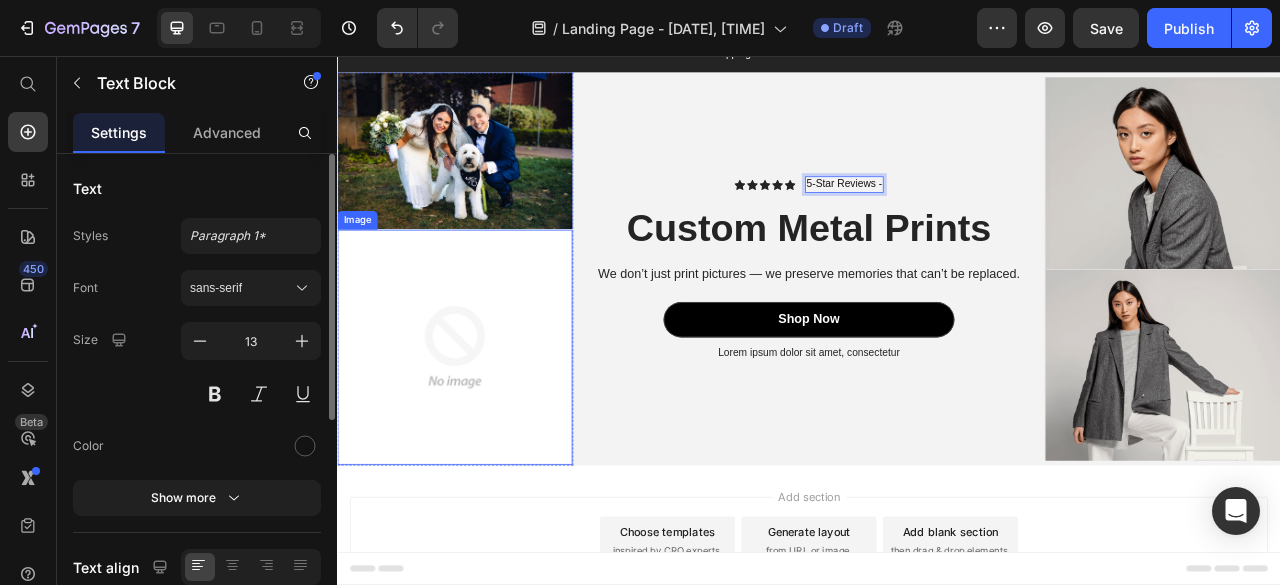 click at bounding box center (486, 426) 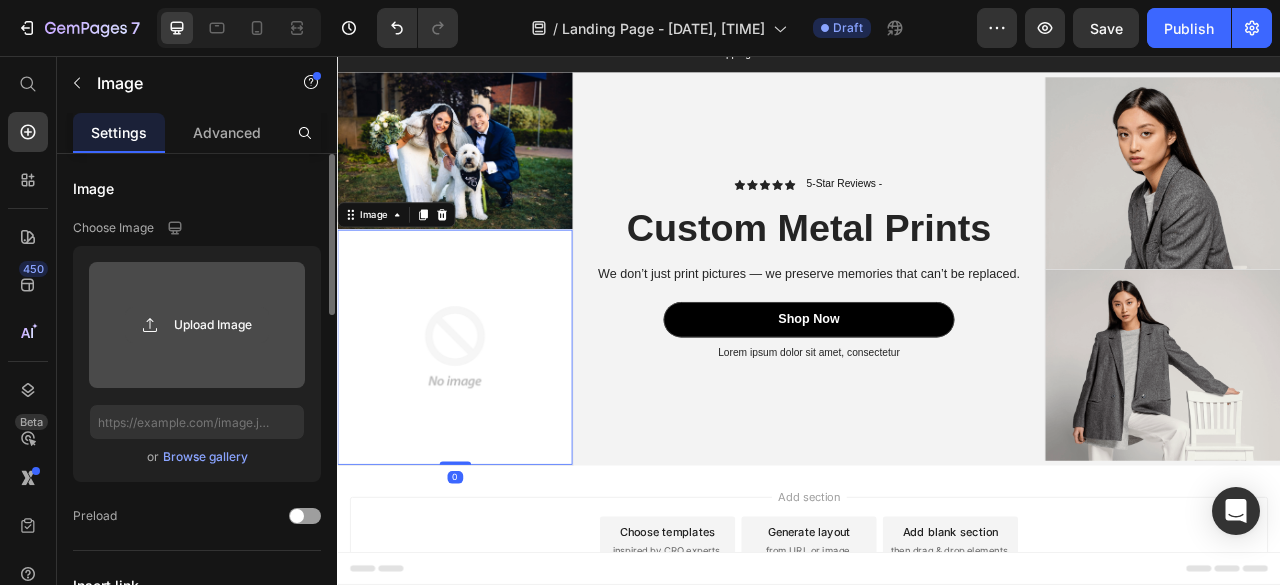 click 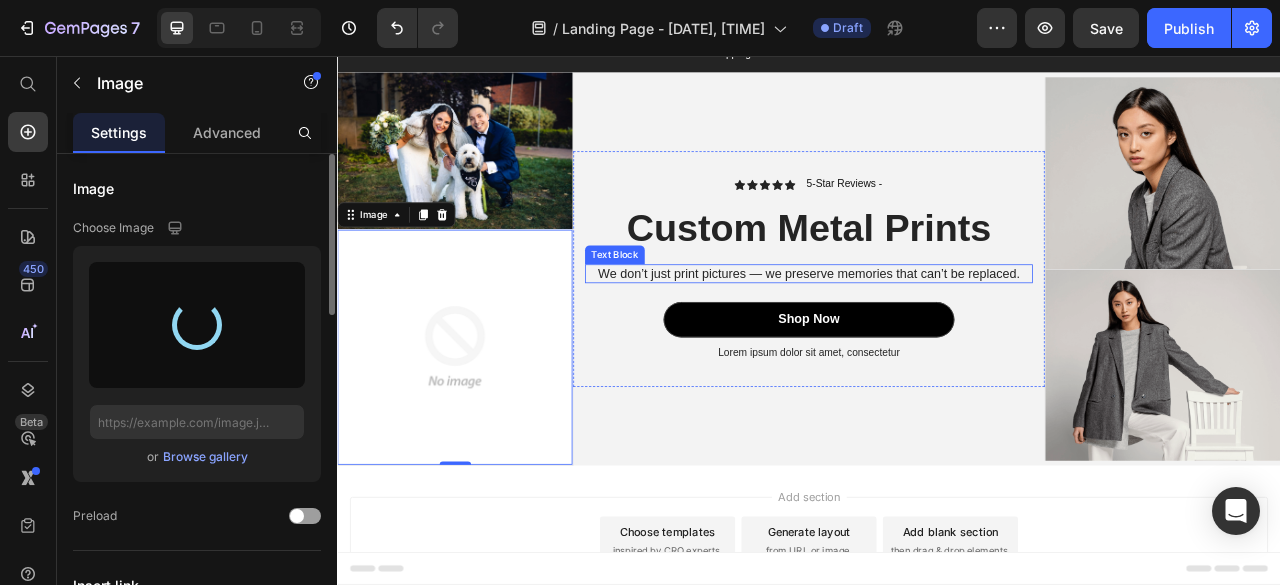 type on "[URL]" 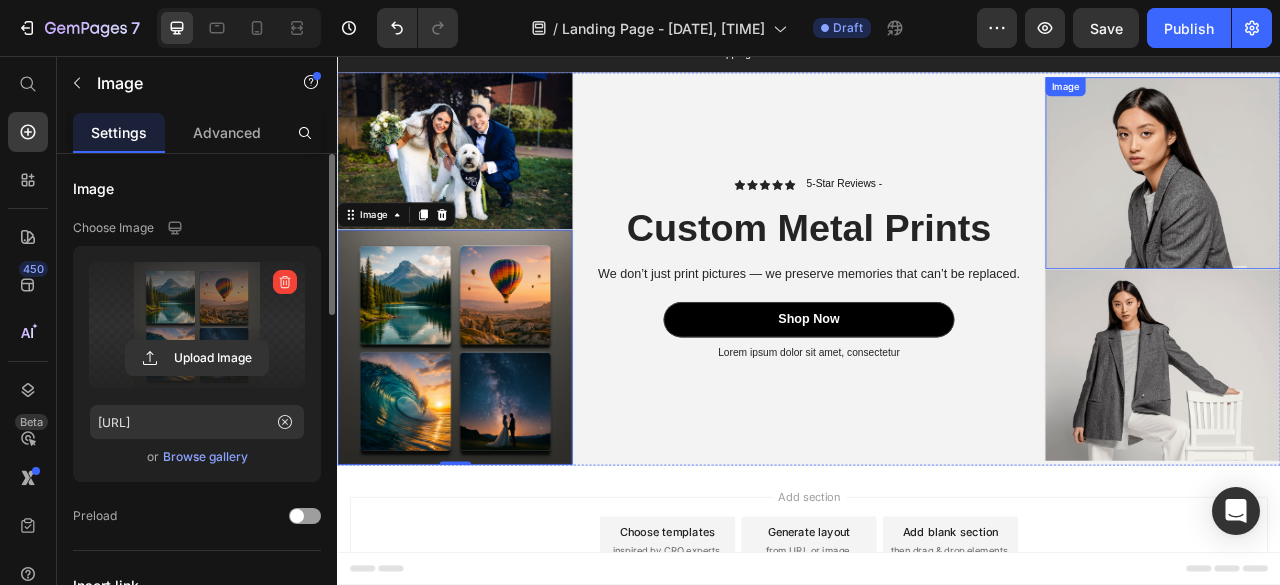 click at bounding box center (1387, 204) 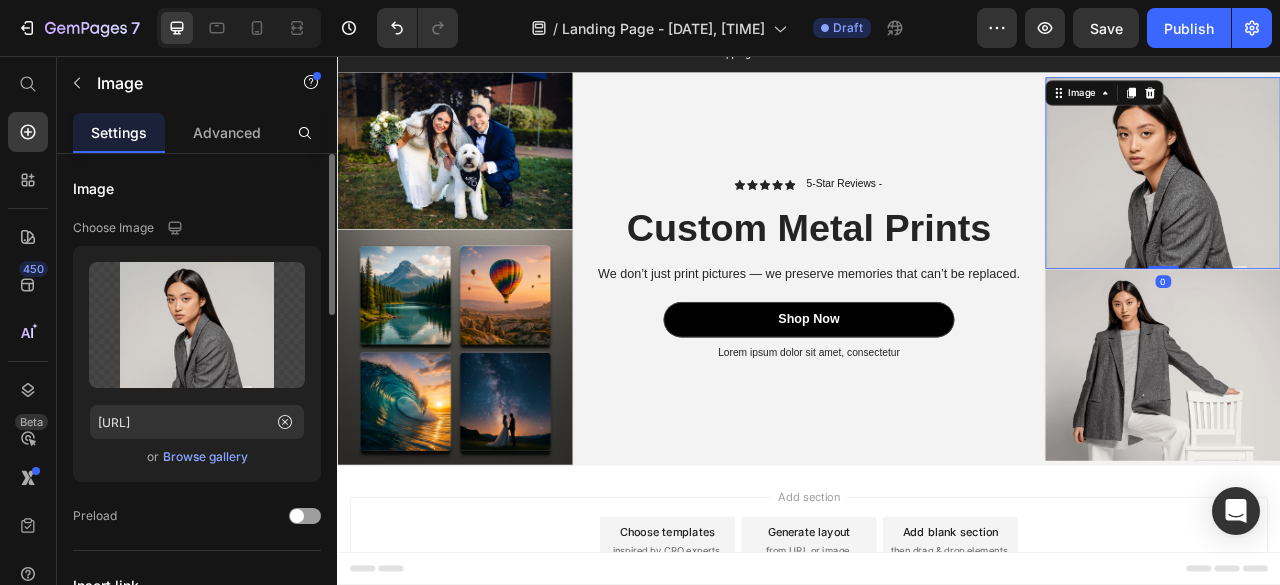 click at bounding box center [1387, 204] 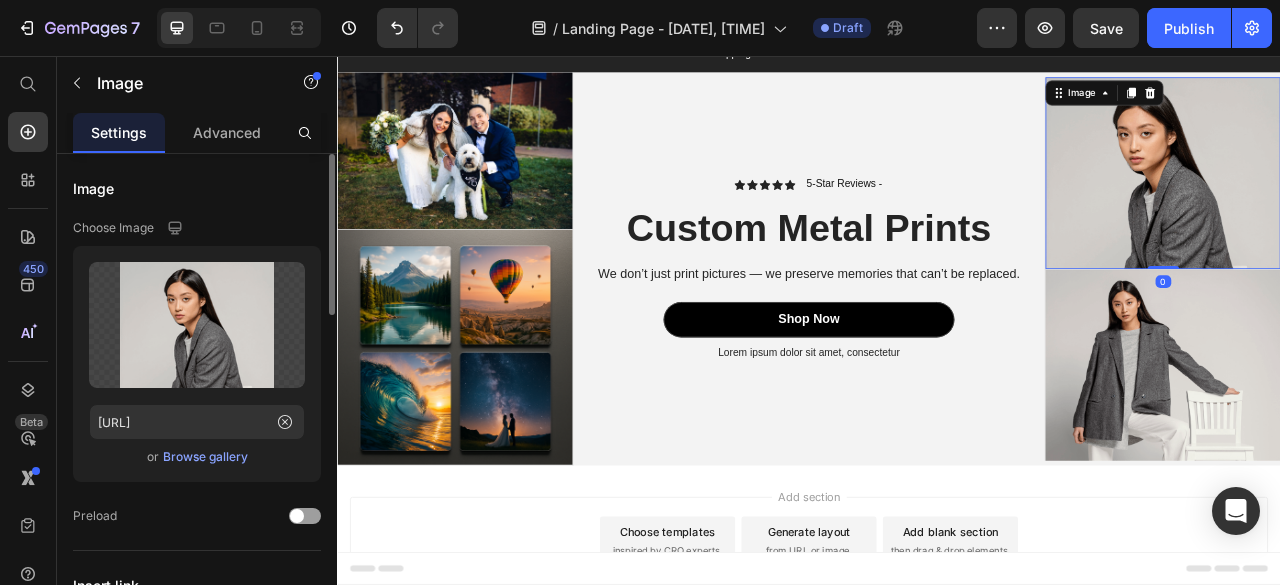 click at bounding box center (1387, 204) 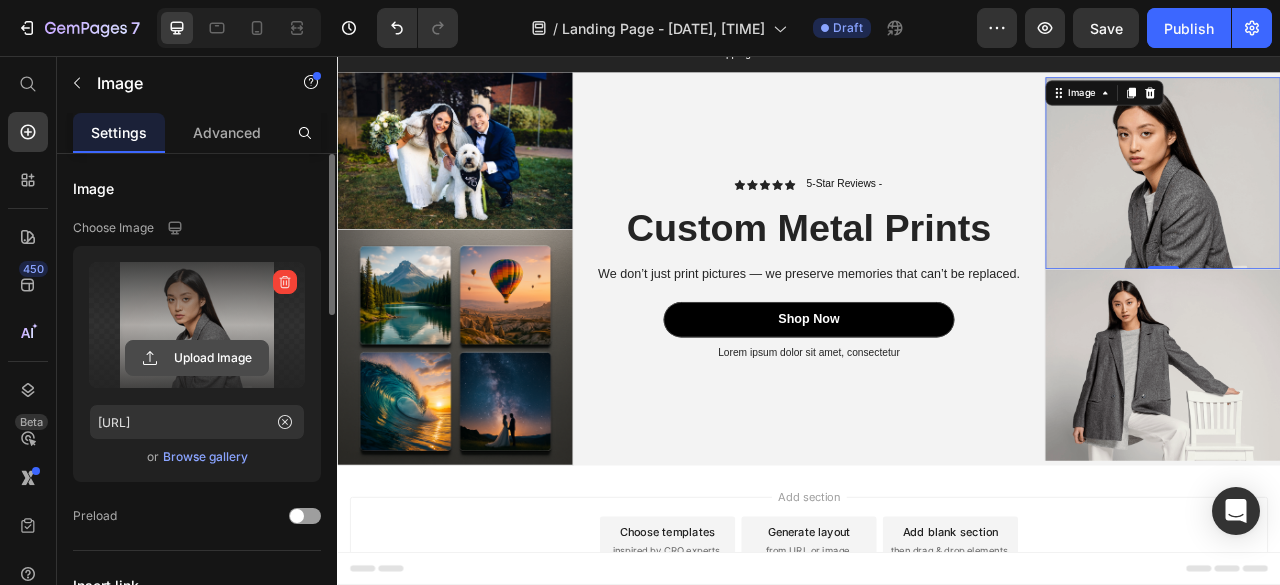 click 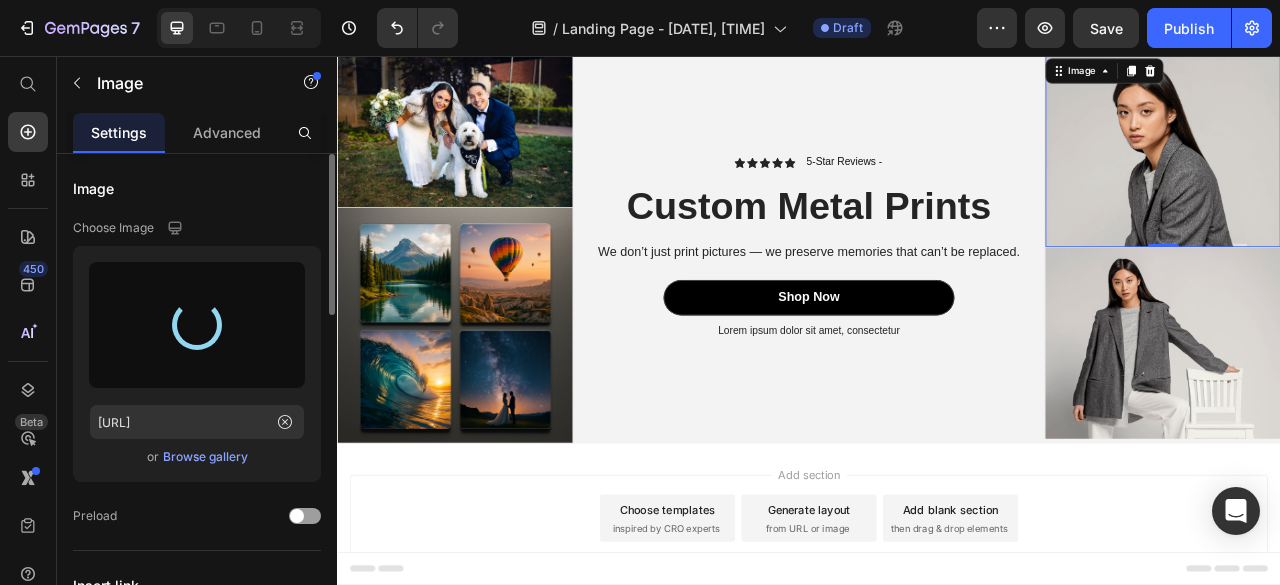 scroll, scrollTop: 97, scrollLeft: 0, axis: vertical 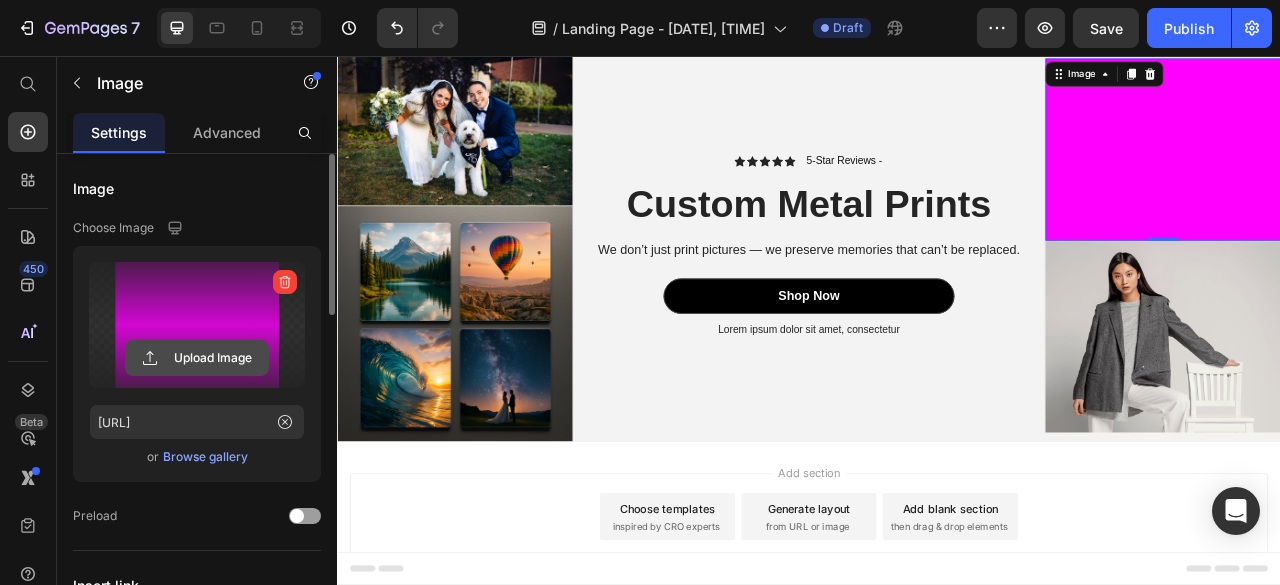 click 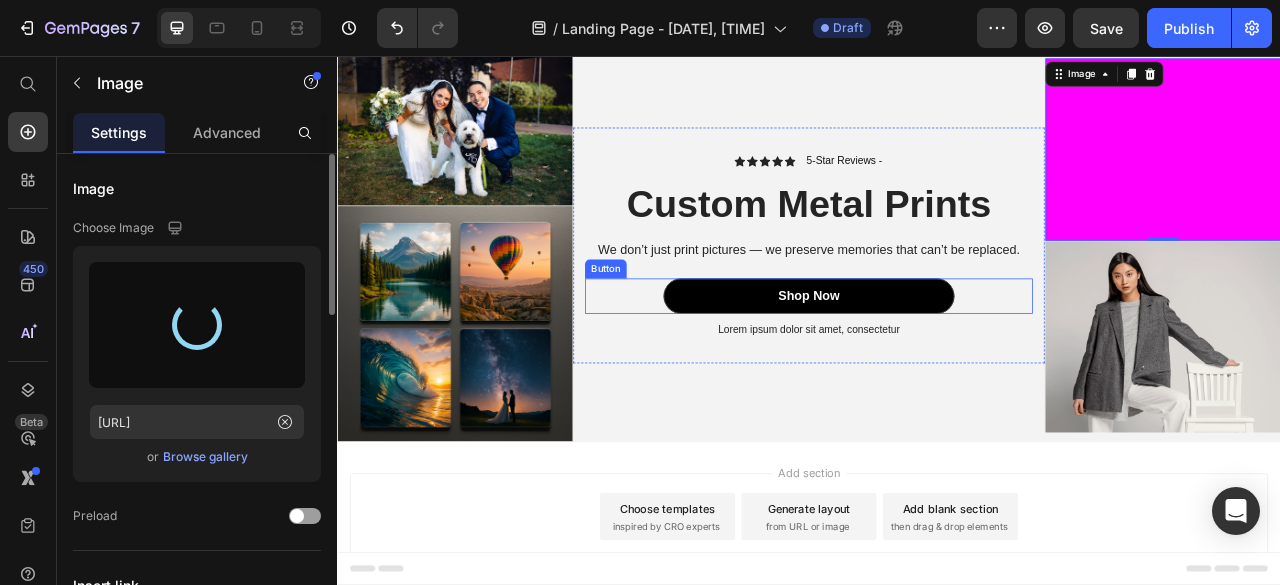 type on "[URL]" 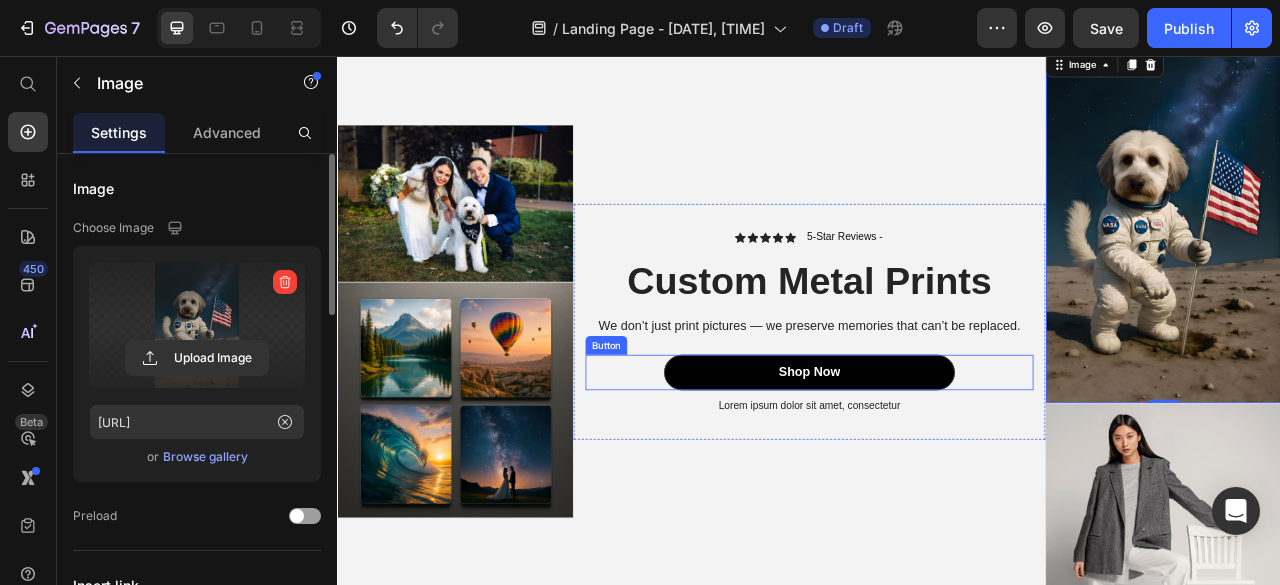 scroll, scrollTop: 193, scrollLeft: 0, axis: vertical 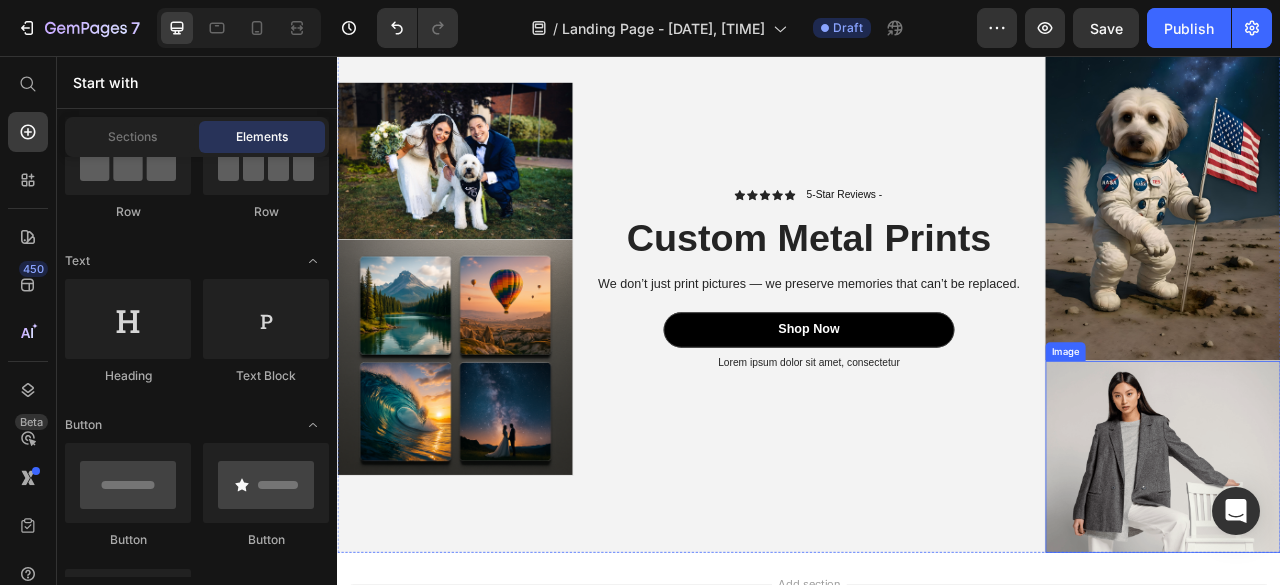click at bounding box center [1387, 565] 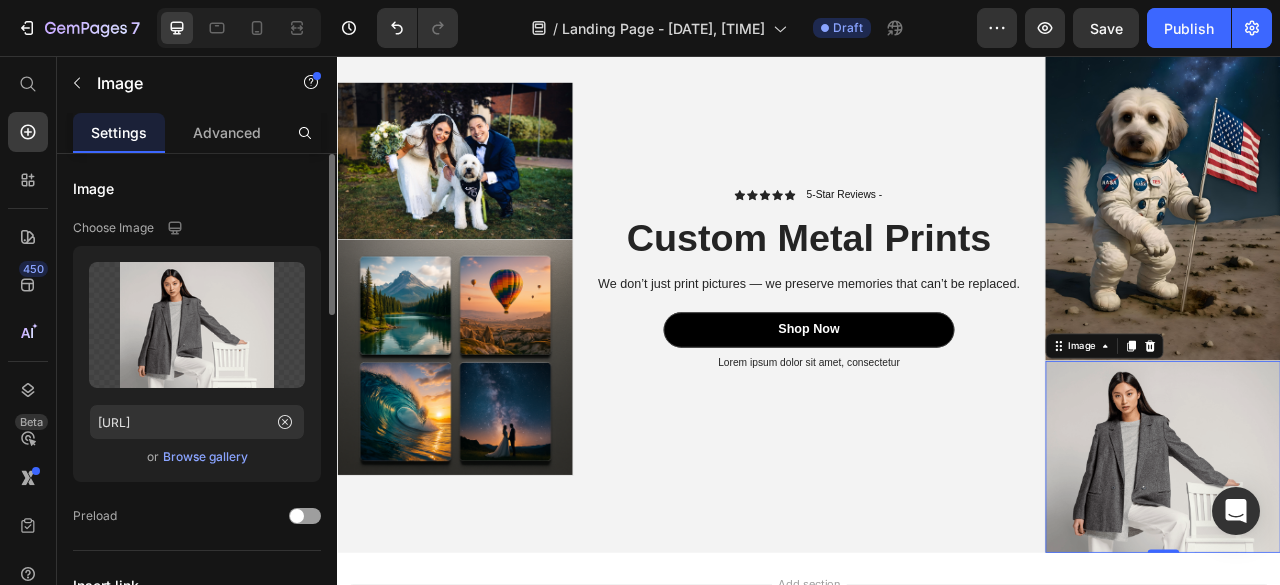 click at bounding box center (1387, 565) 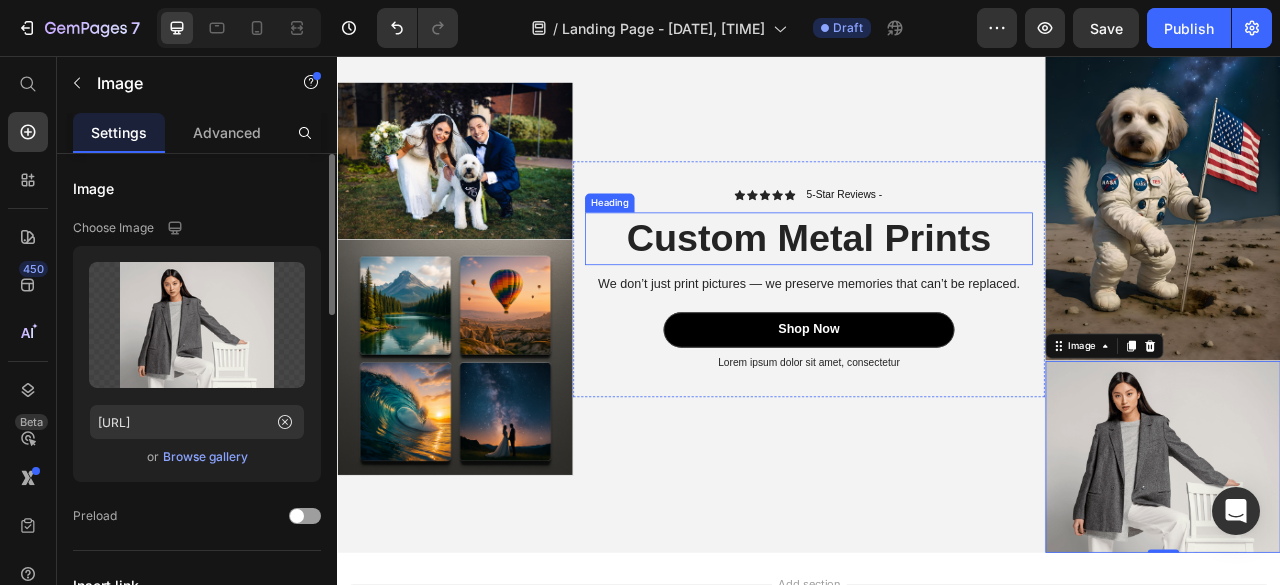 click on "Custom Metal Prints" at bounding box center [937, 288] 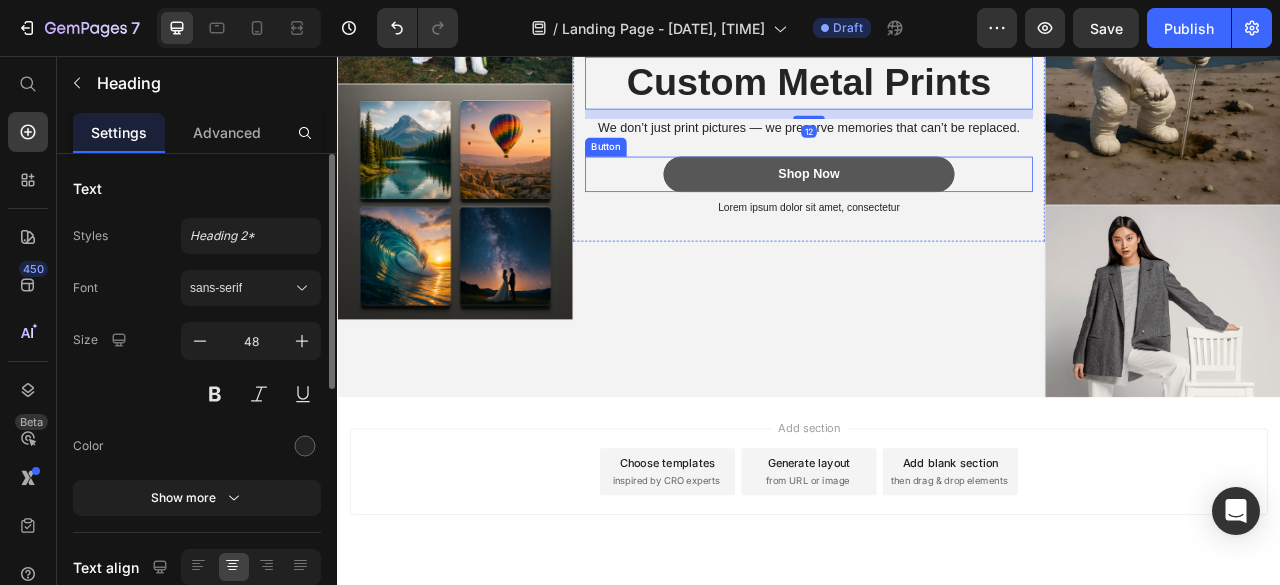 scroll, scrollTop: 351, scrollLeft: 0, axis: vertical 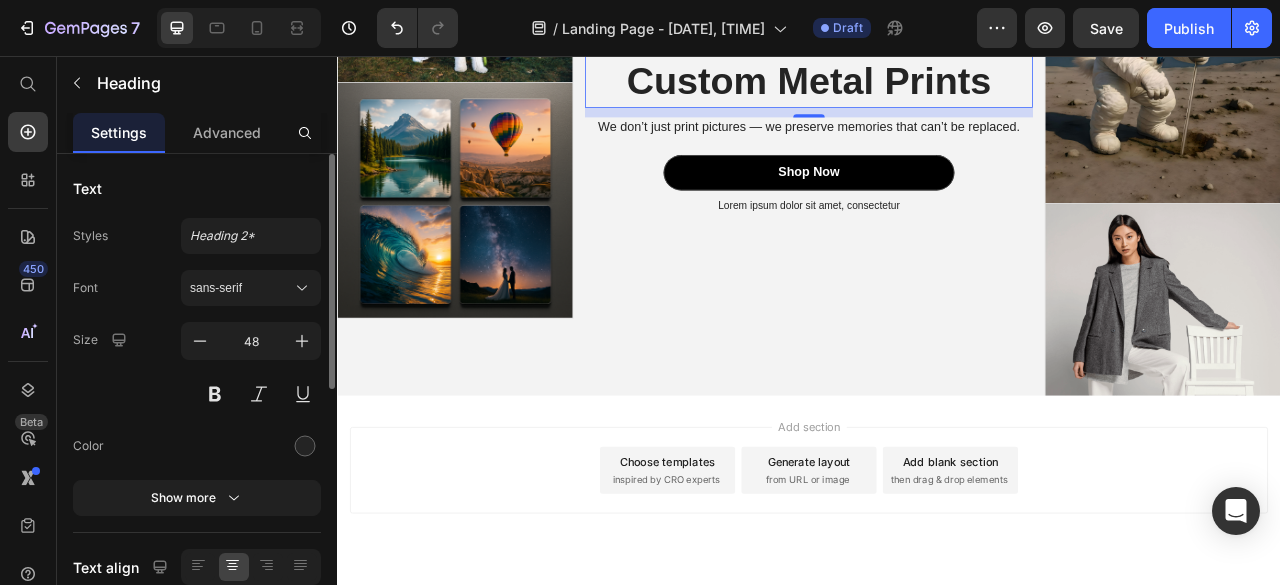 click on "Add section Choose templates inspired by CRO experts Generate layout from URL or image Add blank section then drag & drop elements" at bounding box center [937, 583] 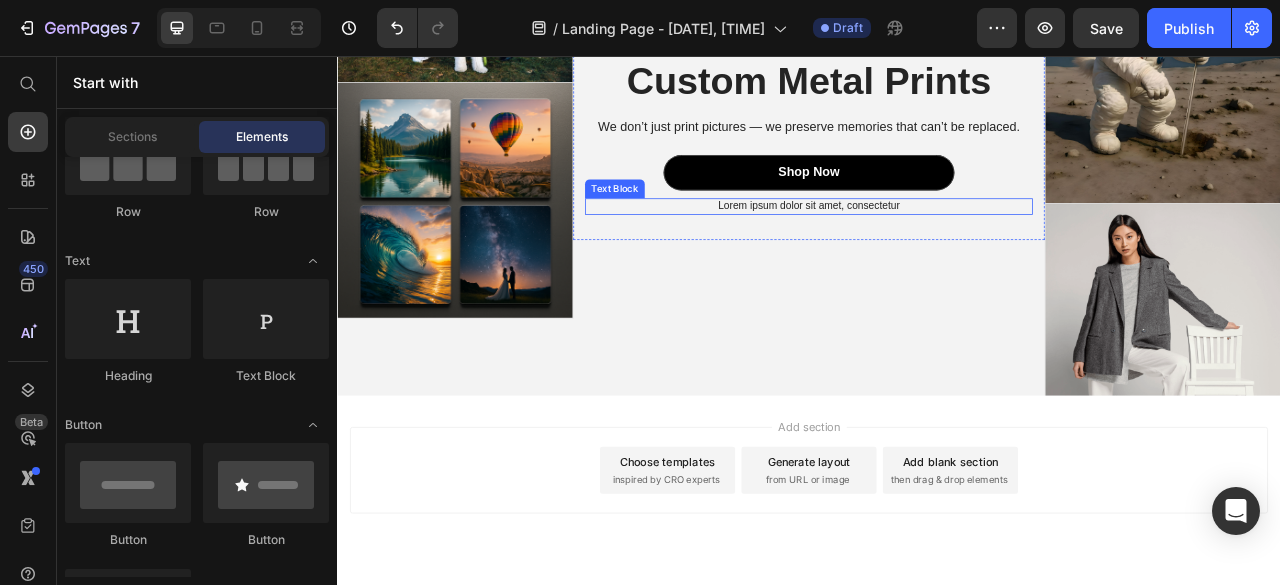 click on "Lorem ipsum dolor sit amet, consectetur" at bounding box center [937, 247] 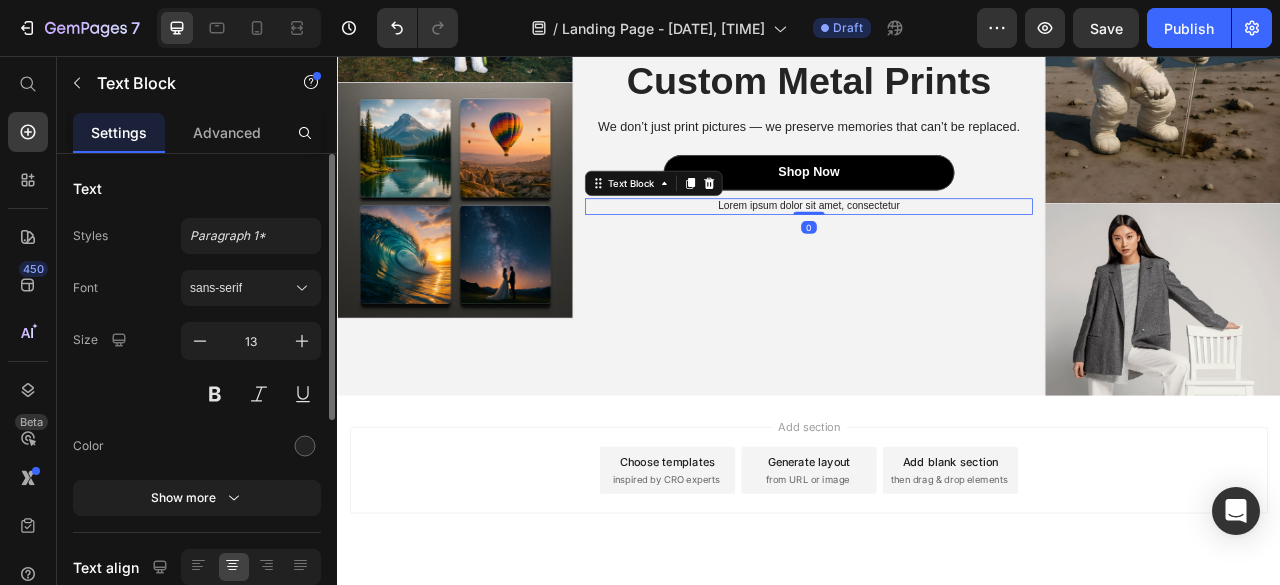 click on "Add section Choose templates inspired by CRO experts Generate layout from URL or image Add blank section then drag & drop elements" at bounding box center (937, 583) 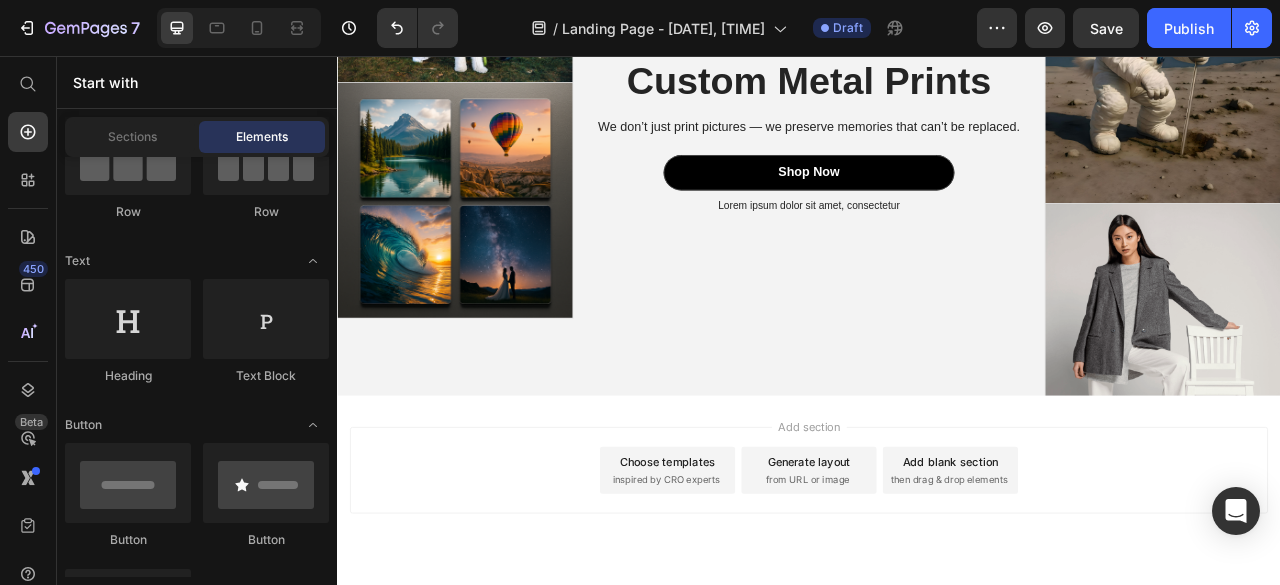 click on "Add section Choose templates inspired by CRO experts Generate layout from URL or image Add blank section then drag & drop elements" at bounding box center (937, 583) 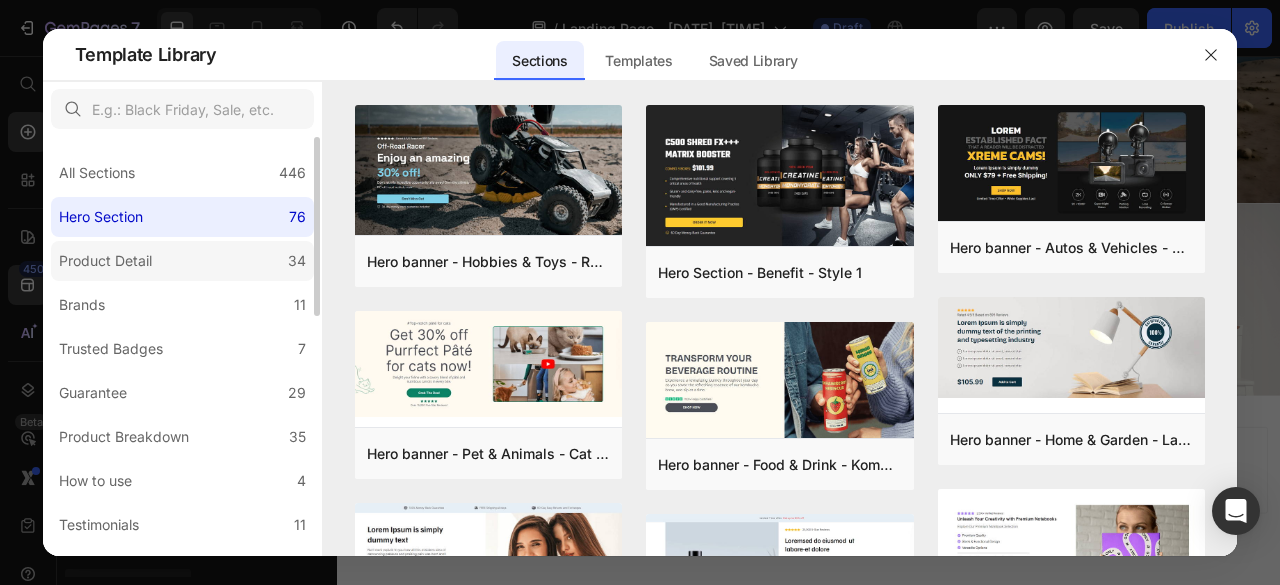 click on "Product Detail 34" 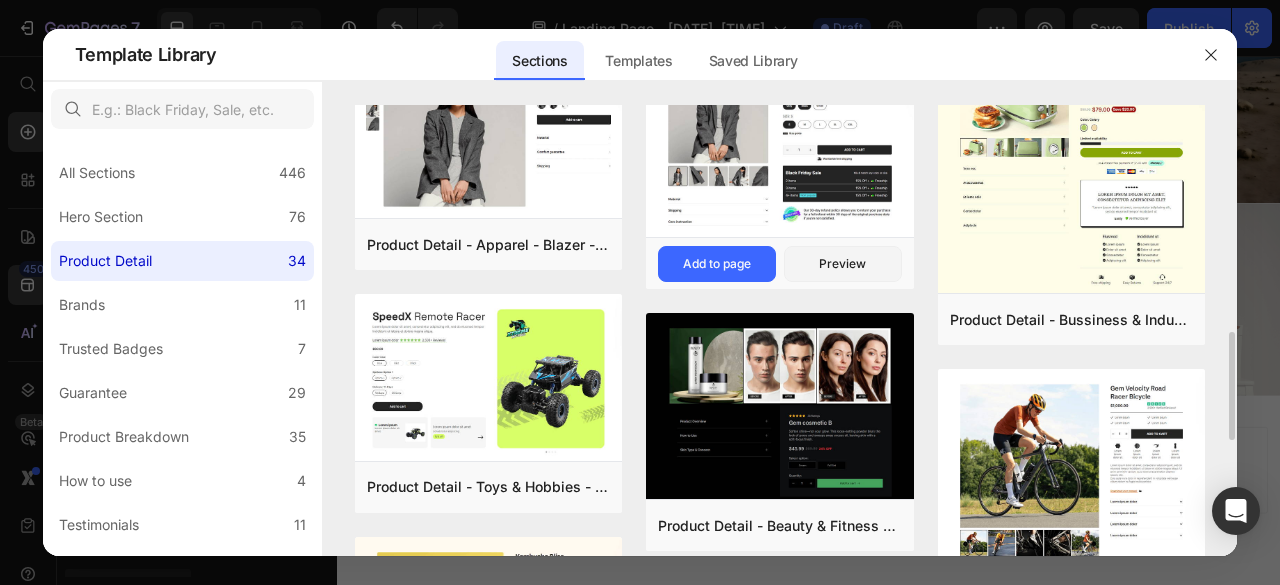 scroll, scrollTop: 0, scrollLeft: 0, axis: both 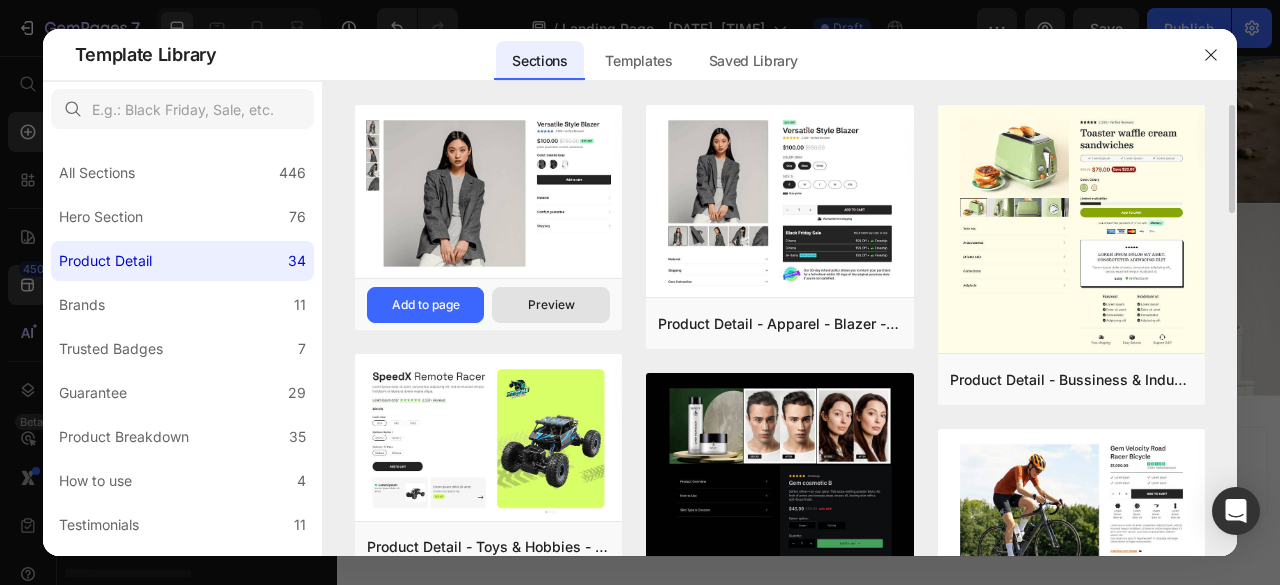 click on "Preview" at bounding box center [551, 305] 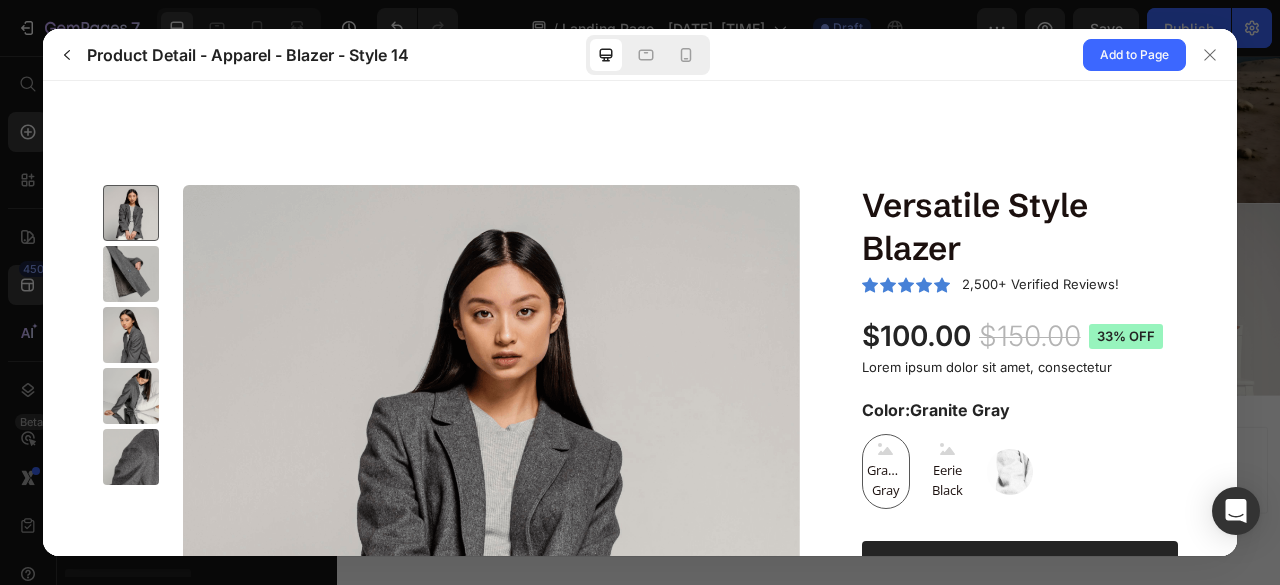 scroll, scrollTop: 0, scrollLeft: 0, axis: both 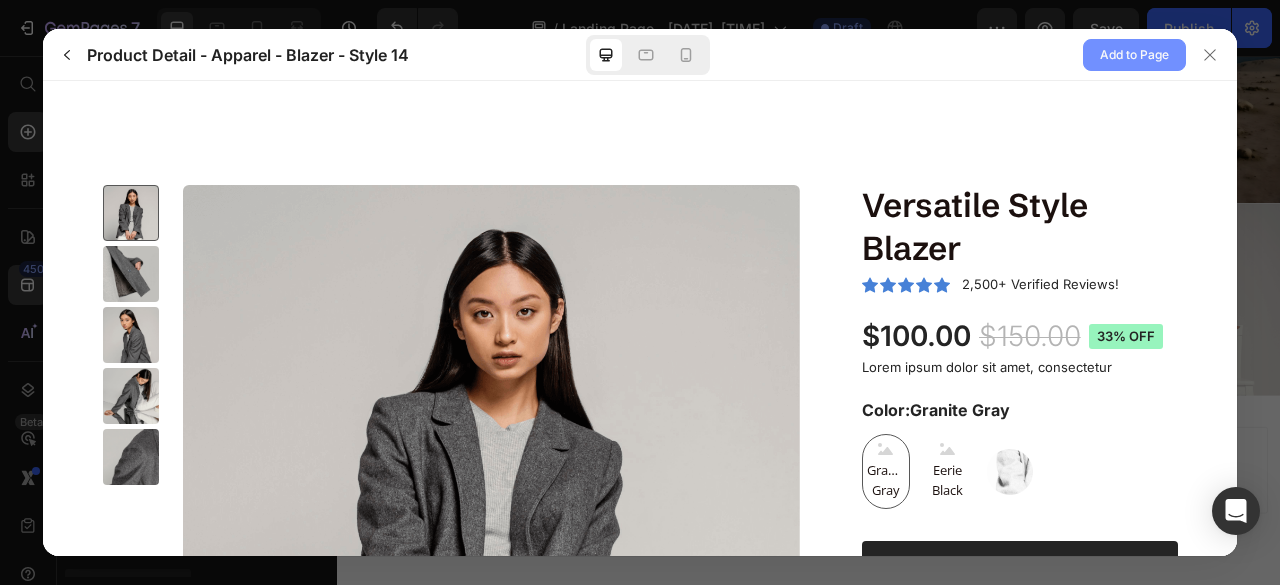 click on "Add to Page" 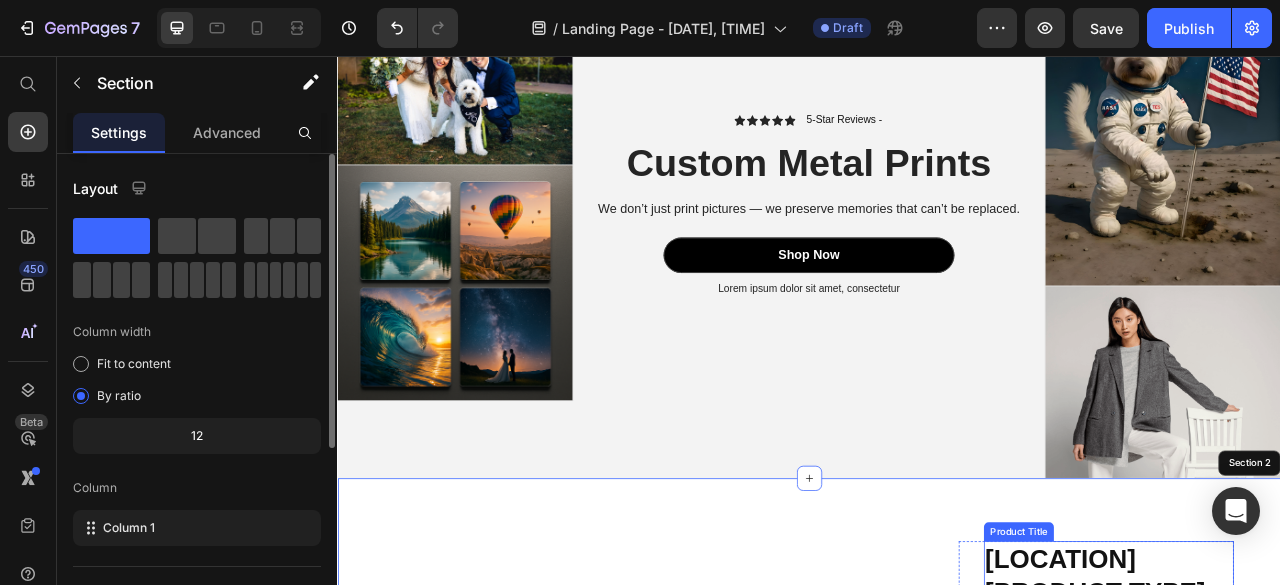 scroll, scrollTop: 0, scrollLeft: 0, axis: both 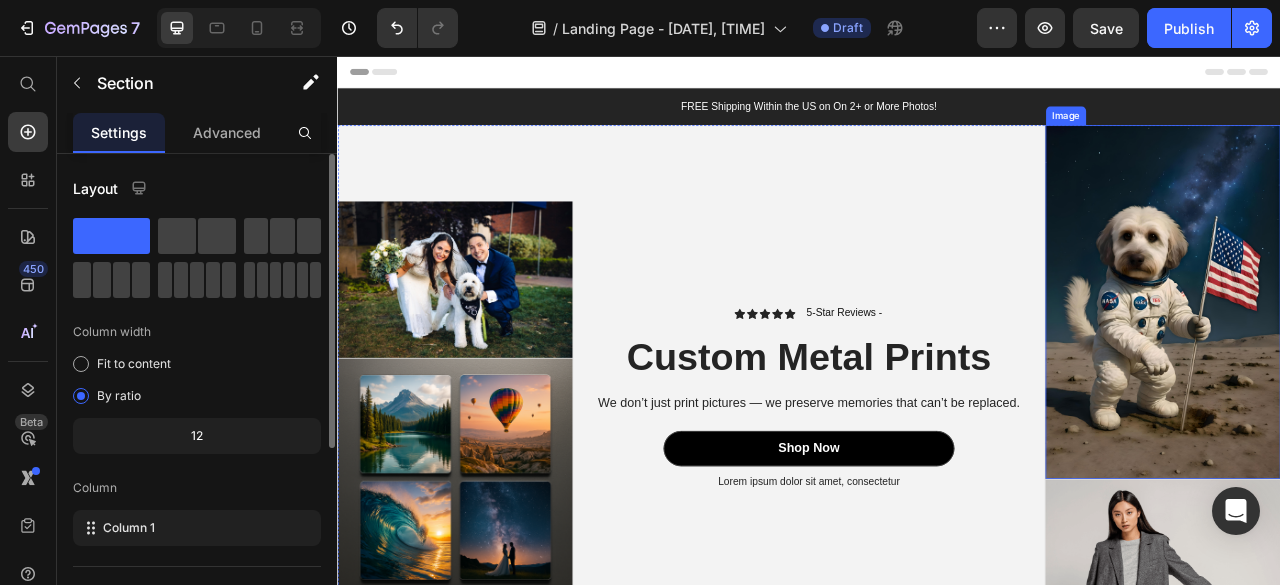 click at bounding box center [1387, 369] 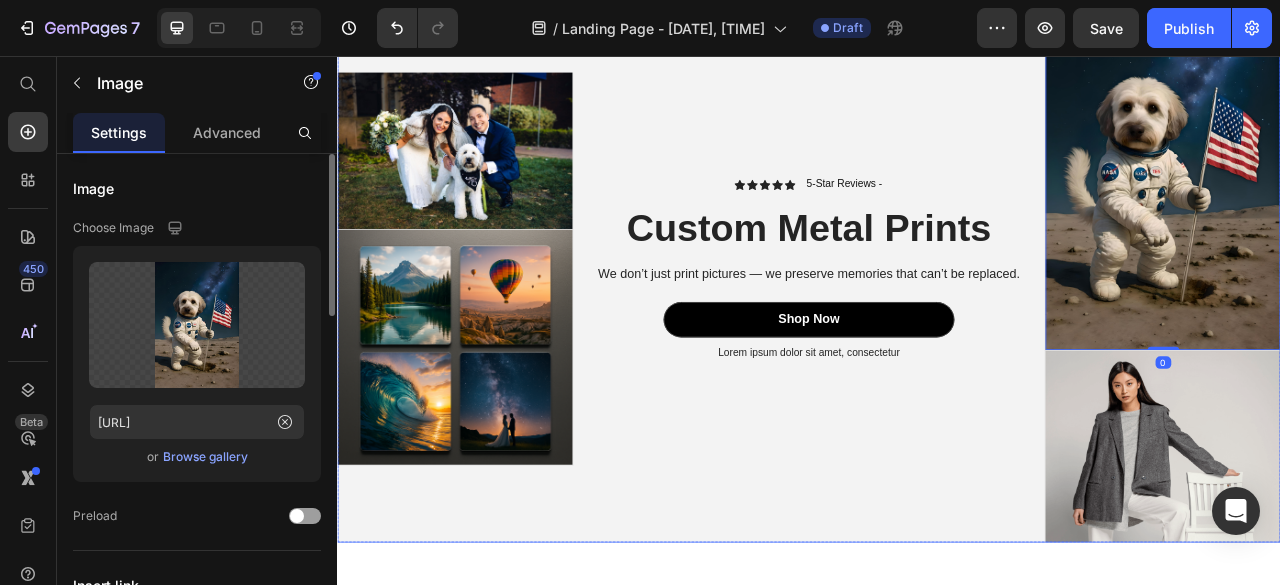 scroll, scrollTop: 0, scrollLeft: 0, axis: both 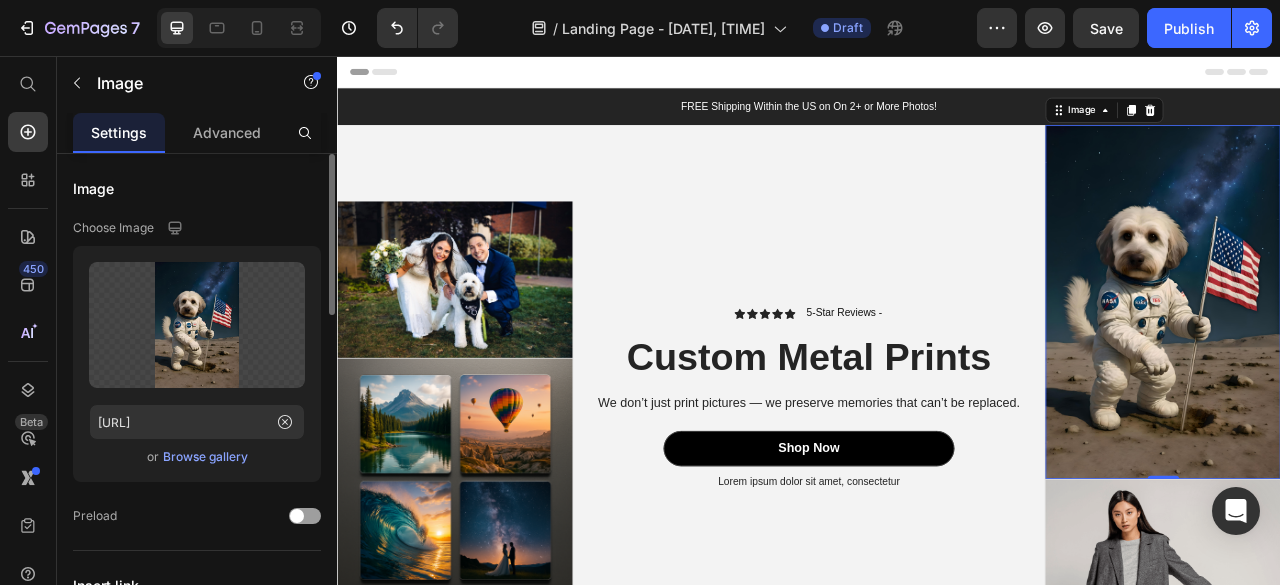 click at bounding box center (1387, 369) 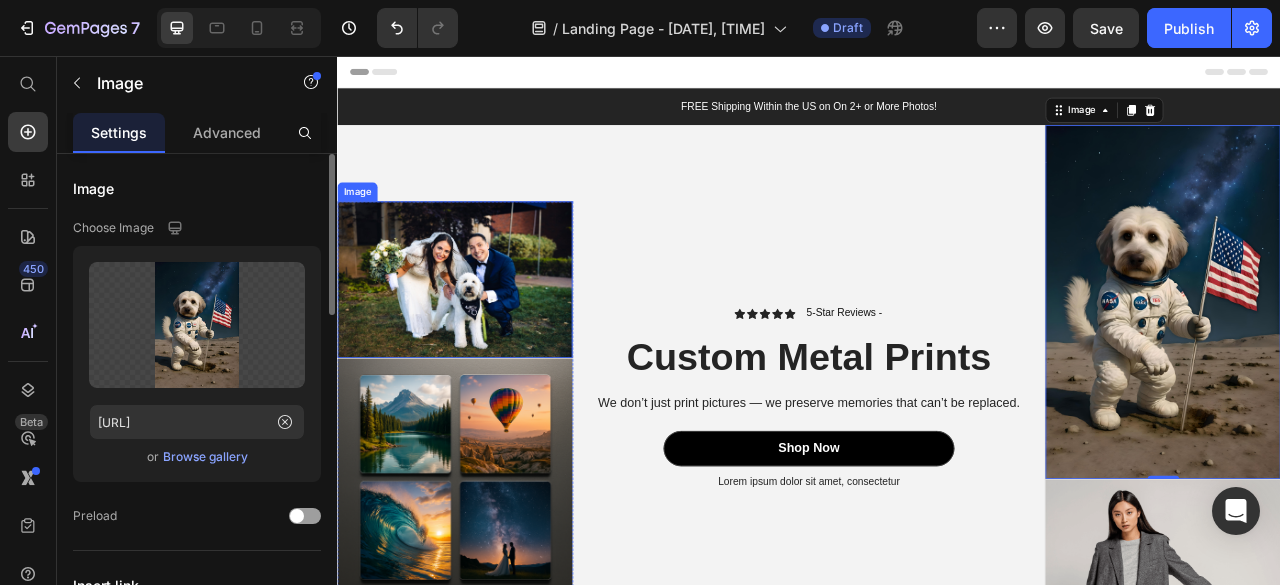 click at bounding box center (486, 340) 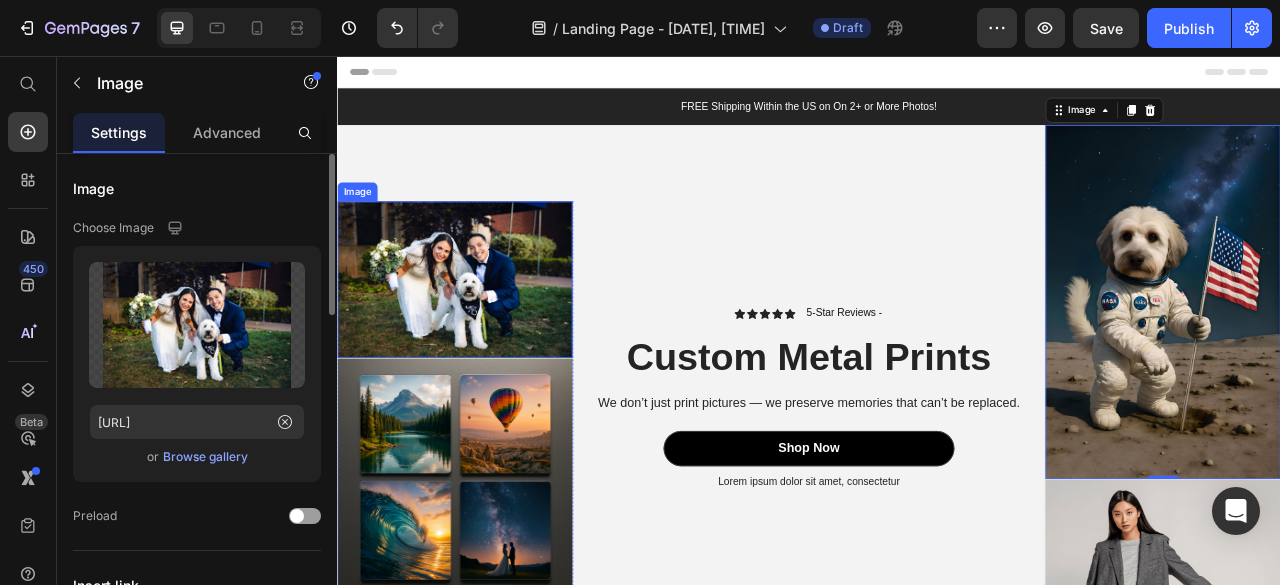 click at bounding box center (486, 340) 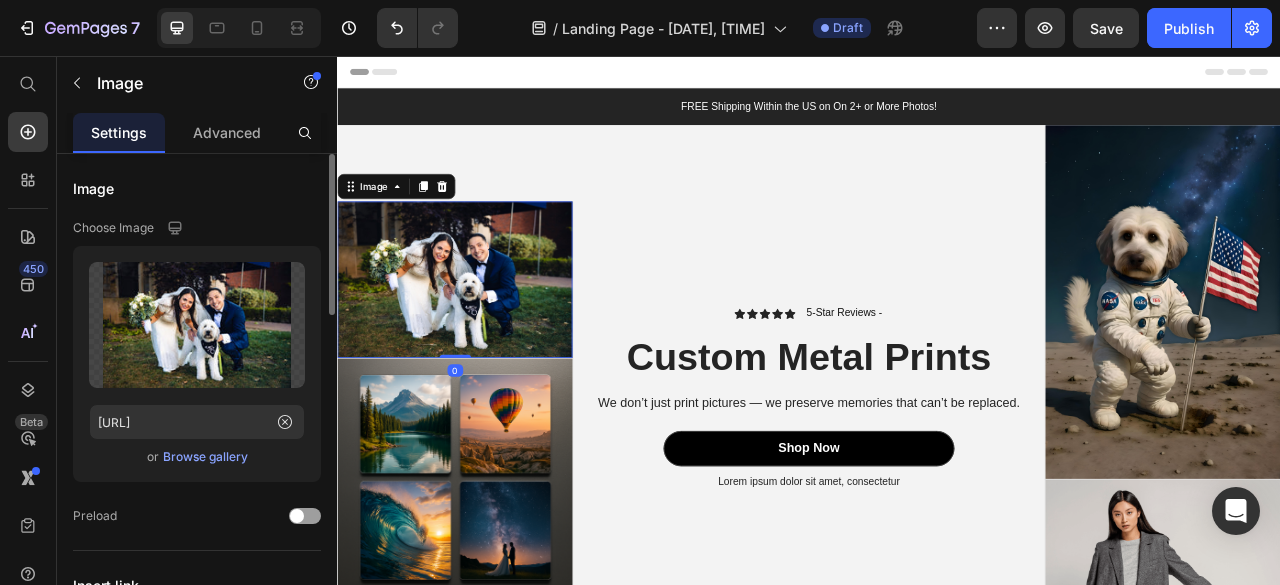 click 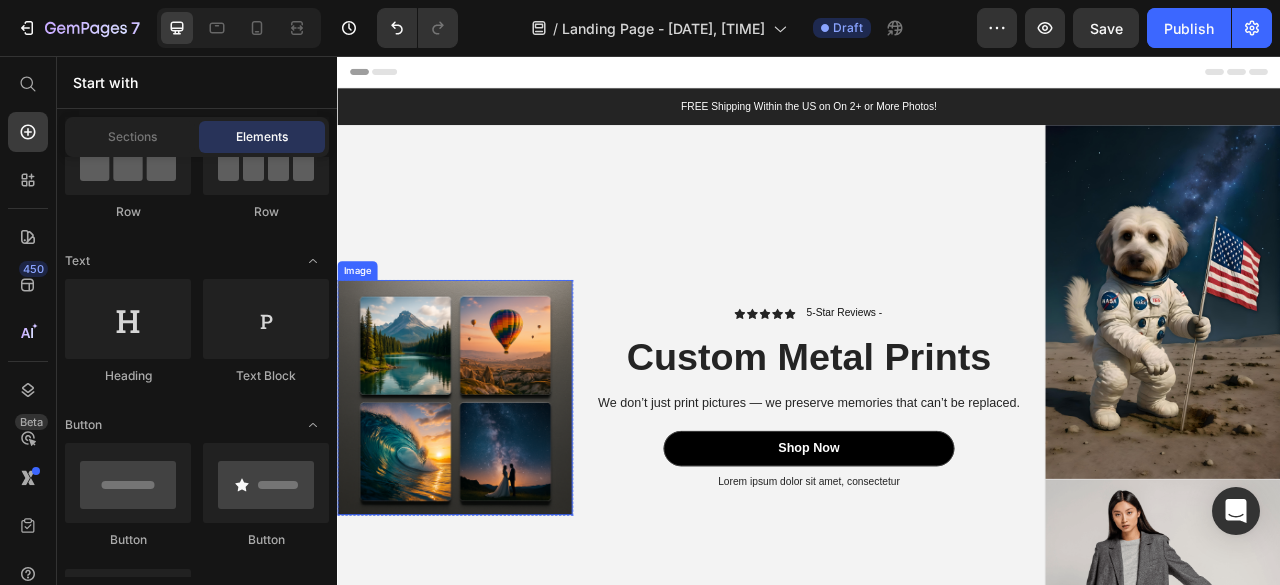 click at bounding box center (486, 490) 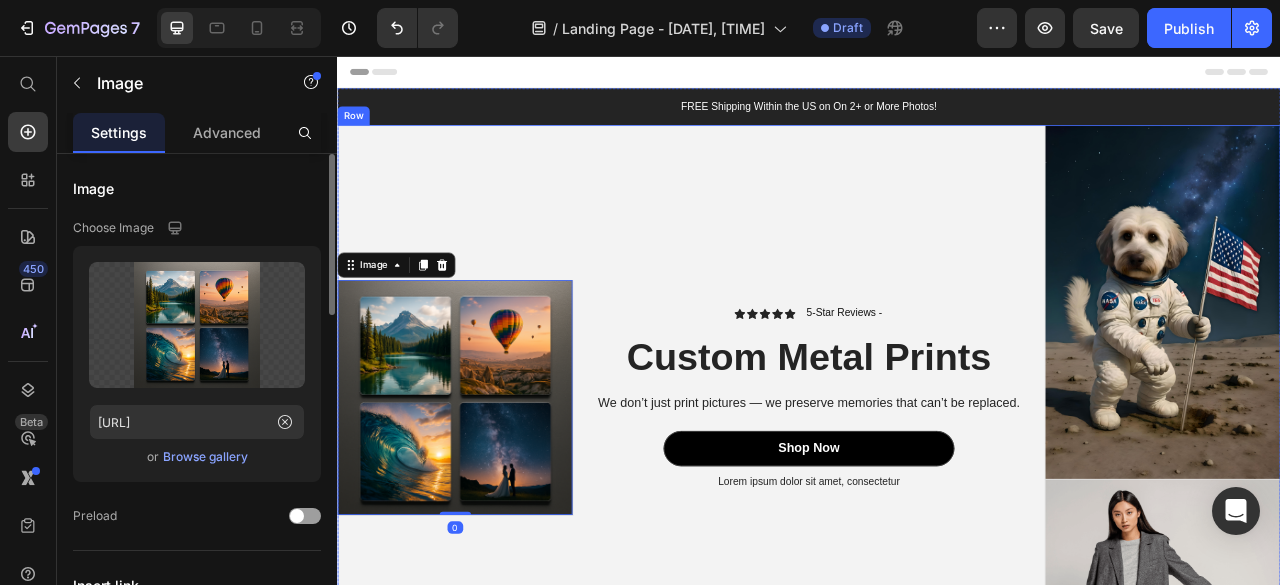 click on "Image   0 Image Image Row" at bounding box center (487, 491) 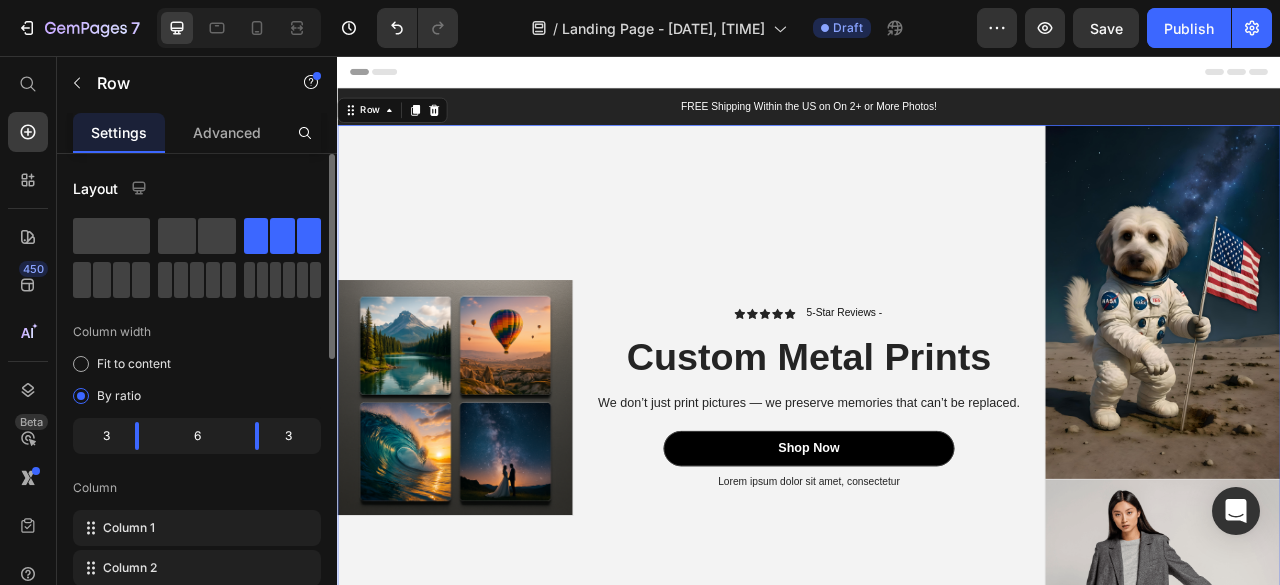 click on "Image Image Image Row" at bounding box center (487, 491) 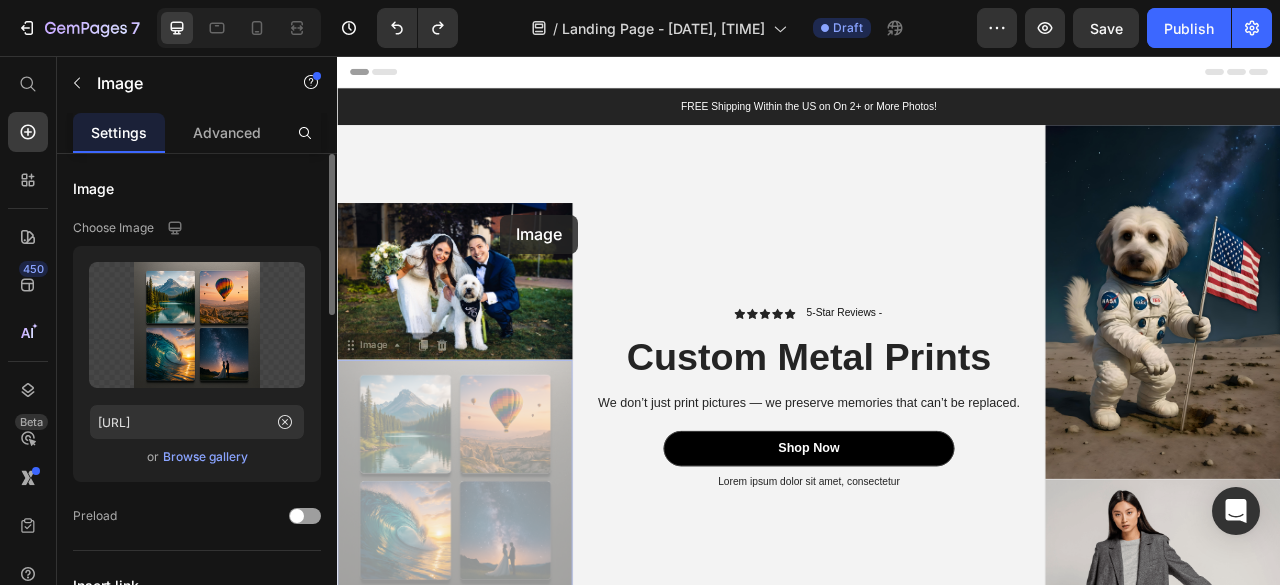 drag, startPoint x: 512, startPoint y: 450, endPoint x: 544, endPoint y: 258, distance: 194.6484 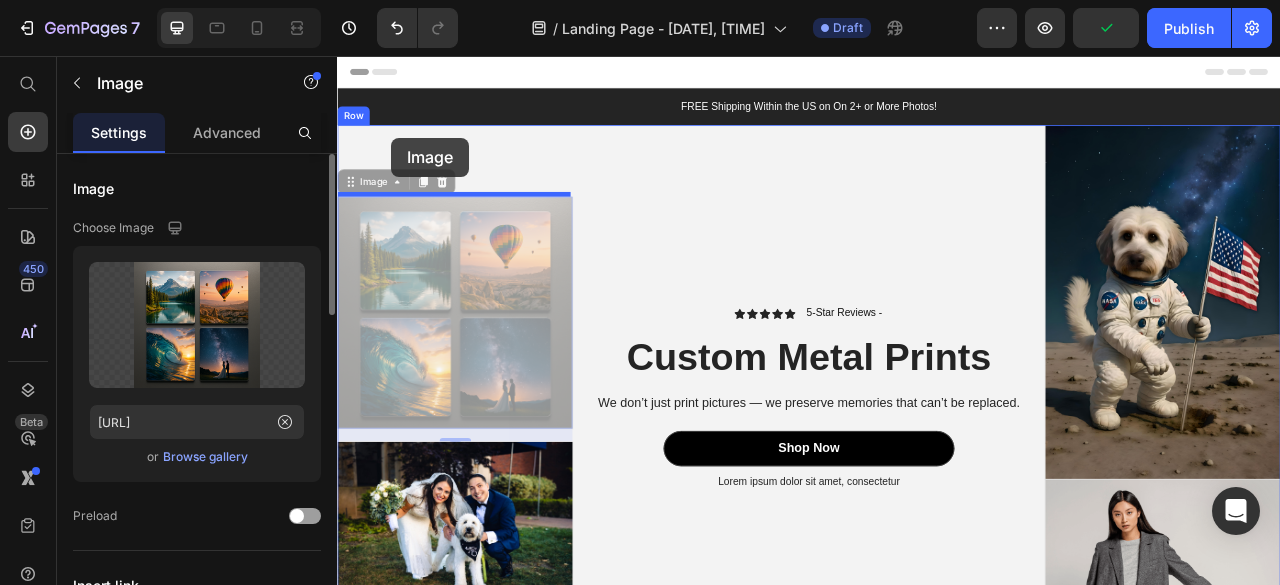 drag, startPoint x: 530, startPoint y: 327, endPoint x: 406, endPoint y: 160, distance: 208.00241 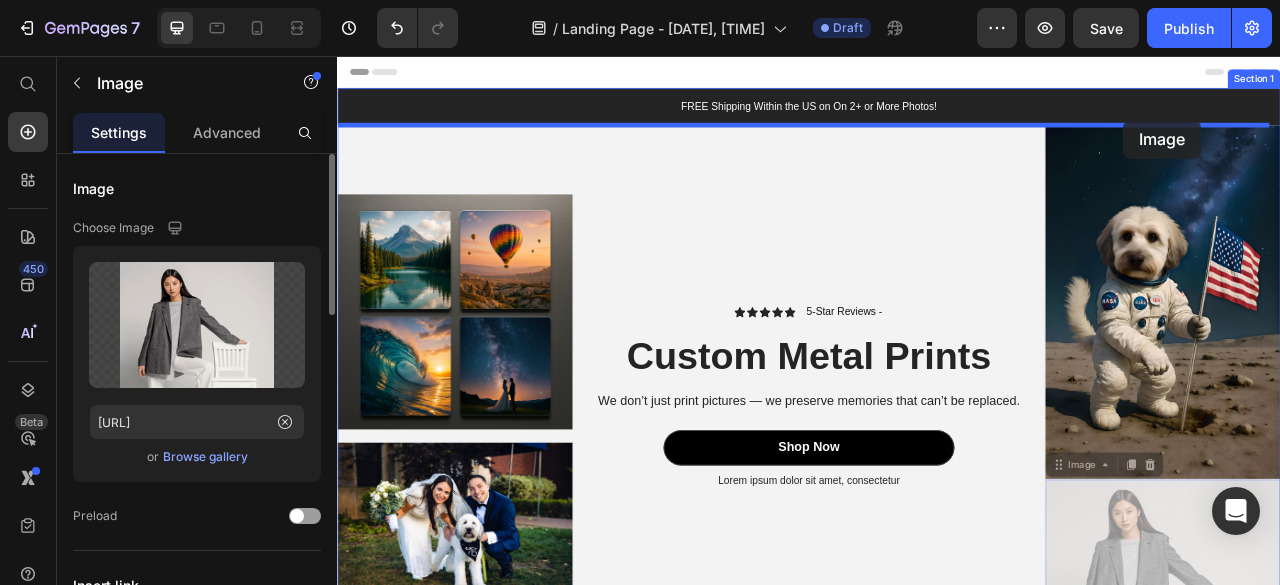 drag, startPoint x: 1335, startPoint y: 347, endPoint x: 1337, endPoint y: 142, distance: 205.00975 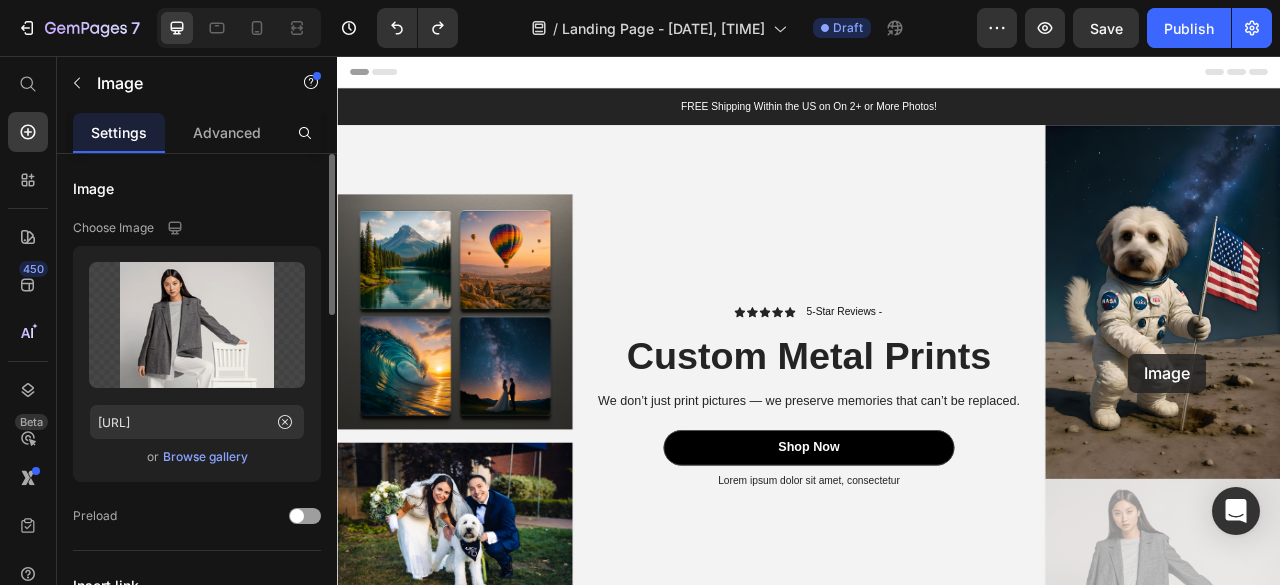 drag, startPoint x: 1366, startPoint y: 614, endPoint x: 1344, endPoint y: 447, distance: 168.44287 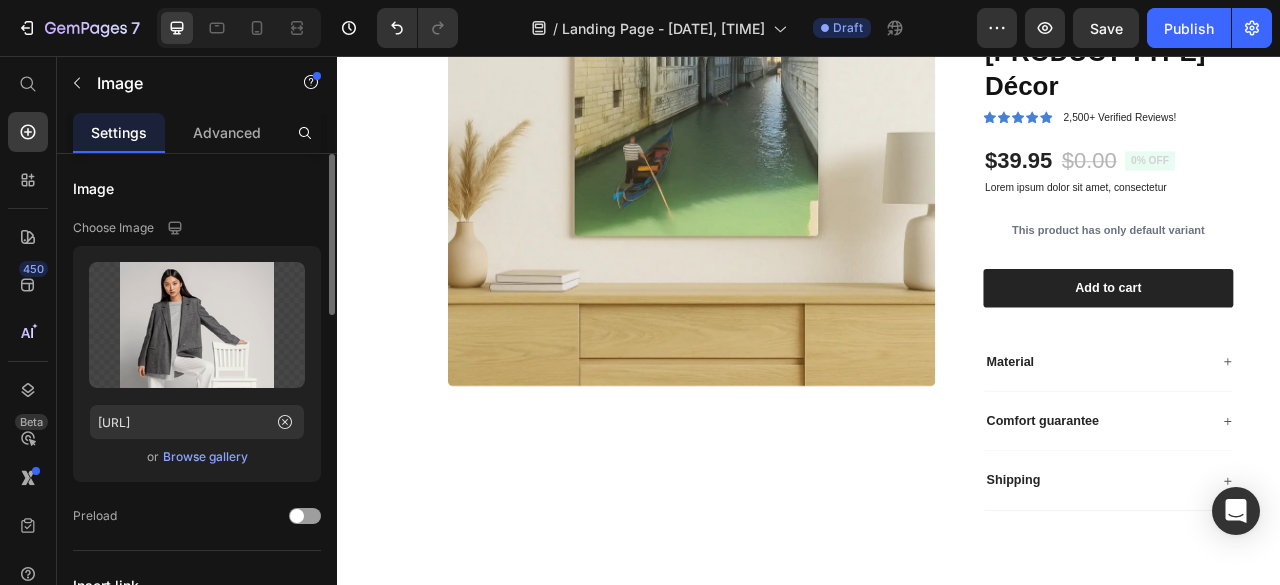 scroll, scrollTop: 1083, scrollLeft: 0, axis: vertical 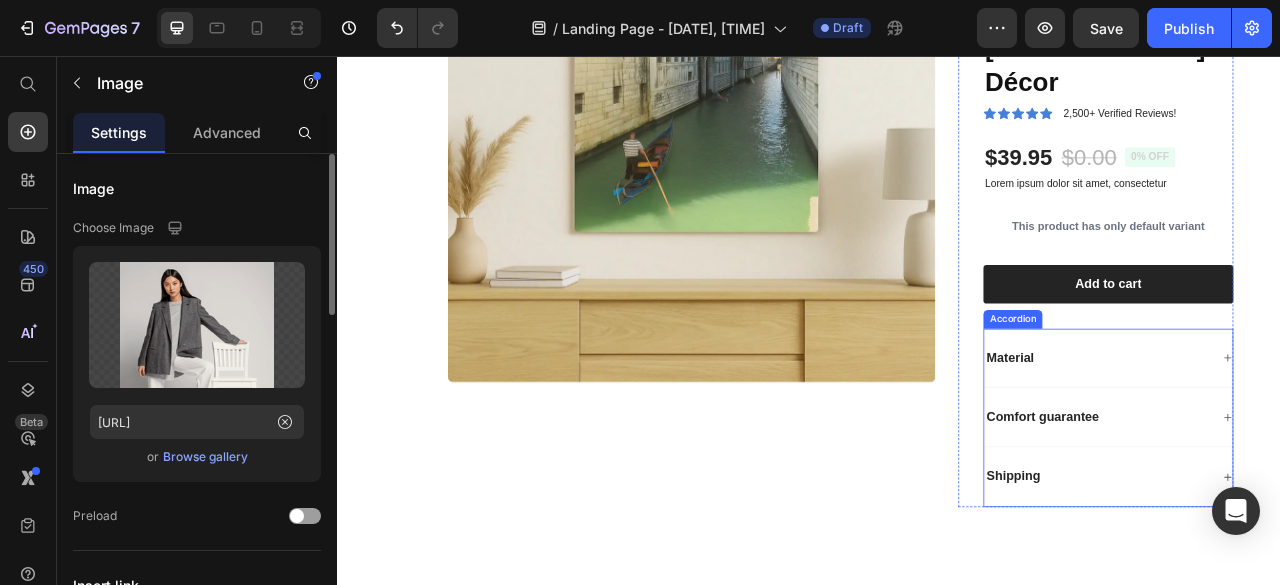drag, startPoint x: 1183, startPoint y: 449, endPoint x: 1218, endPoint y: 432, distance: 38.910152 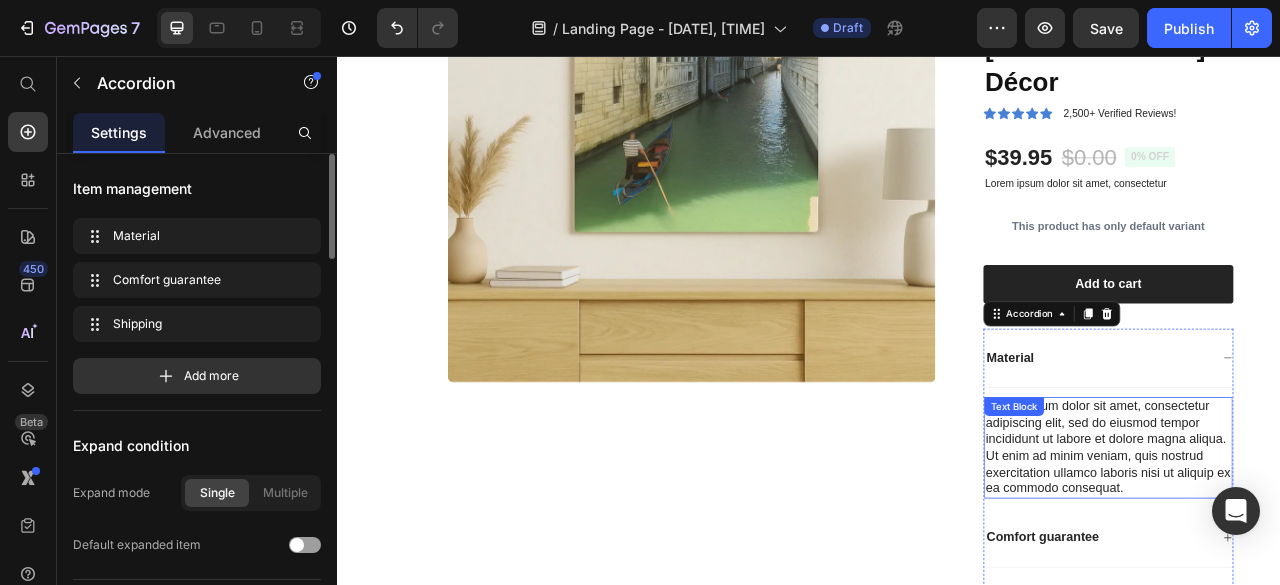 click on "Lorem ipsum dolor sit amet, consectetur adipiscing elit, sed do eiusmod tempor incididunt ut labore et dolore magna aliqua. Ut enim ad minim veniam, quis nostrud exercitation ullamco laboris nisi ut aliquip ex ea commodo consequat." at bounding box center [1318, 554] 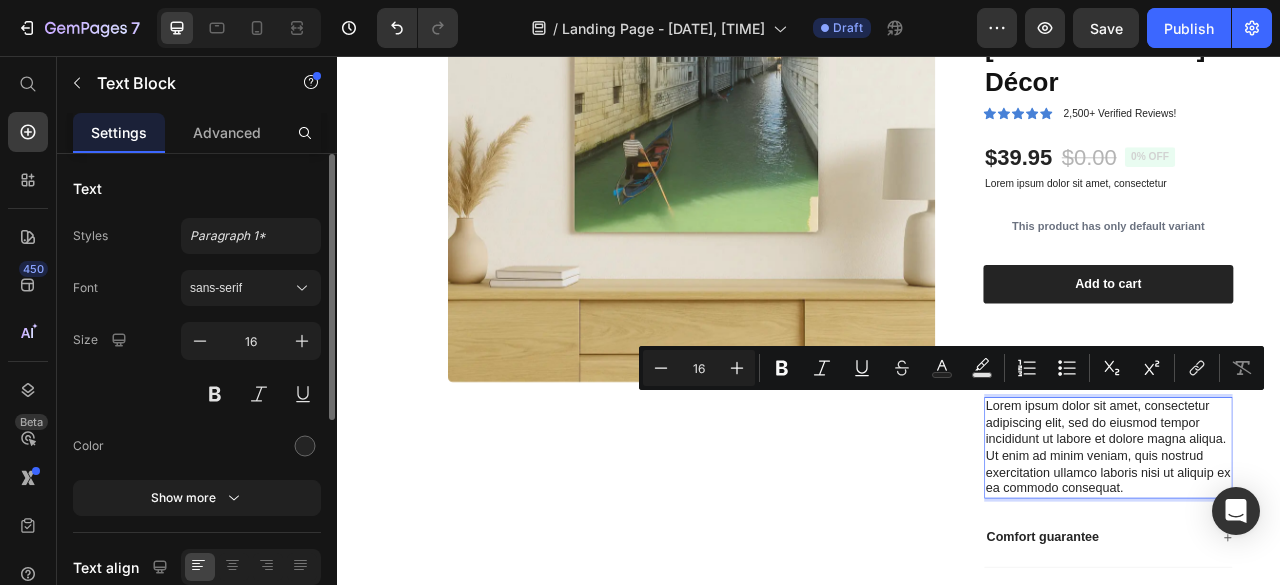 click on "Lorem ipsum dolor sit amet, consectetur adipiscing elit, sed do eiusmod tempor incididunt ut labore et dolore magna aliqua. Ut enim ad minim veniam, quis nostrud exercitation ullamco laboris nisi ut aliquip ex ea commodo consequat." at bounding box center (1318, 554) 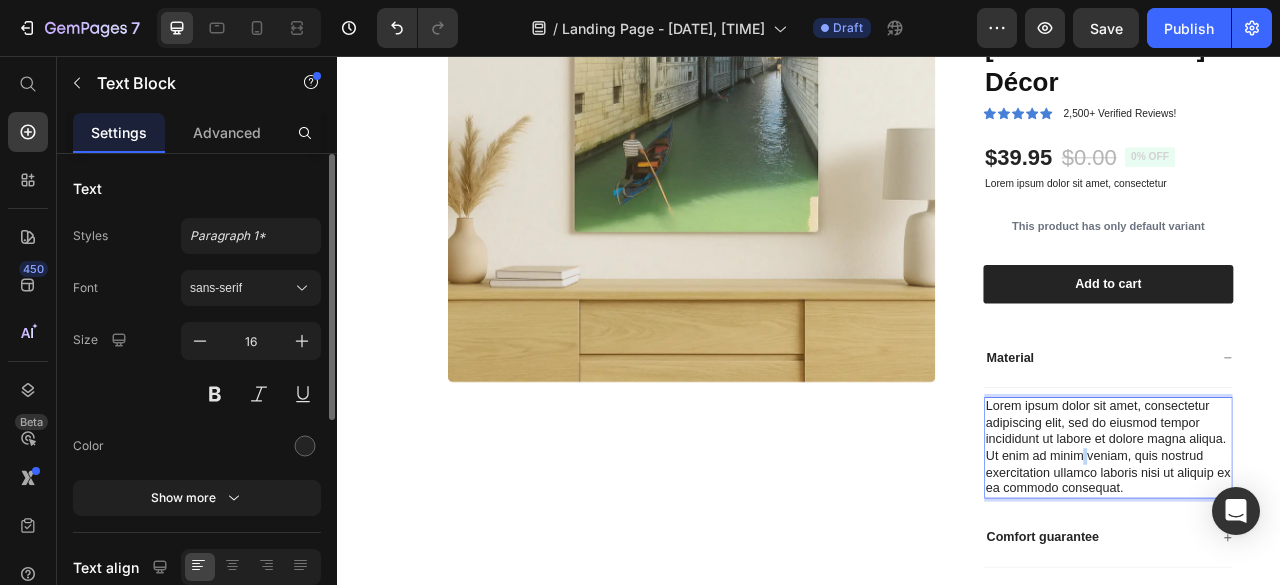 click on "Lorem ipsum dolor sit amet, consectetur adipiscing elit, sed do eiusmod tempor incididunt ut labore et dolore magna aliqua. Ut enim ad minim veniam, quis nostrud exercitation ullamco laboris nisi ut aliquip ex ea commodo consequat." at bounding box center (1318, 554) 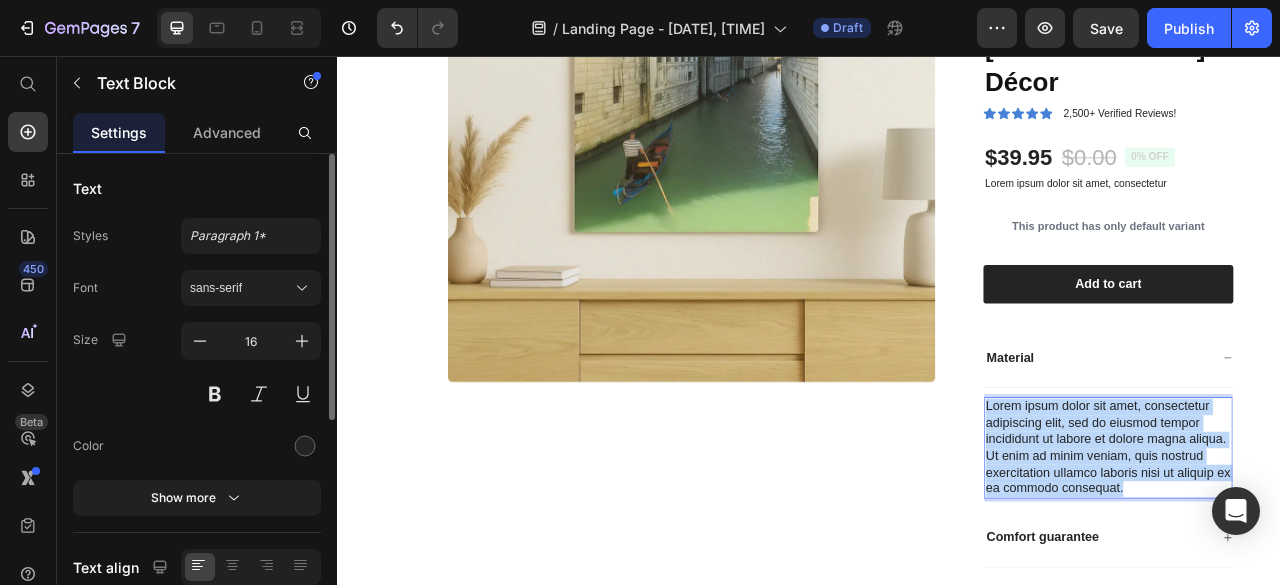 click on "Lorem ipsum dolor sit amet, consectetur adipiscing elit, sed do eiusmod tempor incididunt ut labore et dolore magna aliqua. Ut enim ad minim veniam, quis nostrud exercitation ullamco laboris nisi ut aliquip ex ea commodo consequat." at bounding box center [1318, 554] 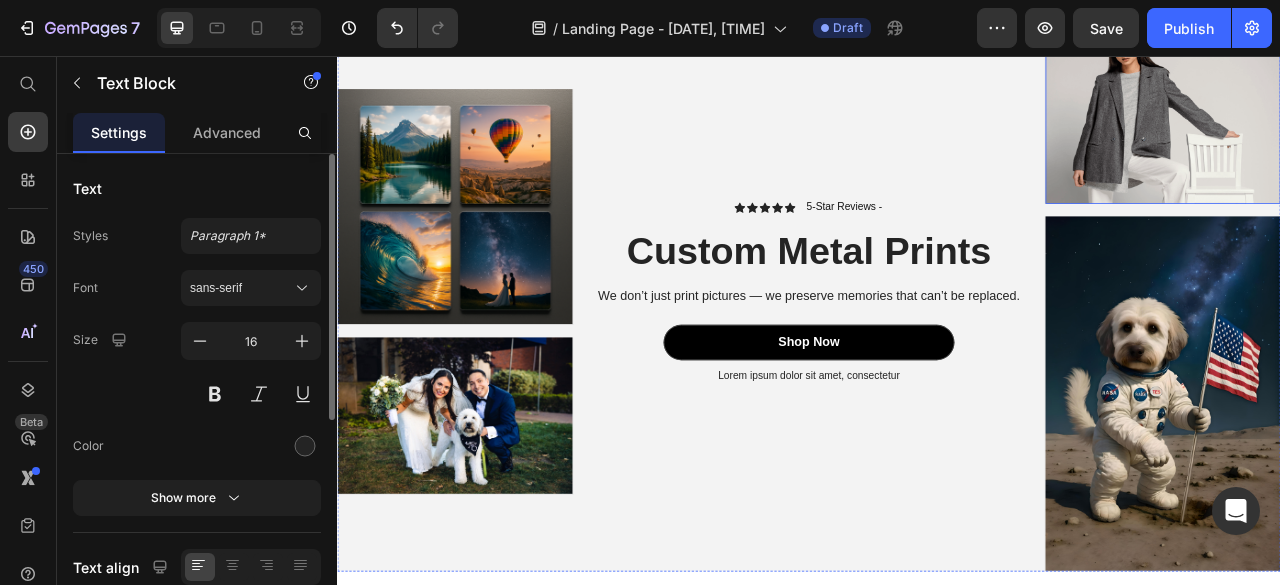 scroll, scrollTop: 145, scrollLeft: 0, axis: vertical 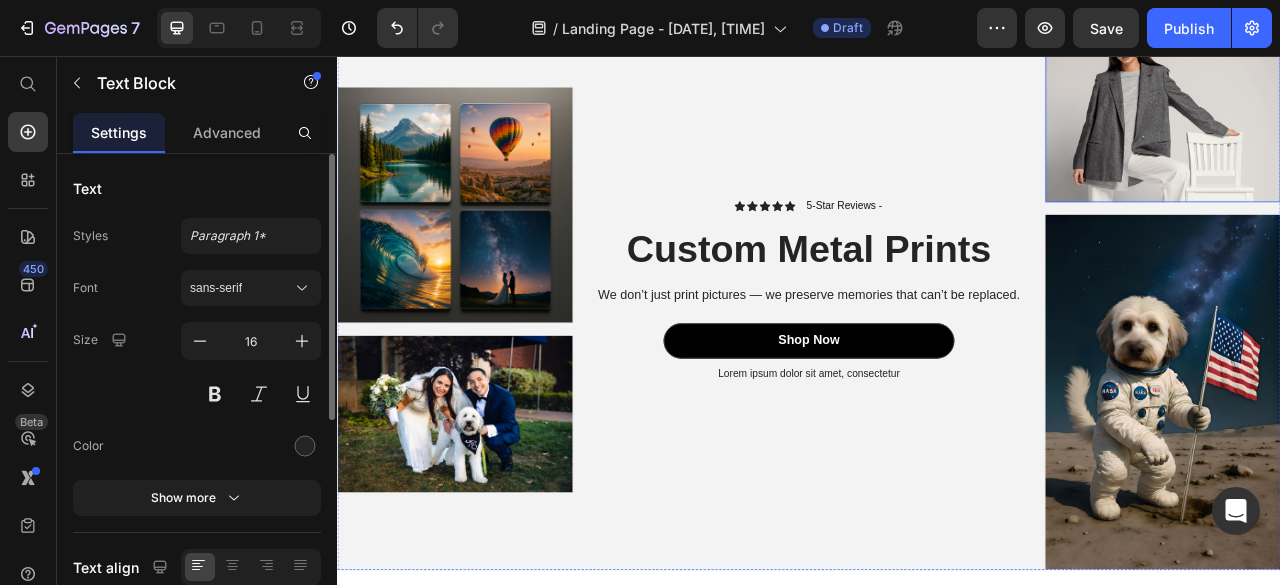 click at bounding box center (1387, 120) 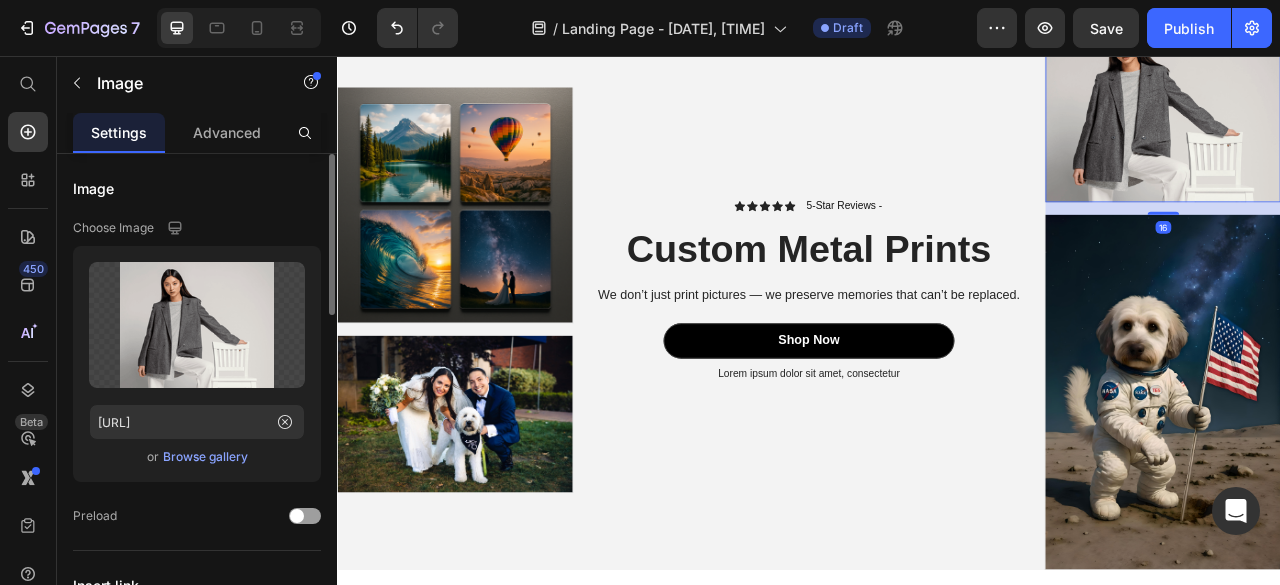 click on "Browse gallery" at bounding box center (205, 457) 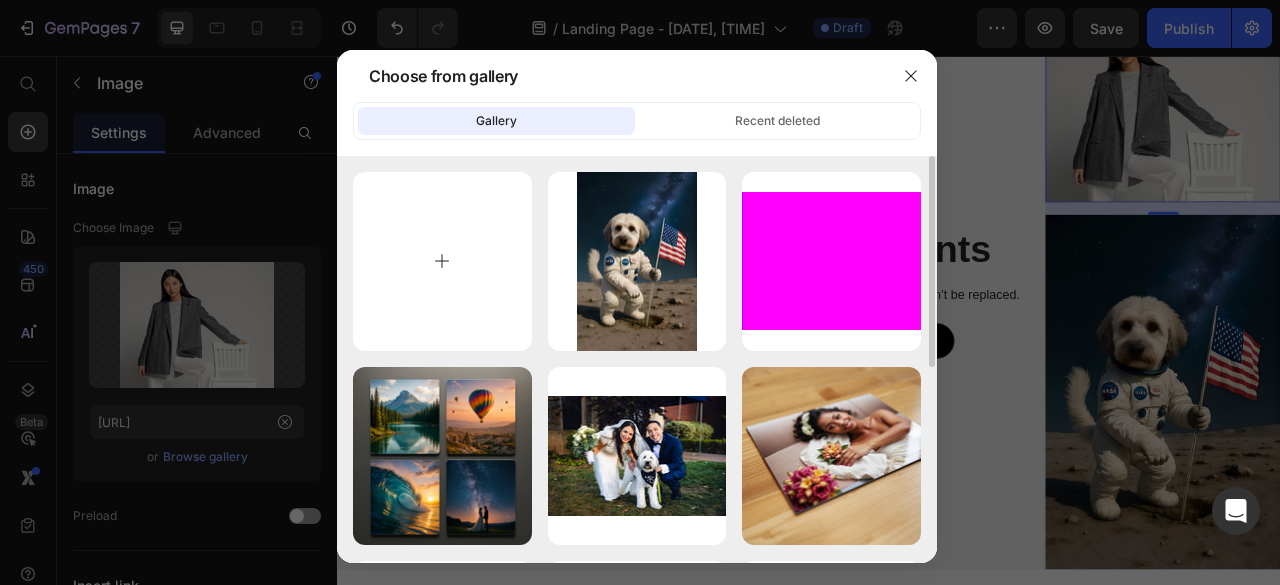 click at bounding box center [442, 261] 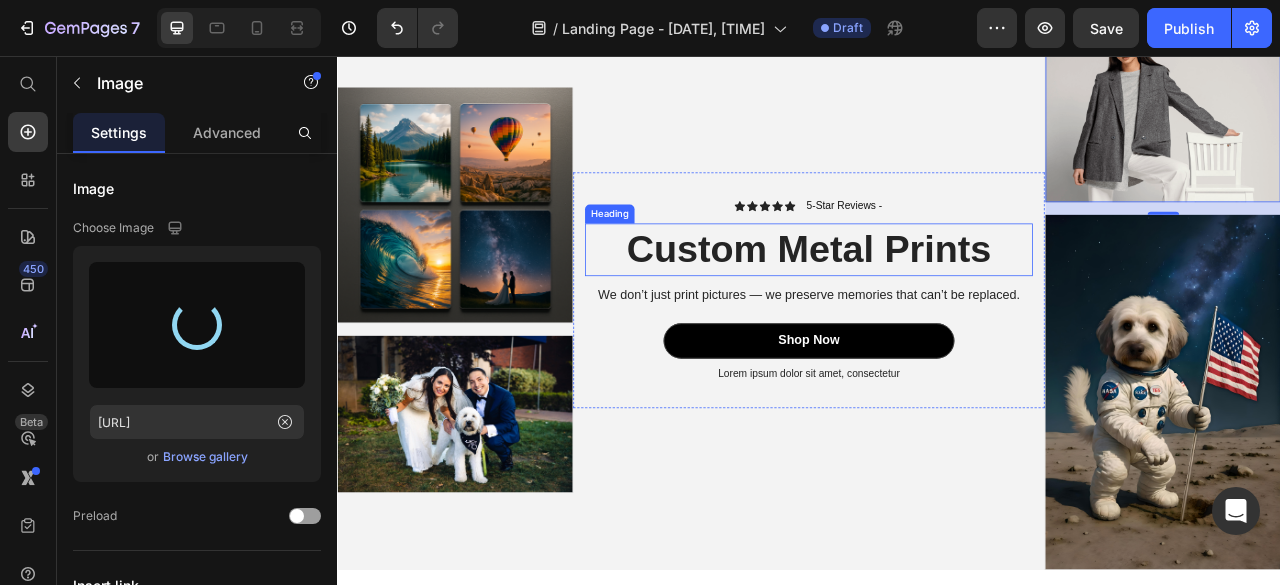 type on "[URL]" 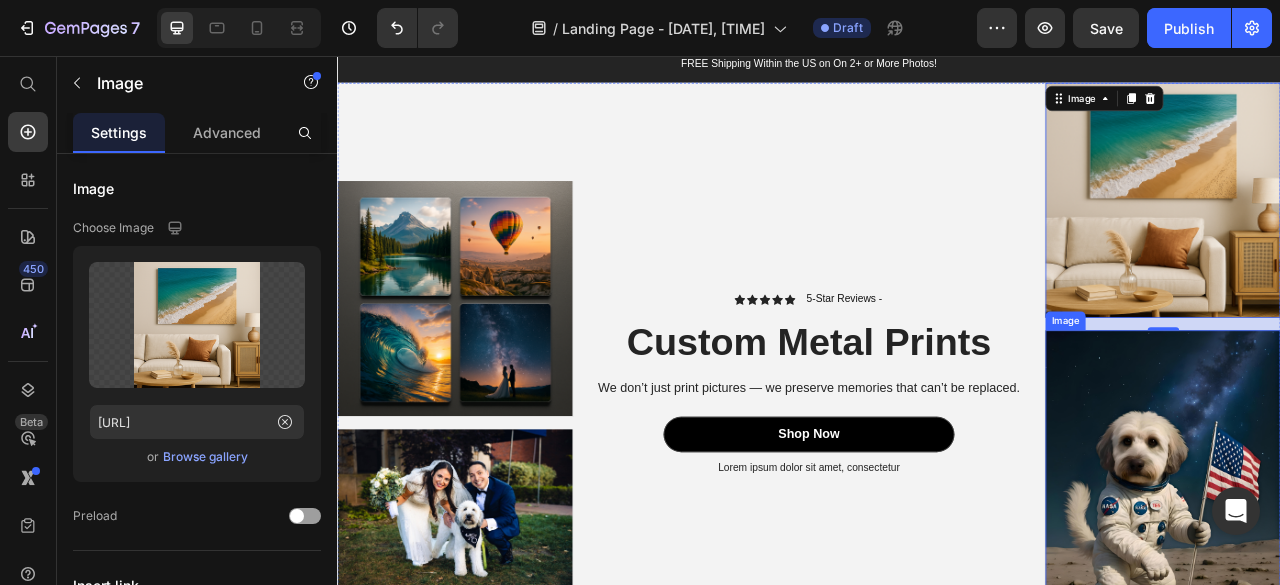 scroll, scrollTop: 55, scrollLeft: 0, axis: vertical 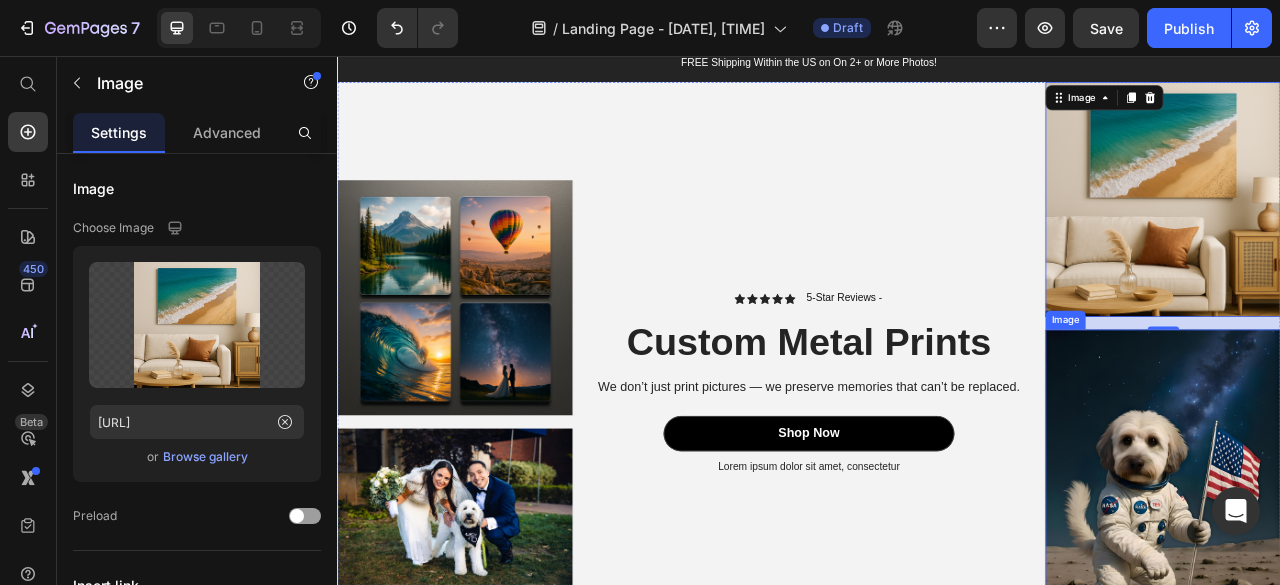 click at bounding box center (1387, 629) 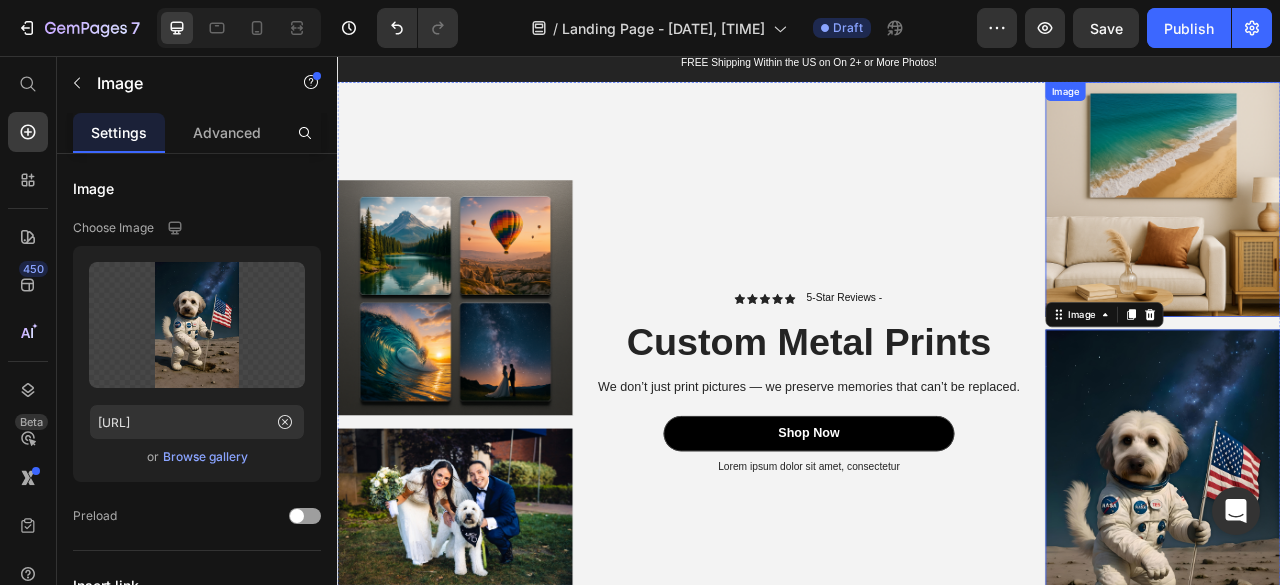 click at bounding box center (1387, 238) 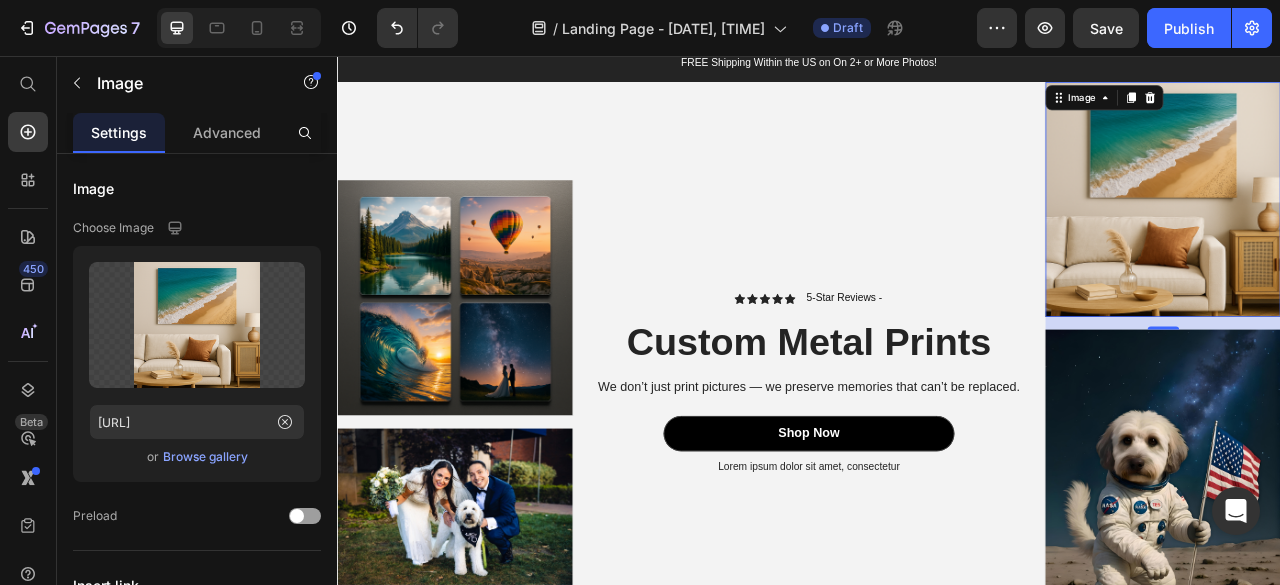 click at bounding box center (1387, 238) 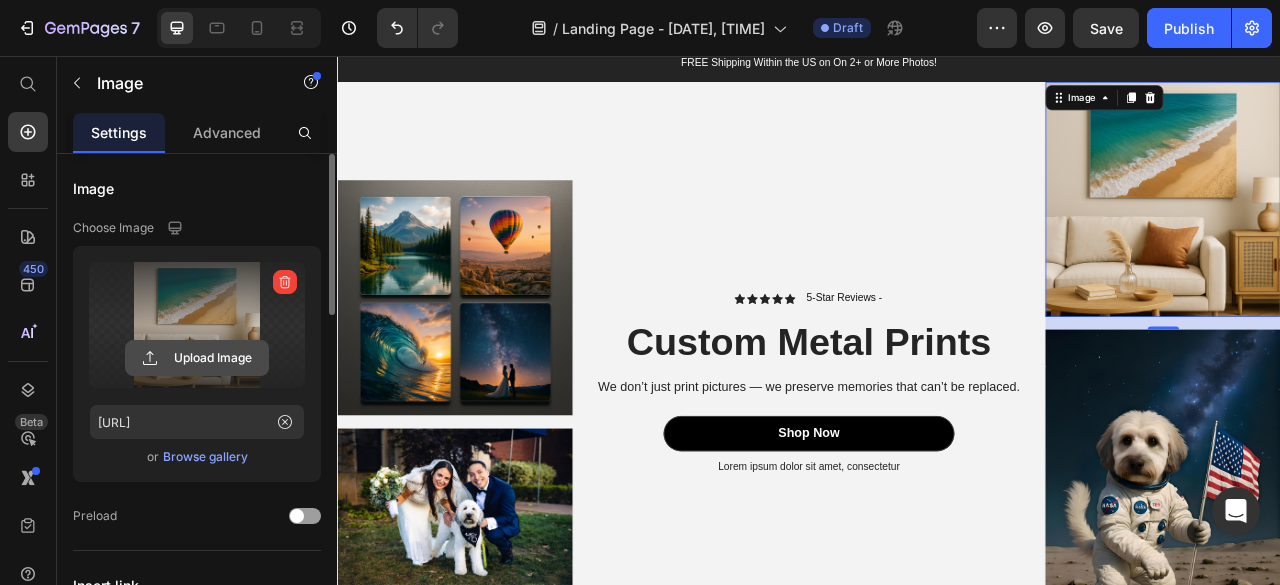 click at bounding box center (285, 282) 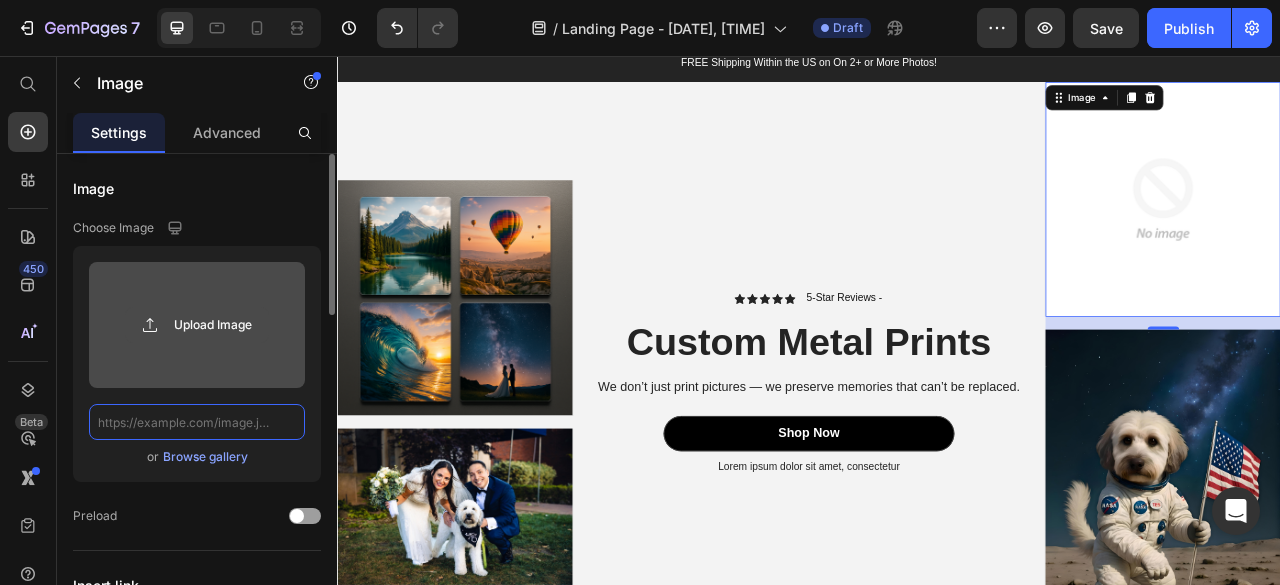 scroll, scrollTop: 0, scrollLeft: 0, axis: both 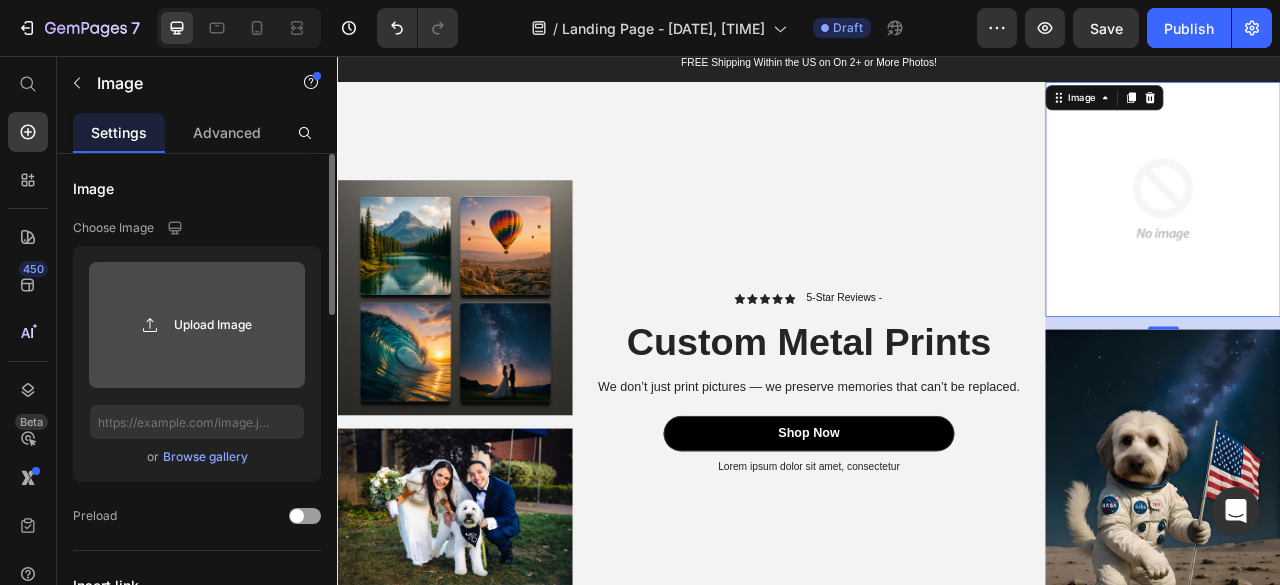 click 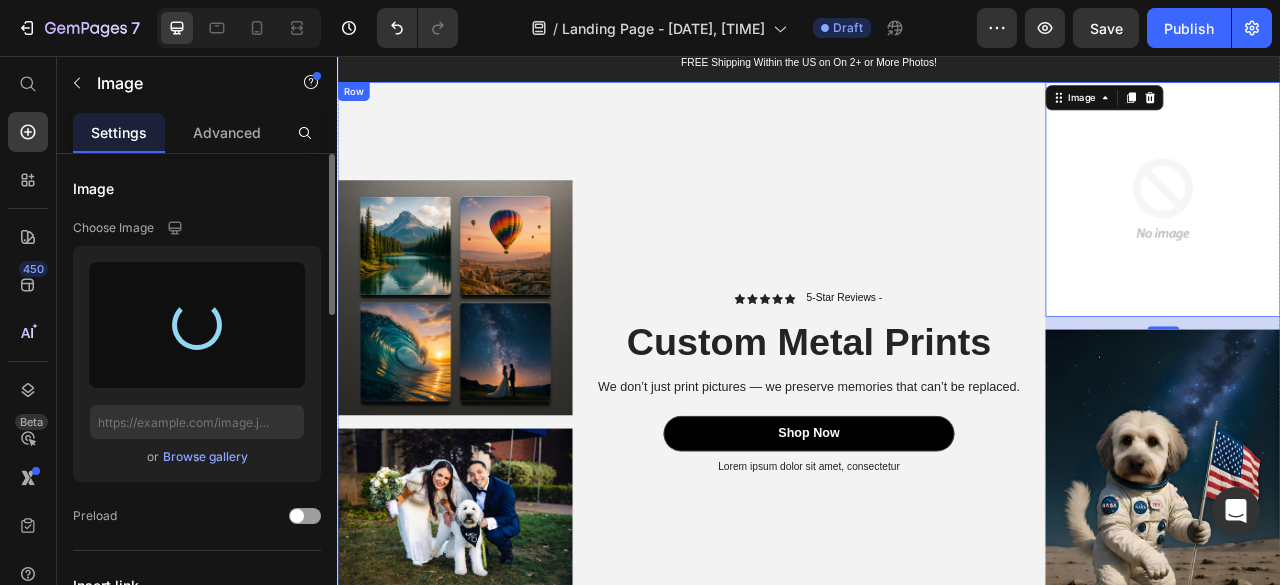 type on "[URL]" 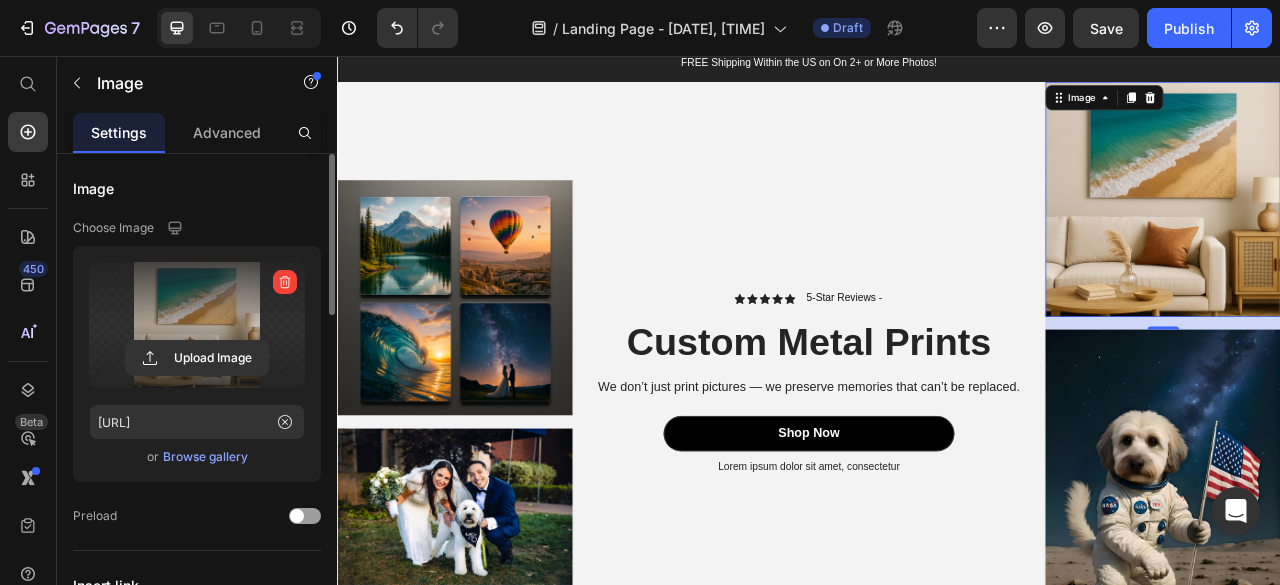 click at bounding box center [1387, 238] 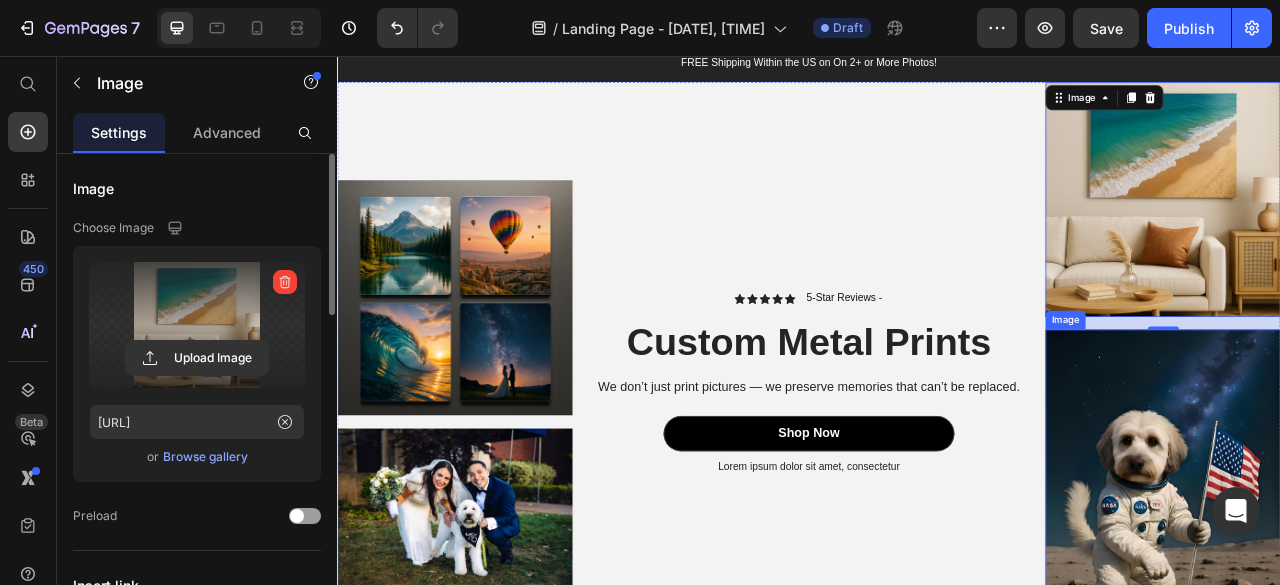 click at bounding box center [1387, 629] 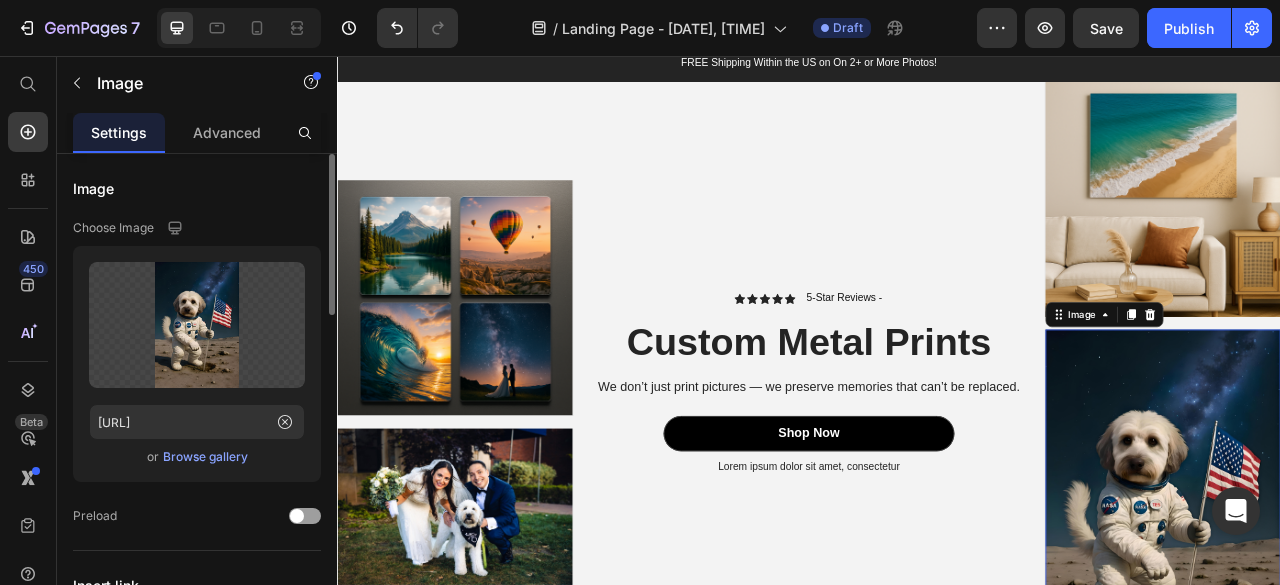 click at bounding box center (1387, 629) 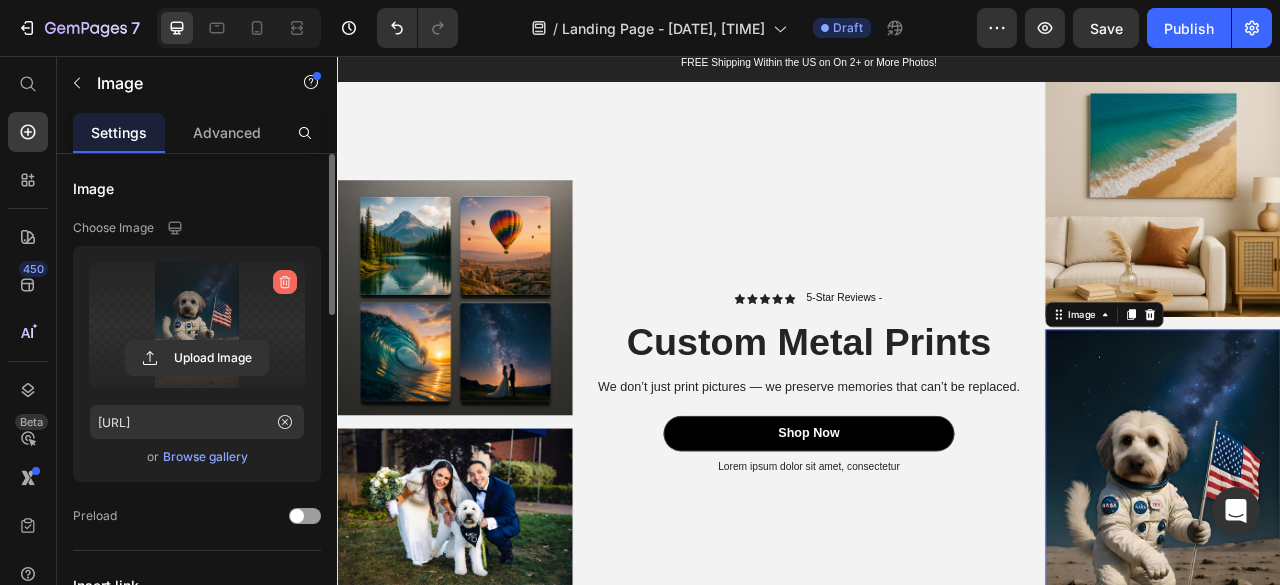 click 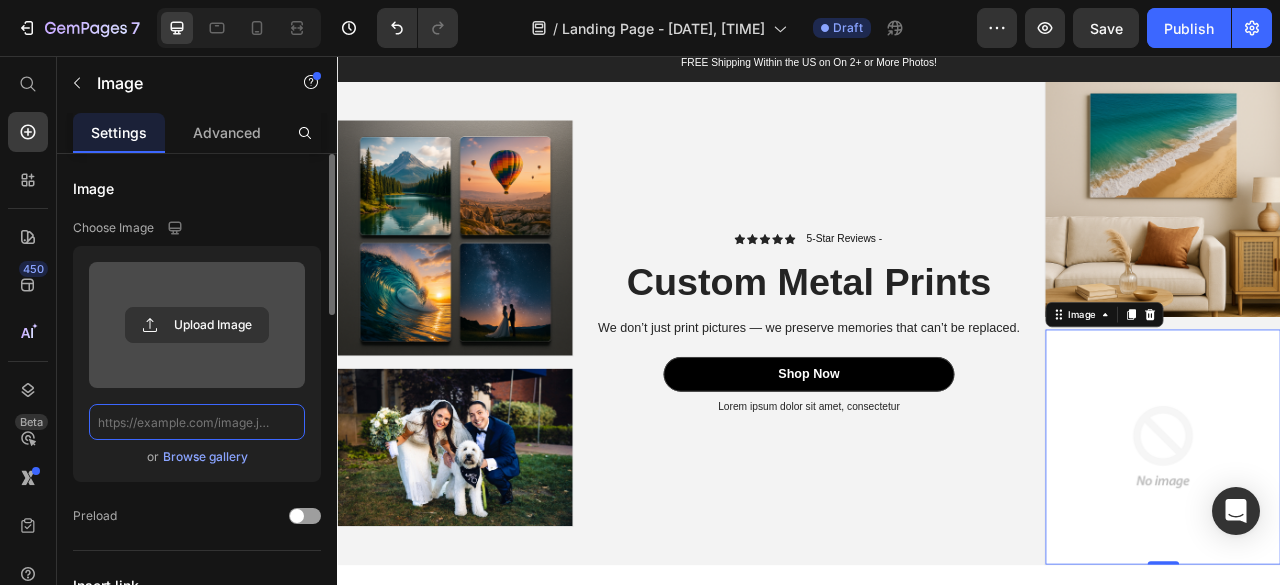 scroll, scrollTop: 0, scrollLeft: 0, axis: both 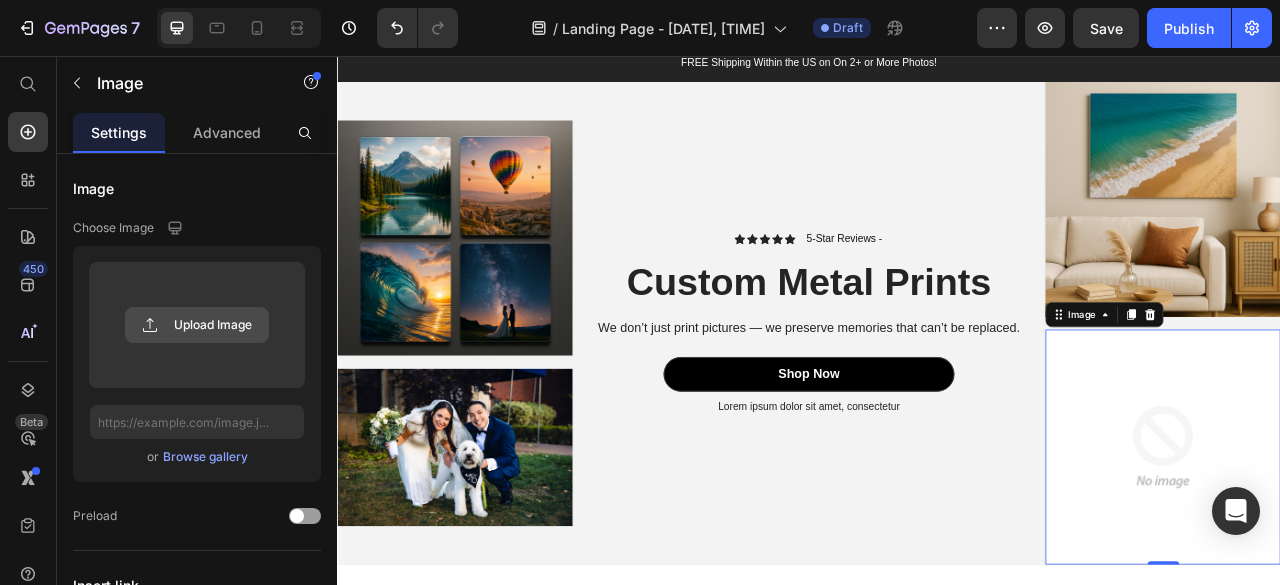 click 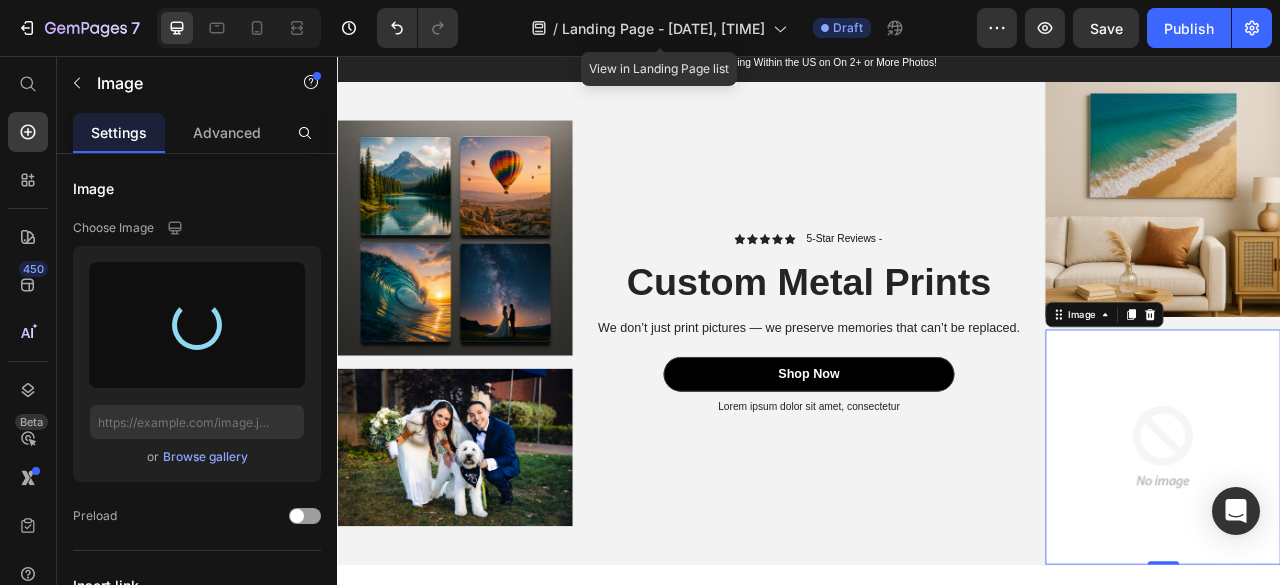 type on "[URL]" 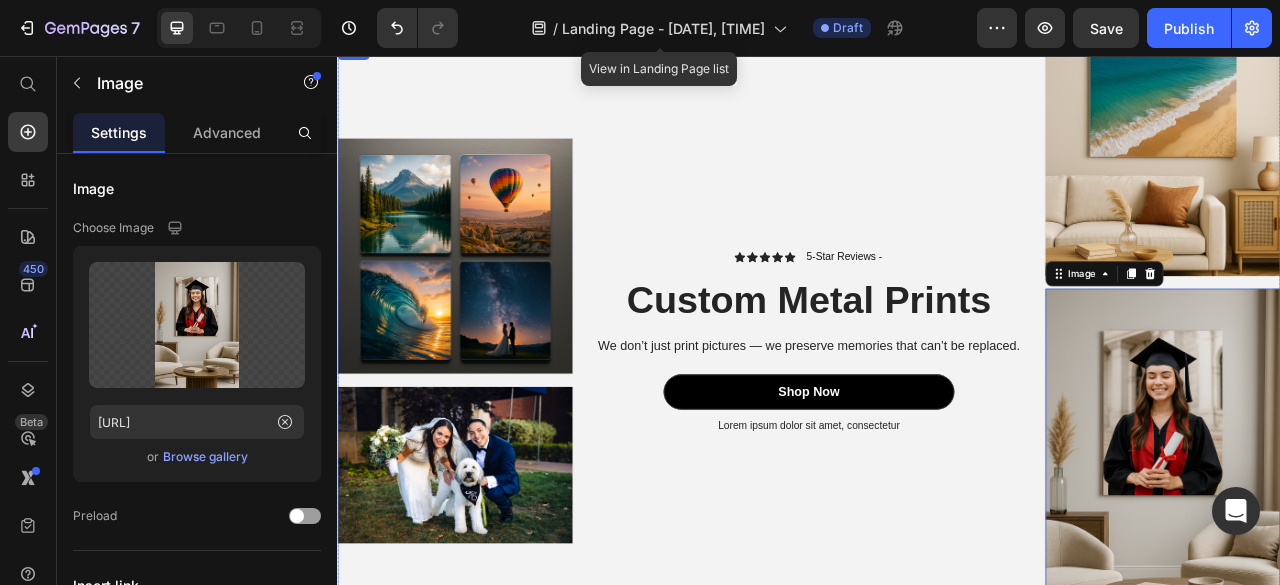 scroll, scrollTop: 108, scrollLeft: 0, axis: vertical 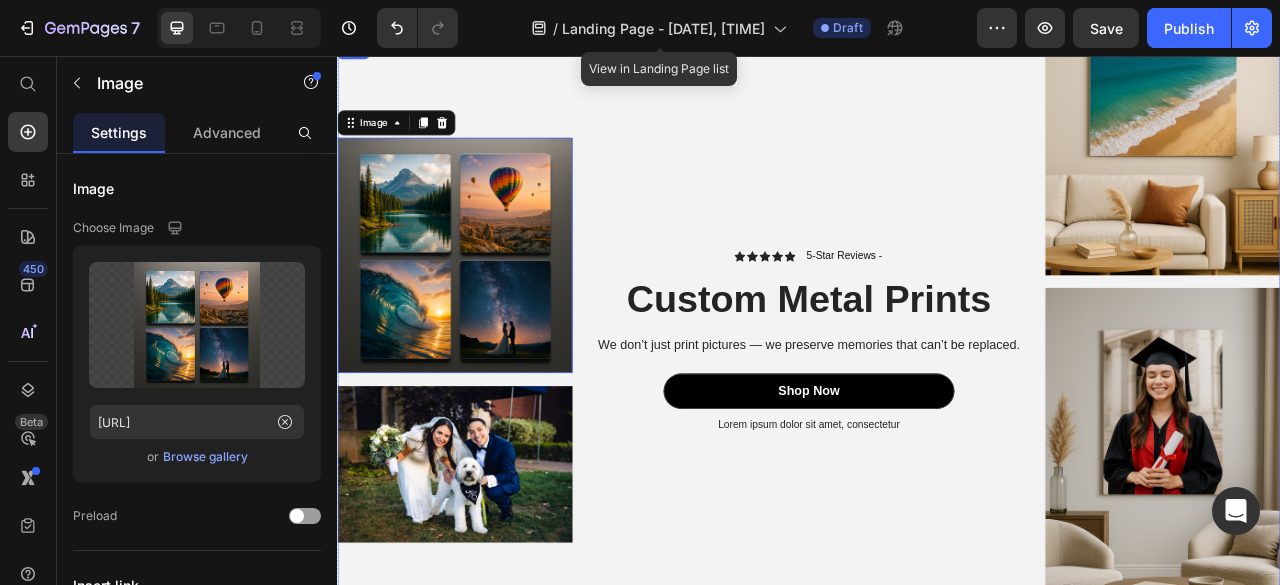 click on "FREE Shipping Within the US on On 2+ or More Photos! Text Block Row Image   0 Image Image Image Row Icon Icon Icon Icon Icon Icon List  5-Star Reviews -  Text Block Row Custom Metal Prints Heading We don’t just print pictures — we preserve memories that can’t be replaced. Text Block Shop Now Button Lorem ipsum dolor sit amet, consectetur  Text Block Row Image Image Row" at bounding box center (937, 394) 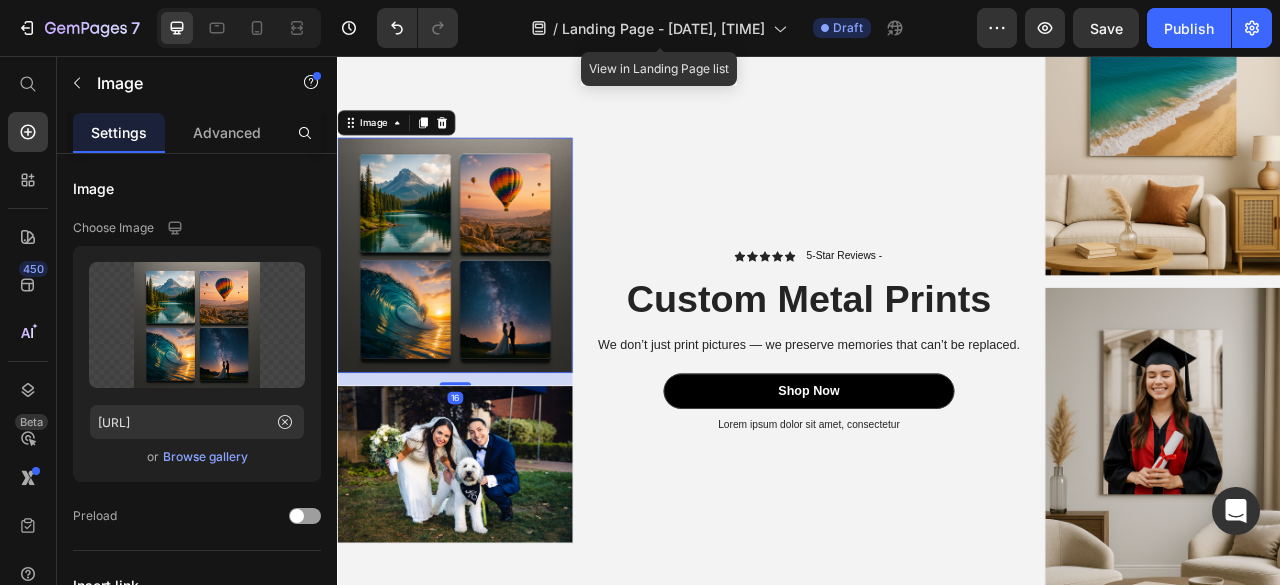 scroll, scrollTop: 0, scrollLeft: 0, axis: both 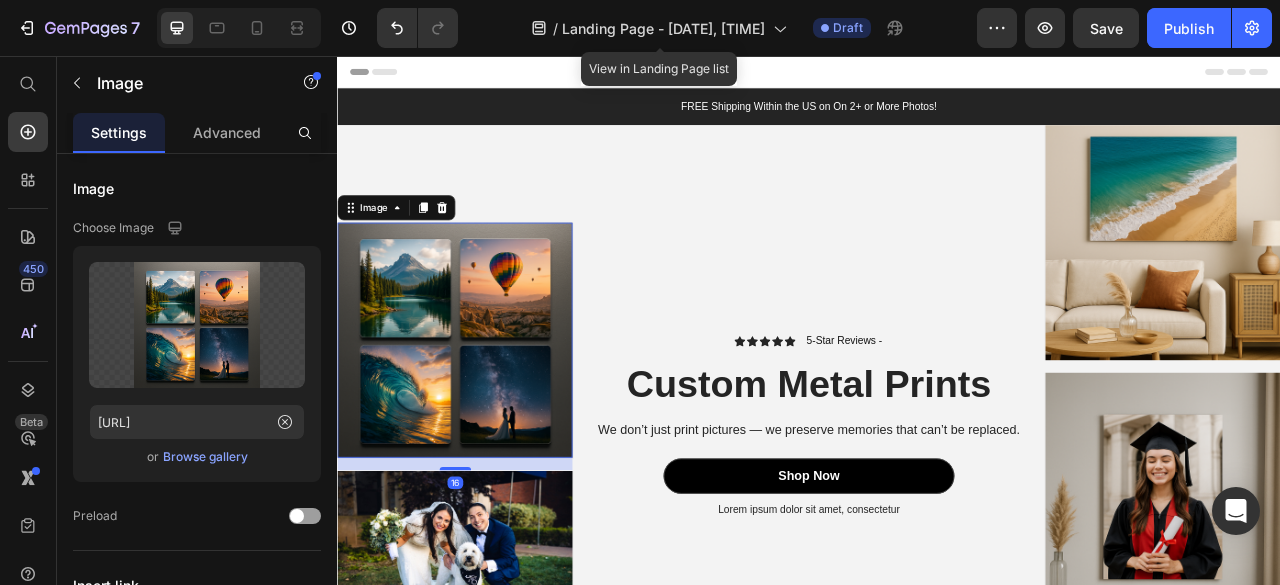 click at bounding box center [486, 417] 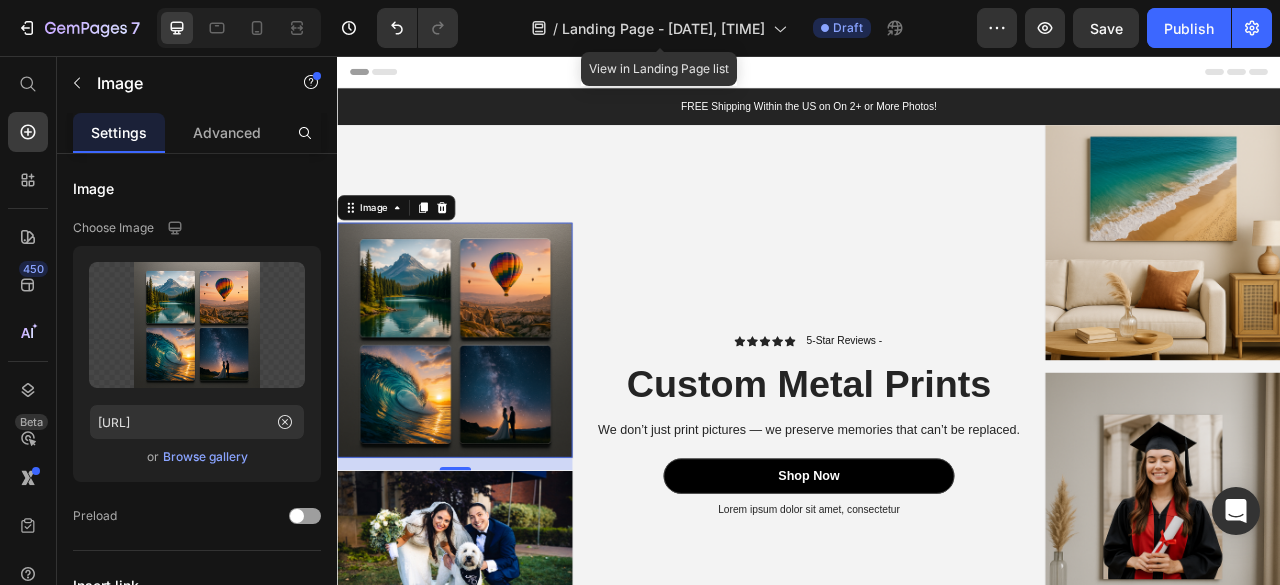 drag, startPoint x: 487, startPoint y: 566, endPoint x: 488, endPoint y: 549, distance: 17.029387 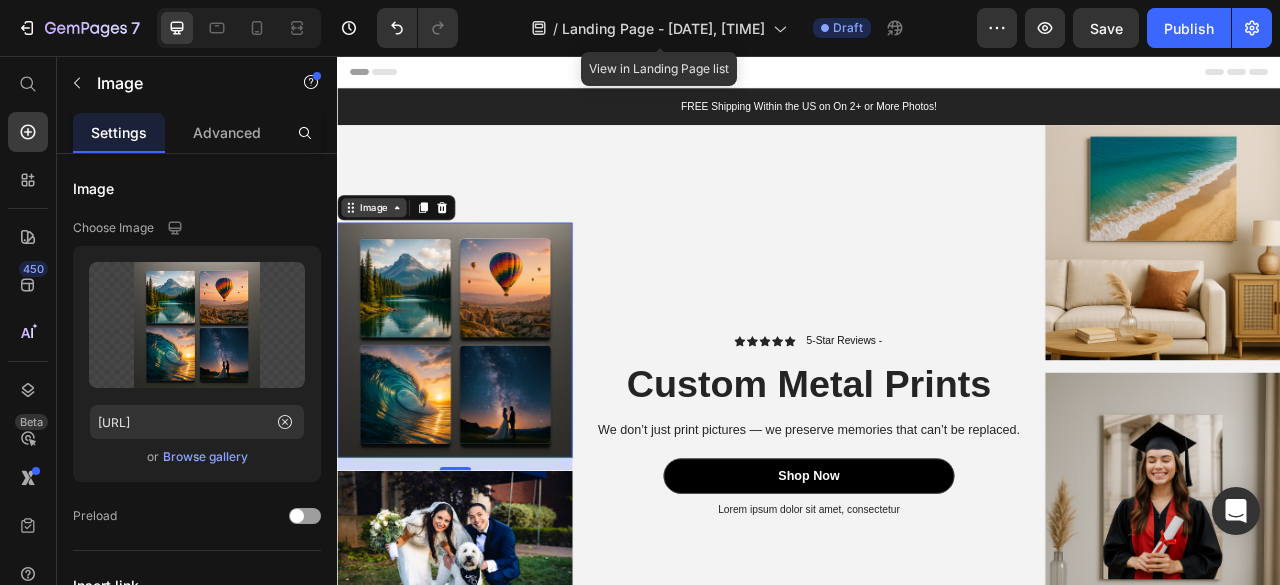 click 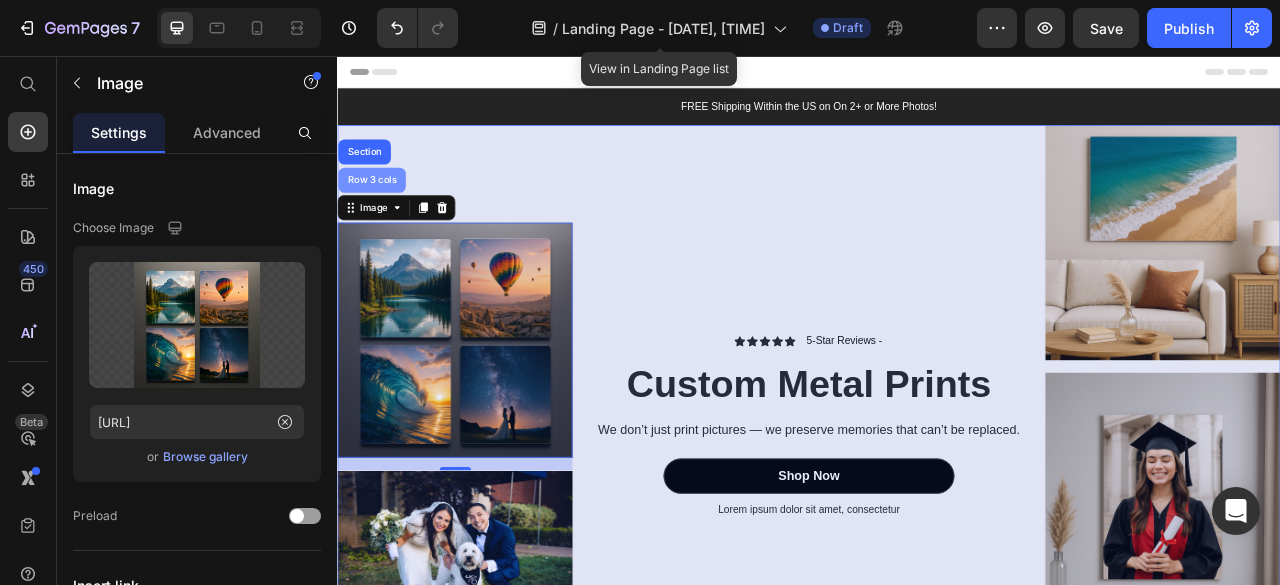click on "Row 3 cols" at bounding box center (381, 214) 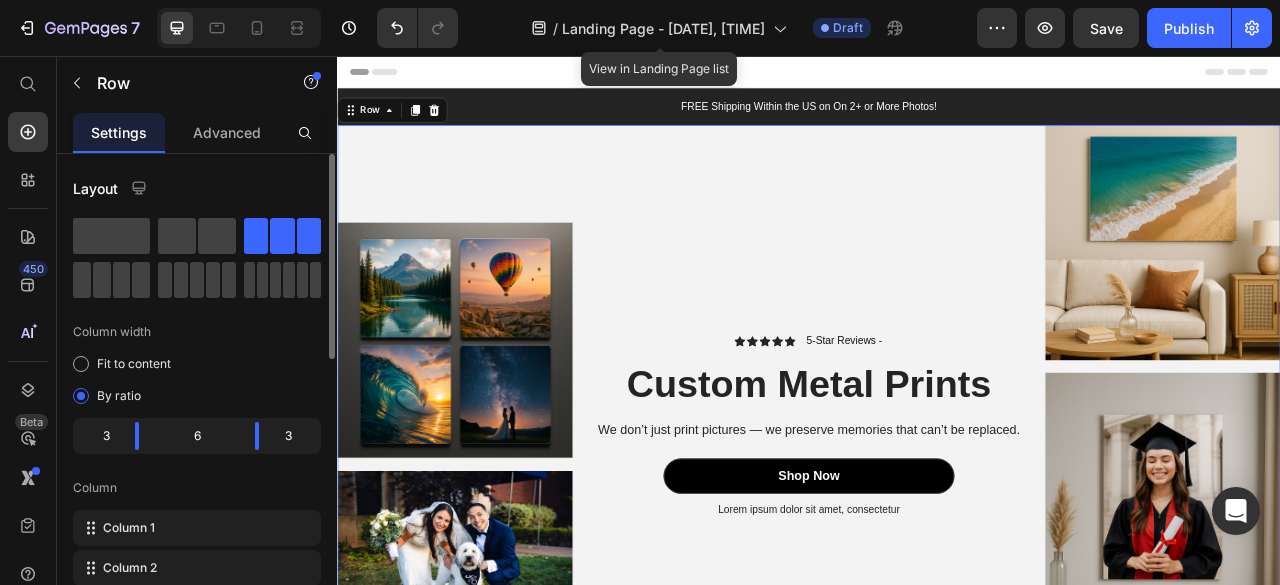 click on "Layout Column width Fit to content By ratio 3 6 3 Column Column 1 Column 2 Column 3" 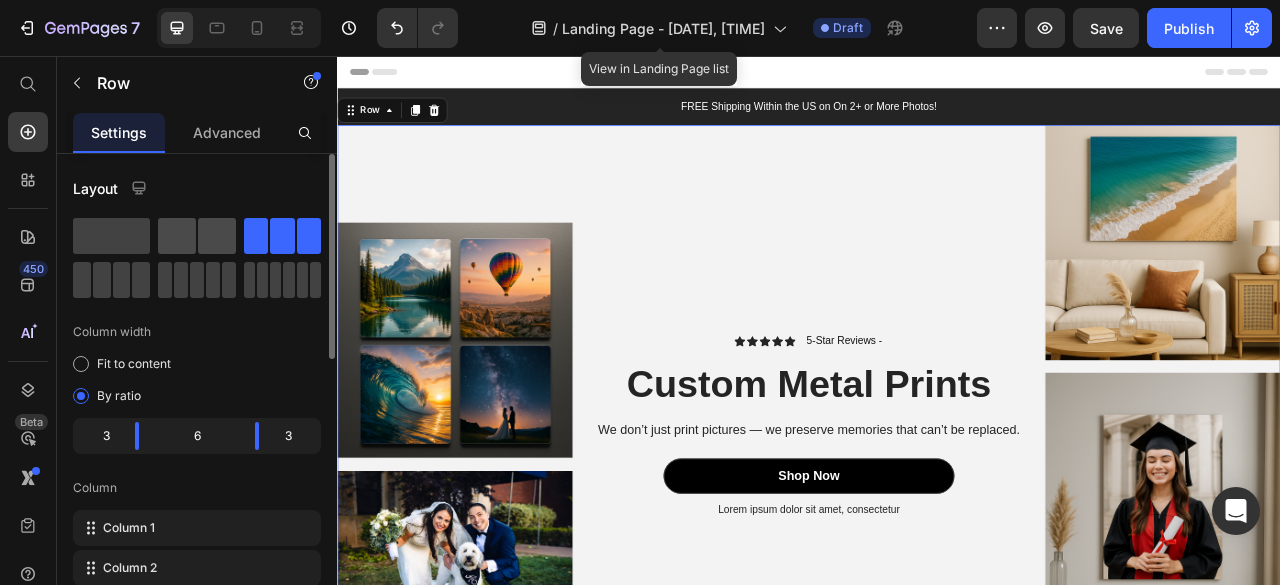 click 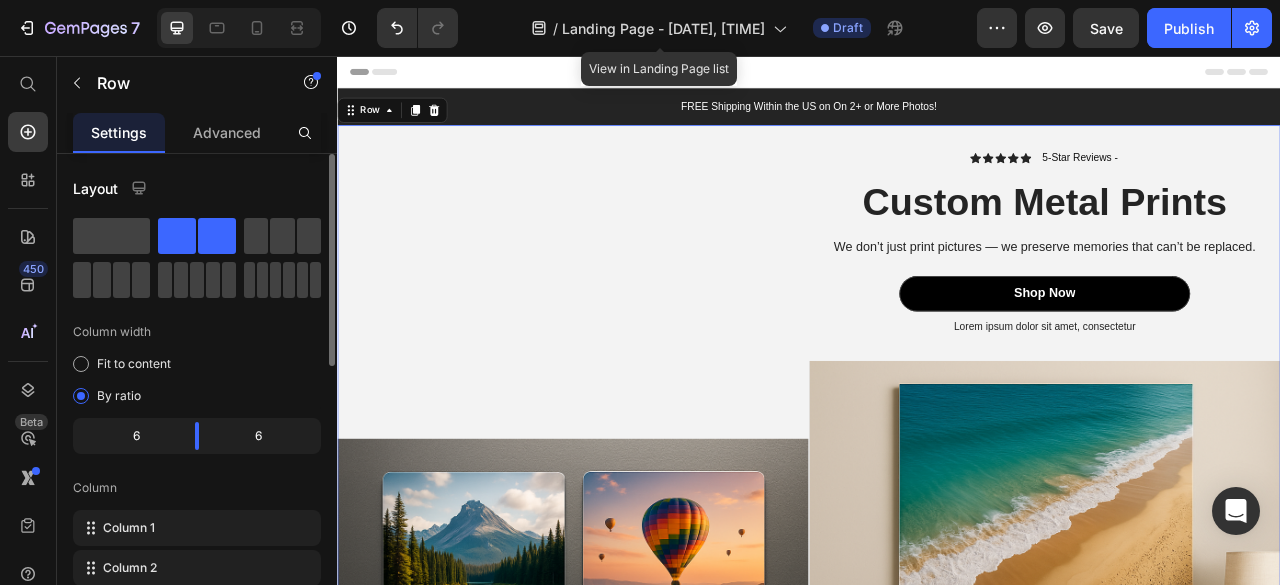 click 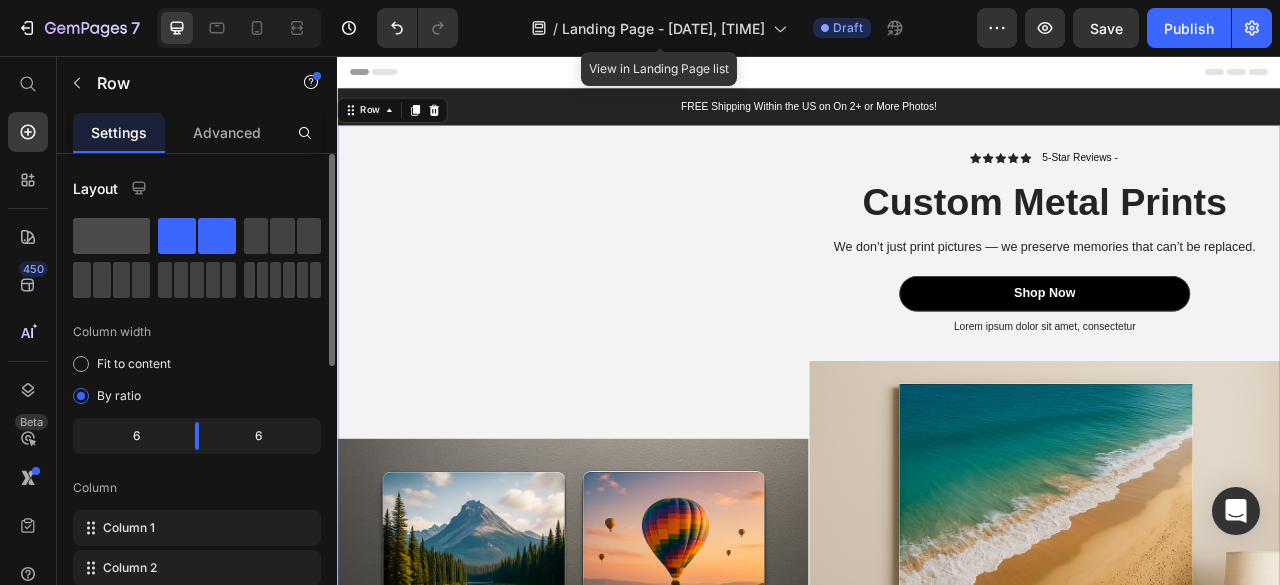 click 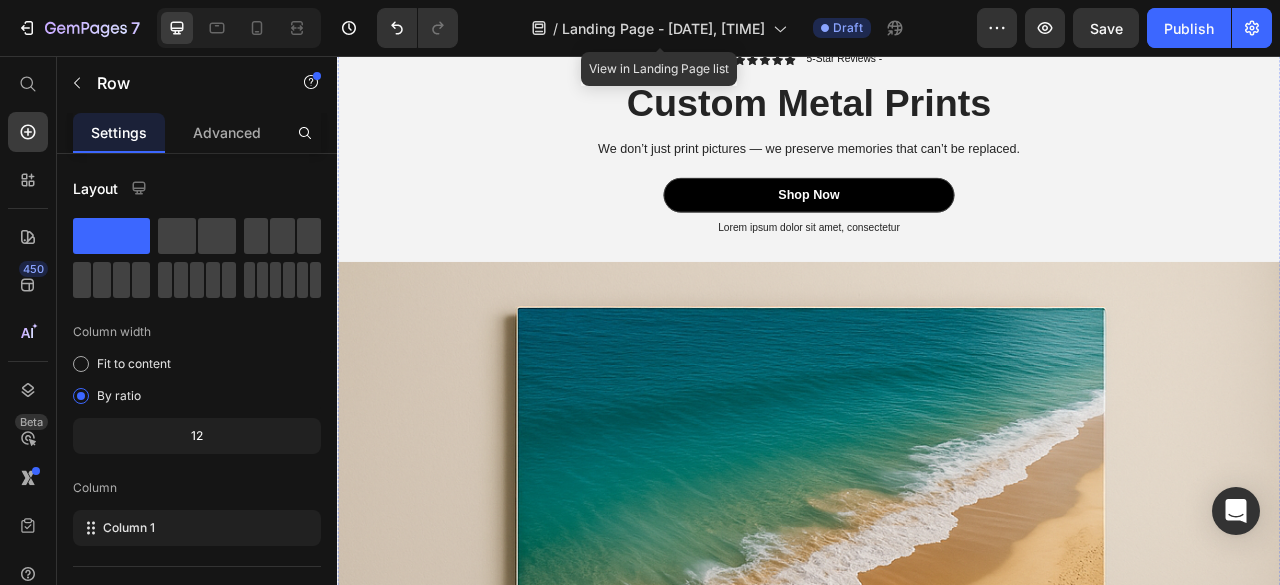 scroll, scrollTop: 2149, scrollLeft: 0, axis: vertical 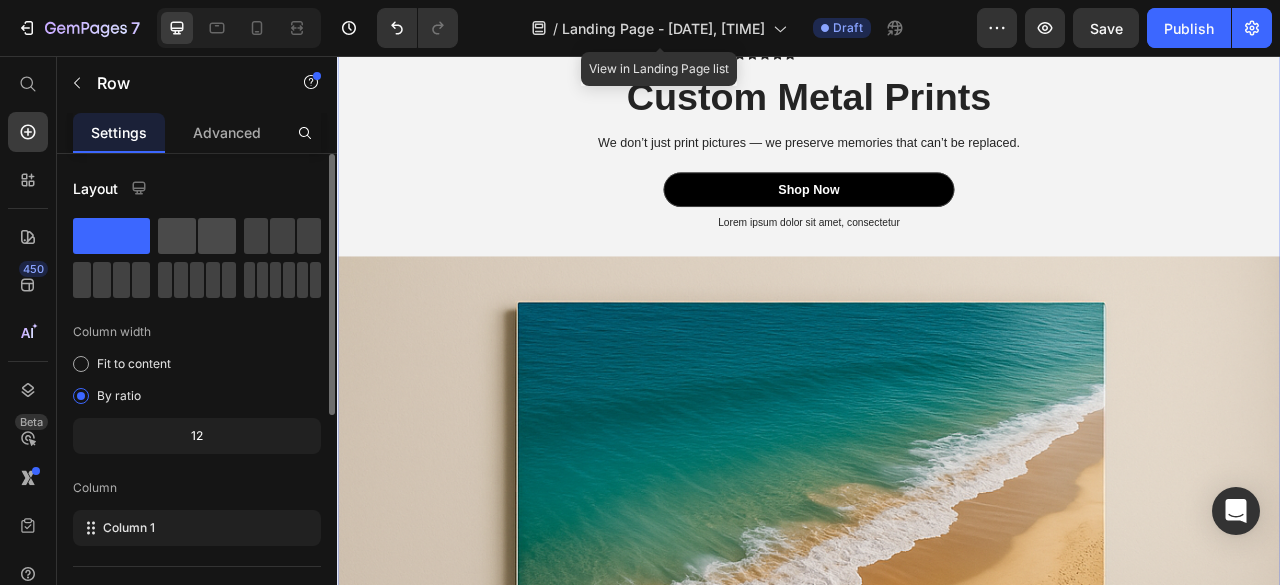 click 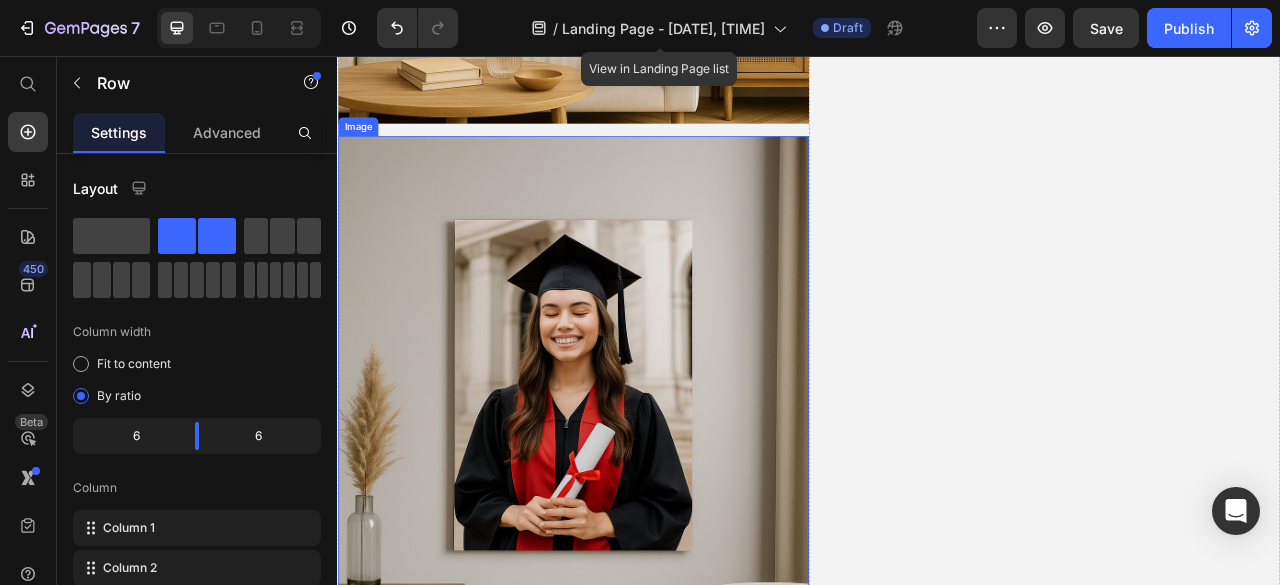 scroll, scrollTop: 1846, scrollLeft: 0, axis: vertical 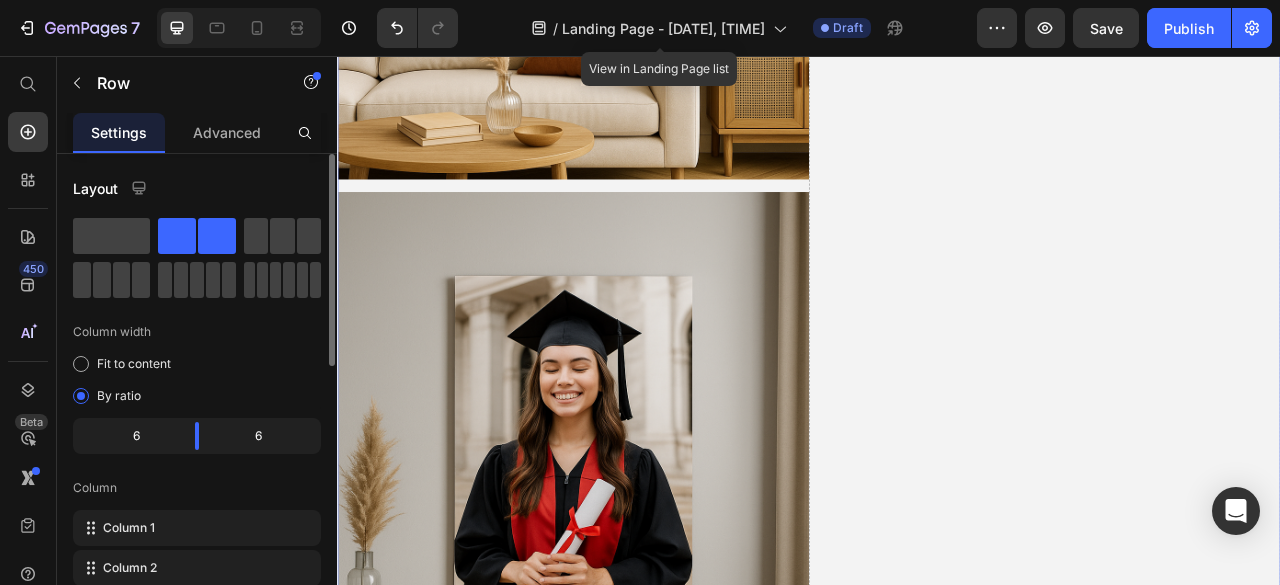 click on "Layout Column width Fit to content By ratio 6 6 Column Column 1 Column 2" 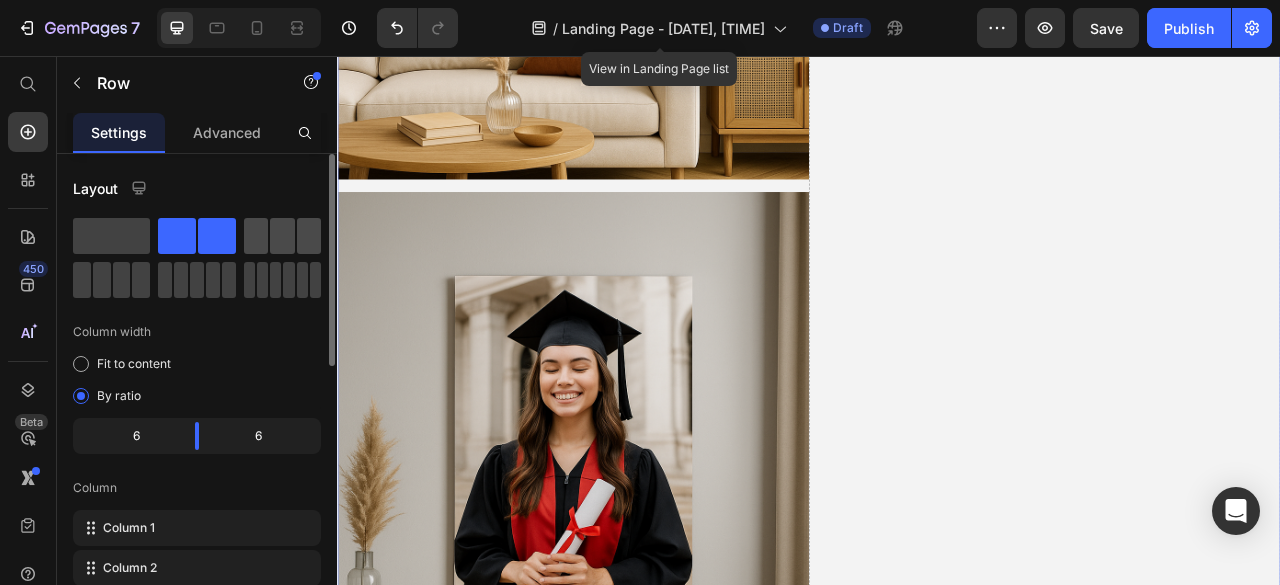 drag, startPoint x: 289, startPoint y: 233, endPoint x: 297, endPoint y: 263, distance: 31.04835 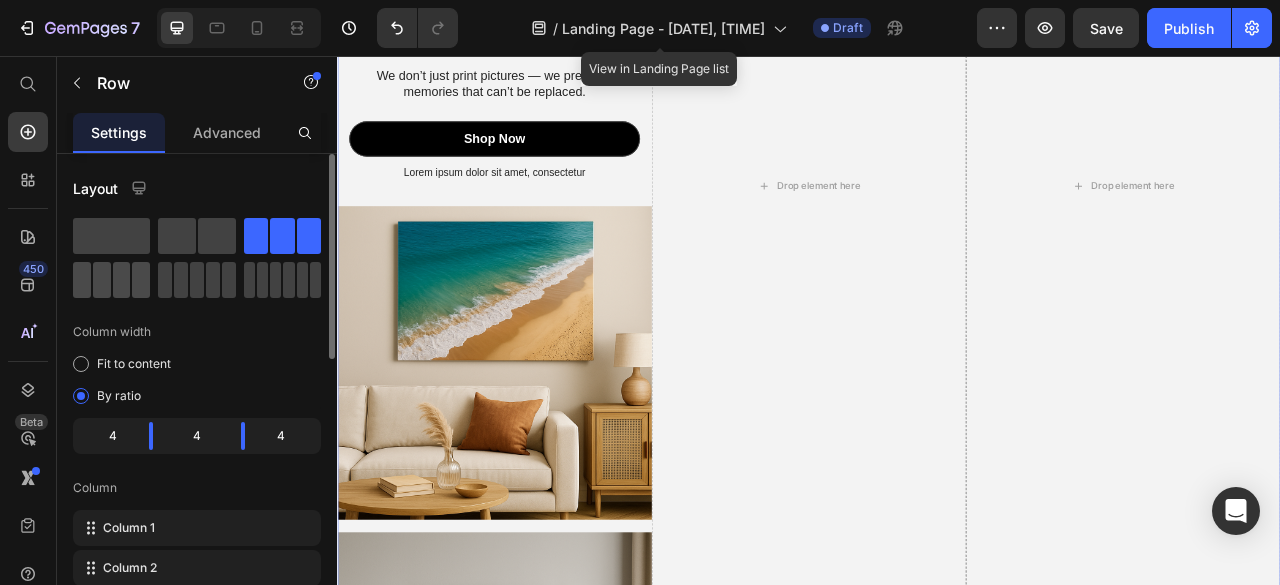 scroll, scrollTop: 964, scrollLeft: 0, axis: vertical 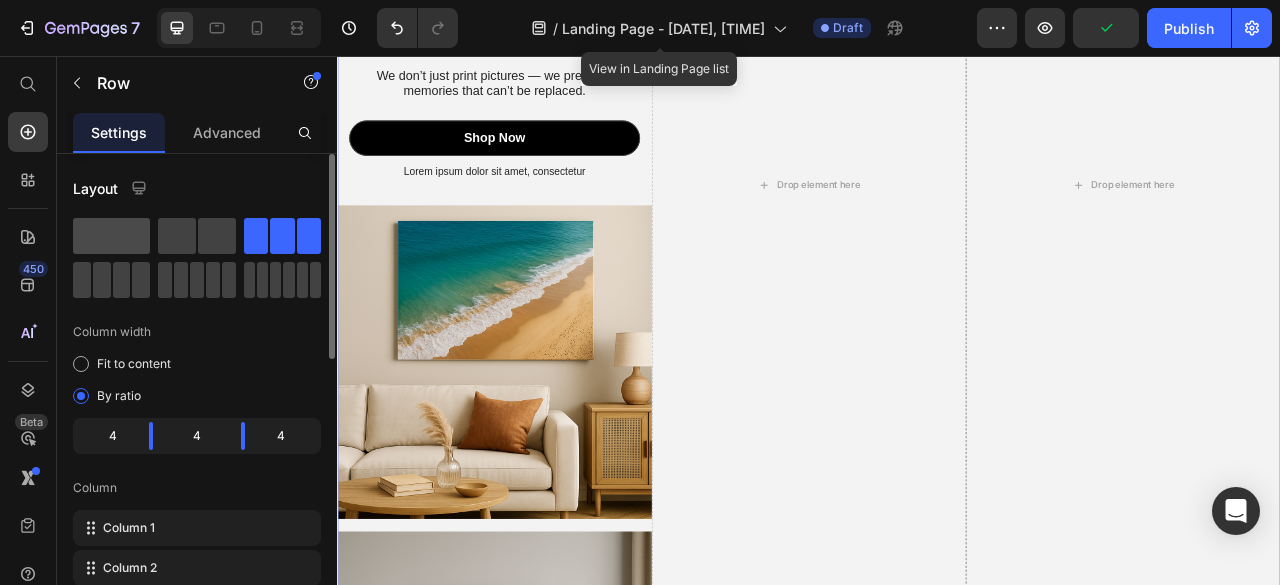 click 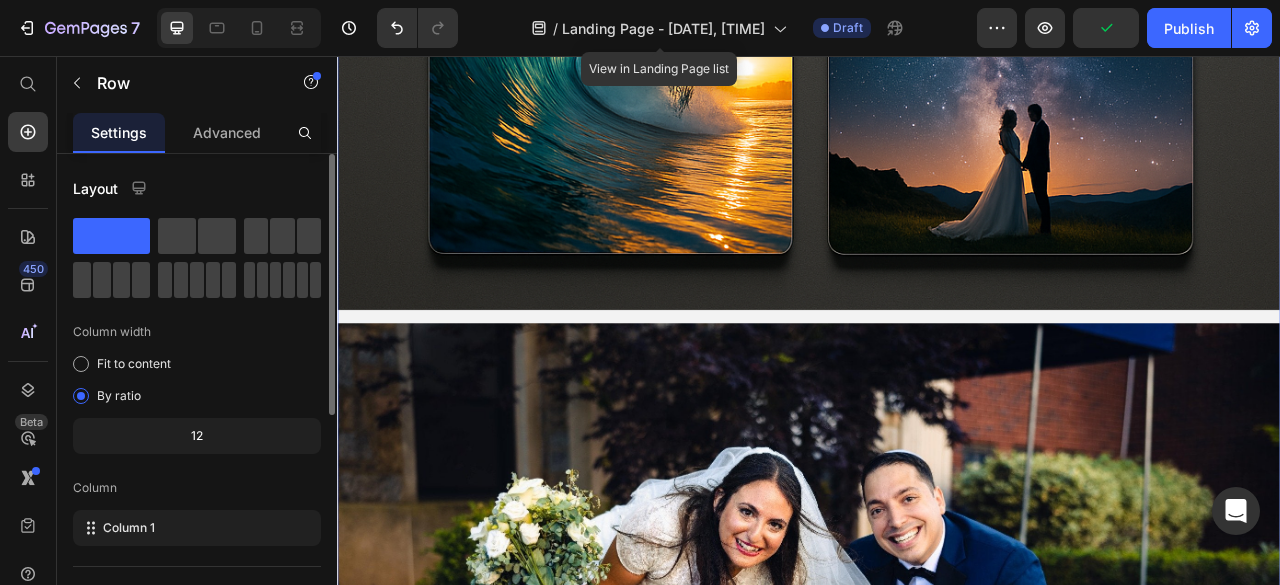scroll, scrollTop: 2219, scrollLeft: 0, axis: vertical 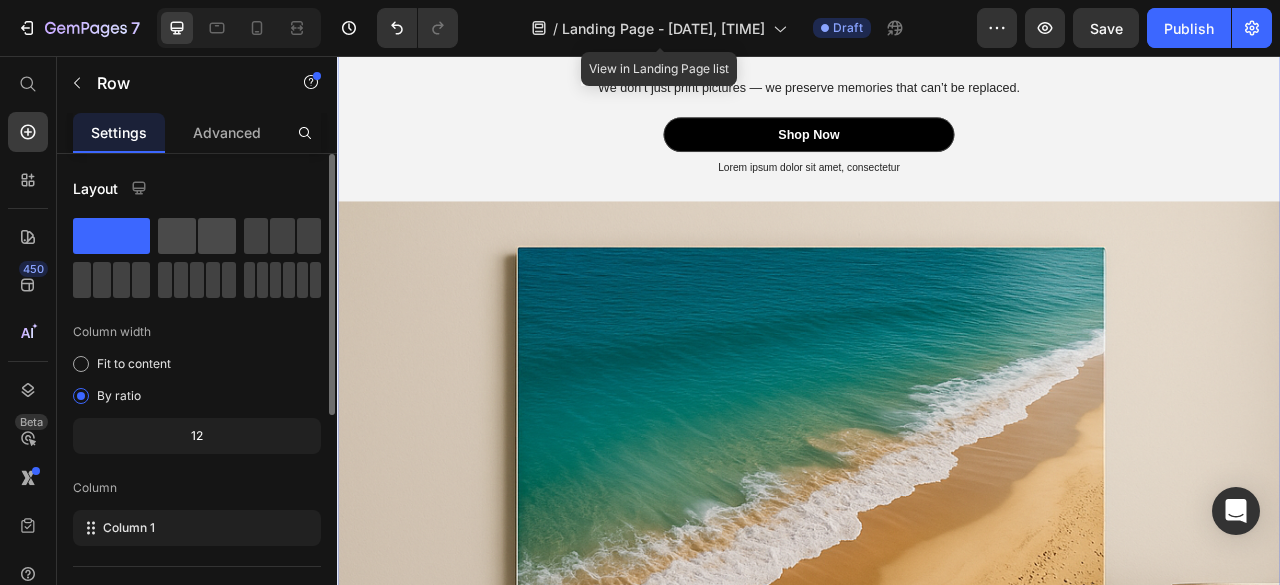 click 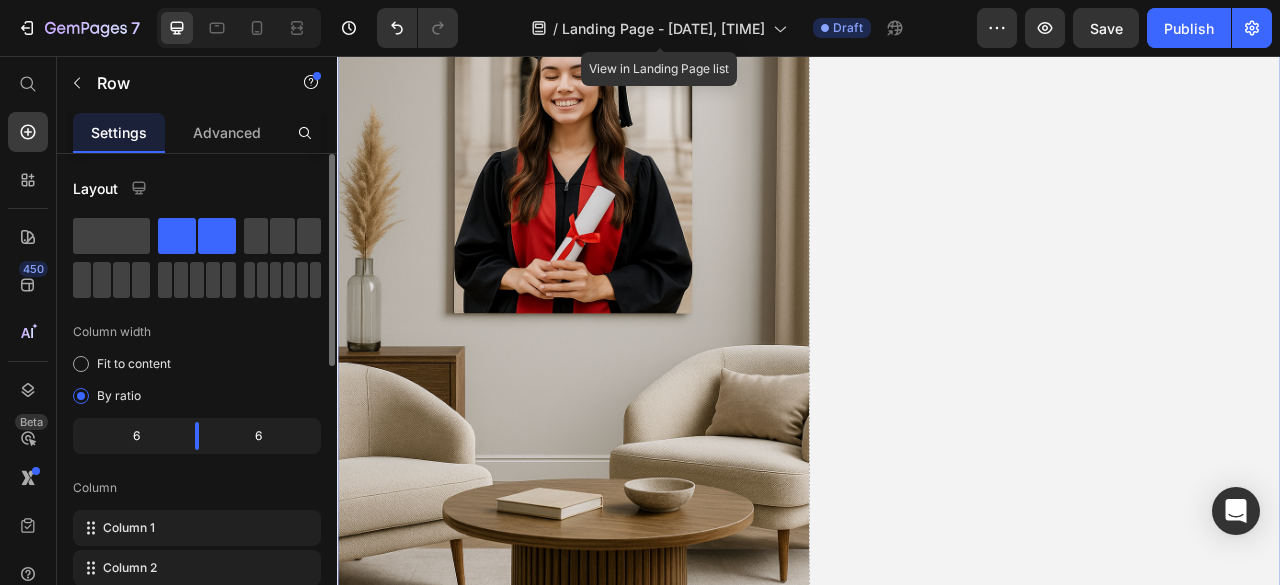 scroll, scrollTop: 1231, scrollLeft: 0, axis: vertical 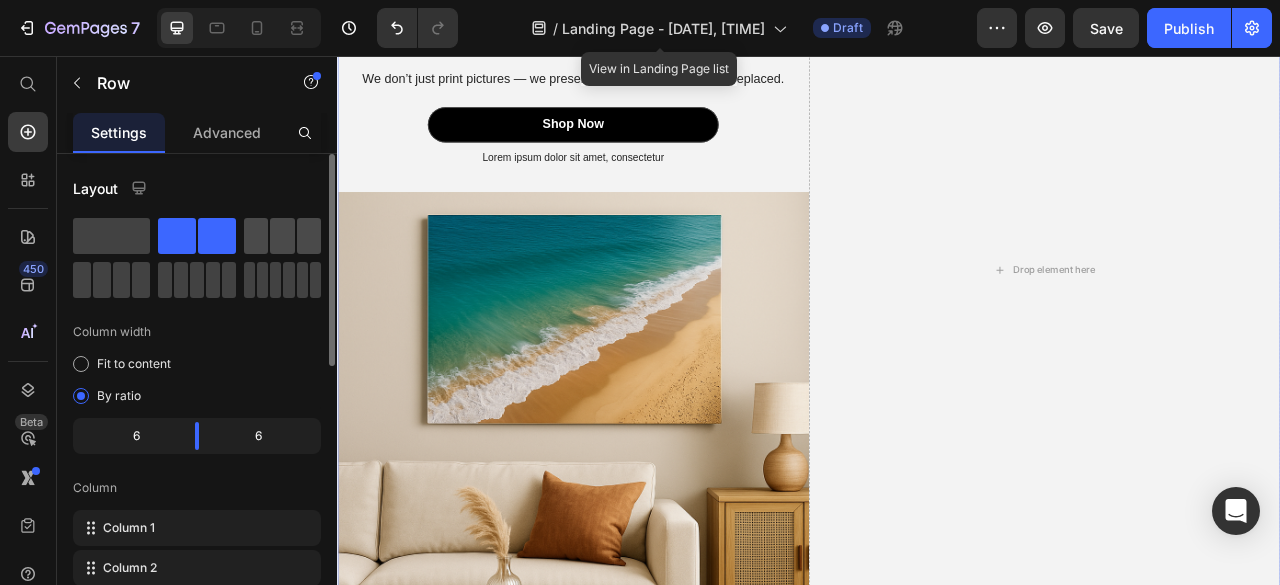 click 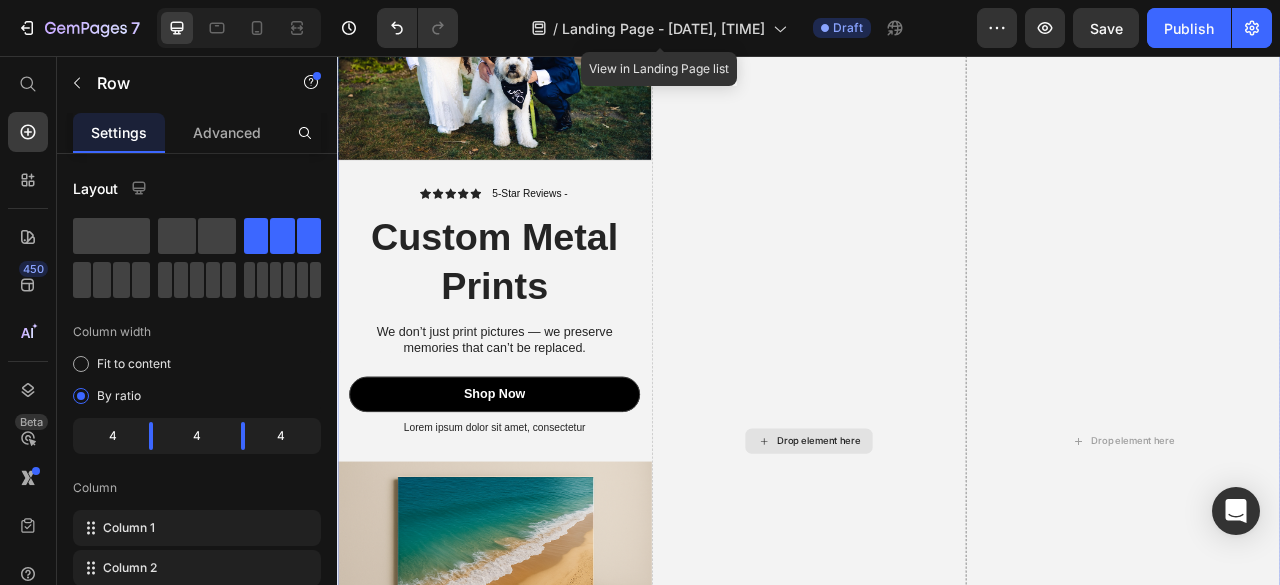 scroll, scrollTop: 637, scrollLeft: 0, axis: vertical 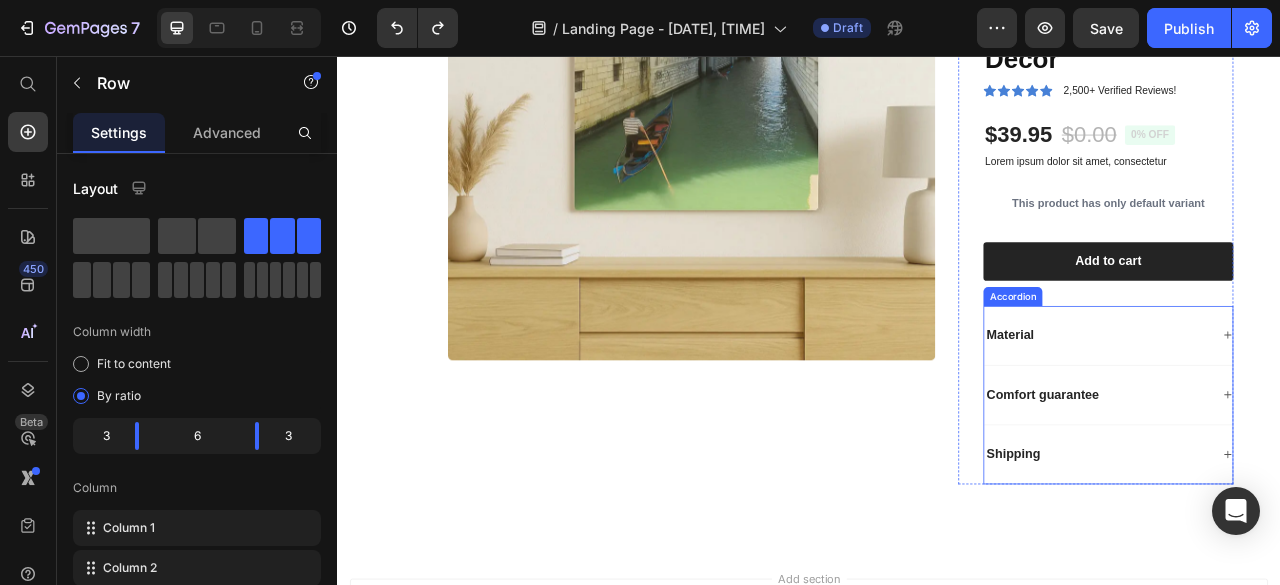 click on "Material" at bounding box center [1304, 411] 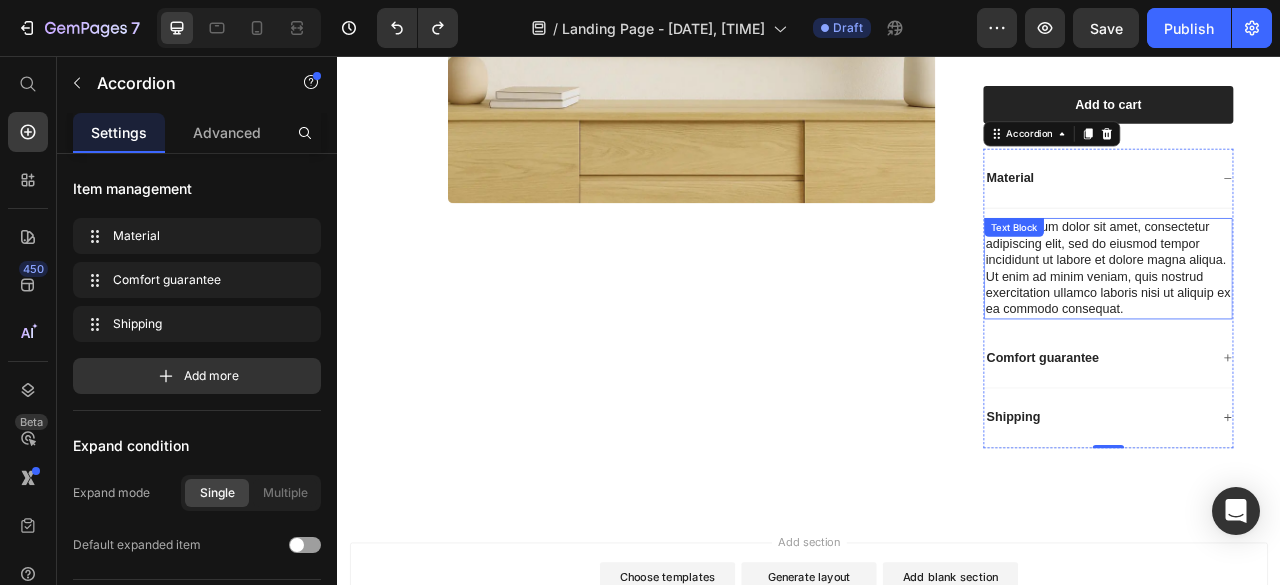 scroll, scrollTop: 1209, scrollLeft: 0, axis: vertical 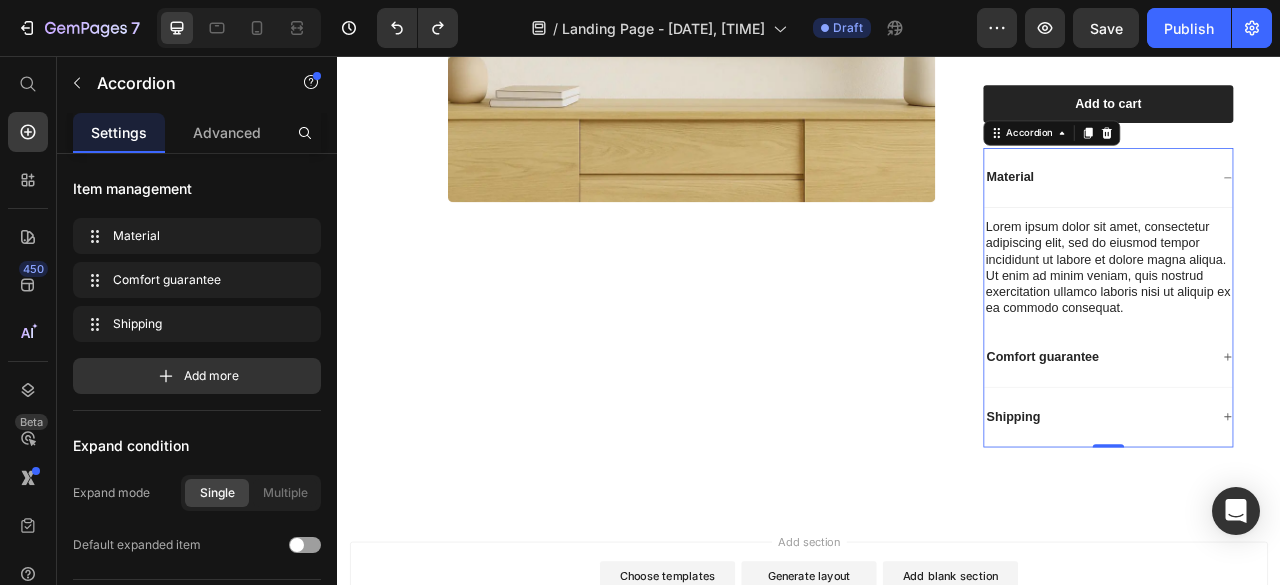 click on "Shipping" at bounding box center (1318, 516) 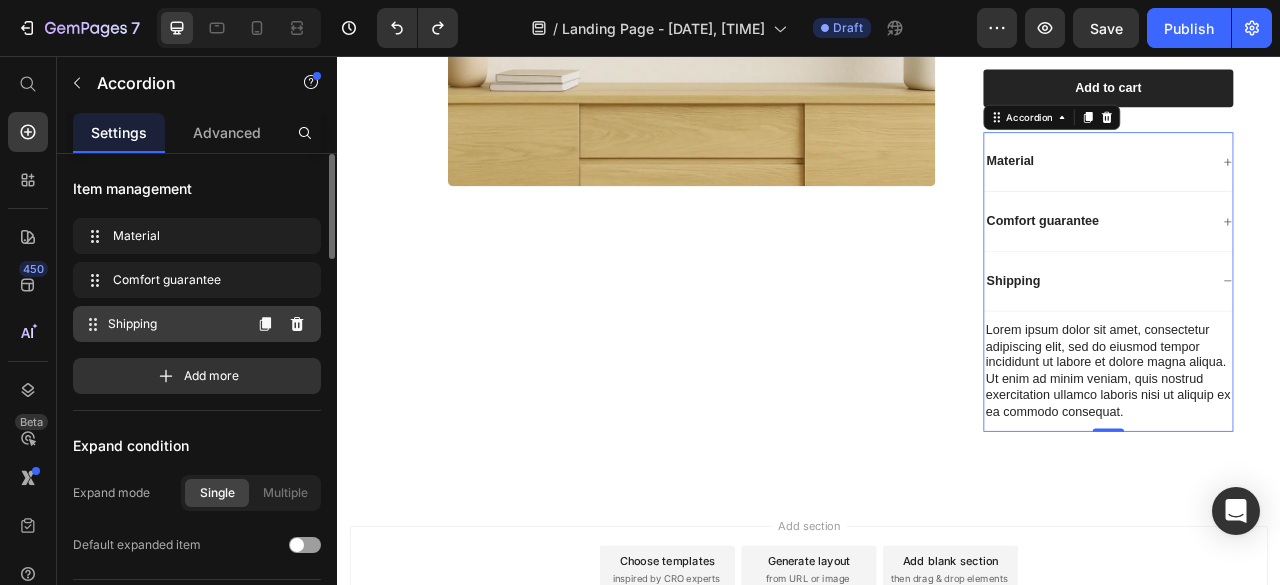 scroll, scrollTop: 1232, scrollLeft: 0, axis: vertical 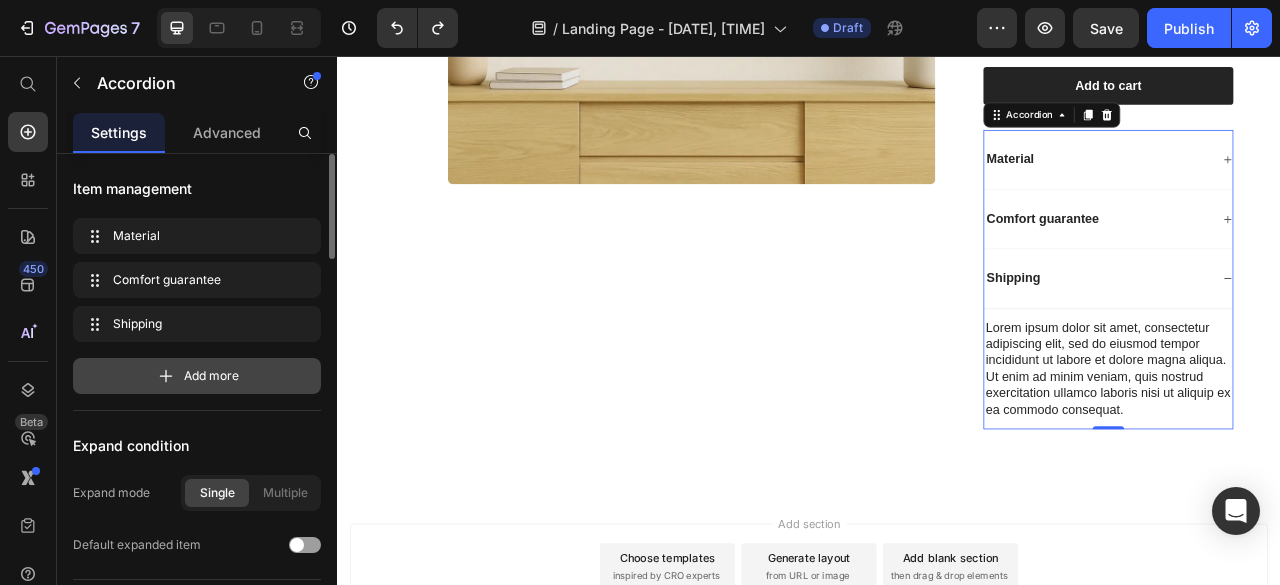 click on "Add more" at bounding box center (197, 376) 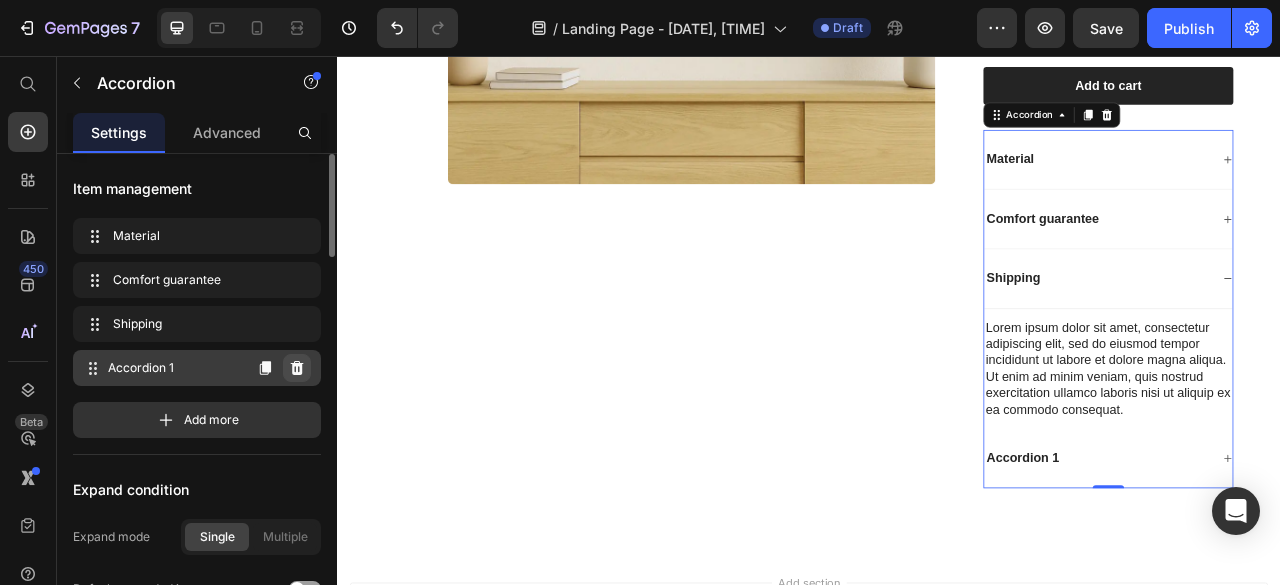 click 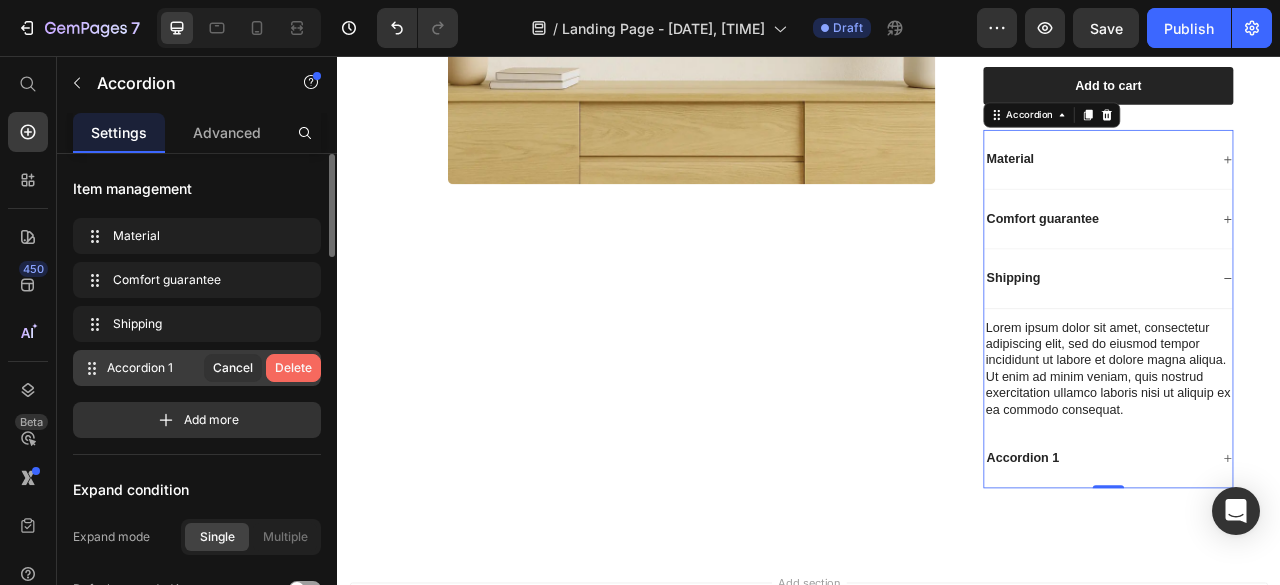 click on "Delete" at bounding box center [293, 368] 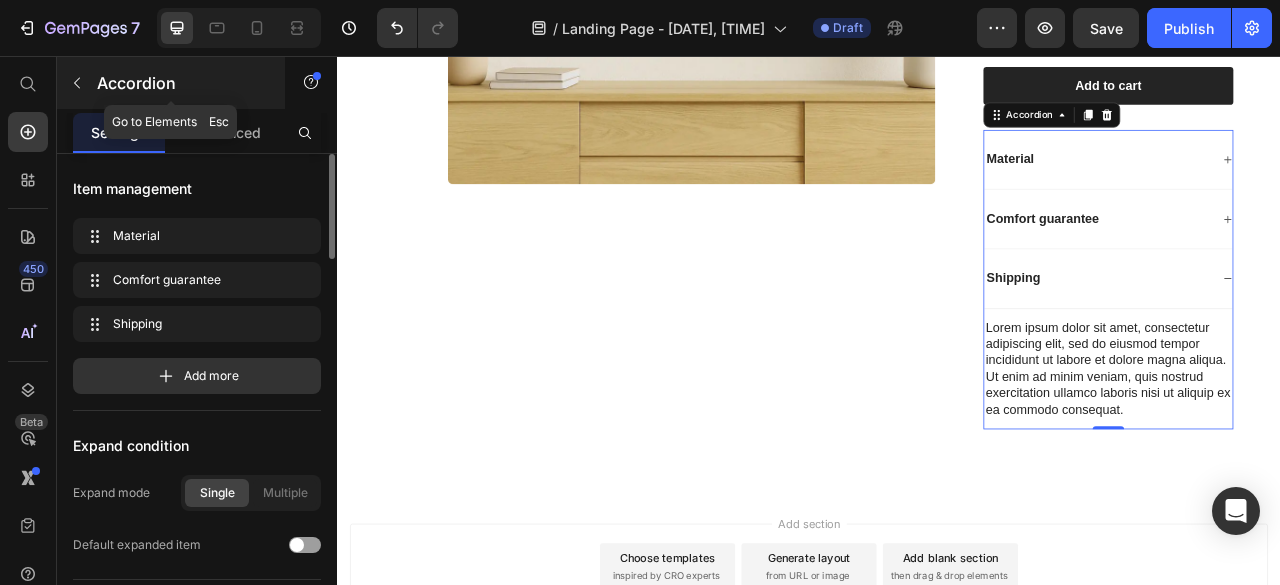 click 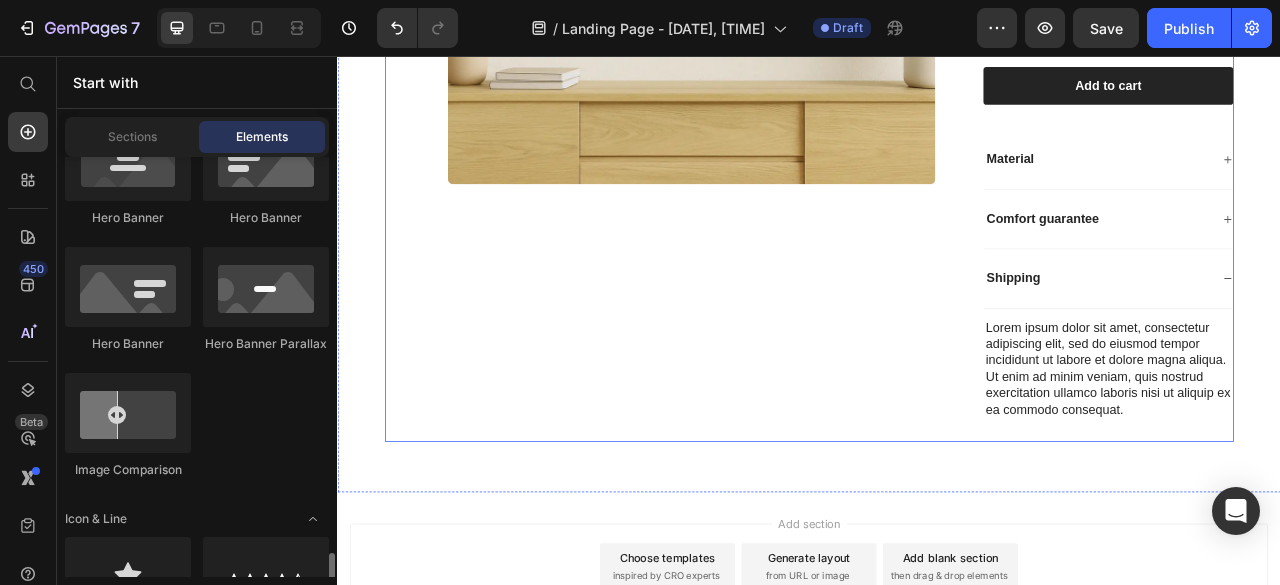scroll, scrollTop: 1501, scrollLeft: 0, axis: vertical 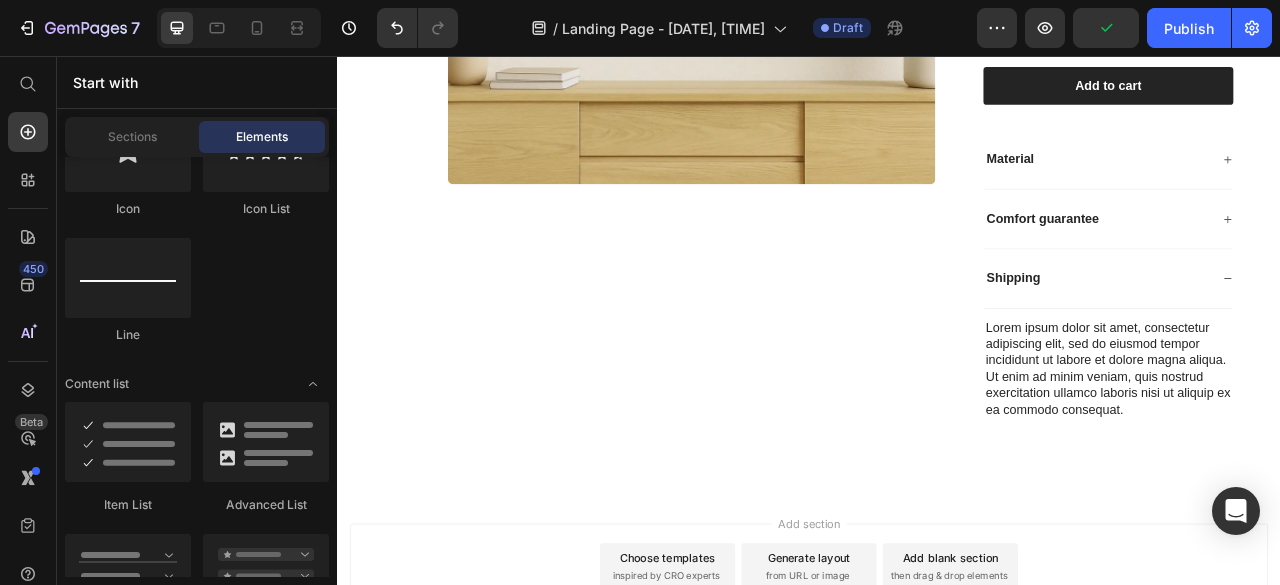 click on "Choose templates inspired by CRO experts" at bounding box center (757, 706) 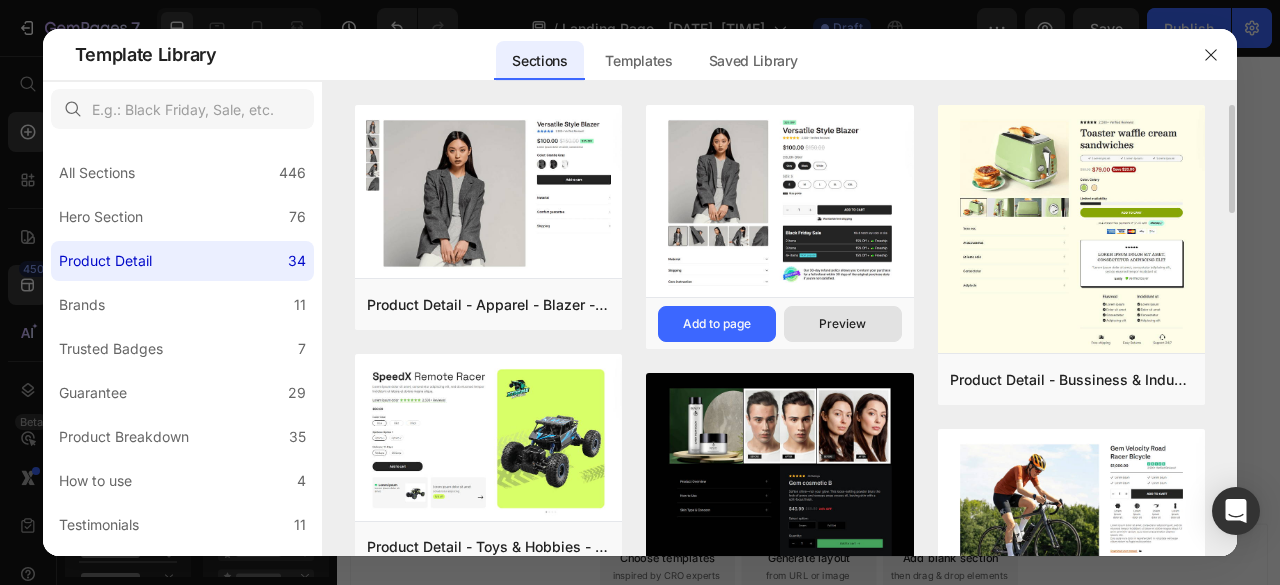 click on "Preview" at bounding box center [843, 324] 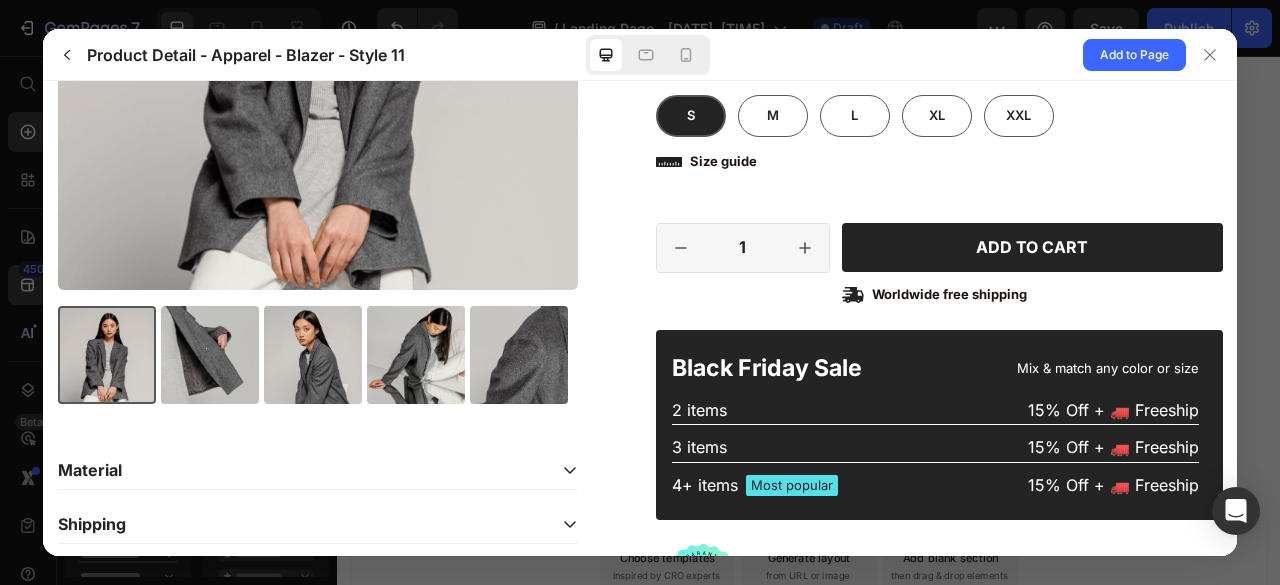 scroll, scrollTop: 434, scrollLeft: 0, axis: vertical 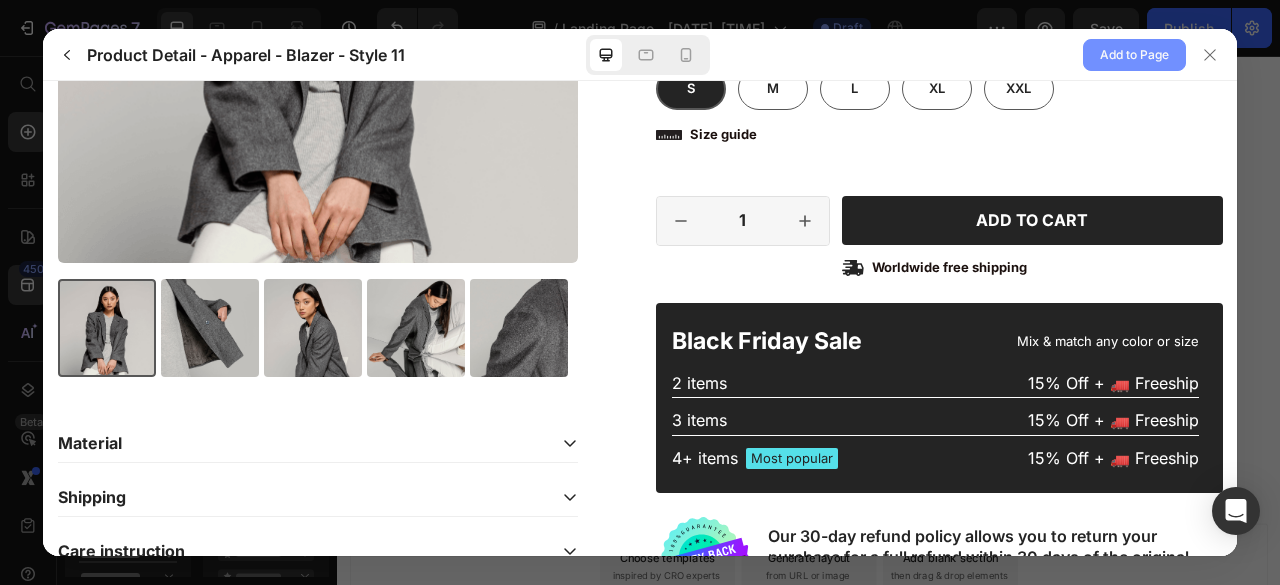 click on "Add to Page" 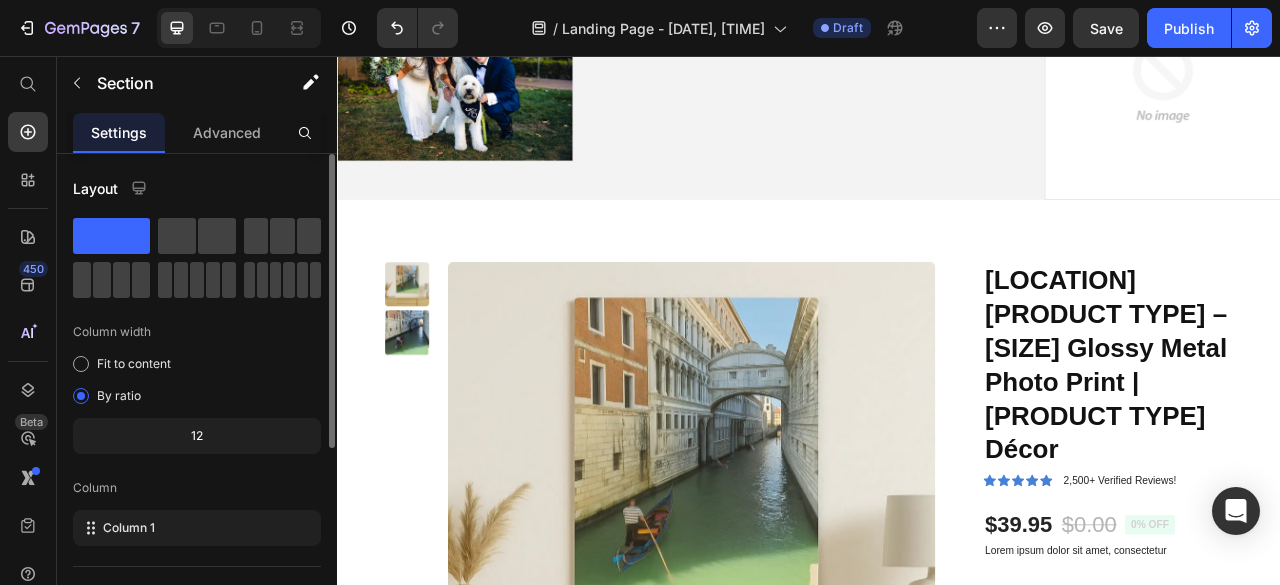 scroll, scrollTop: 303, scrollLeft: 0, axis: vertical 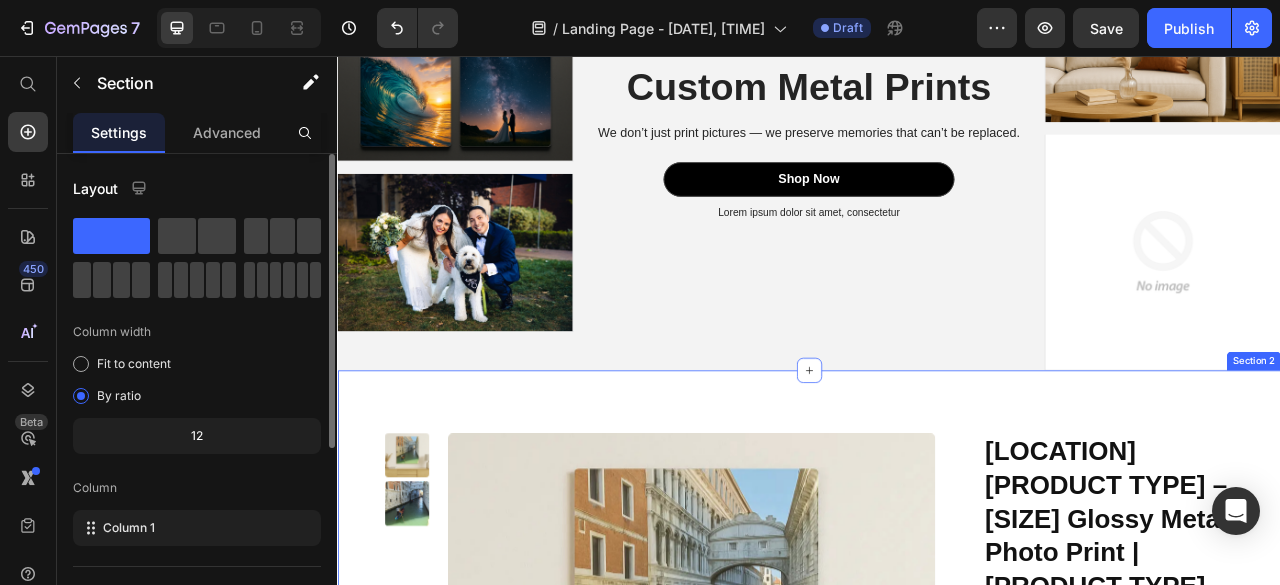 click on "Product Images [LOCATION] [PRODUCT TYPE] – [SIZE] Glossy Metal Photo Print | [PRODUCT TYPE] Décor Product Title Icon Icon Icon Icon Icon Icon List 2,500+ Verified Reviews! Text Block Row $[PRICE] Product Price $[PRICE] [PERCENTAGE]% off Product Badge Row Lorem ipsum dolor sit amet, consectetur  Text Block This product has only default variant Product Variants & Swatches 1 Product Quantity Row Add to cart Add to Cart Row
Material
Comfort guarantee
Shipping Lorem ipsum dolor sit amet, consectetur adipiscing elit, sed do eiusmod tempor incididunt ut labore et dolore magna aliqua. Ut enim ad minim veniam, quis nostrud exercitation ullamco laboris nisi ut aliquip ex ea commodo consequat. Text Block Accordion Row Product Section 2" at bounding box center (937, 1001) 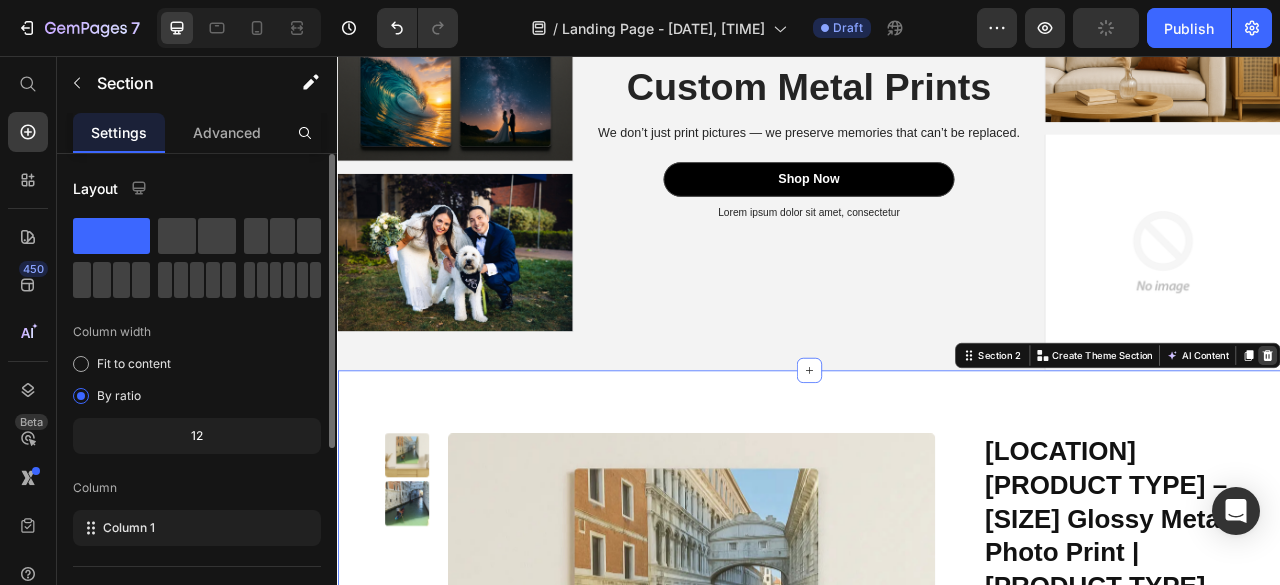 click 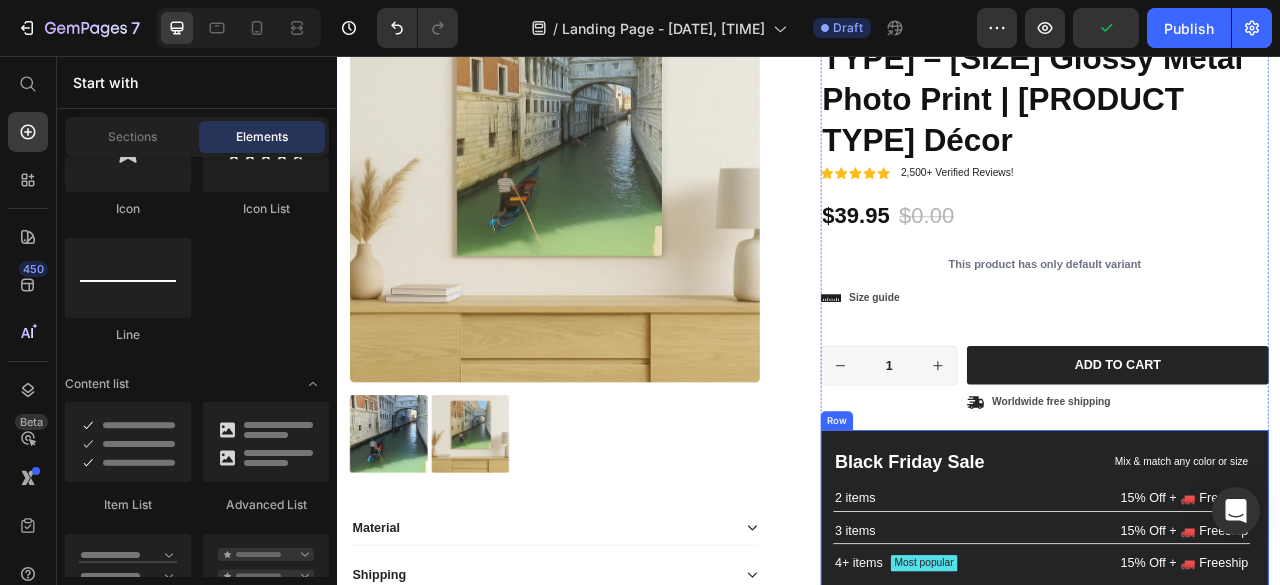 scroll, scrollTop: 890, scrollLeft: 0, axis: vertical 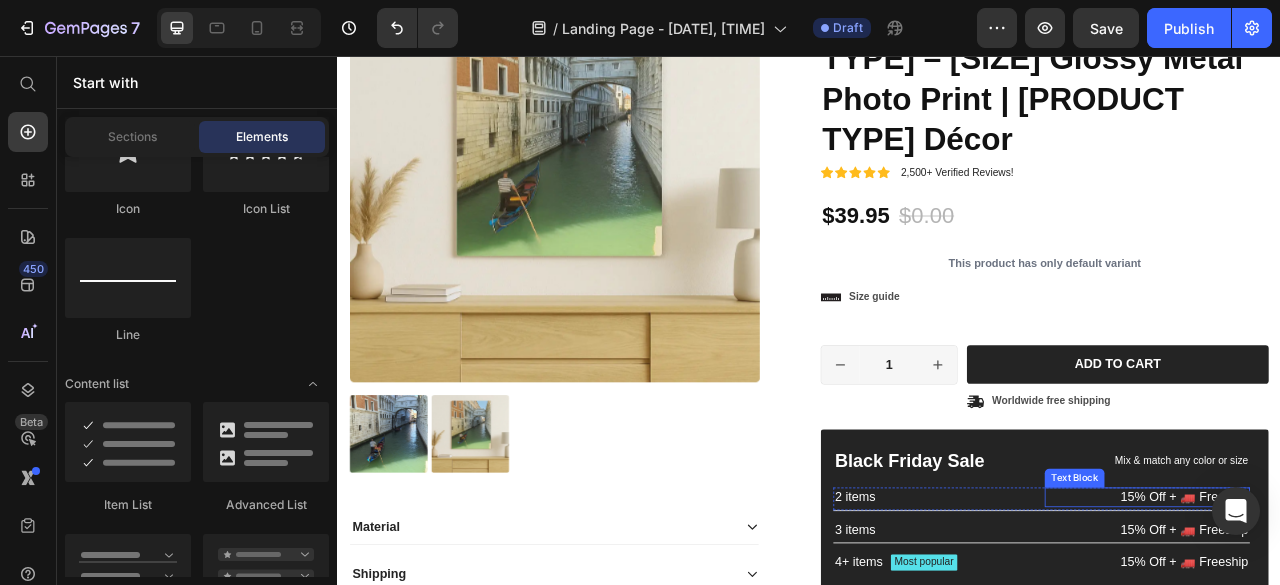 click on "15% Off + 🚛 Freeship" at bounding box center [1367, 617] 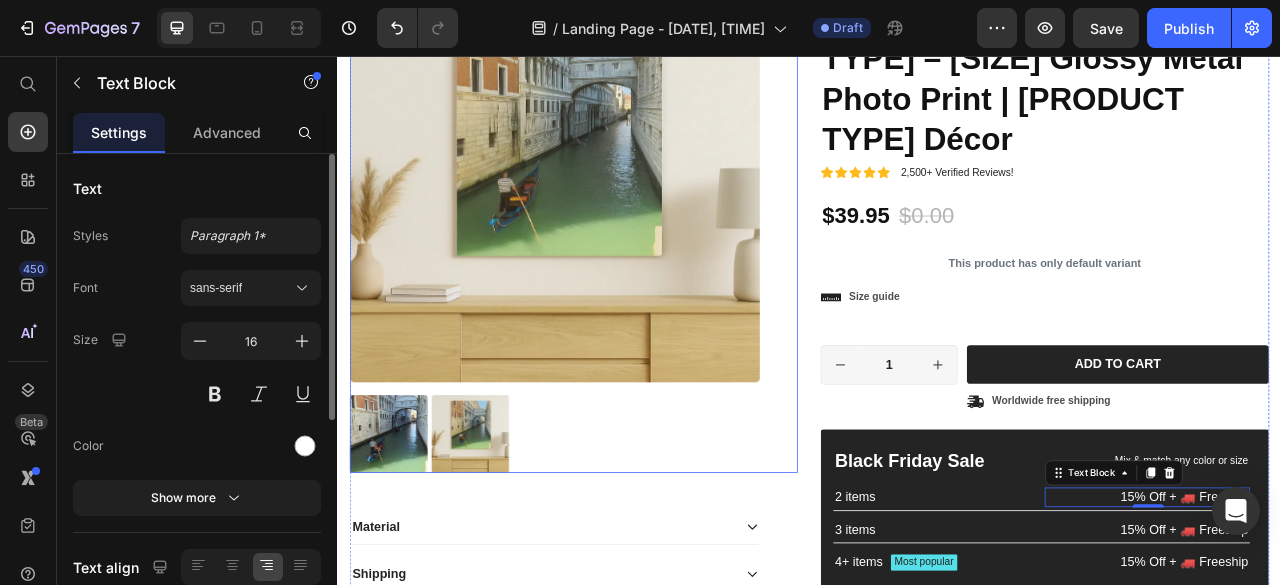 click on "Product Images" at bounding box center [637, 267] 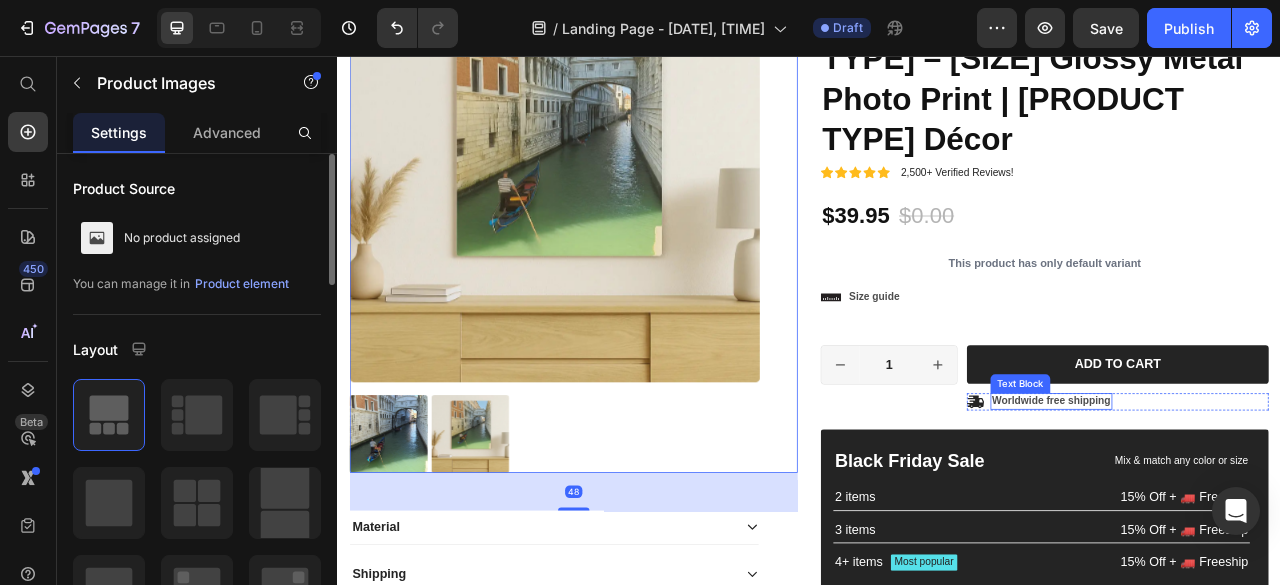 click on "Worldwide free shipping" at bounding box center (1245, 495) 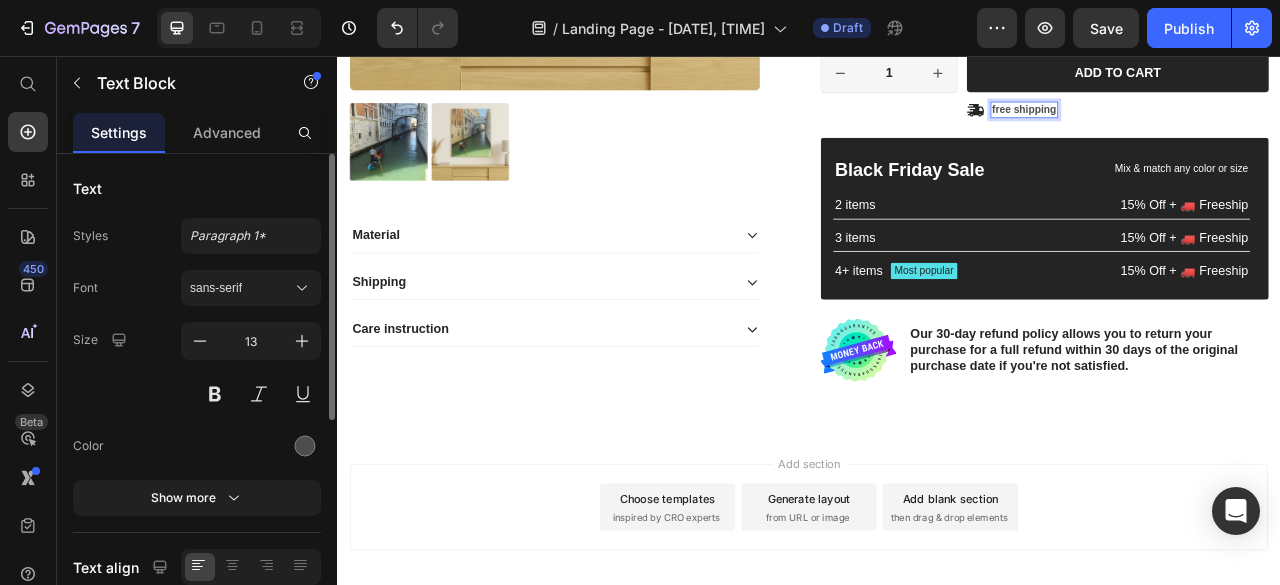 scroll, scrollTop: 1109, scrollLeft: 0, axis: vertical 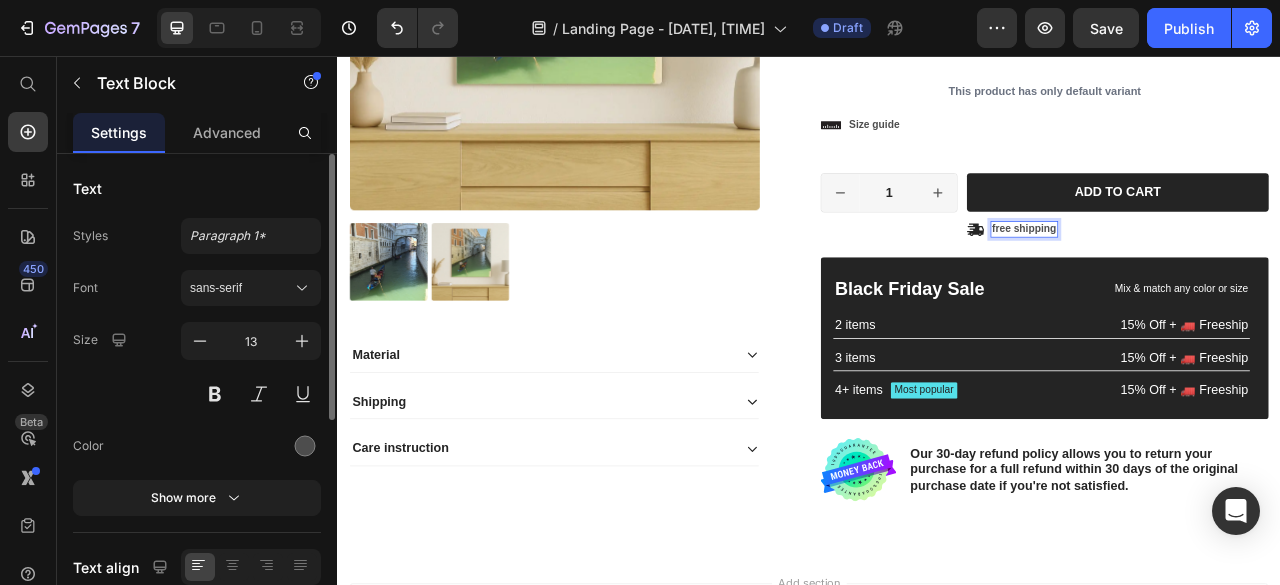 click on "free shipping" at bounding box center (1211, 276) 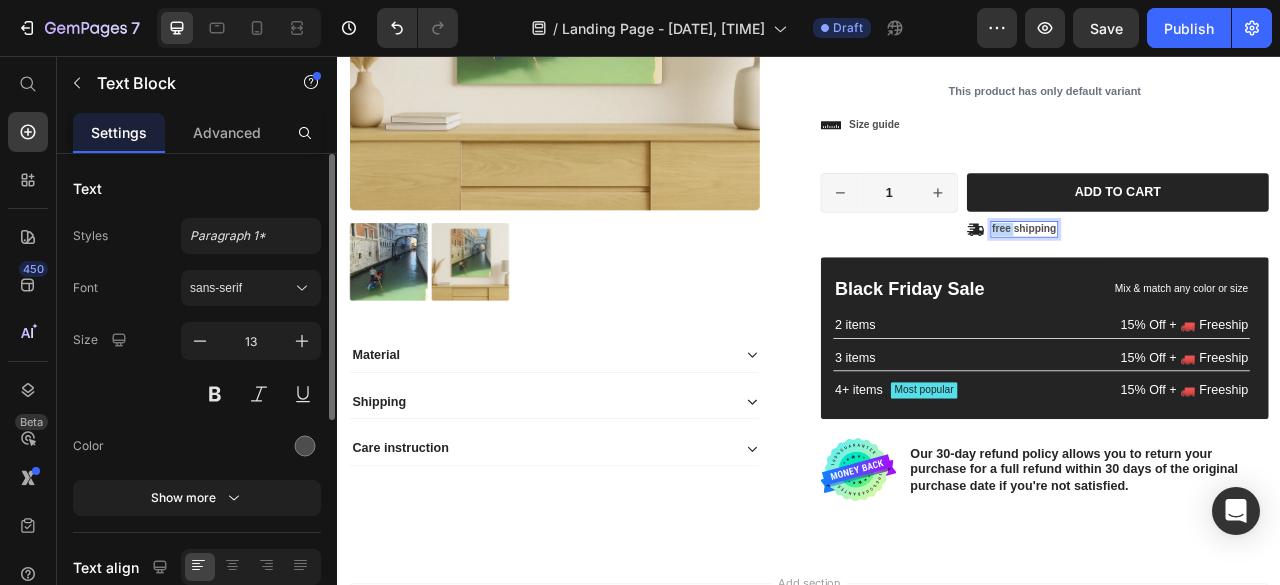 click on "free shipping" at bounding box center (1211, 276) 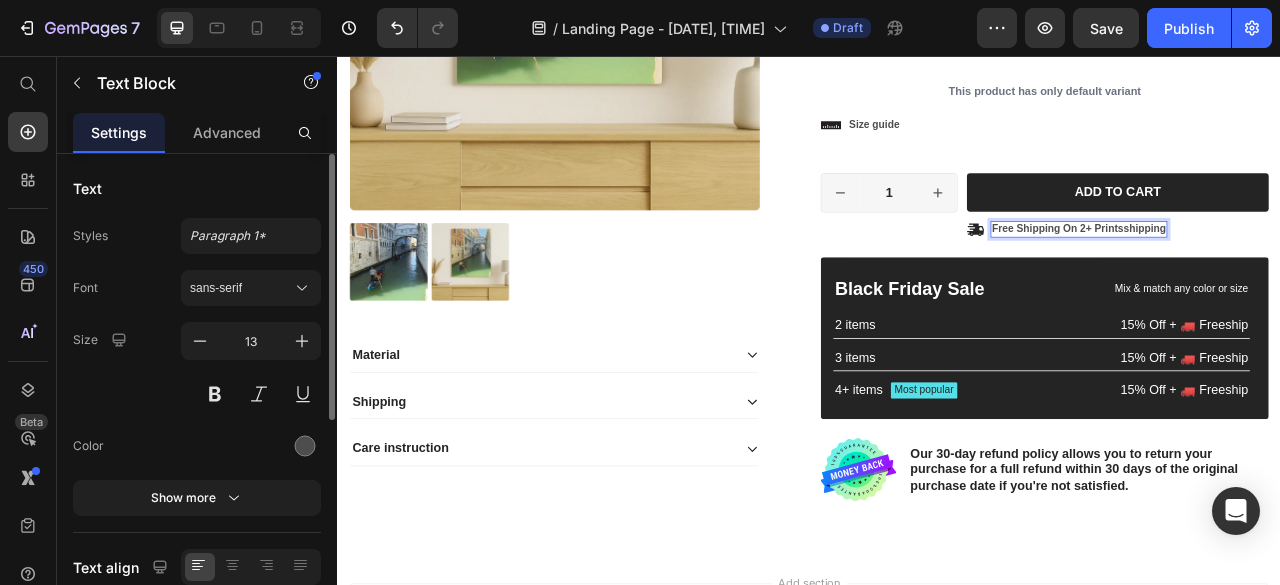 click on "Free Shipping On 2+ Printsshipping" at bounding box center [1280, 276] 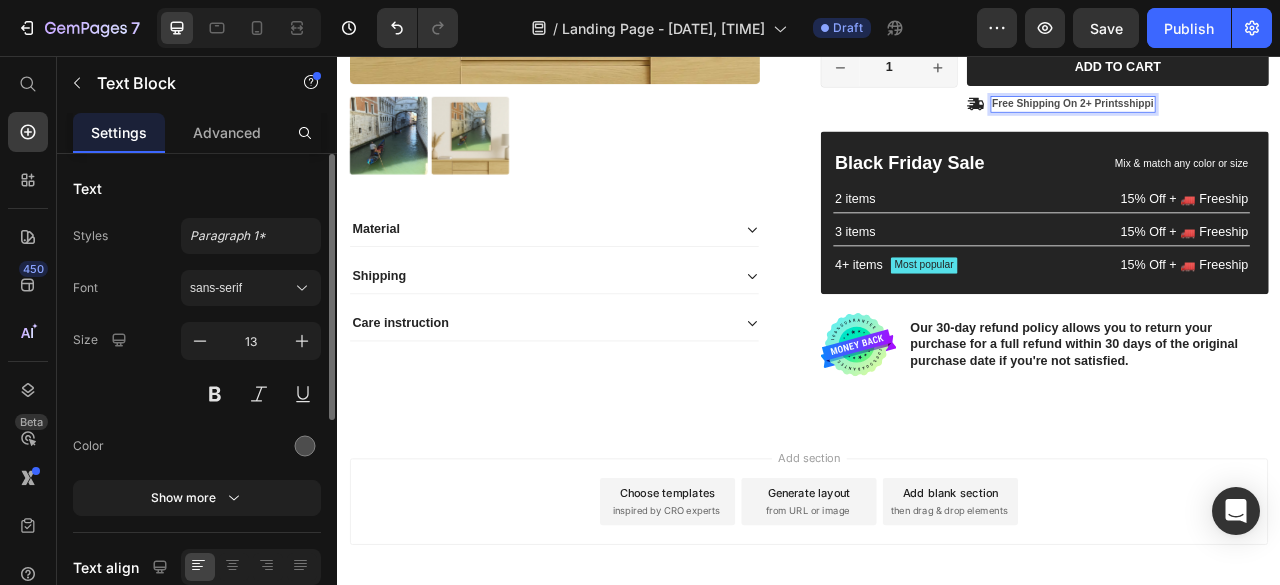 scroll, scrollTop: 1242, scrollLeft: 0, axis: vertical 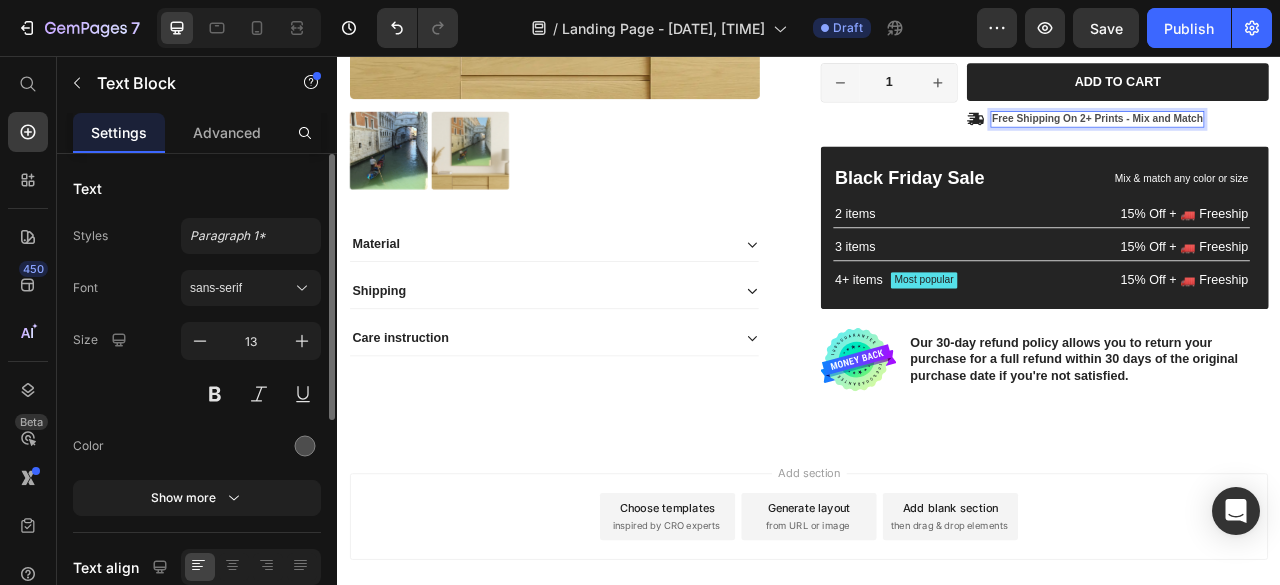 click on "Add section Choose templates inspired by CRO experts Generate layout from URL or image Add blank section then drag & drop elements" at bounding box center [937, 670] 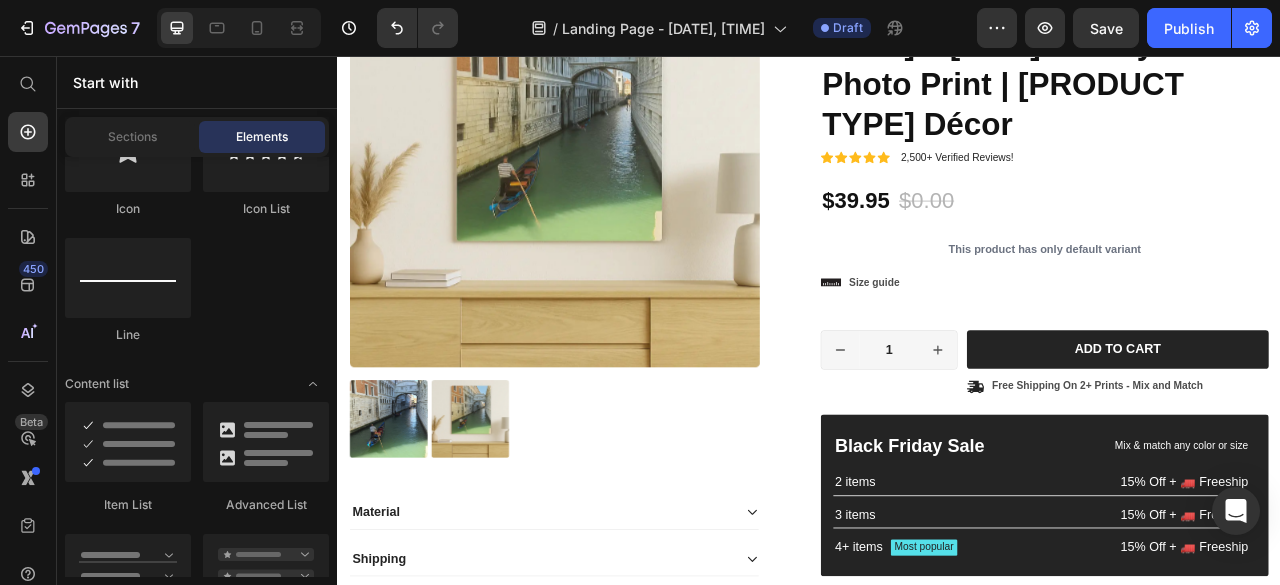 scroll, scrollTop: 830, scrollLeft: 0, axis: vertical 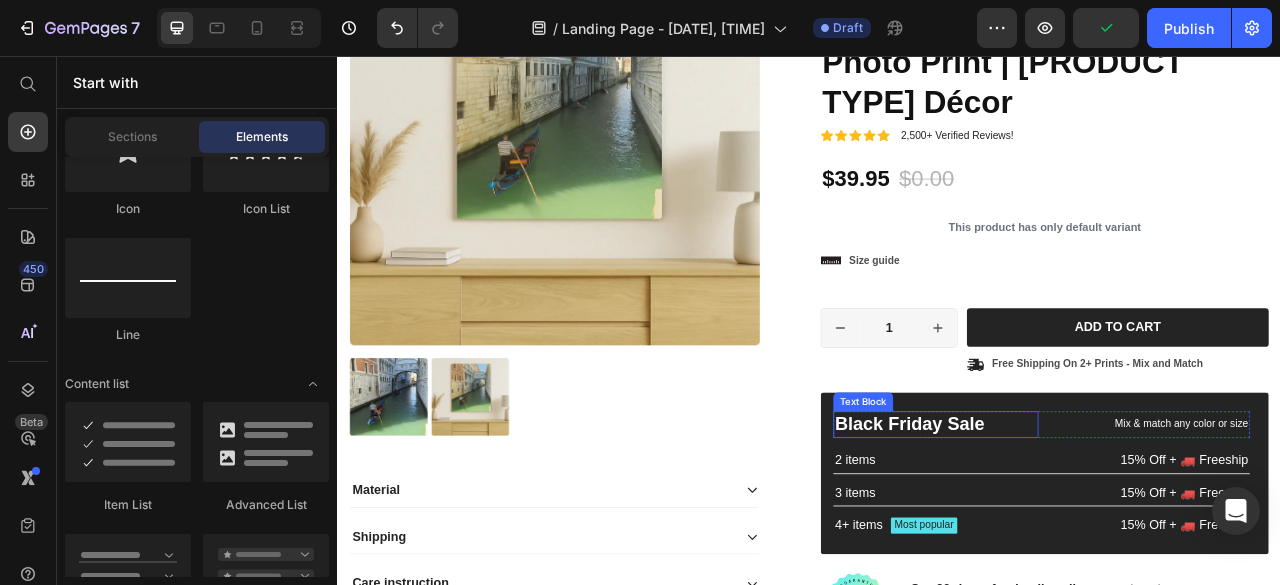 click on "Black Friday Sale" at bounding box center (1098, 525) 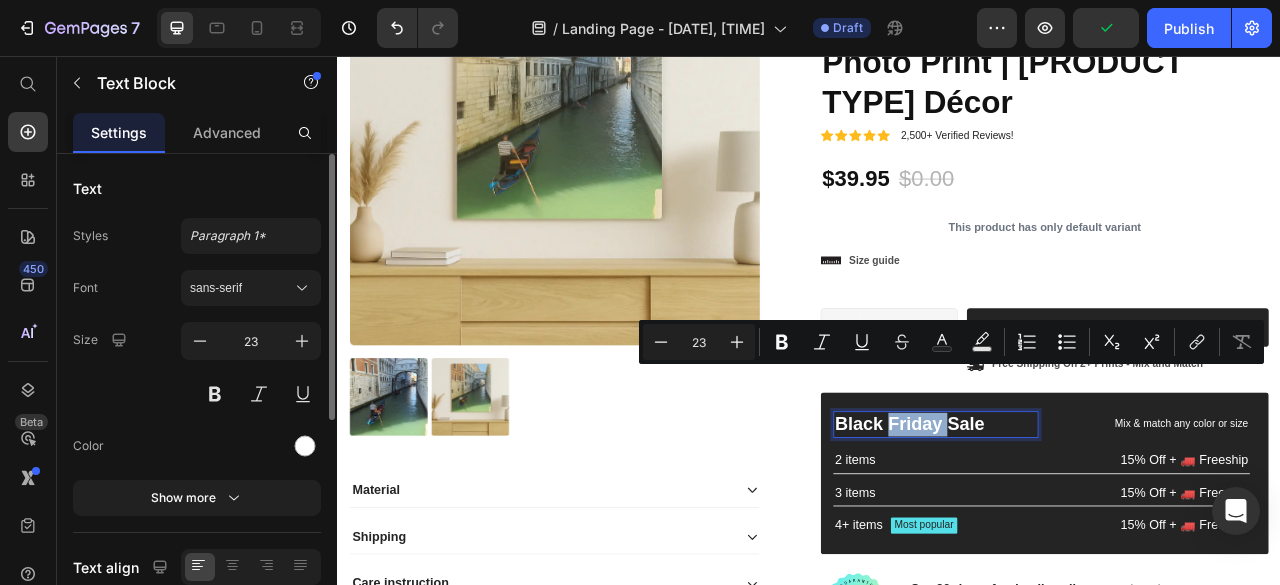 click on "Black Friday Sale" at bounding box center [1098, 525] 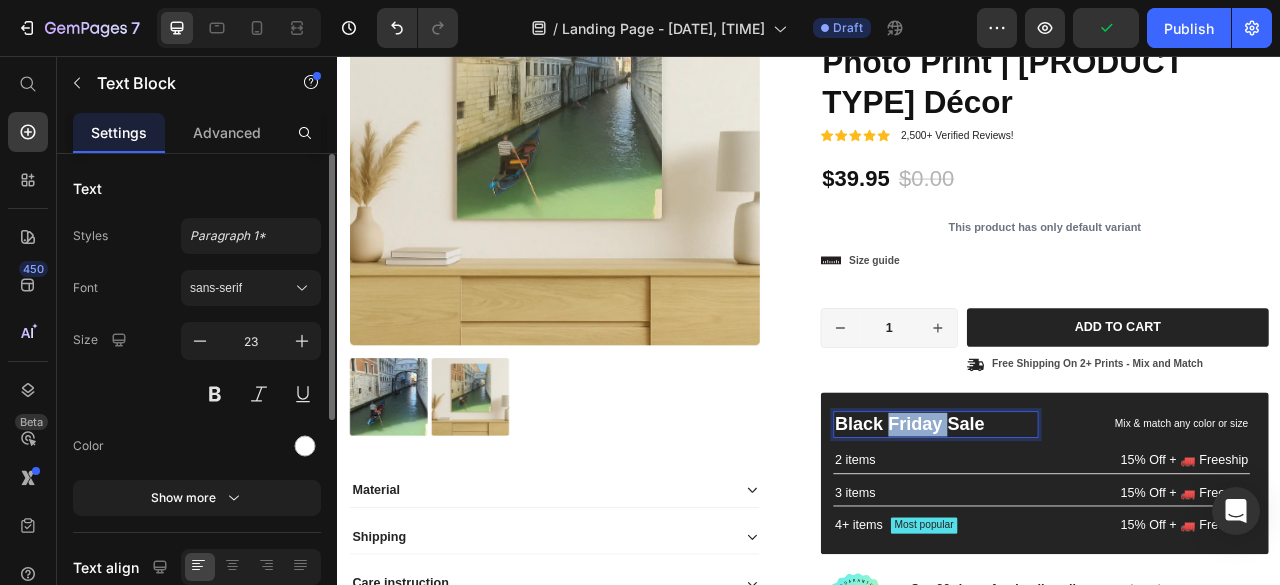 click on "Black Friday Sale" at bounding box center [1098, 525] 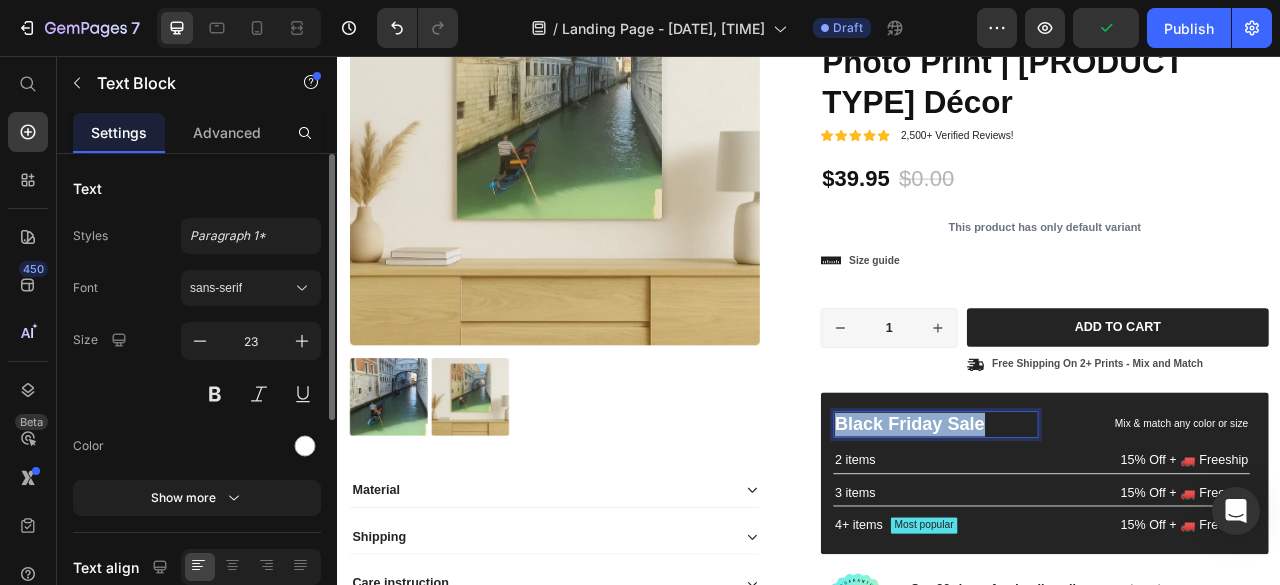click on "Black Friday Sale" at bounding box center (1098, 525) 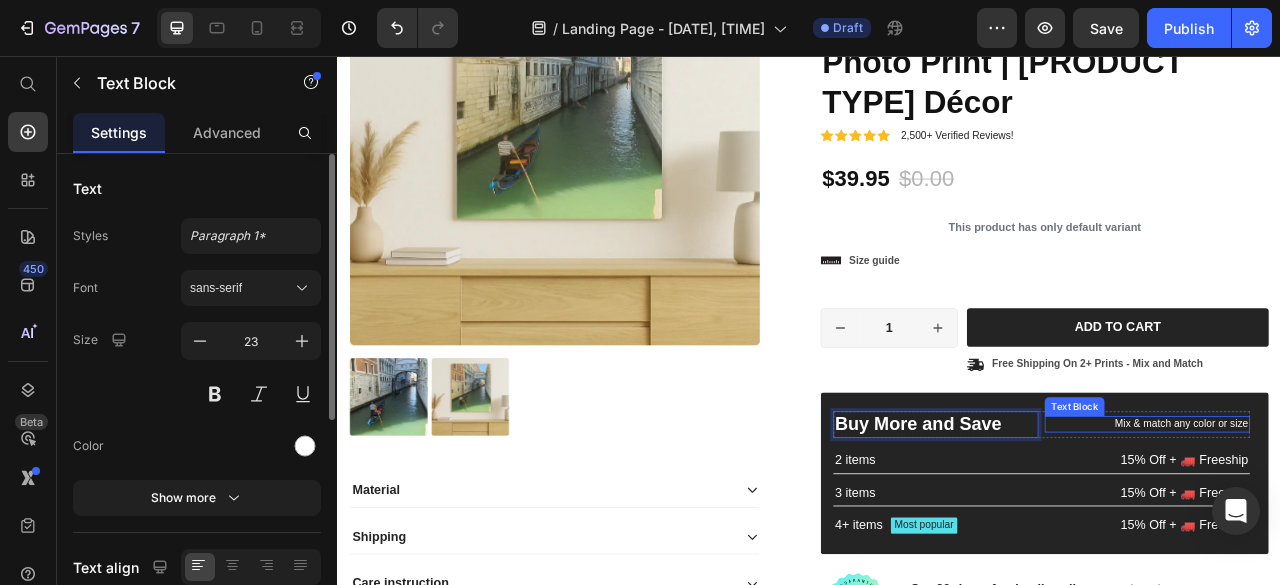 click on "Mix & match any color or size" at bounding box center [1367, 524] 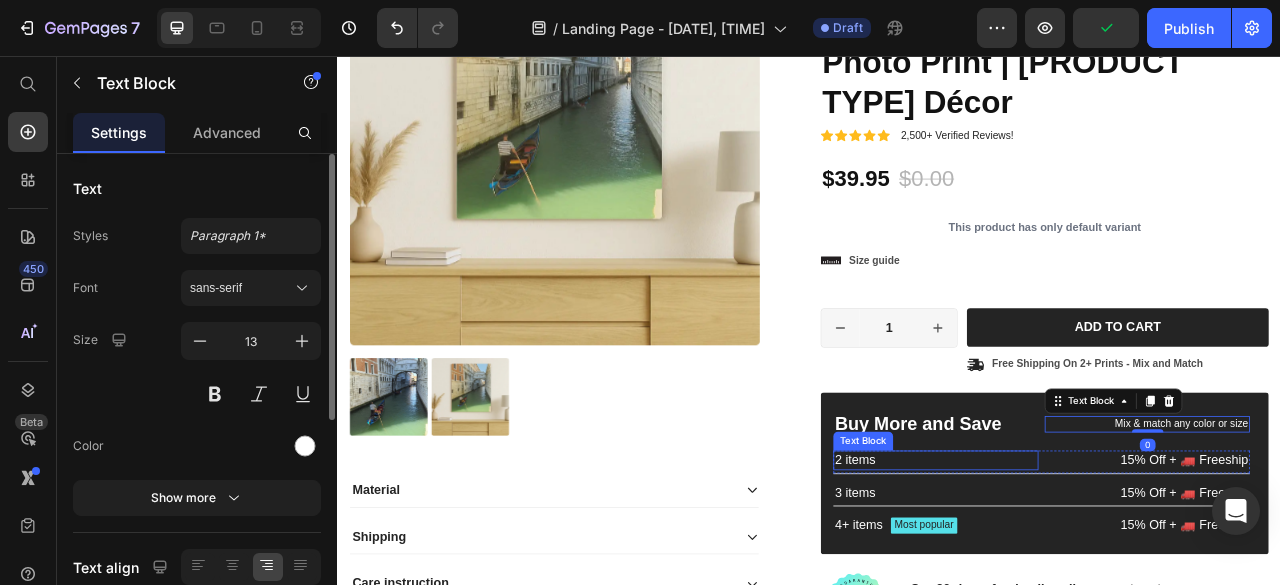 click on "2 items" at bounding box center (1098, 570) 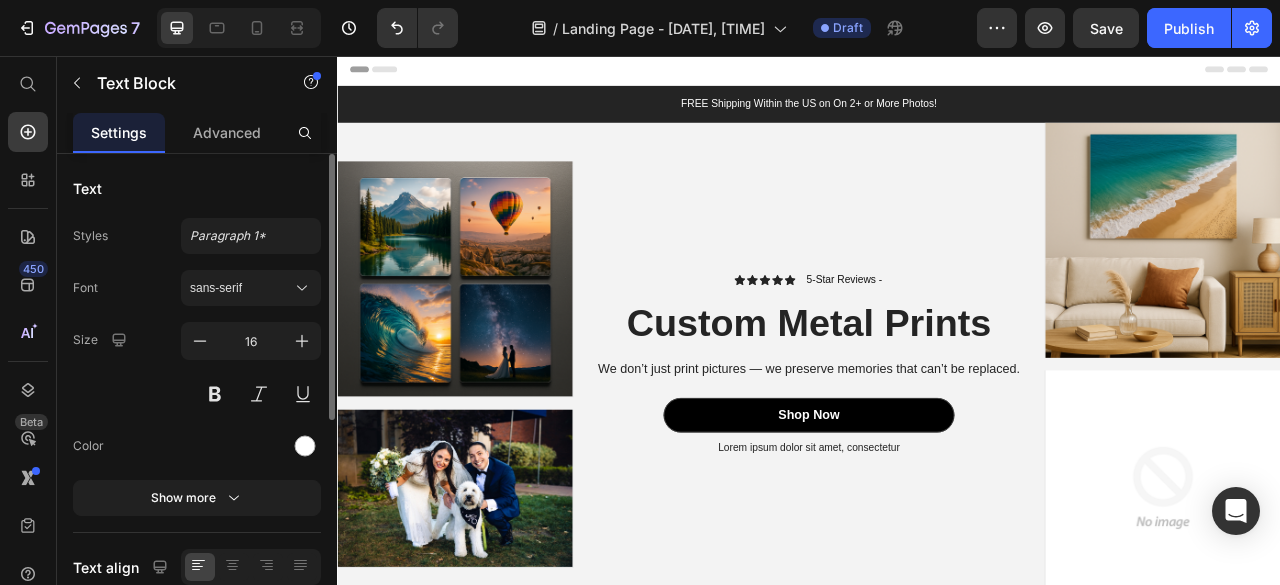 scroll, scrollTop: 0, scrollLeft: 0, axis: both 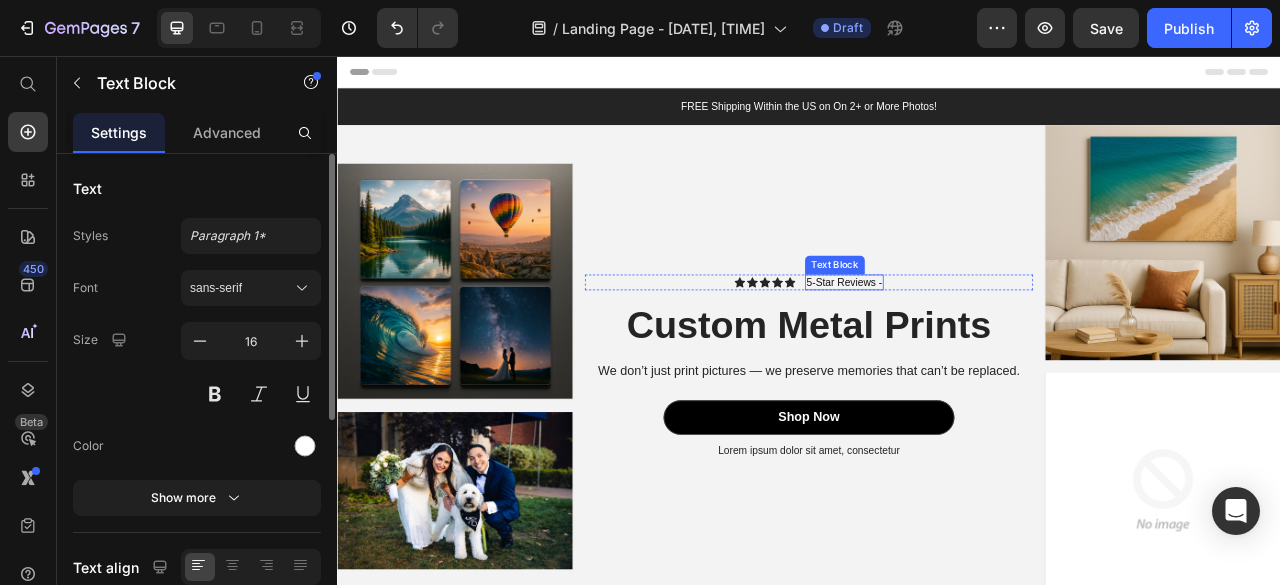 click on "5-Star Reviews -" at bounding box center (982, 344) 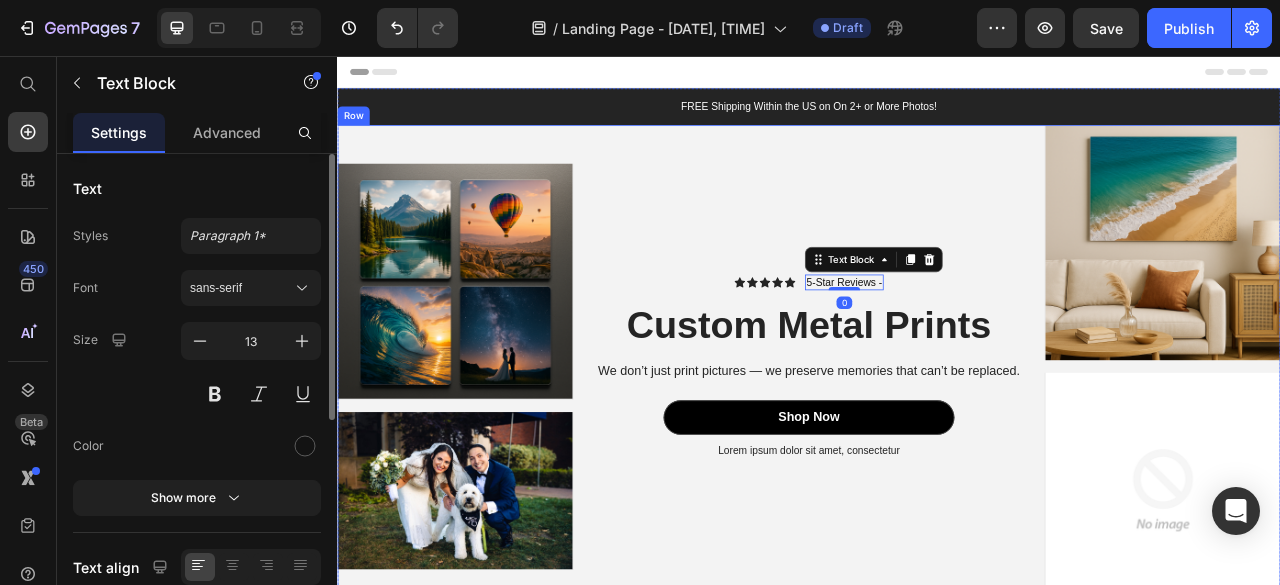 drag, startPoint x: 796, startPoint y: 296, endPoint x: 812, endPoint y: 297, distance: 16.03122 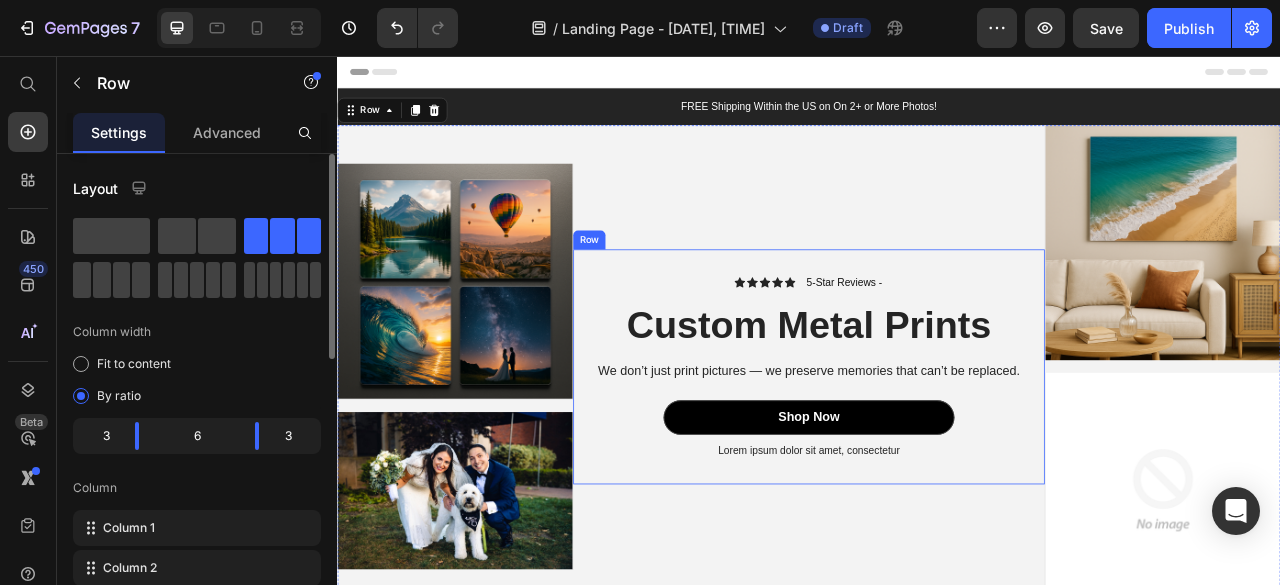 click on "5-Star Reviews -" at bounding box center [982, 344] 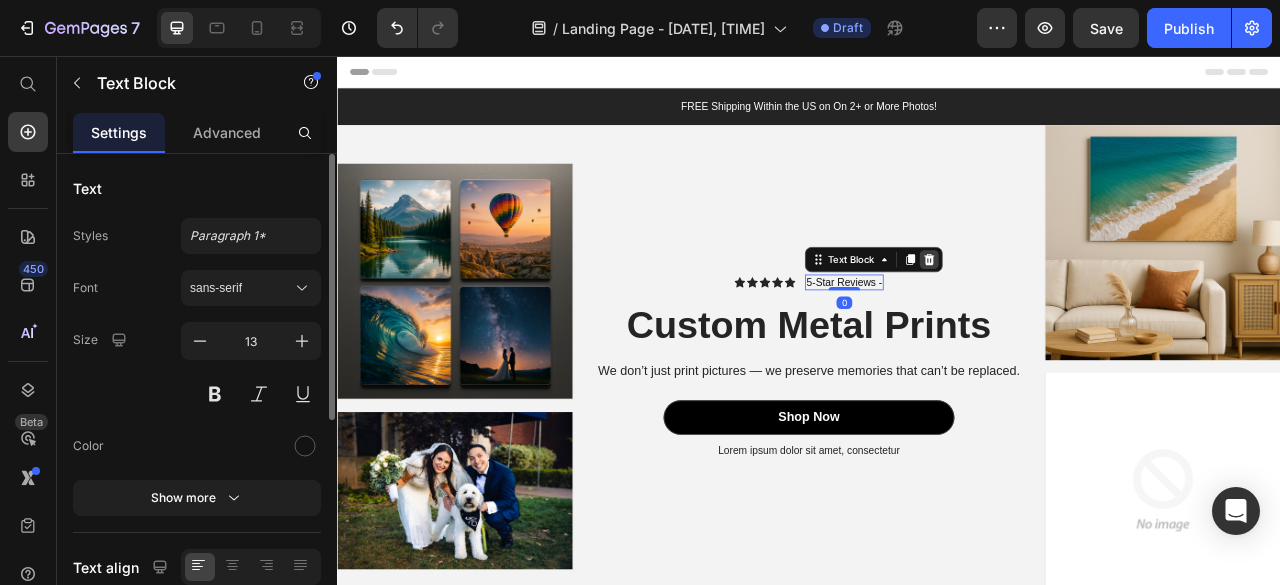 click 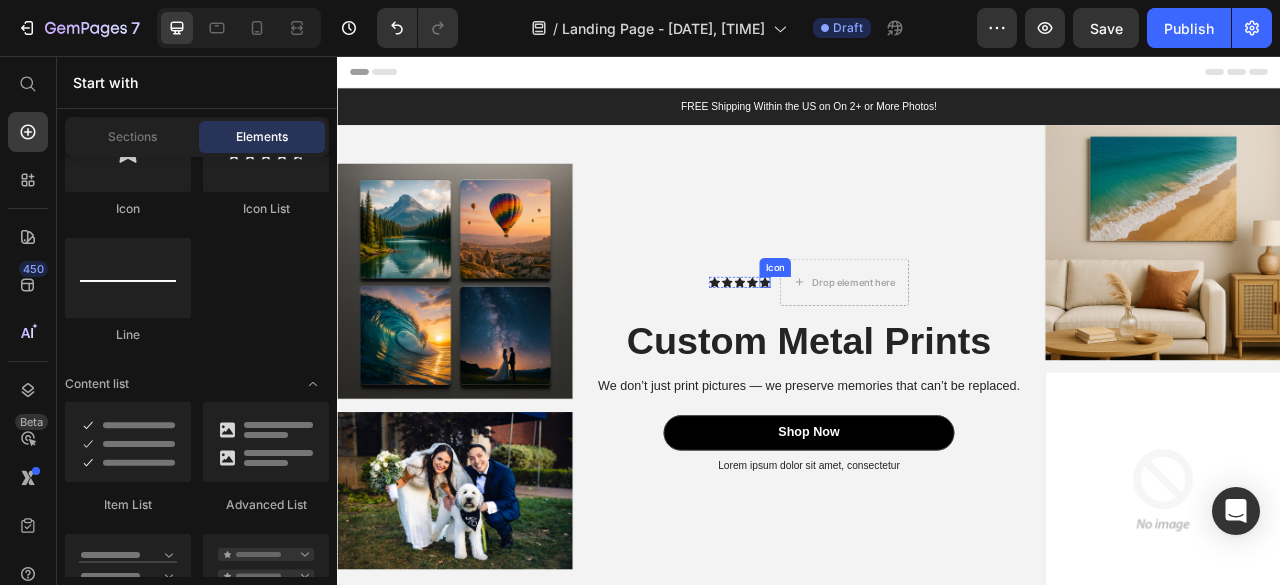 click 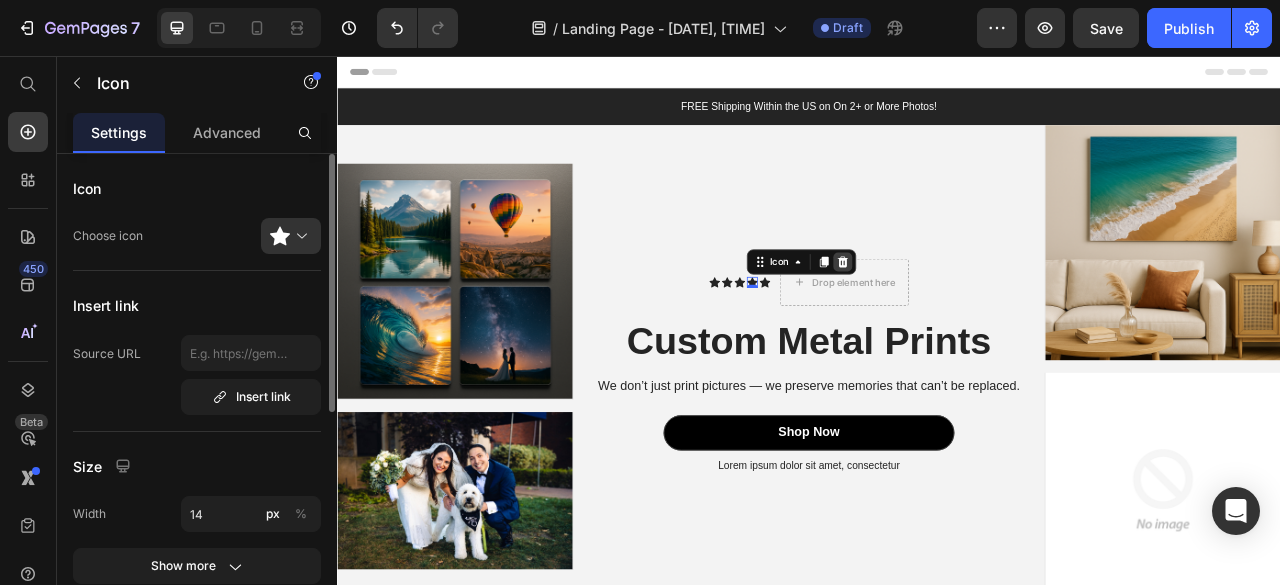 click 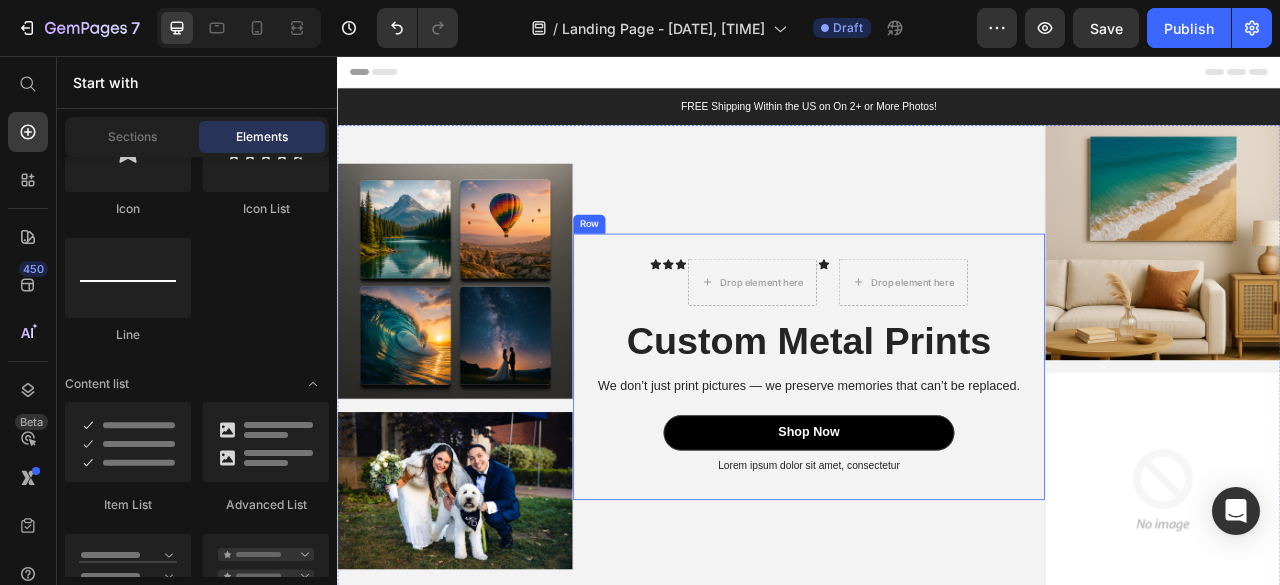 click on "Icon Icon Icon
Drop element here Icon Icon List
Drop element here Row Custom Metal Prints Heading We don’t just print pictures — we preserve memories that can’t be replaced. Text Block Shop Now Button Lorem ipsum dolor sit amet, consectetur  Text Block Row" at bounding box center (937, 451) 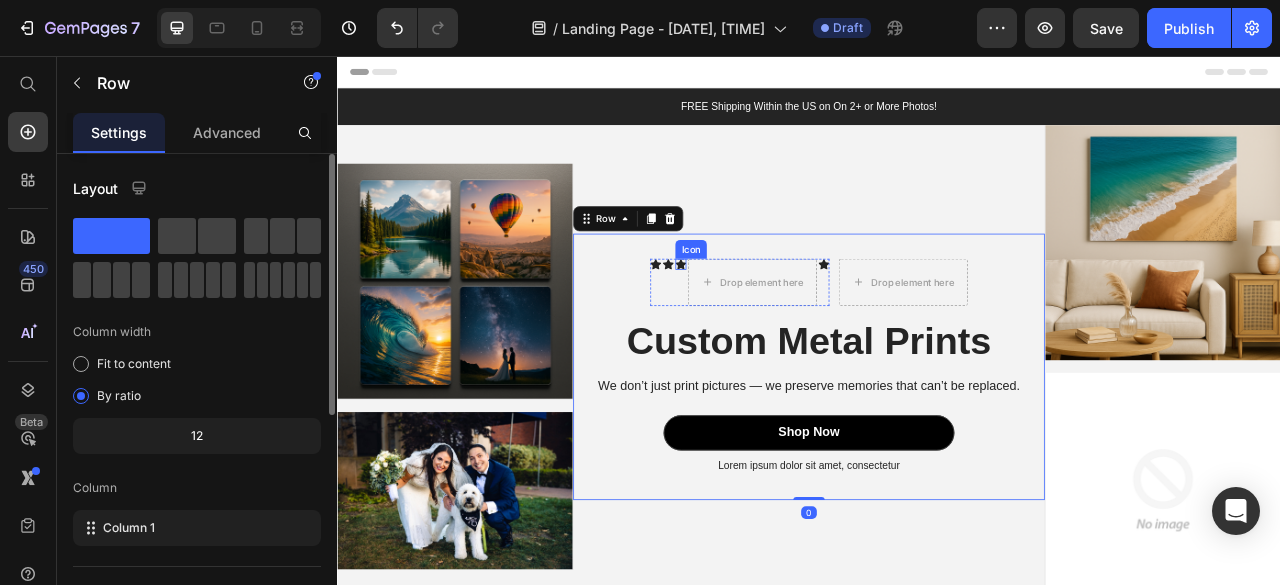 click 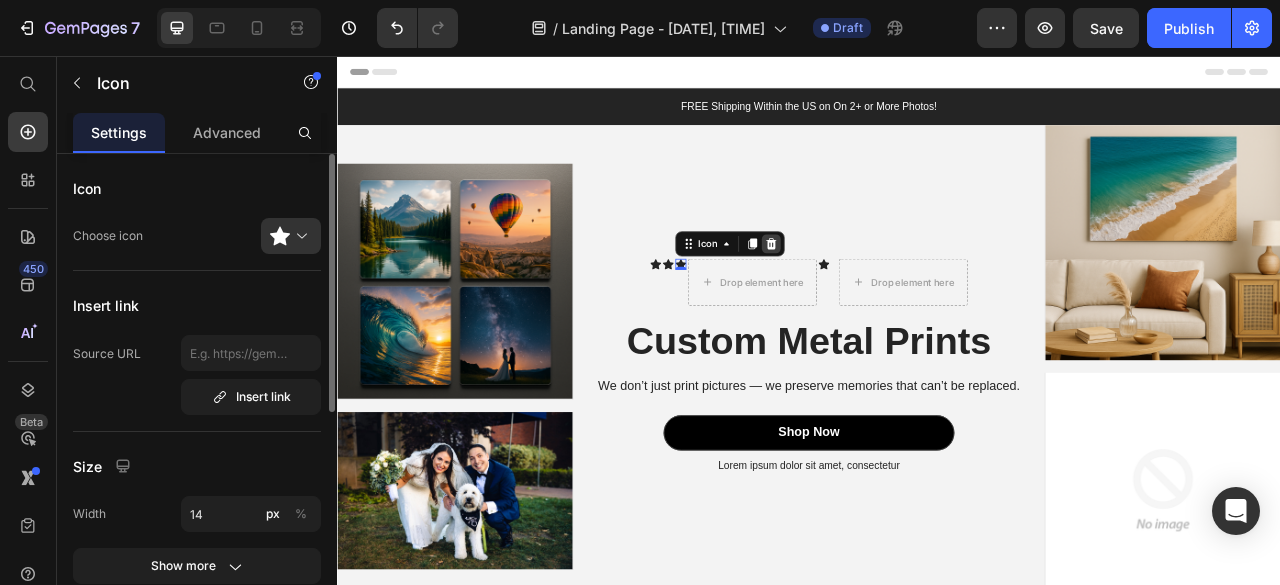 click at bounding box center [889, 295] 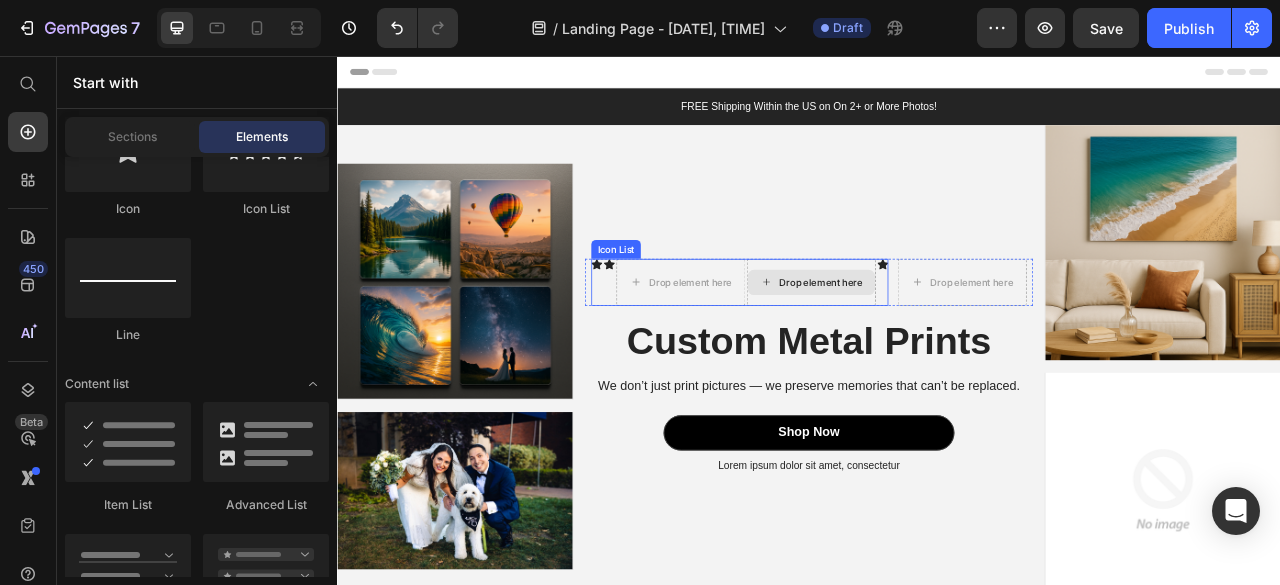 click on "Drop element here" at bounding box center (952, 344) 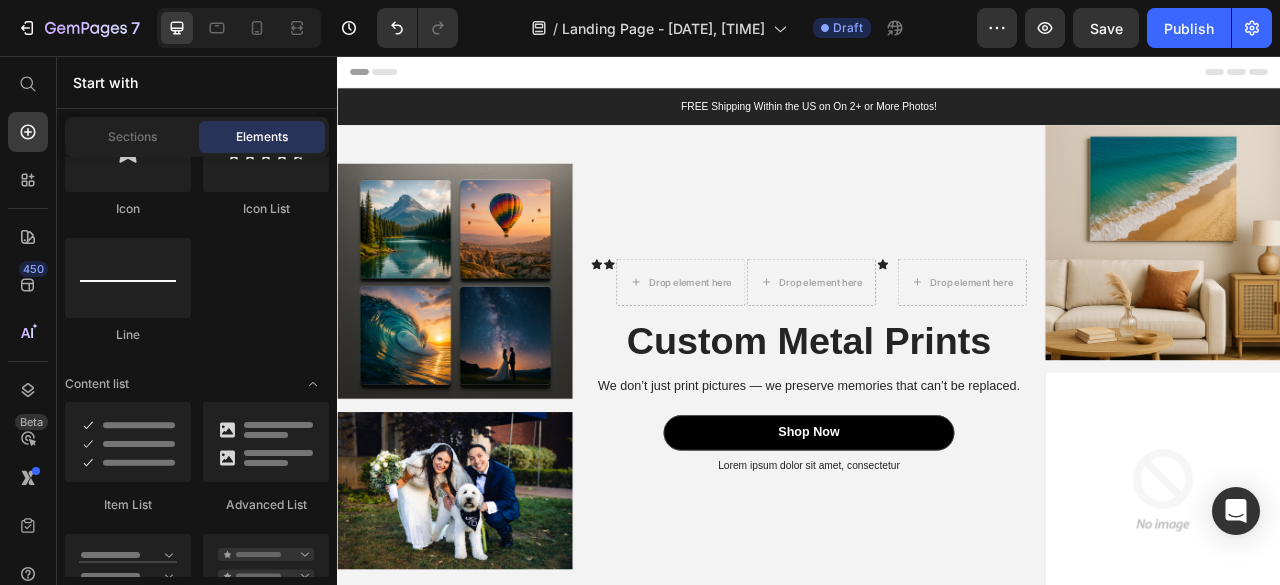 click on "Header" at bounding box center (937, 76) 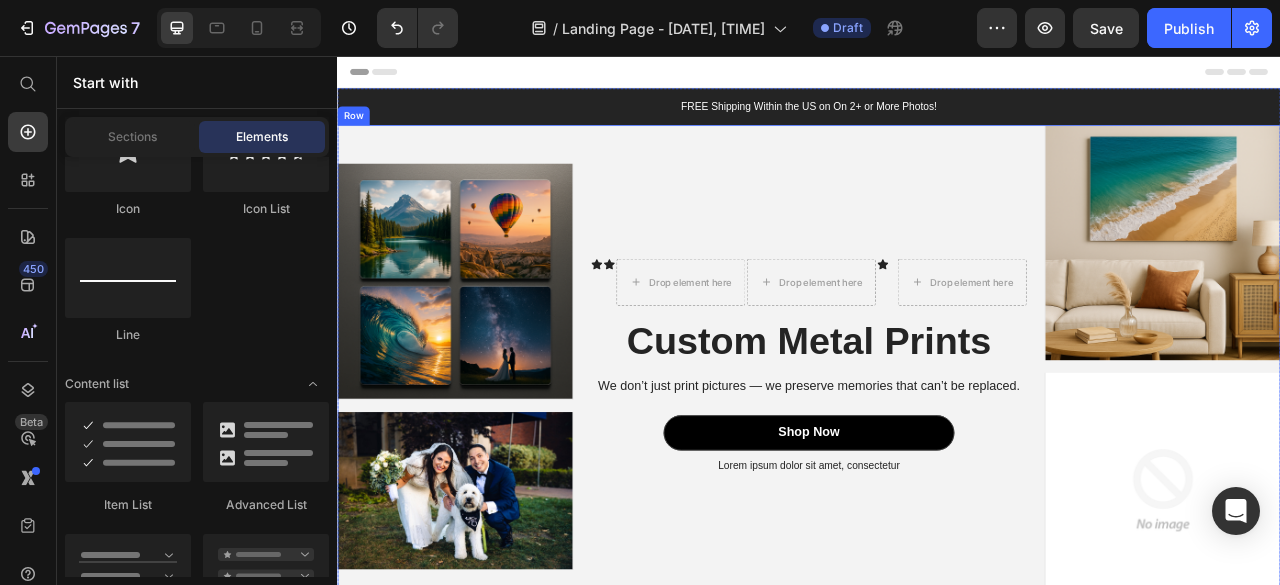 click on "Icon Icon
Drop element here
Drop element here Icon Icon List
Drop element here Row Custom Metal Prints Heading We don’t just print pictures — we preserve memories that can’t be replaced. Text Block Shop Now Button Lorem ipsum dolor sit amet, consectetur  Text Block Row" at bounding box center [937, 451] 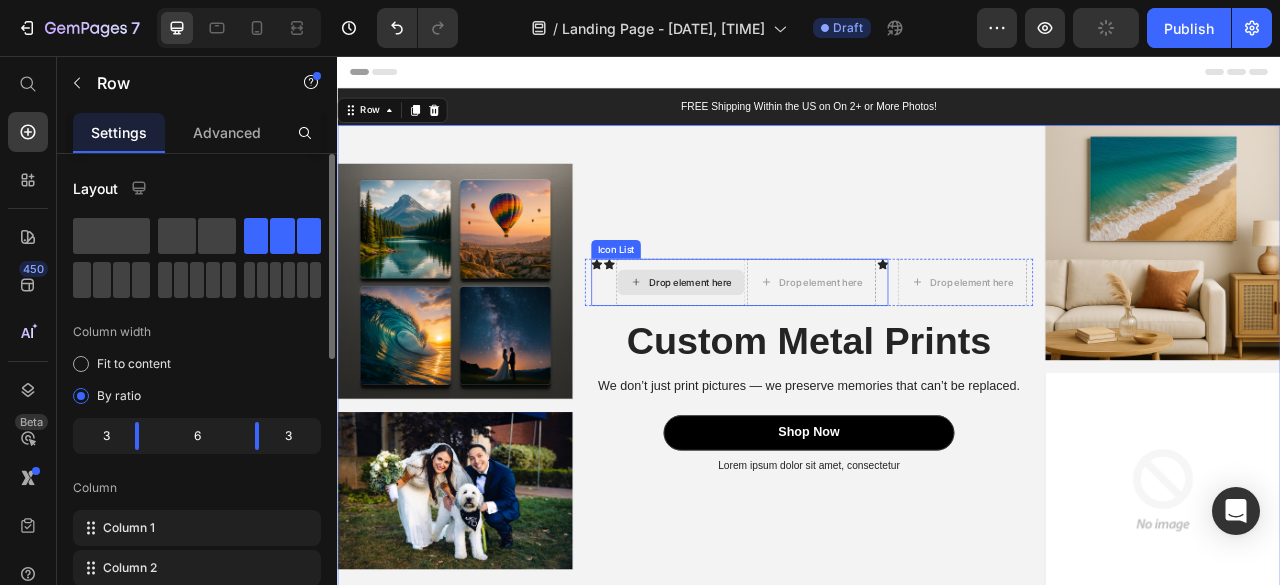 click on "Drop element here" at bounding box center [774, 344] 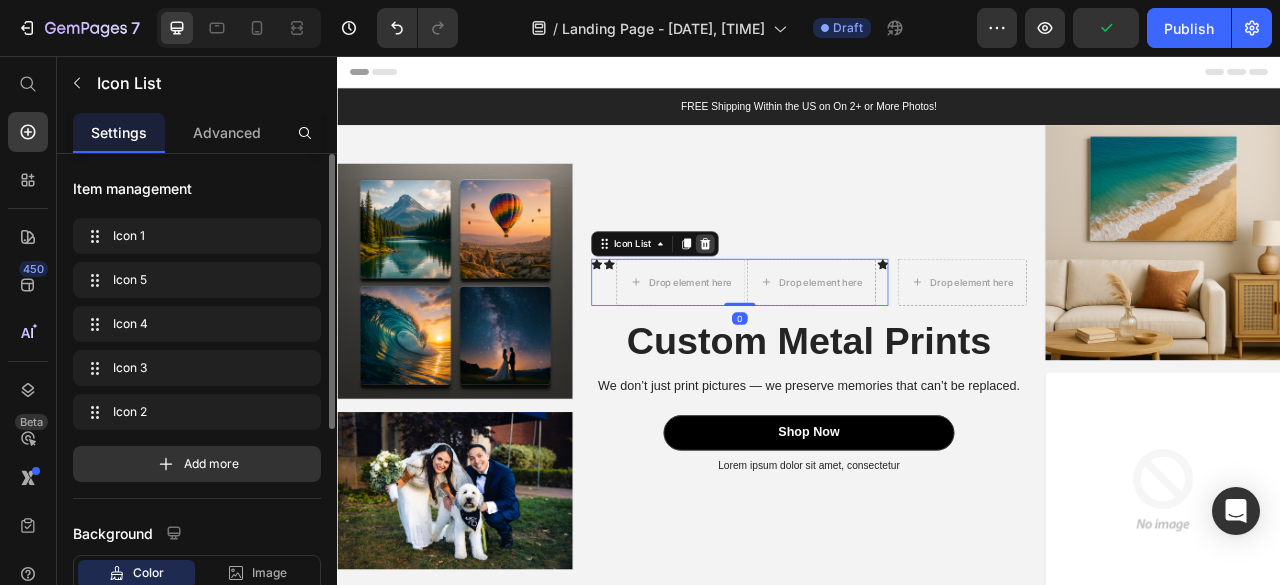 click 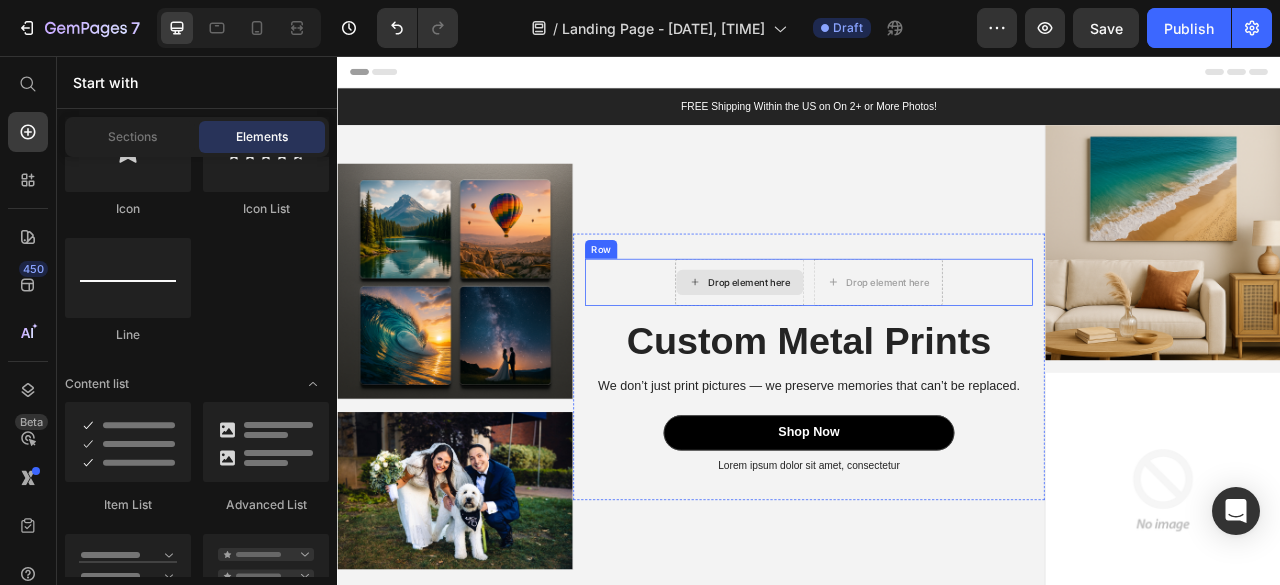 click on "Drop element here" at bounding box center [849, 344] 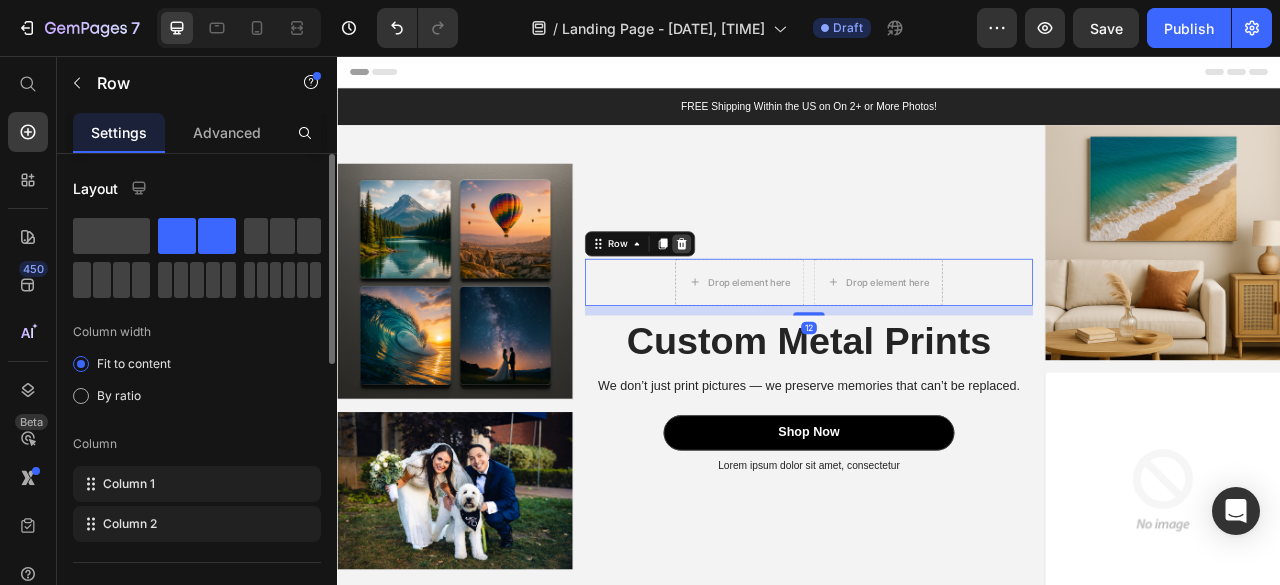 click 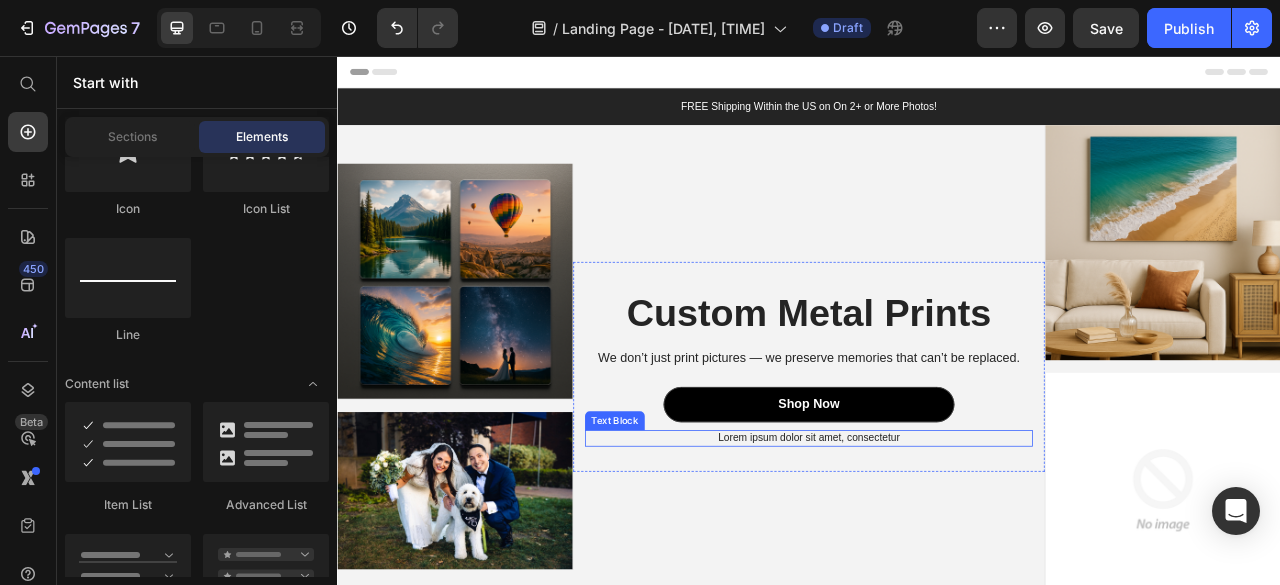 click on "Lorem ipsum dolor sit amet, consectetur" at bounding box center [937, 542] 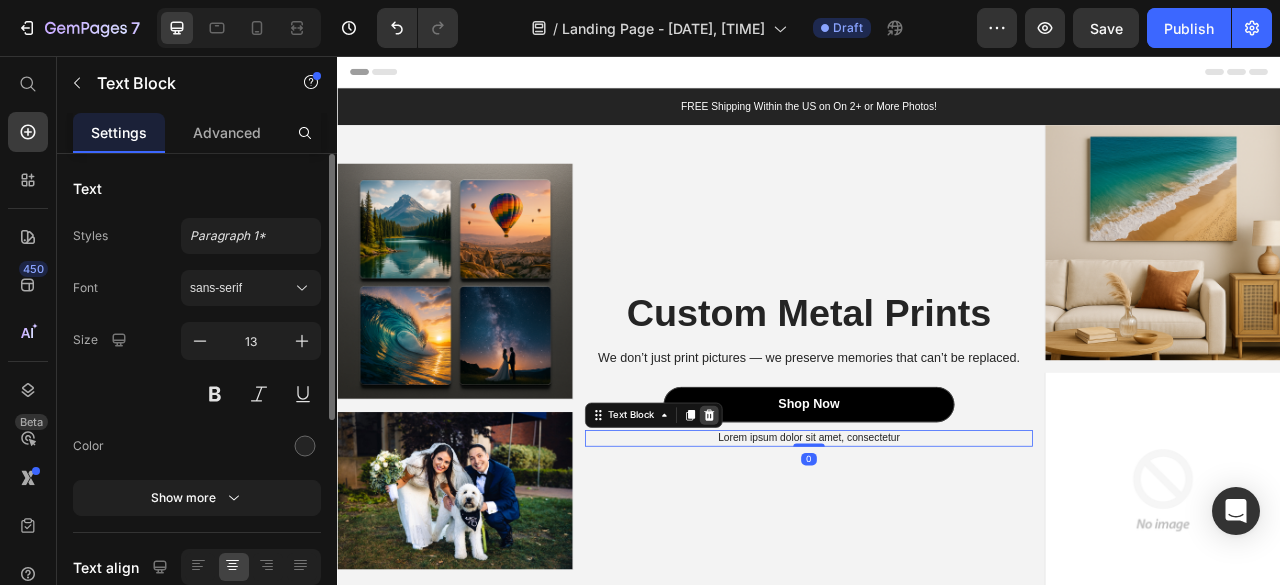 click 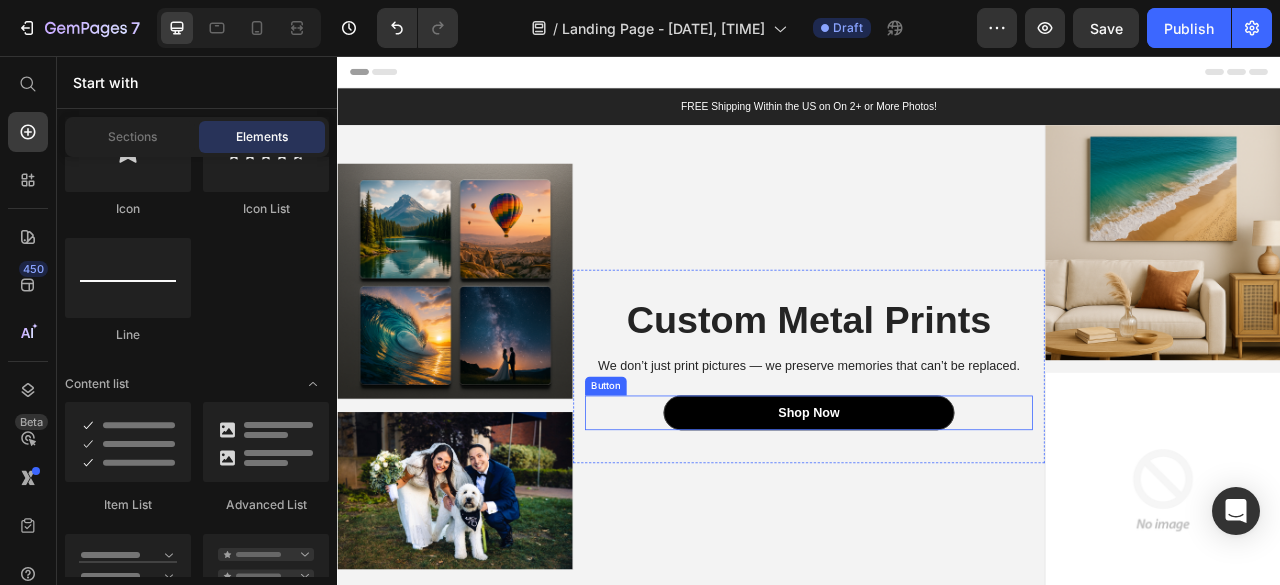 click on "Shop Now" at bounding box center (937, 510) 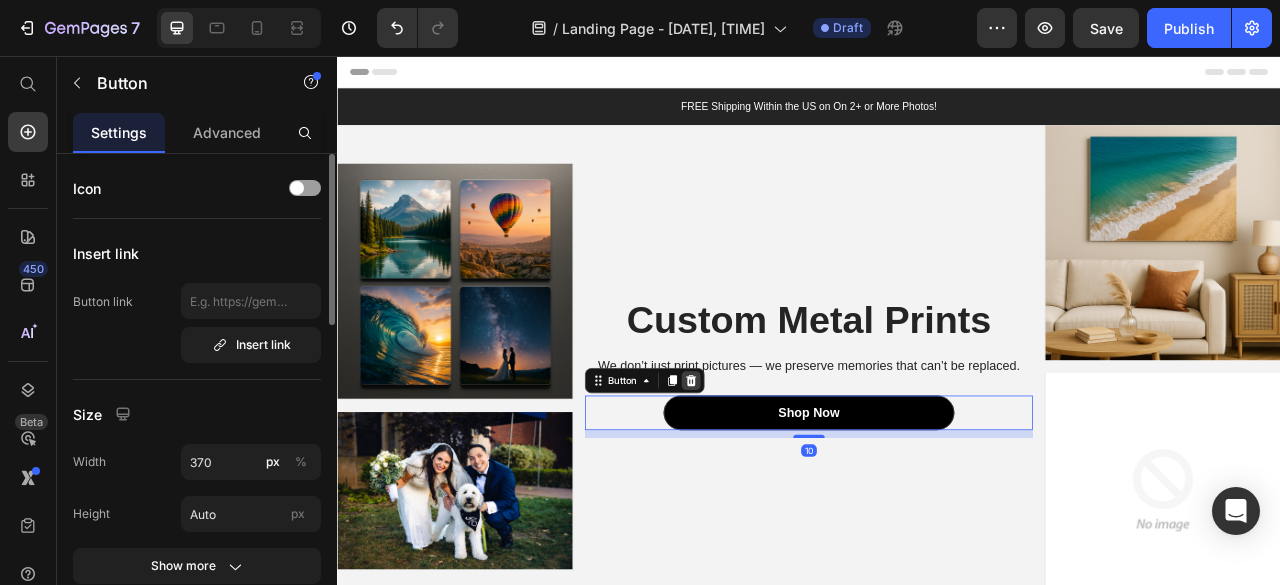 click 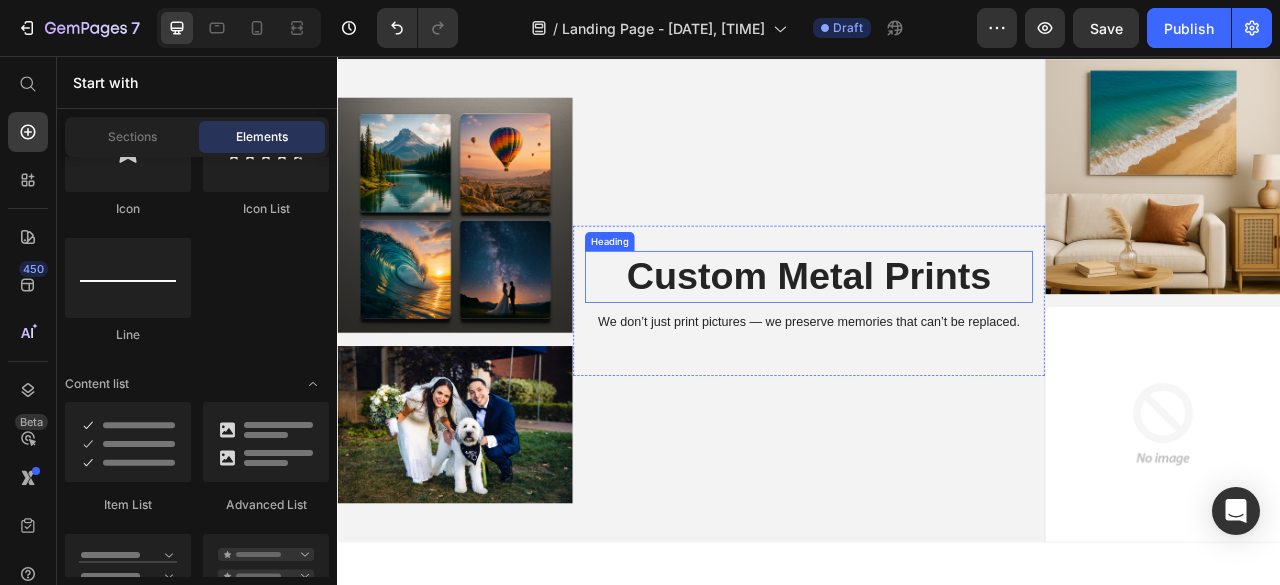 scroll, scrollTop: 88, scrollLeft: 0, axis: vertical 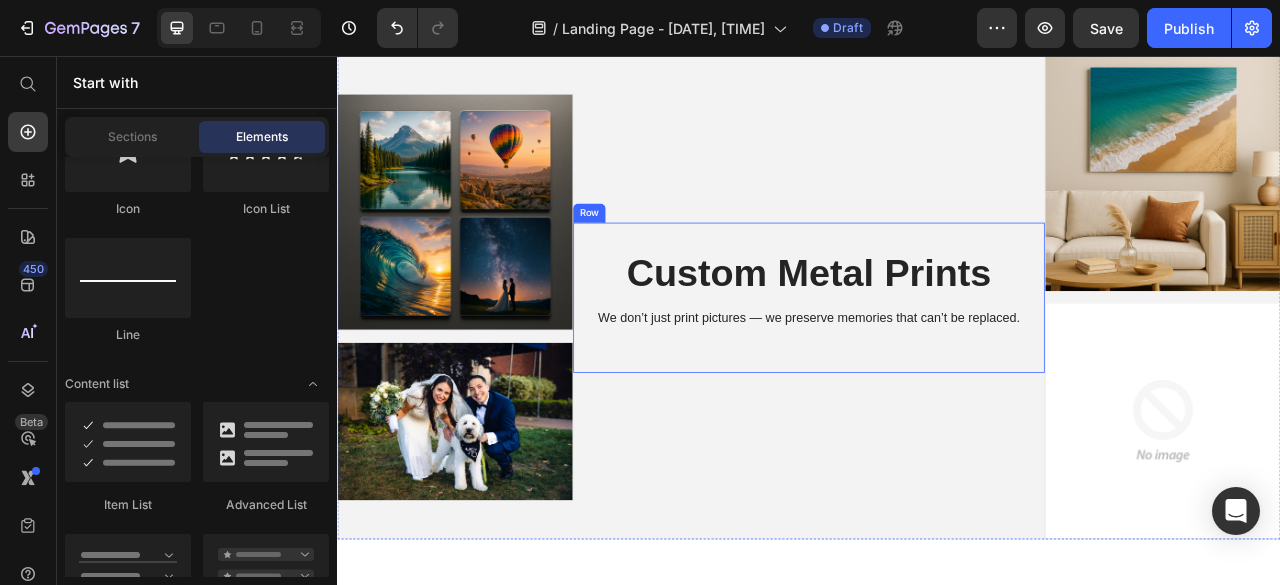 click on "Custom Metal Prints Heading We don’t just print pictures — we preserve memories that can’t be replaced. Text Block Row" at bounding box center [937, 363] 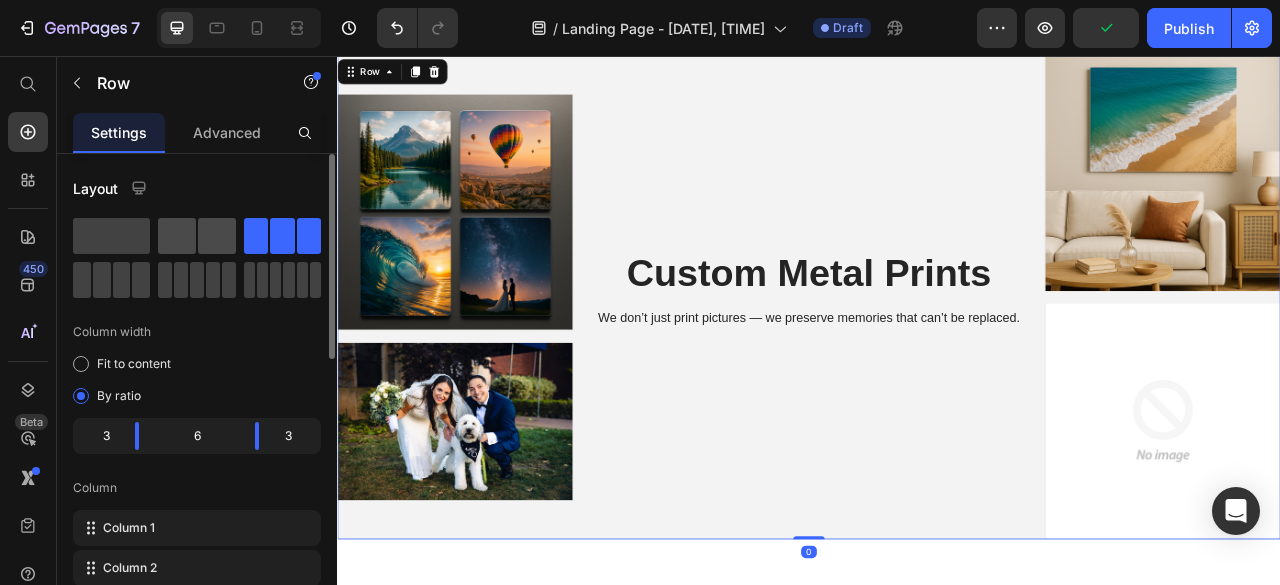 click 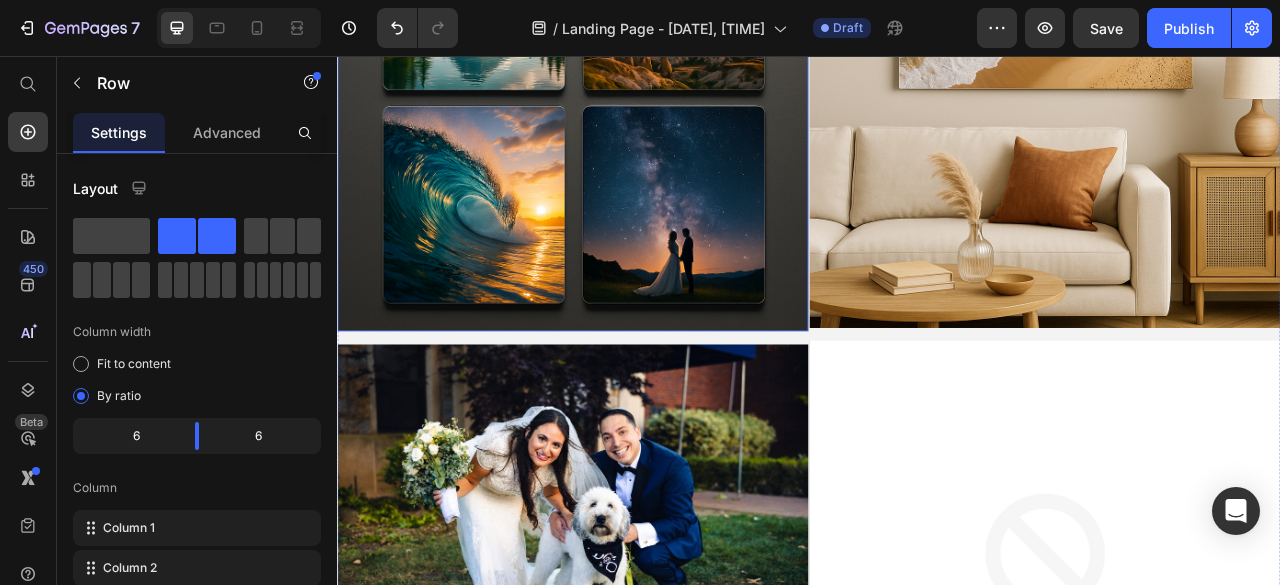 scroll, scrollTop: 523, scrollLeft: 0, axis: vertical 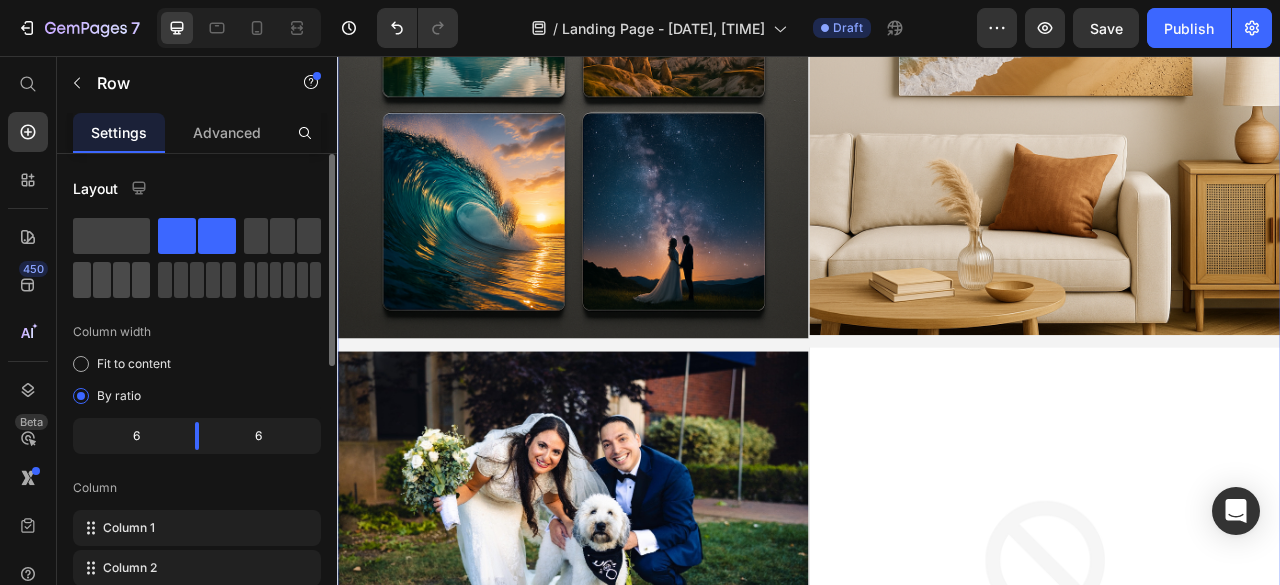 click 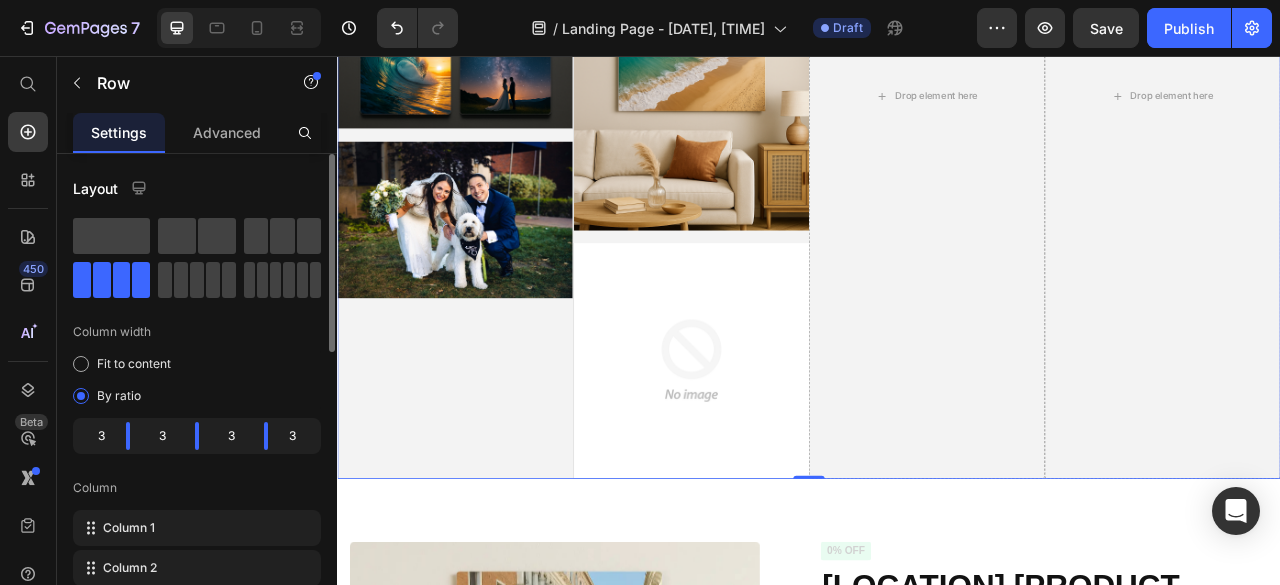 scroll, scrollTop: 556, scrollLeft: 0, axis: vertical 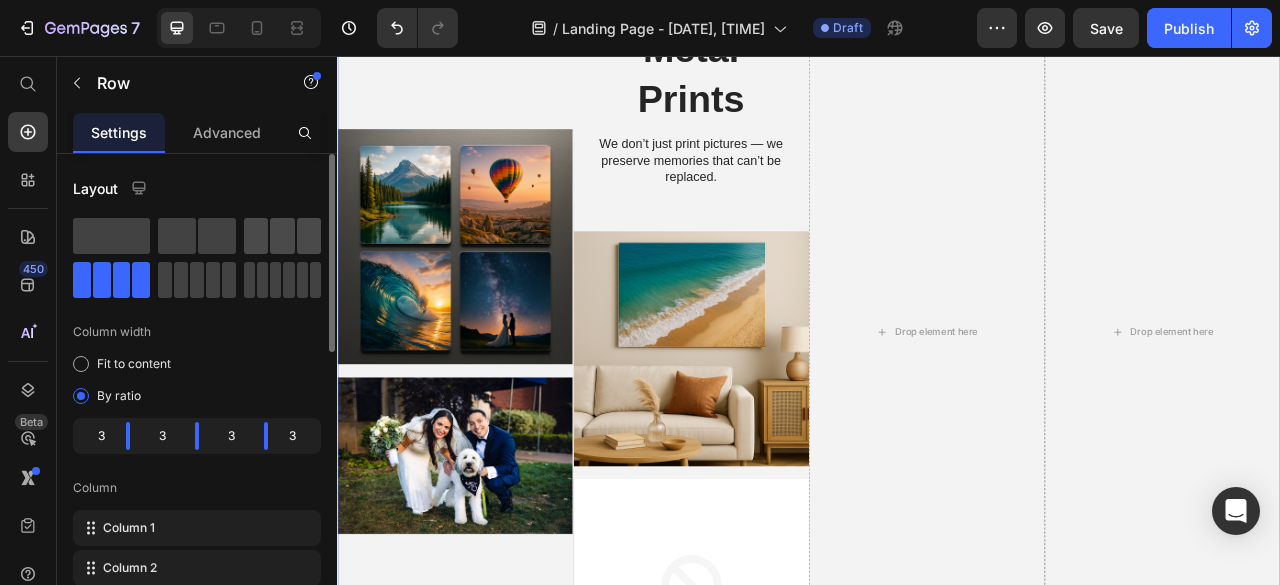 click 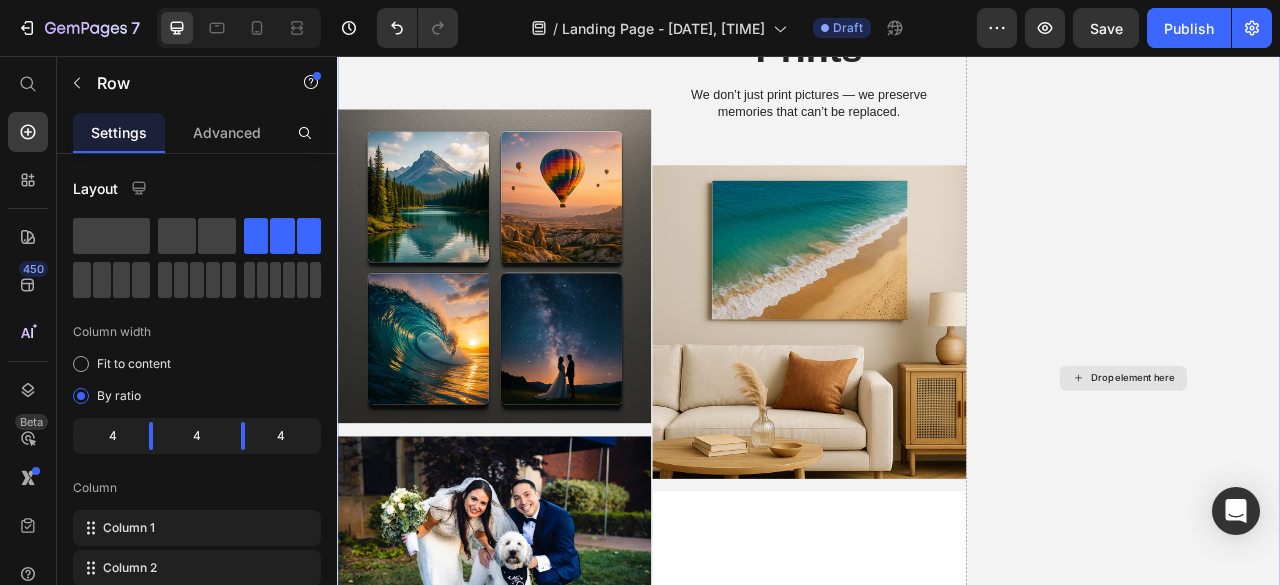 scroll, scrollTop: 198, scrollLeft: 0, axis: vertical 